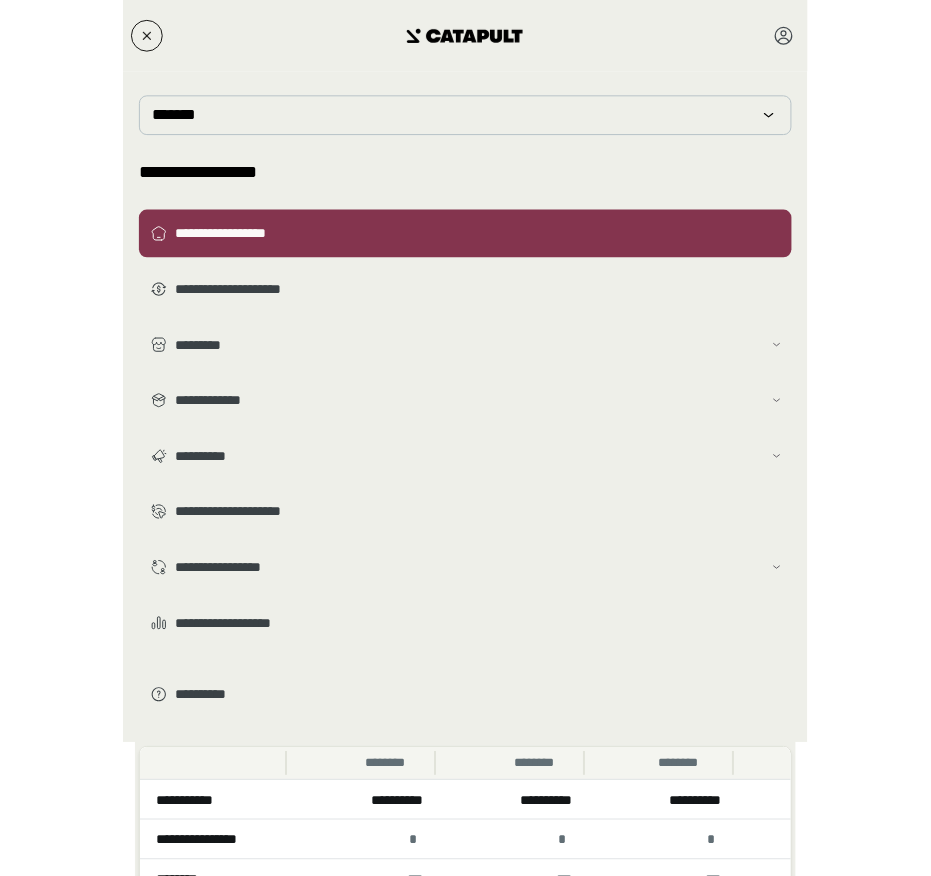 scroll, scrollTop: 0, scrollLeft: 0, axis: both 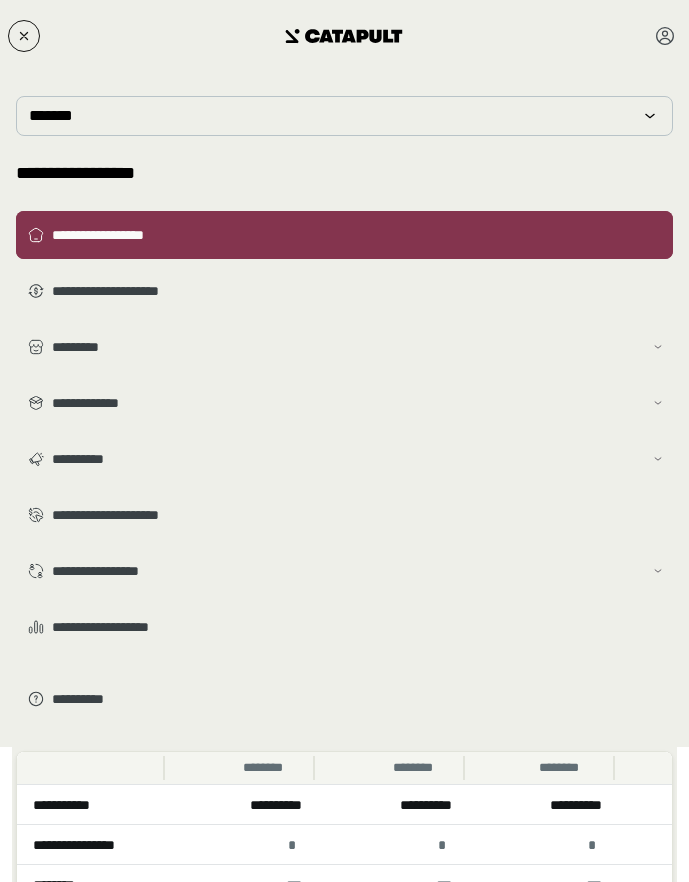 click on "**********" at bounding box center (358, 235) 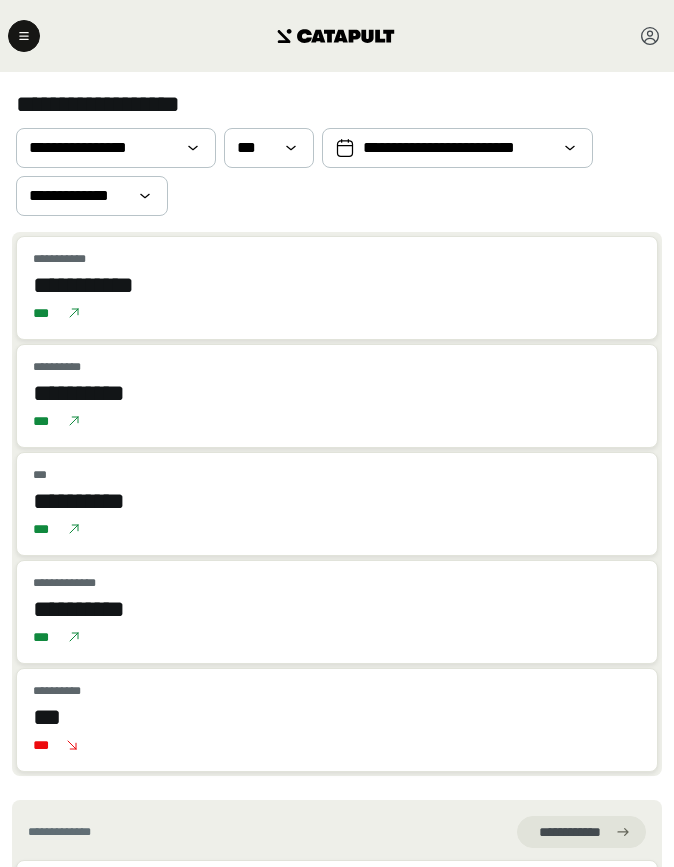 click at bounding box center (337, 36) 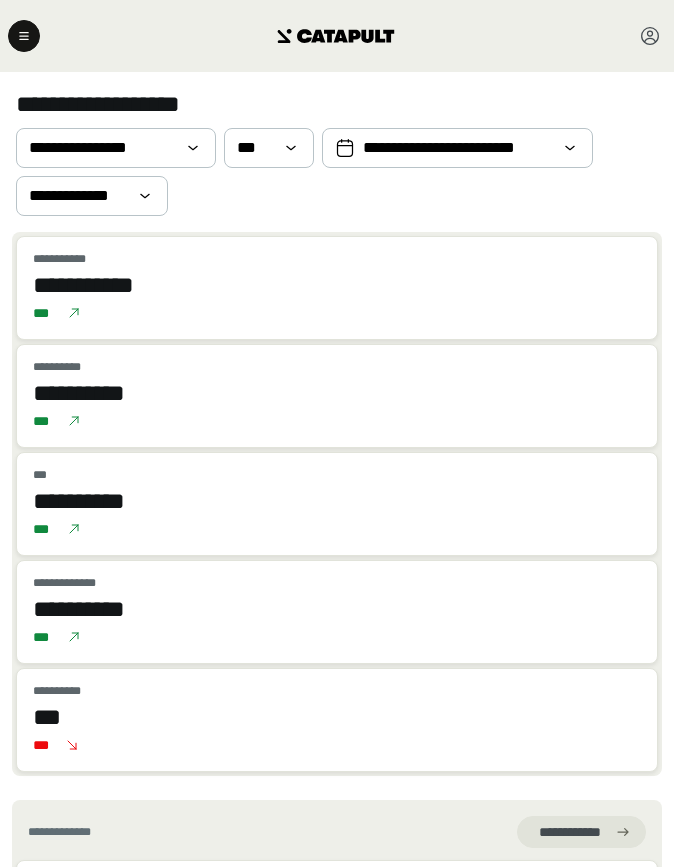 drag, startPoint x: 77, startPoint y: 30, endPoint x: 4, endPoint y: 69, distance: 82.764725 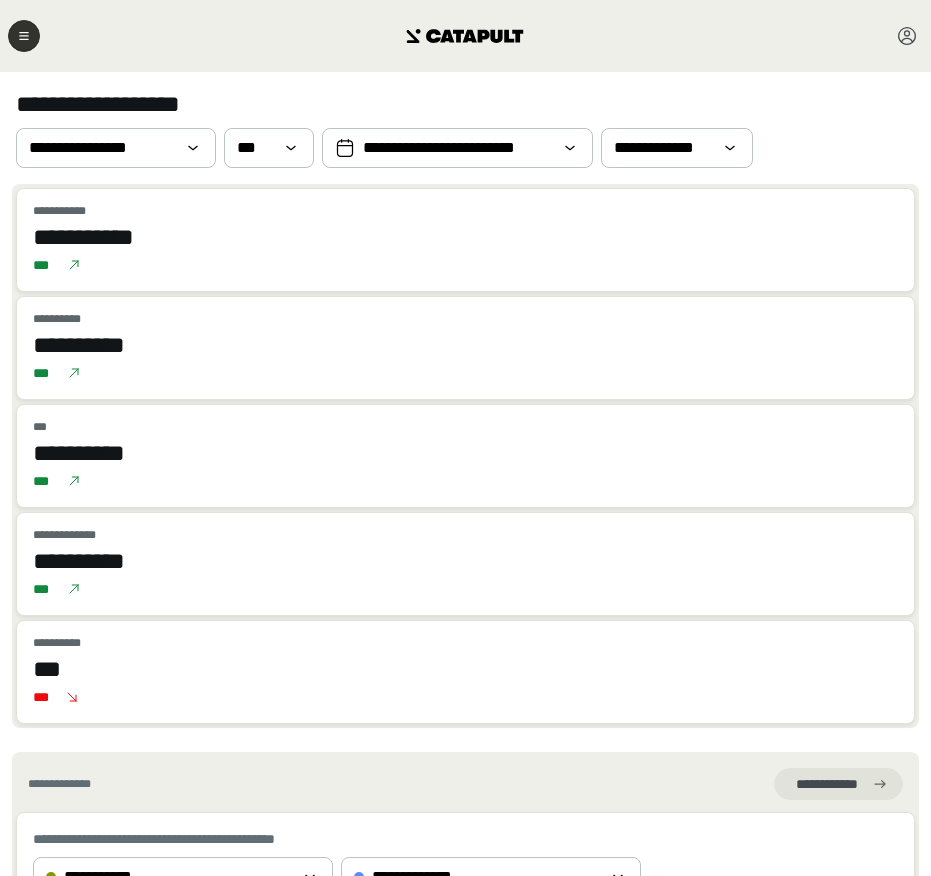 click 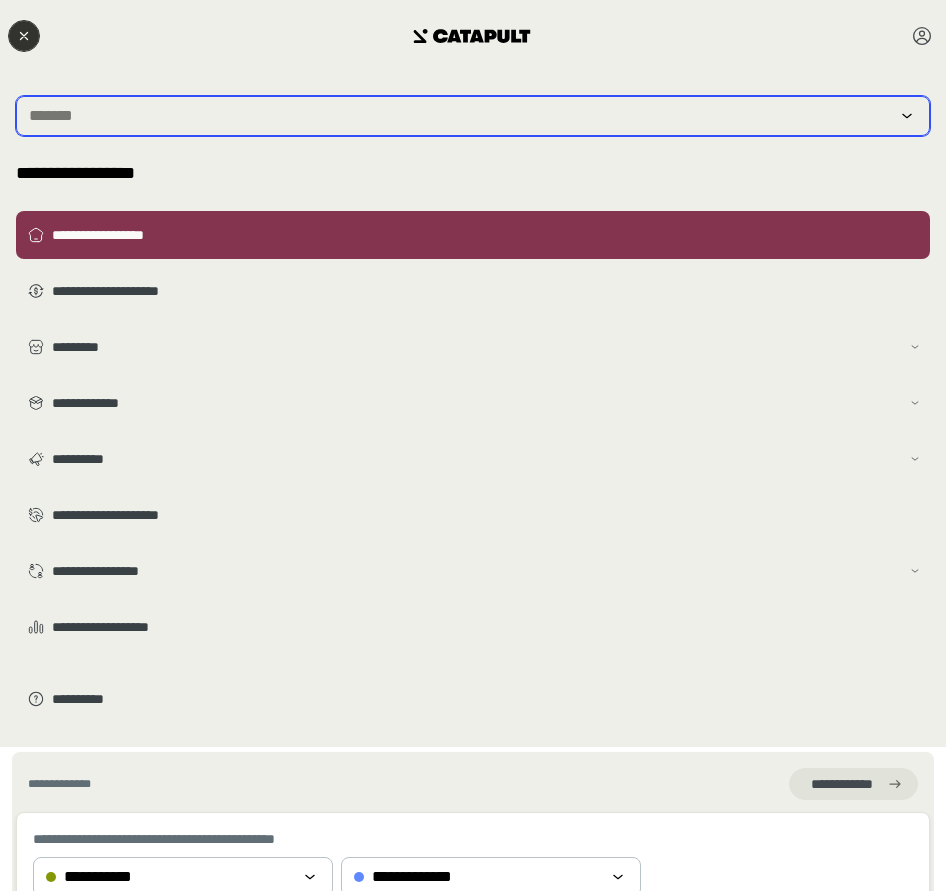 click at bounding box center [459, 116] 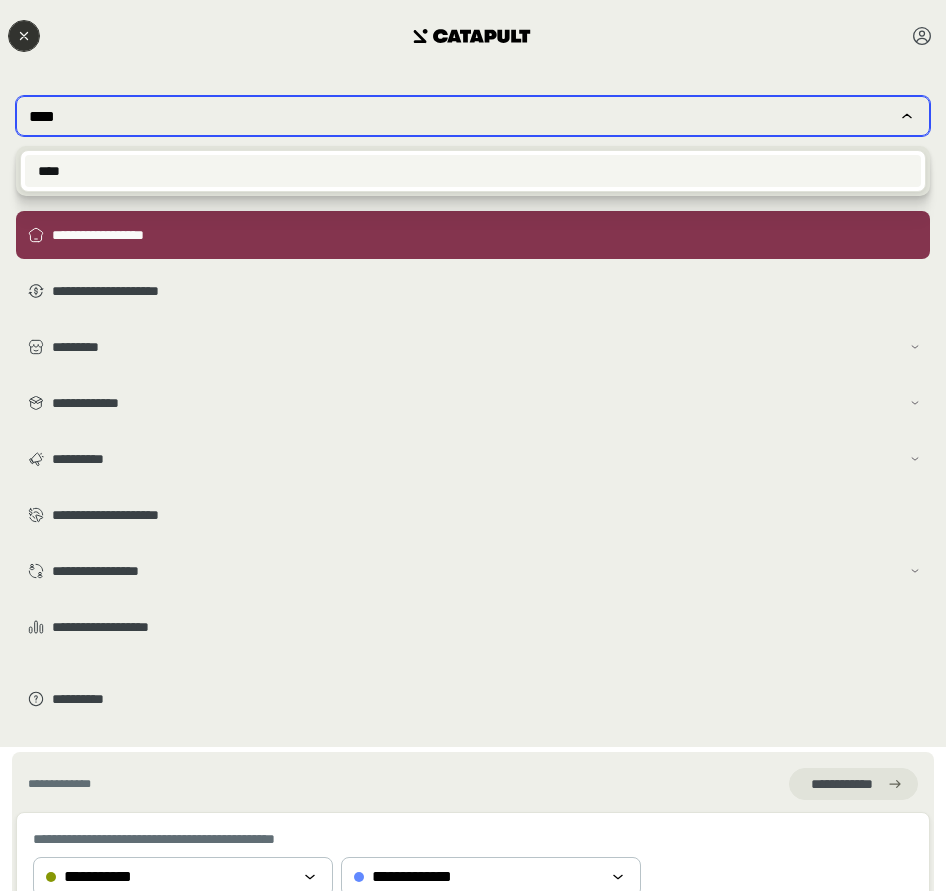 type on "****" 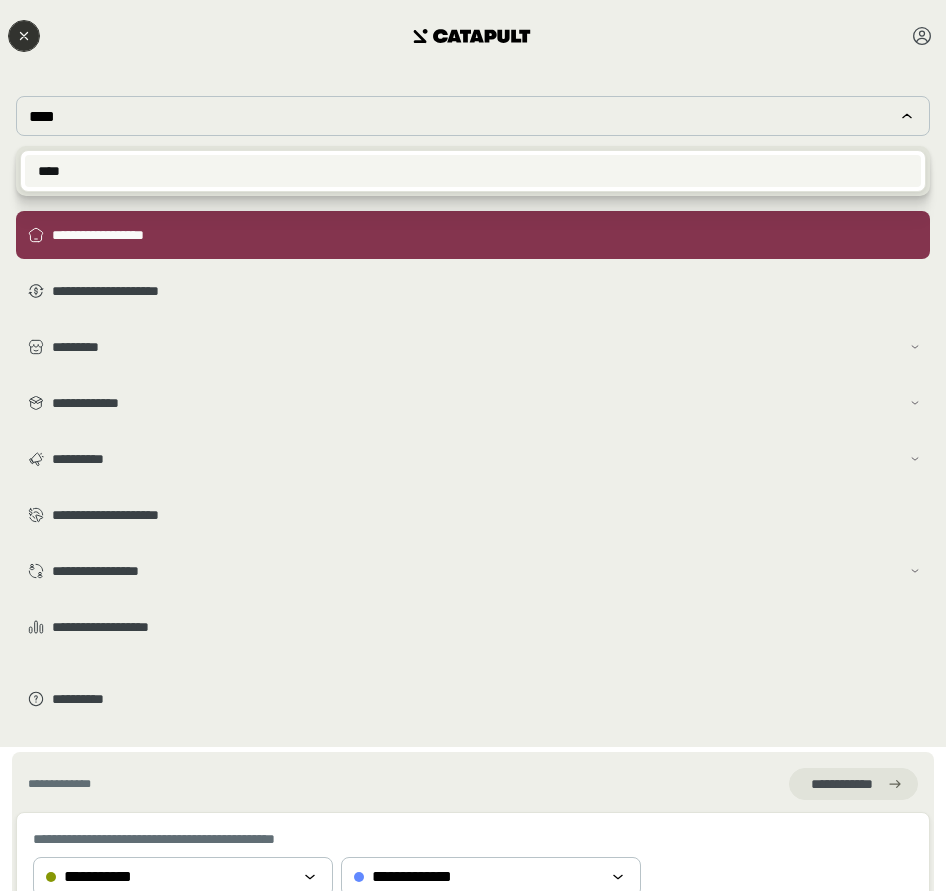 click on "****" at bounding box center (473, 171) 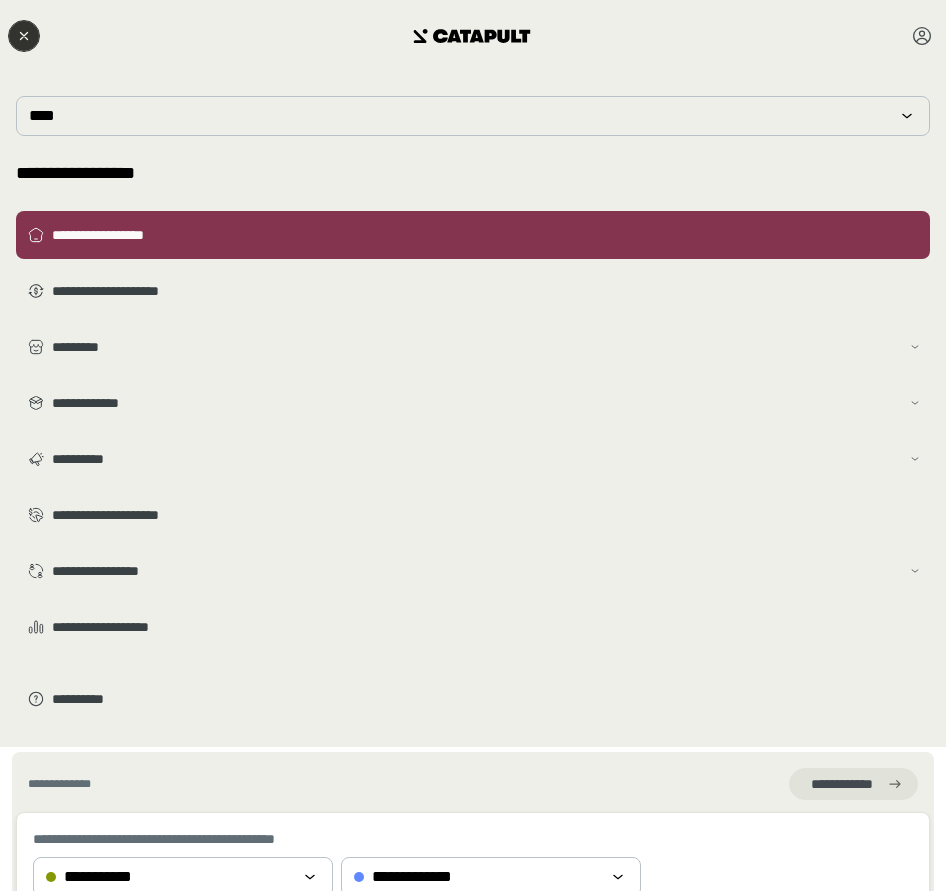 click at bounding box center (473, 36) 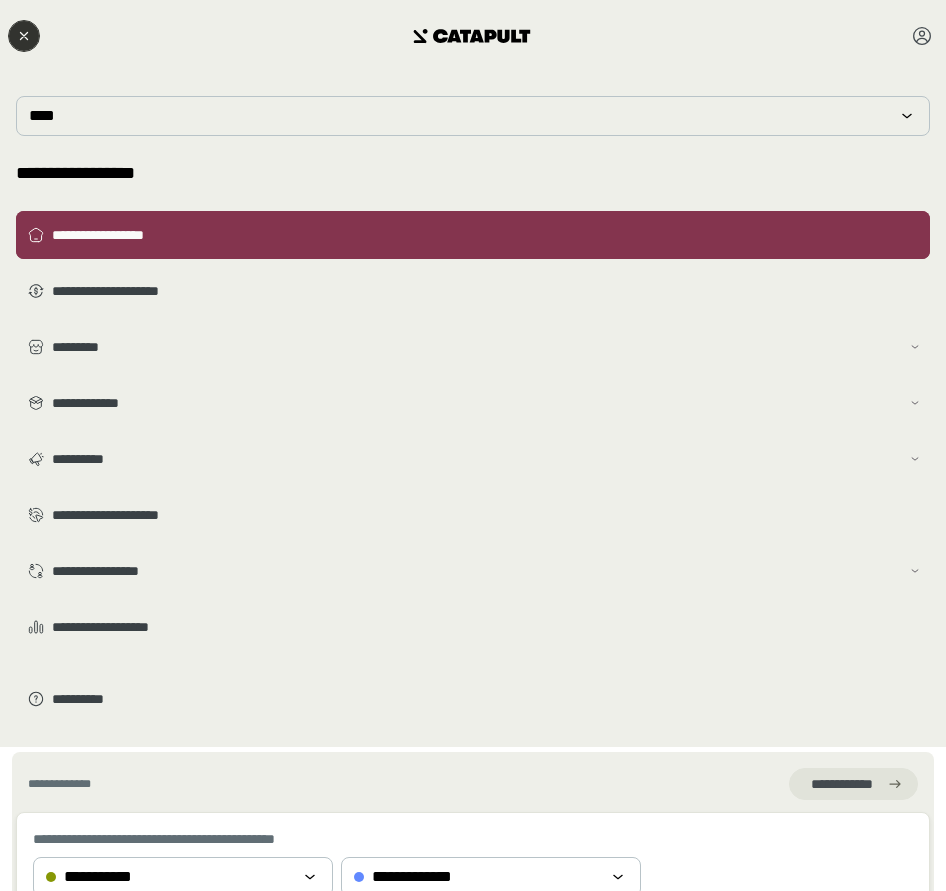 click on "**********" at bounding box center [473, 235] 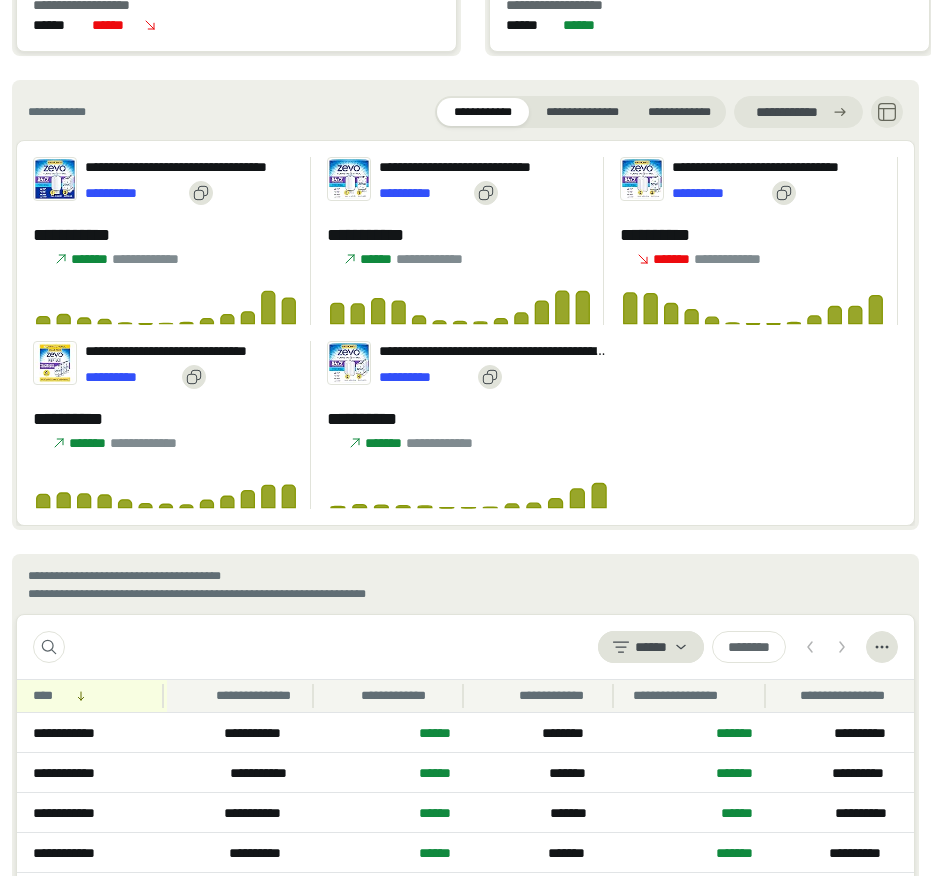 scroll, scrollTop: 2342, scrollLeft: 0, axis: vertical 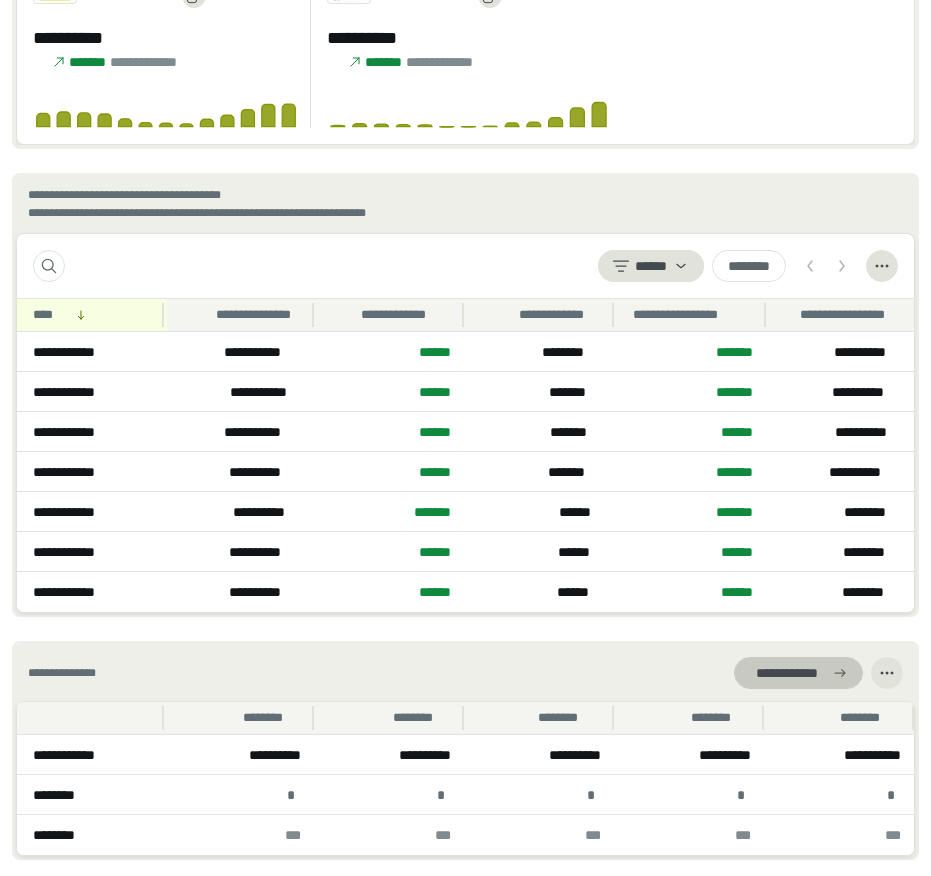 click on "**********" at bounding box center (786, 673) 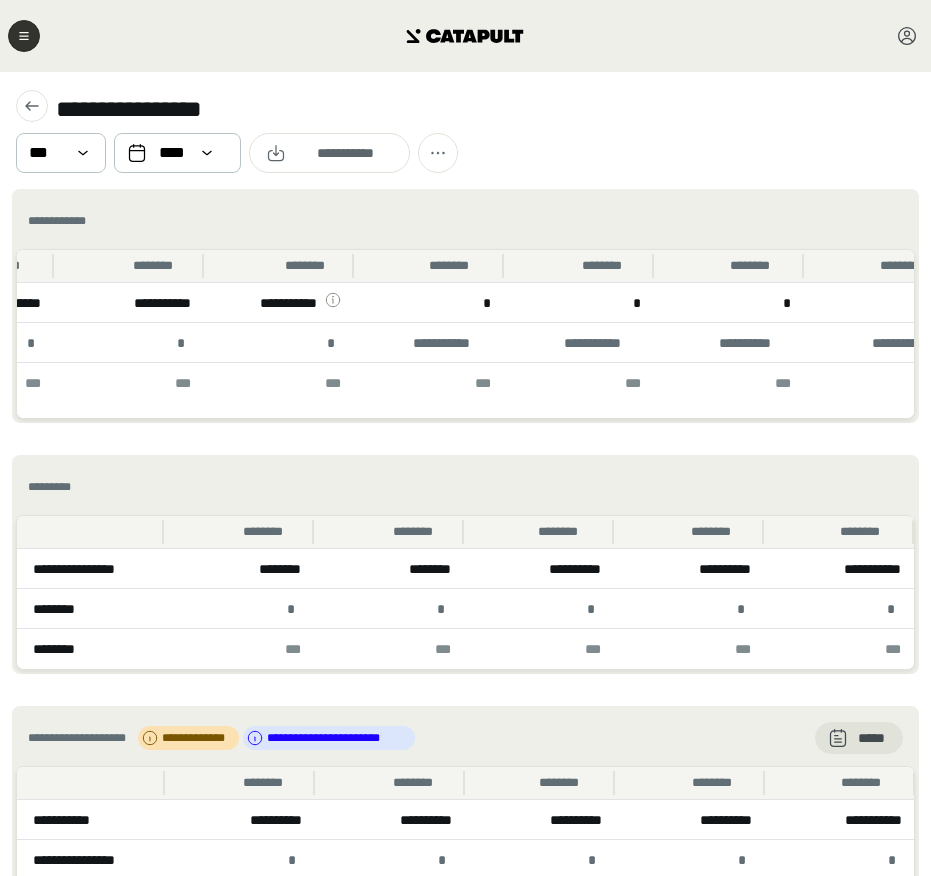 scroll, scrollTop: 0, scrollLeft: 1038, axis: horizontal 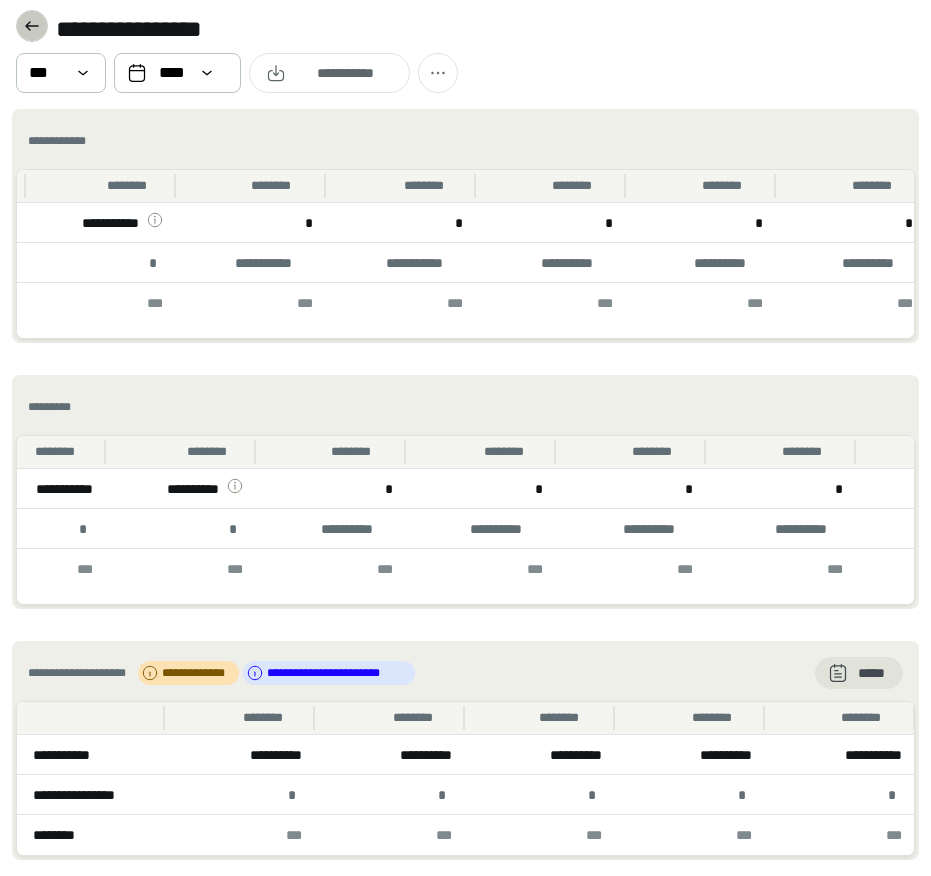 click 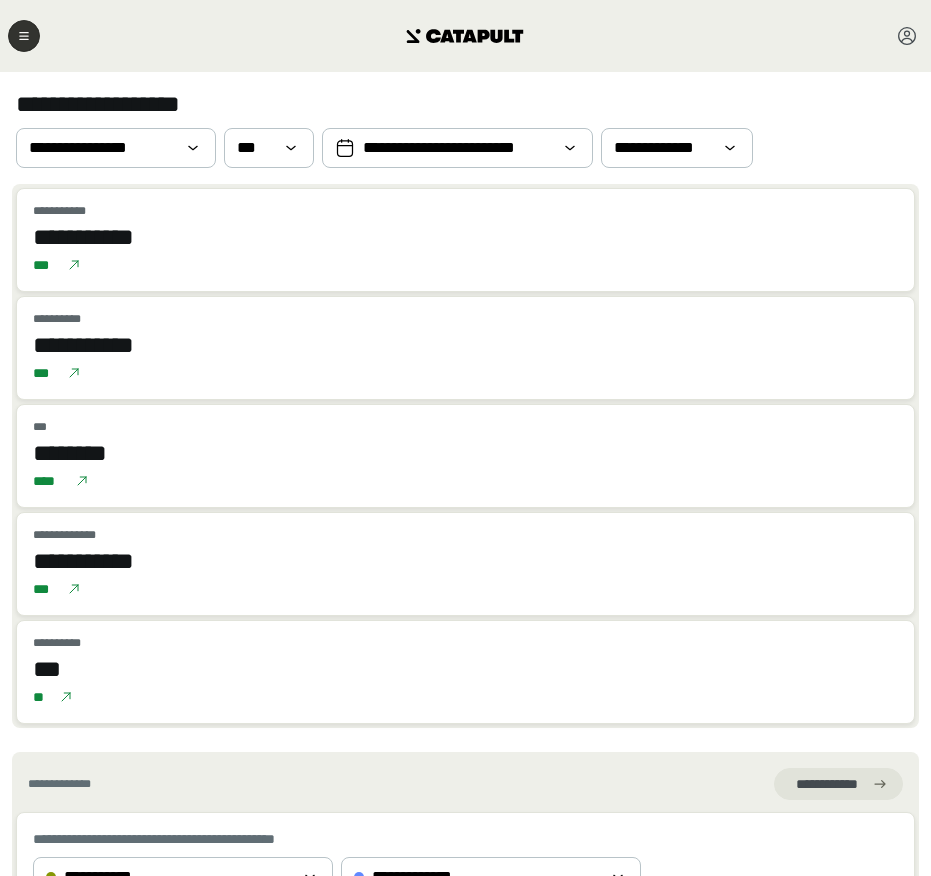 click 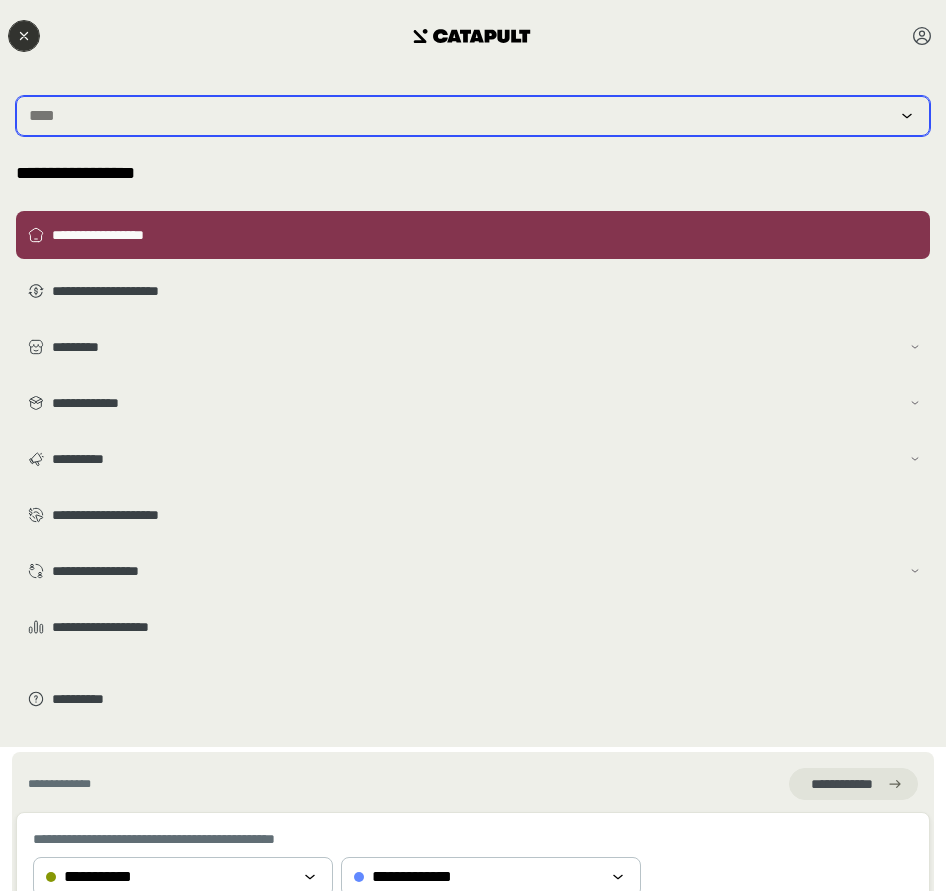 click at bounding box center [459, 116] 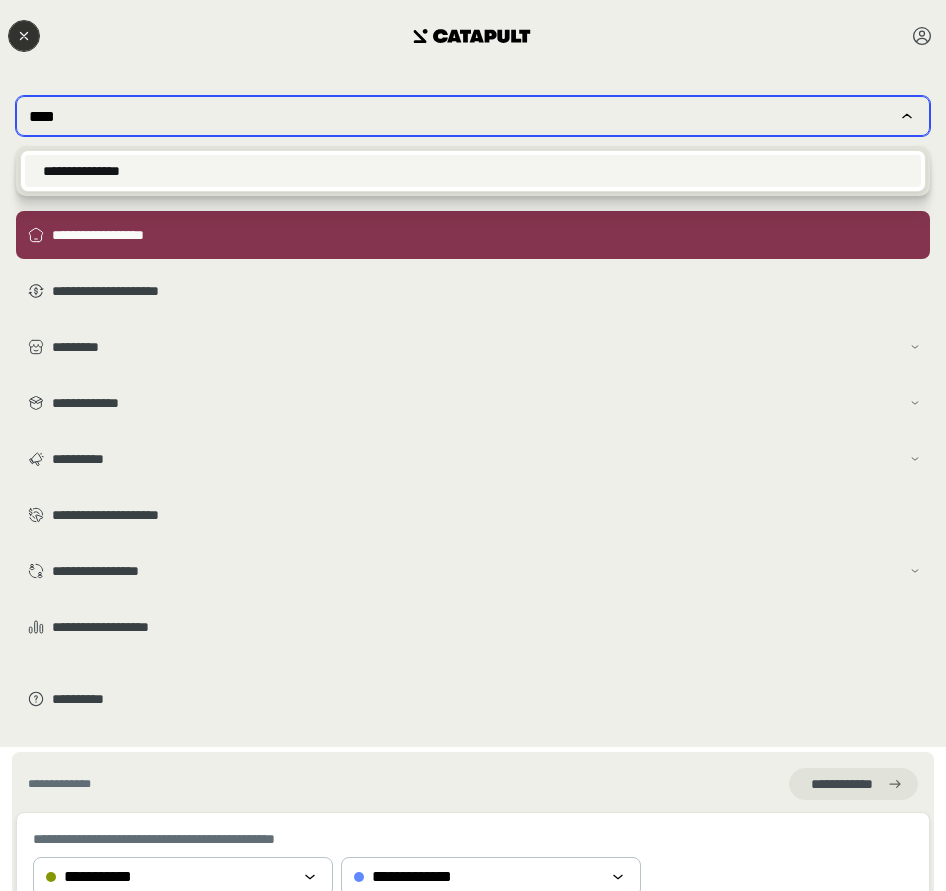 type on "****" 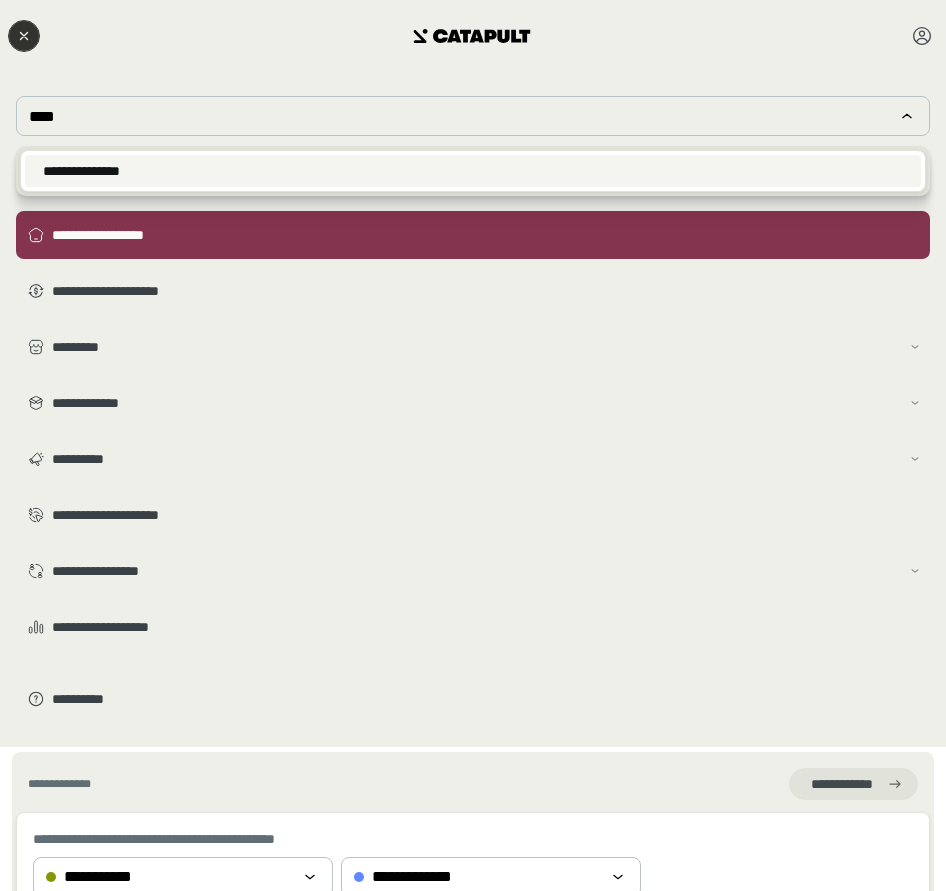 click on "**********" at bounding box center (82, 171) 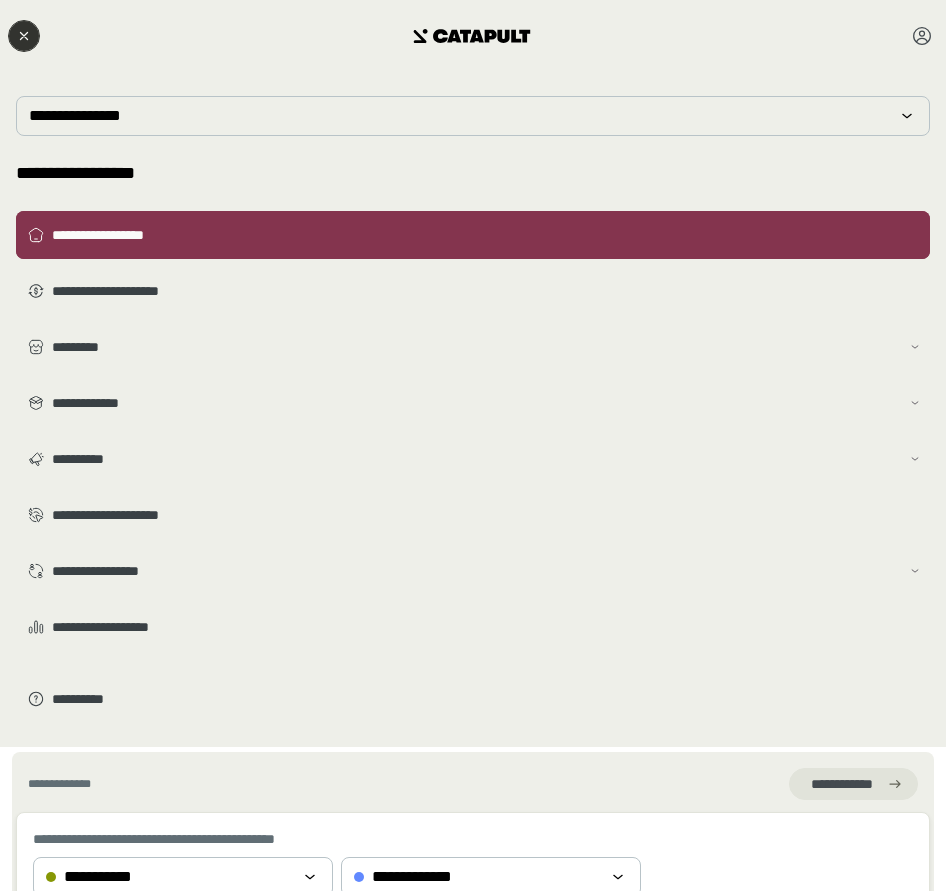 click on "**********" at bounding box center (487, 235) 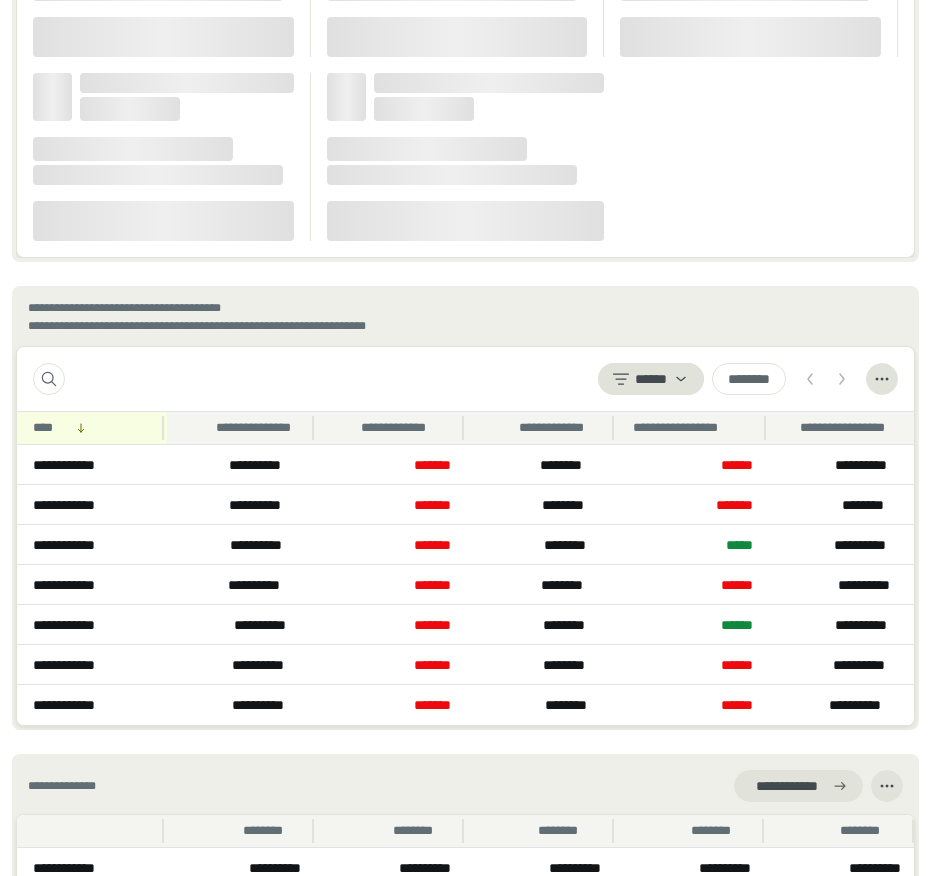 scroll, scrollTop: 2342, scrollLeft: 0, axis: vertical 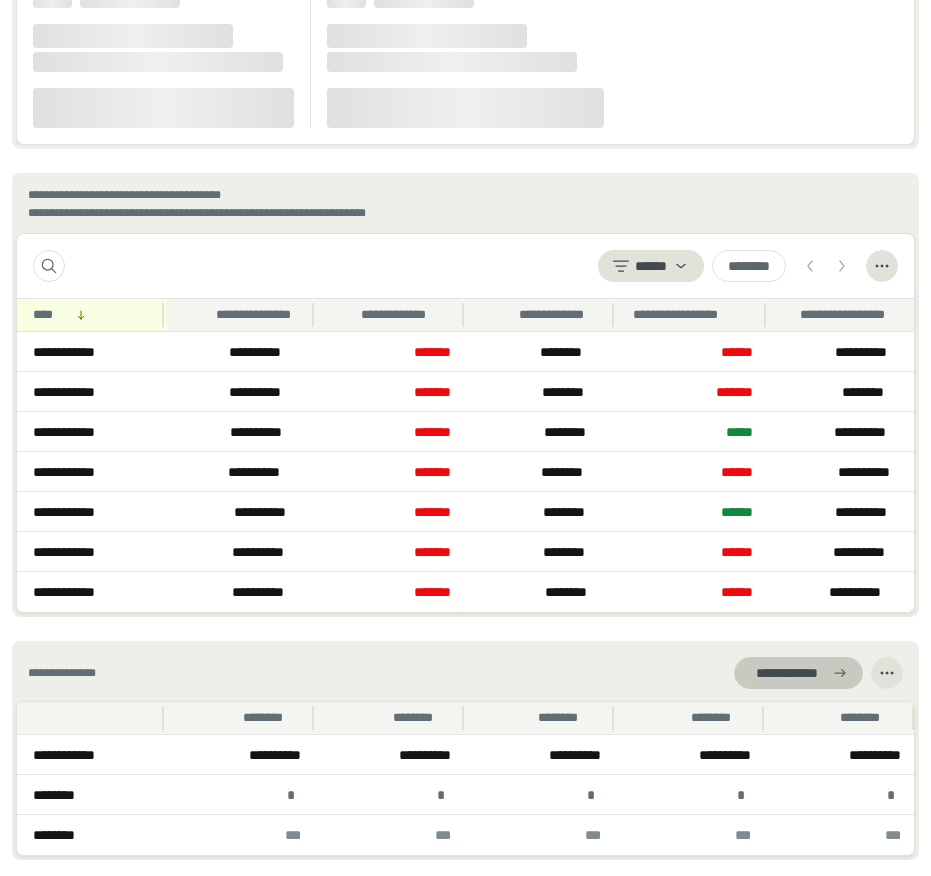 click at bounding box center [798, 673] 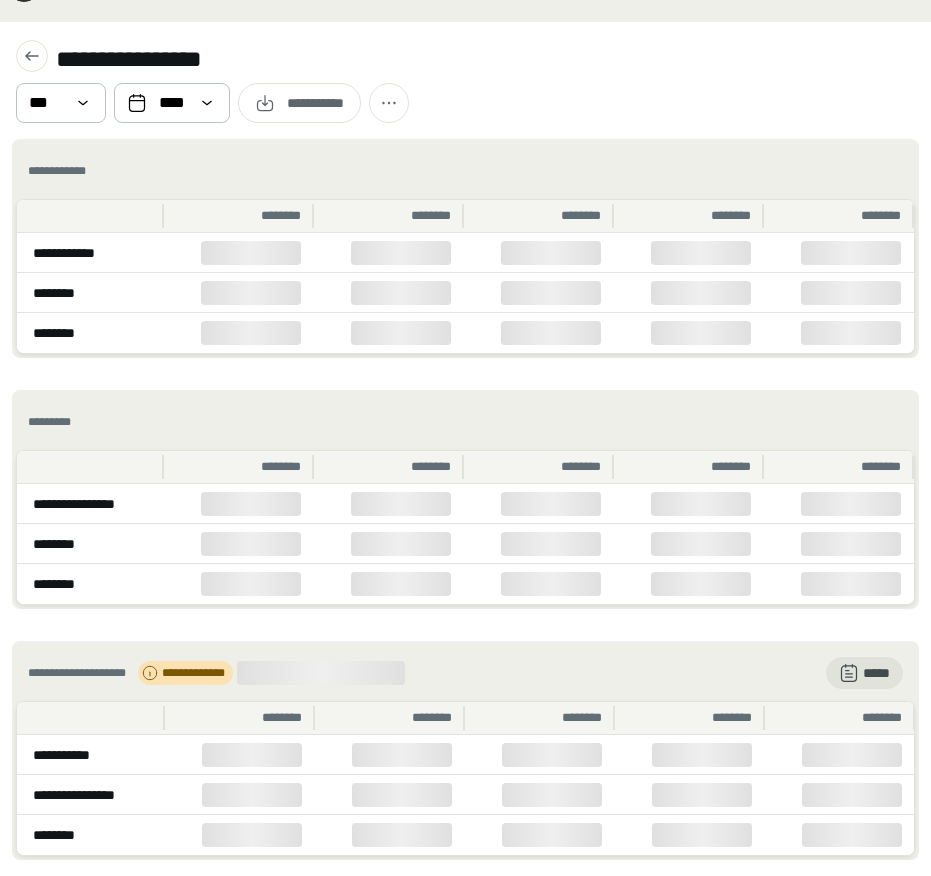 scroll, scrollTop: 0, scrollLeft: 0, axis: both 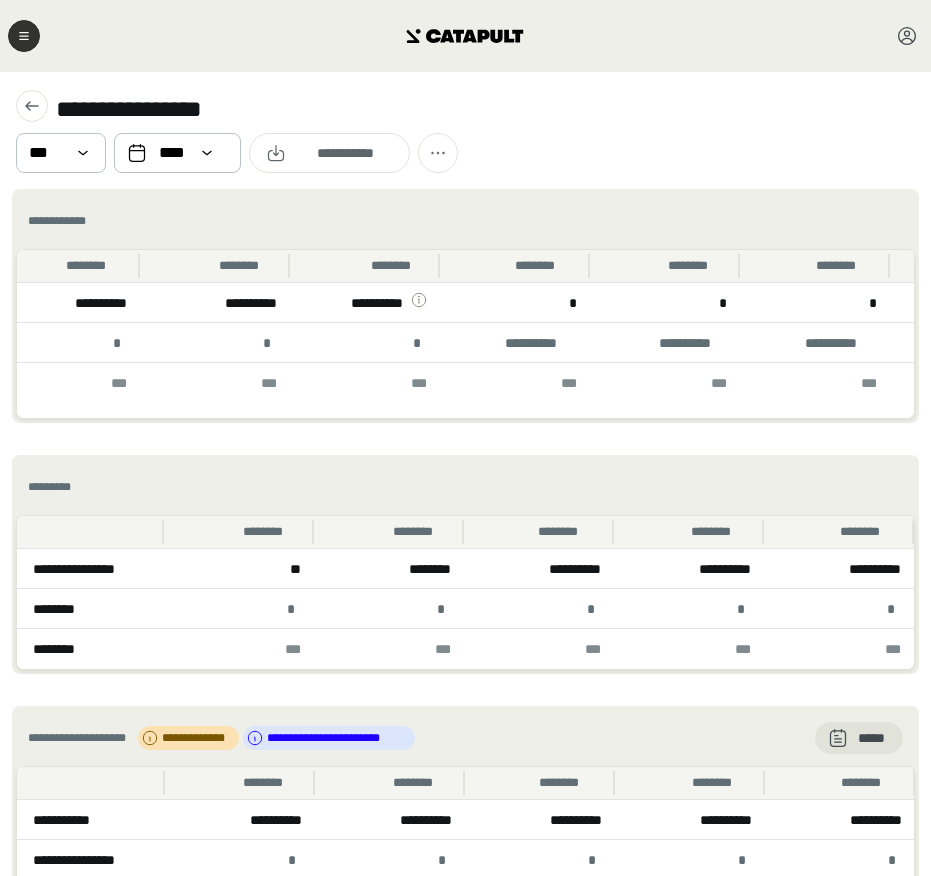 click 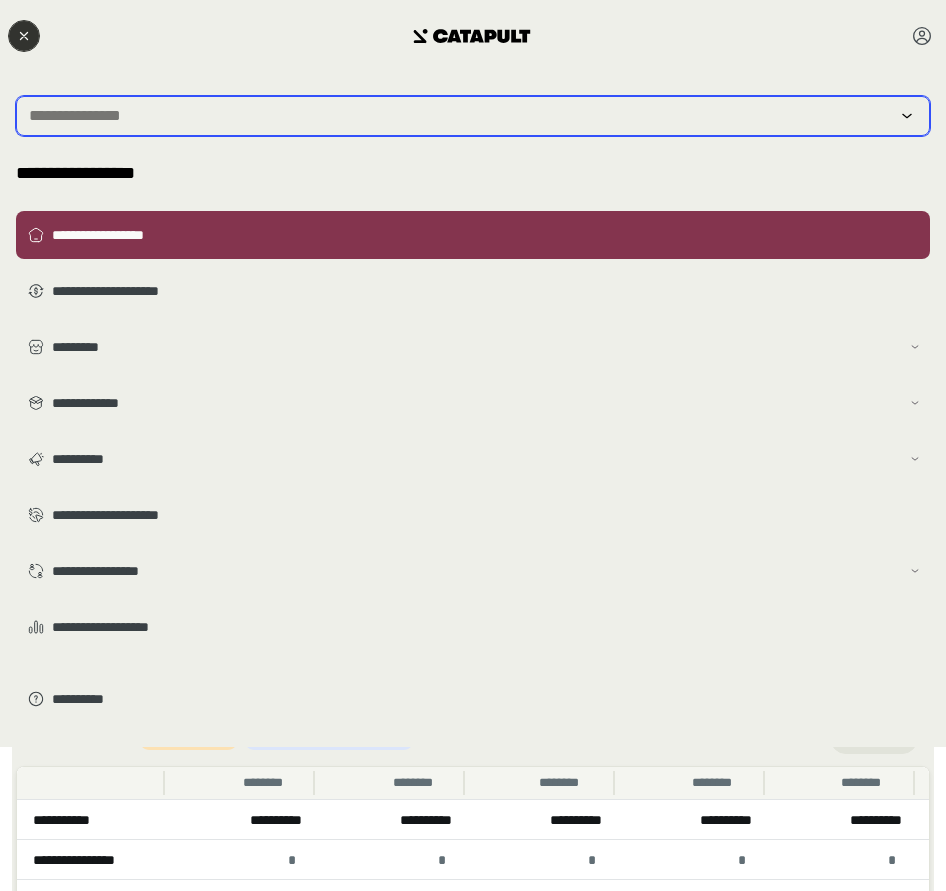click at bounding box center [459, 116] 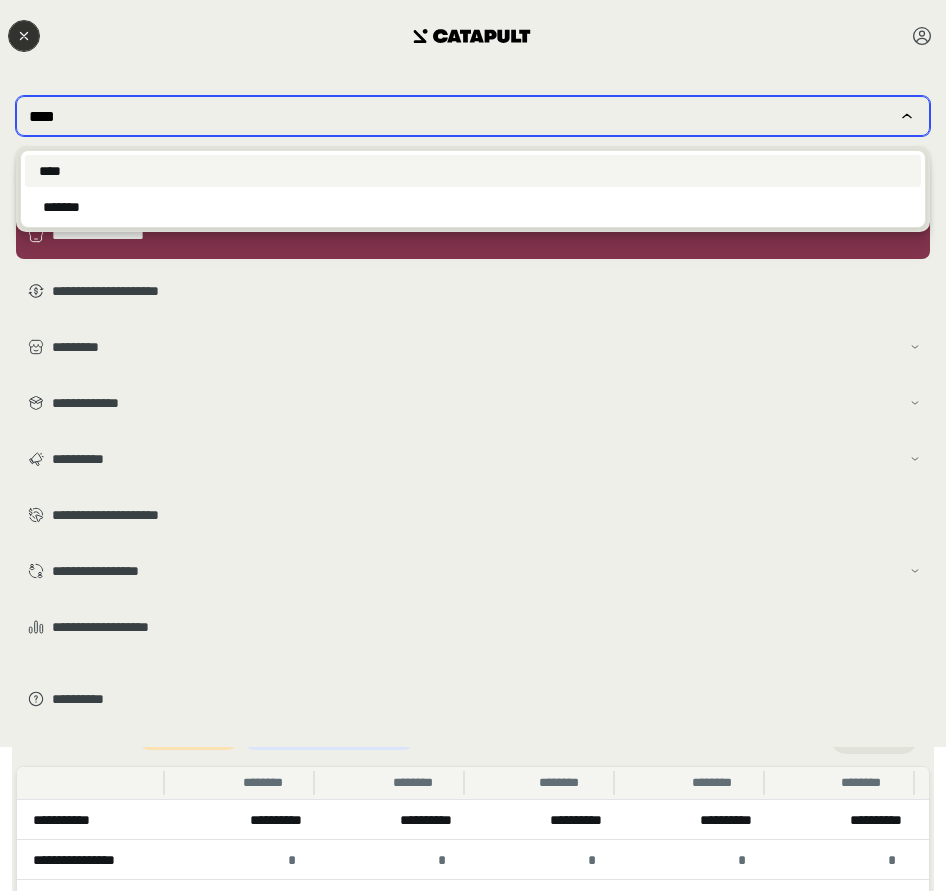 type on "****" 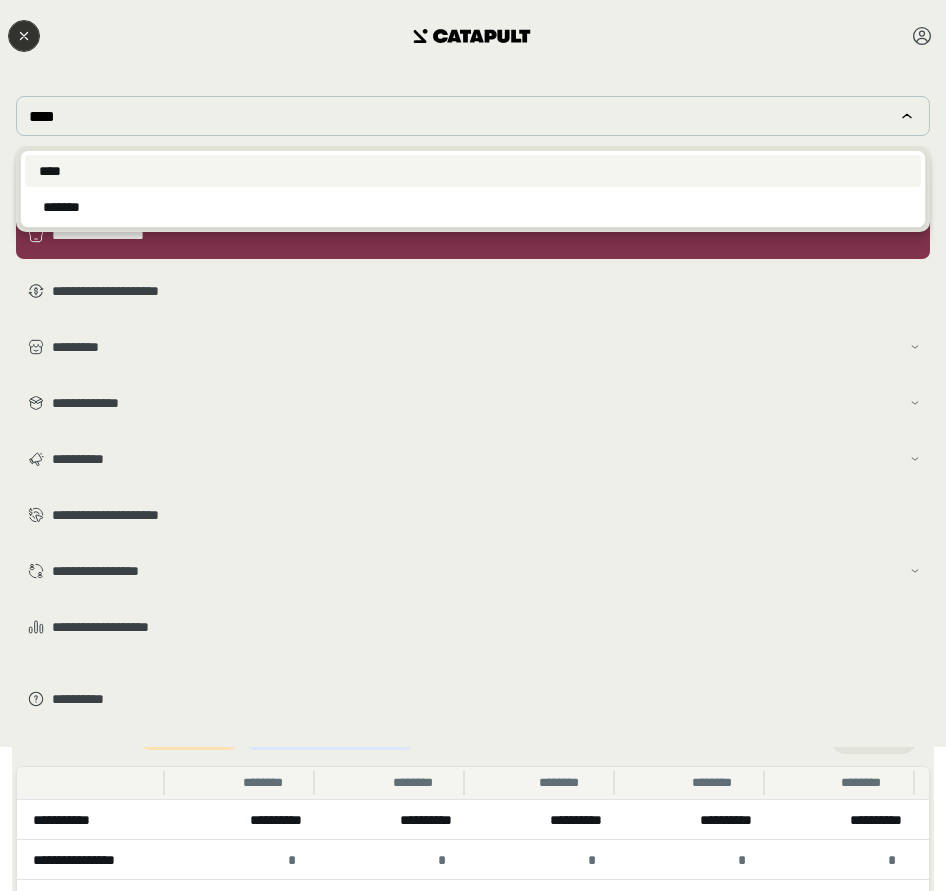 click on "****" at bounding box center [473, 171] 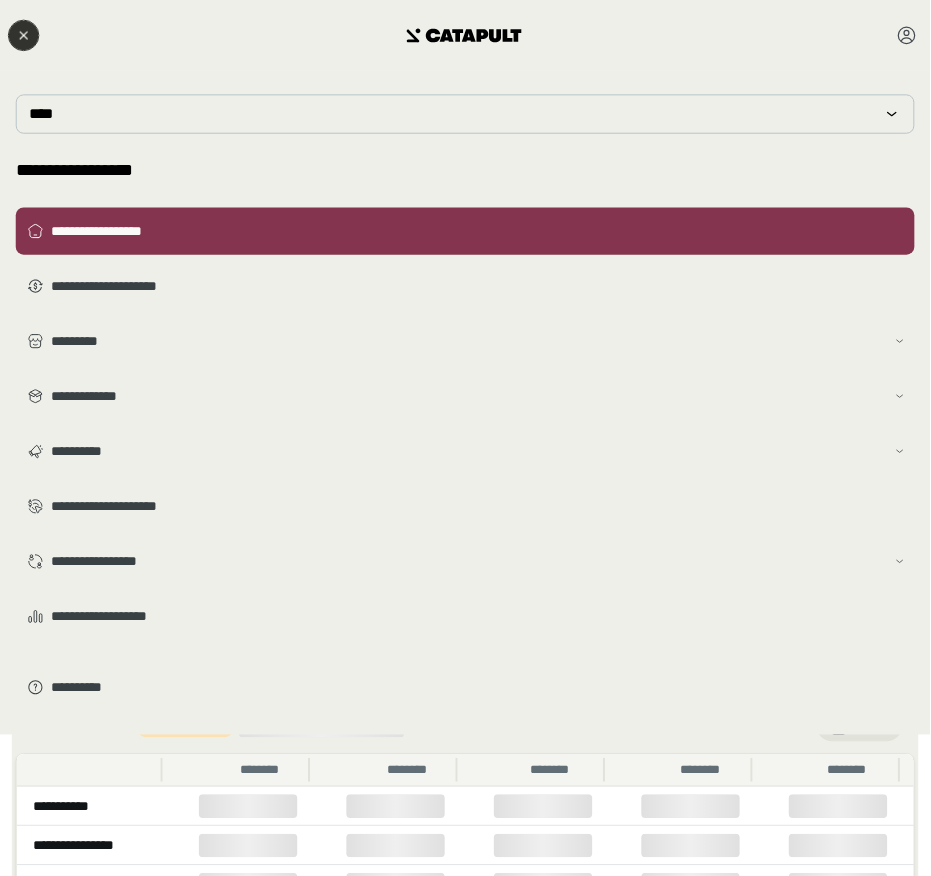 scroll, scrollTop: 0, scrollLeft: 224, axis: horizontal 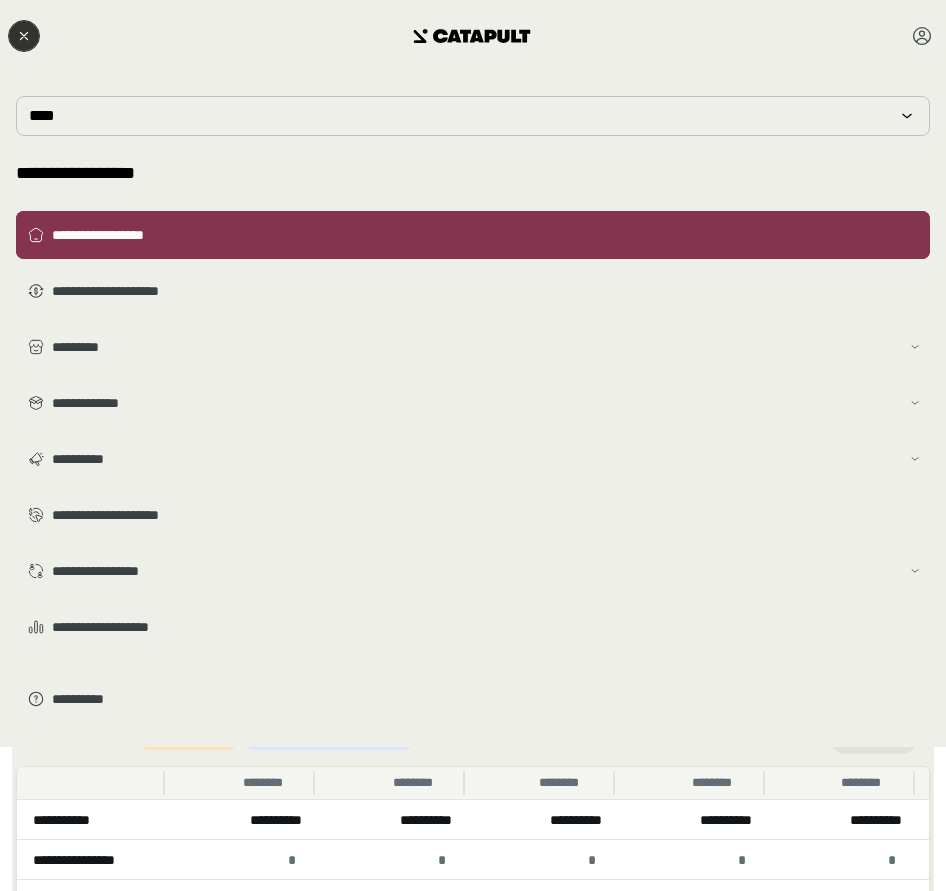 click on "**********" at bounding box center [487, 235] 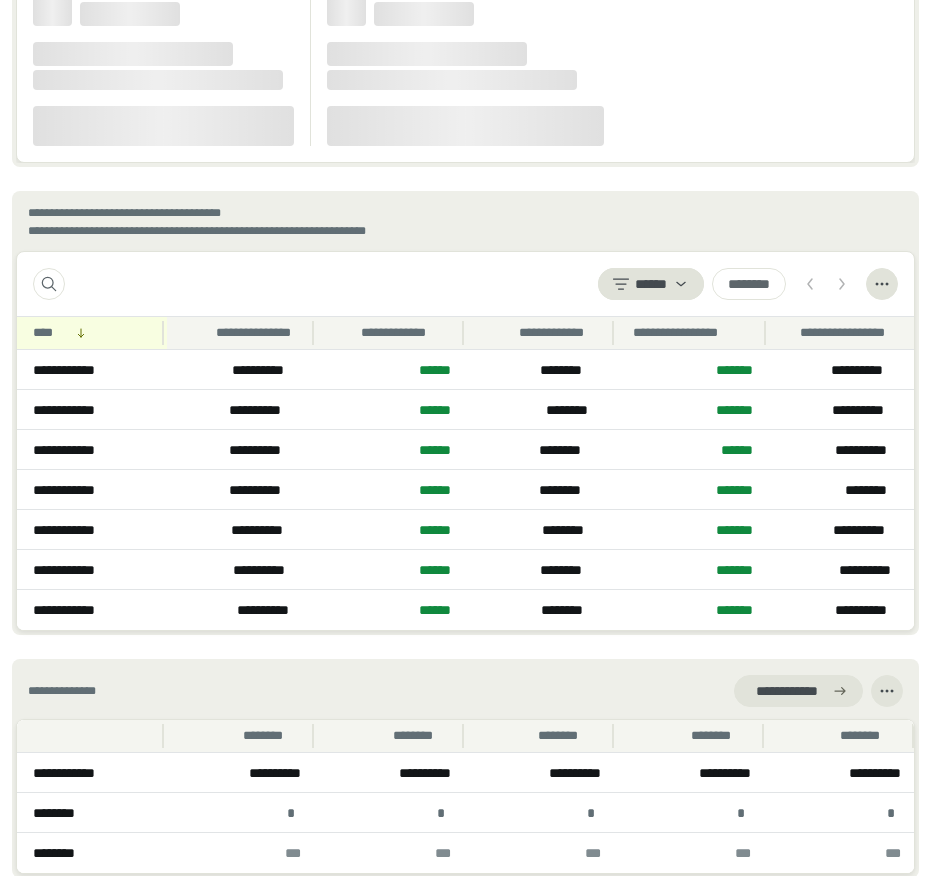 scroll, scrollTop: 2342, scrollLeft: 0, axis: vertical 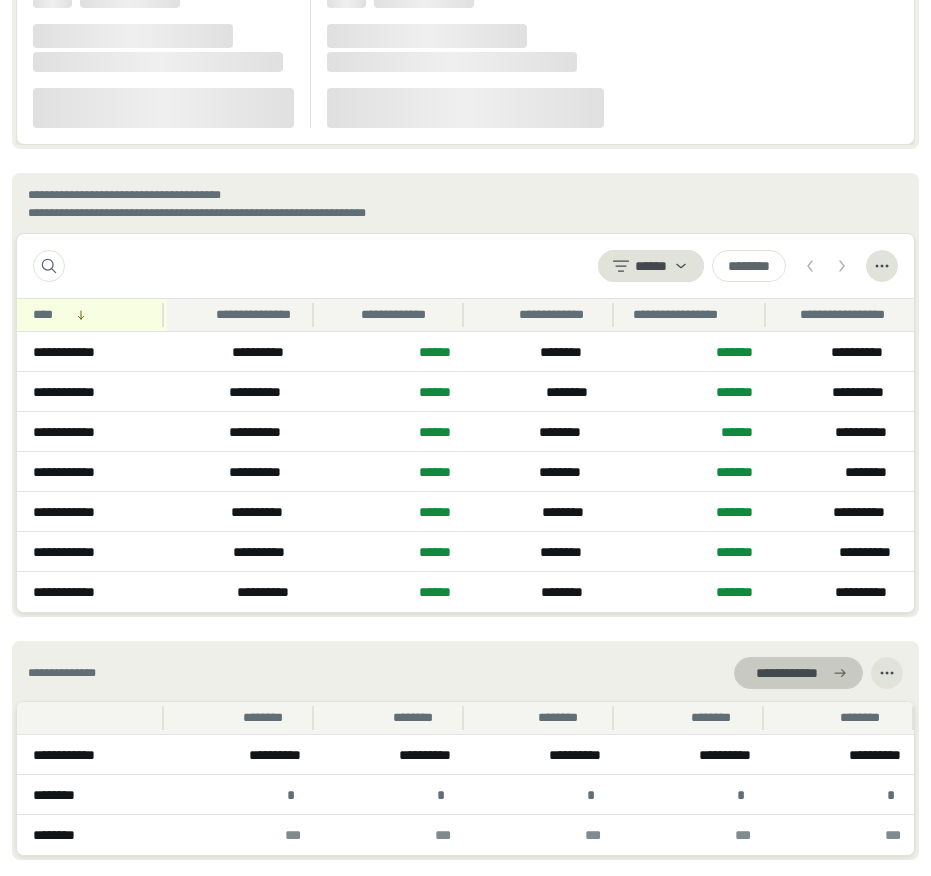 click on "**********" at bounding box center (786, 673) 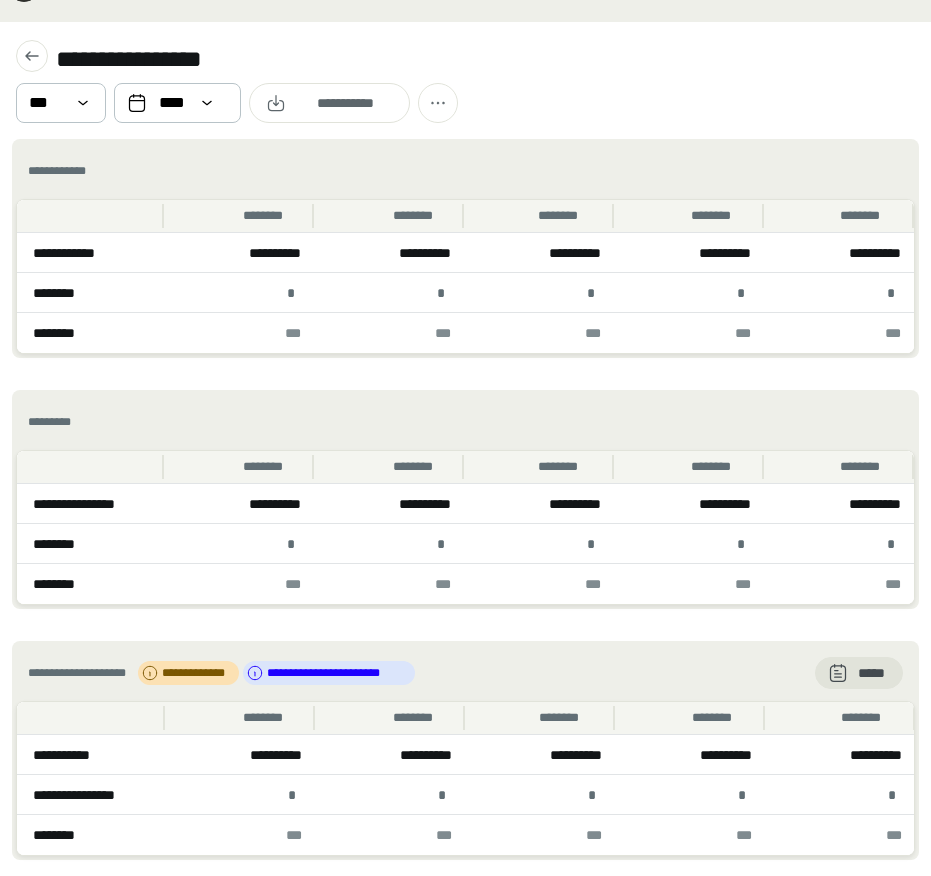 scroll, scrollTop: 0, scrollLeft: 0, axis: both 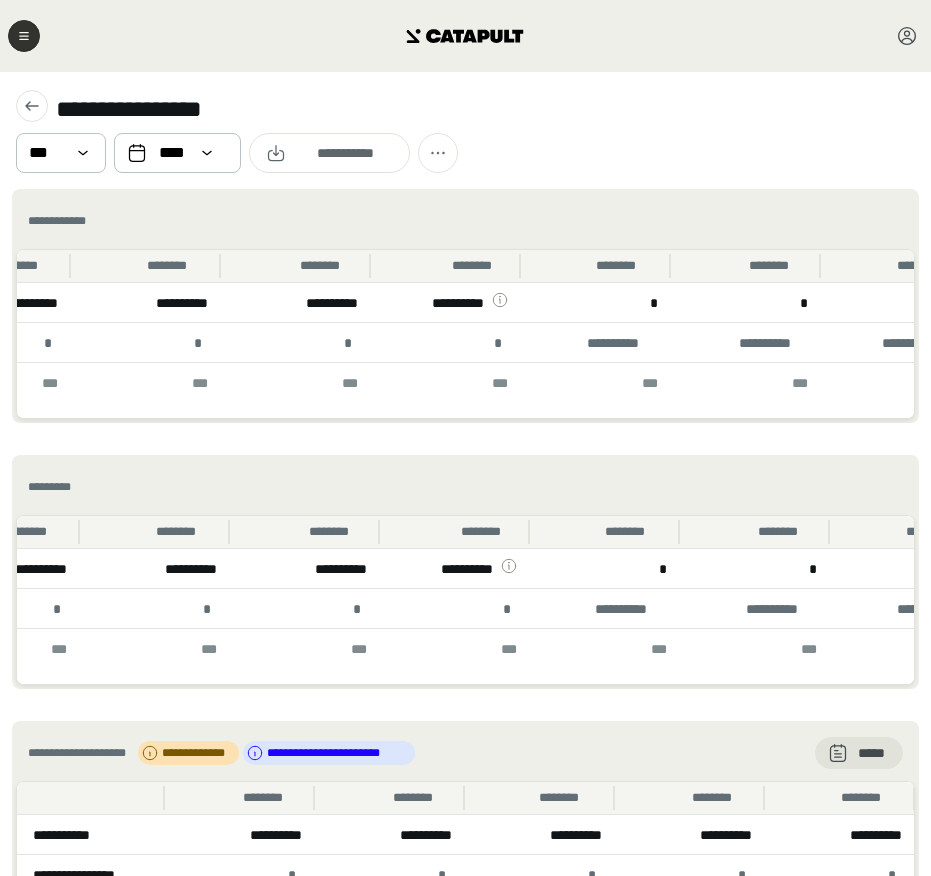 click 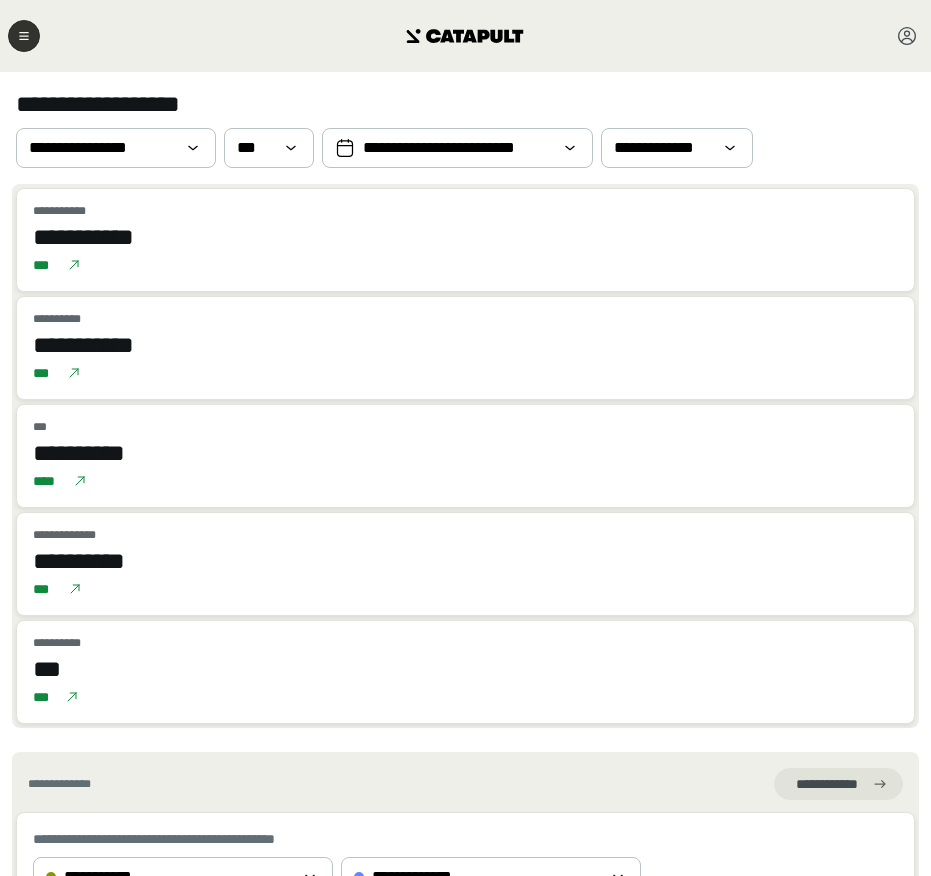 click at bounding box center [24, 36] 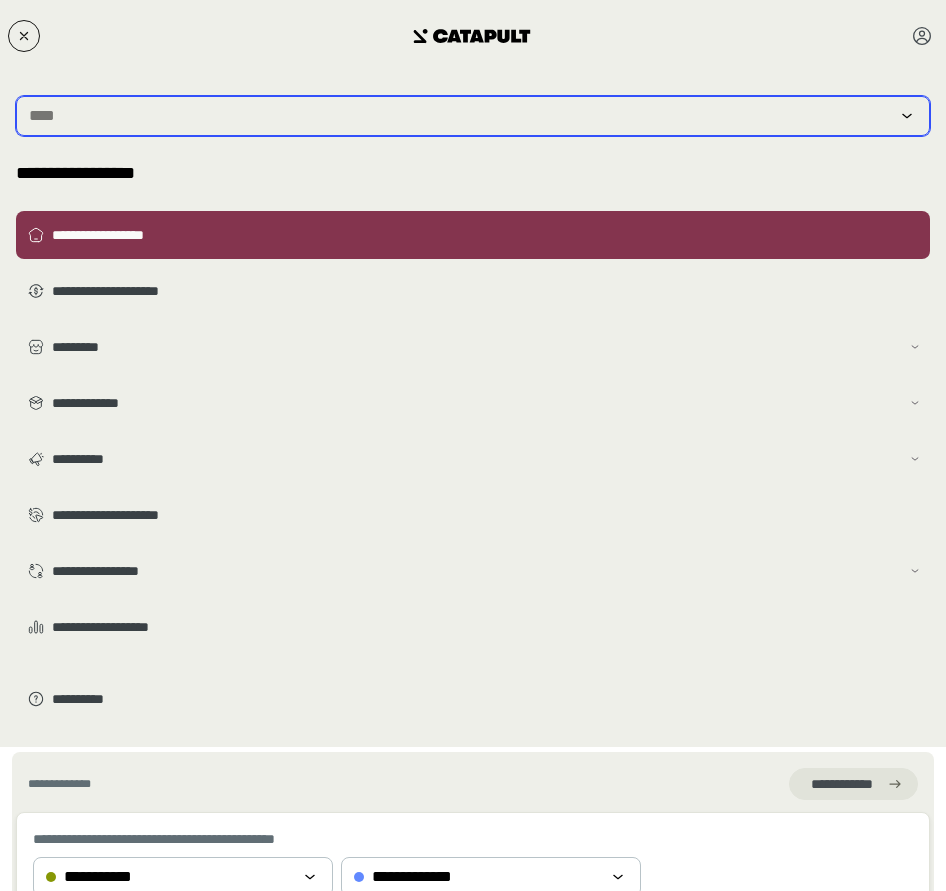 click at bounding box center (459, 116) 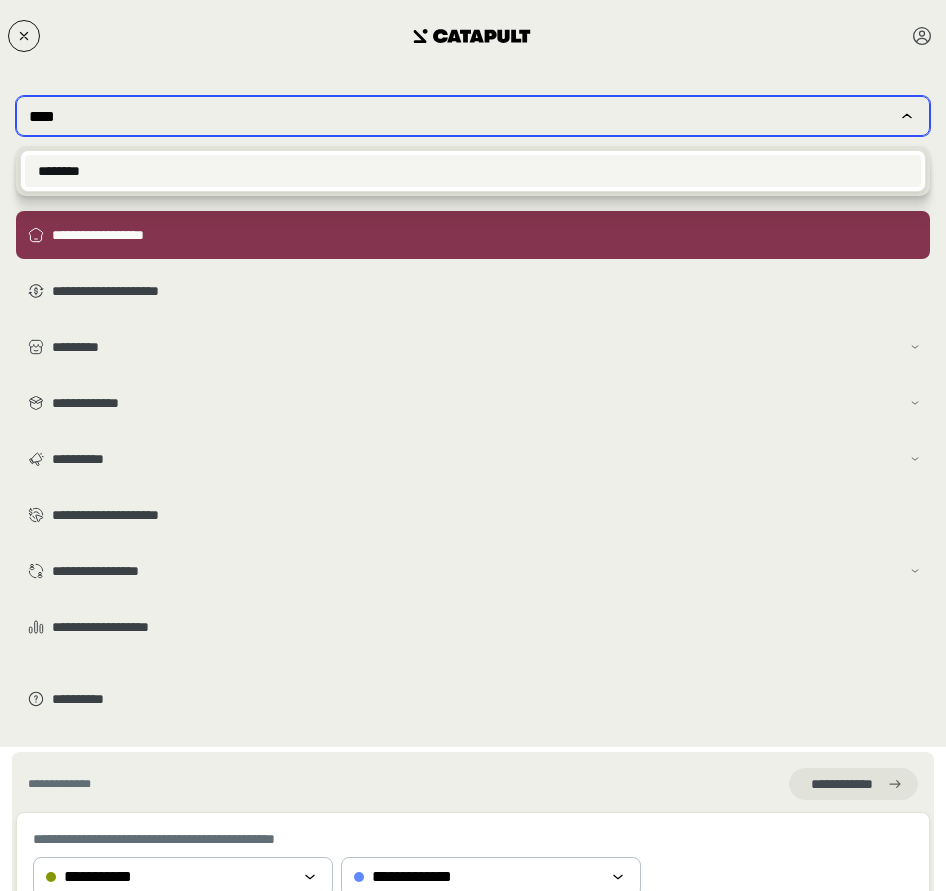 type on "****" 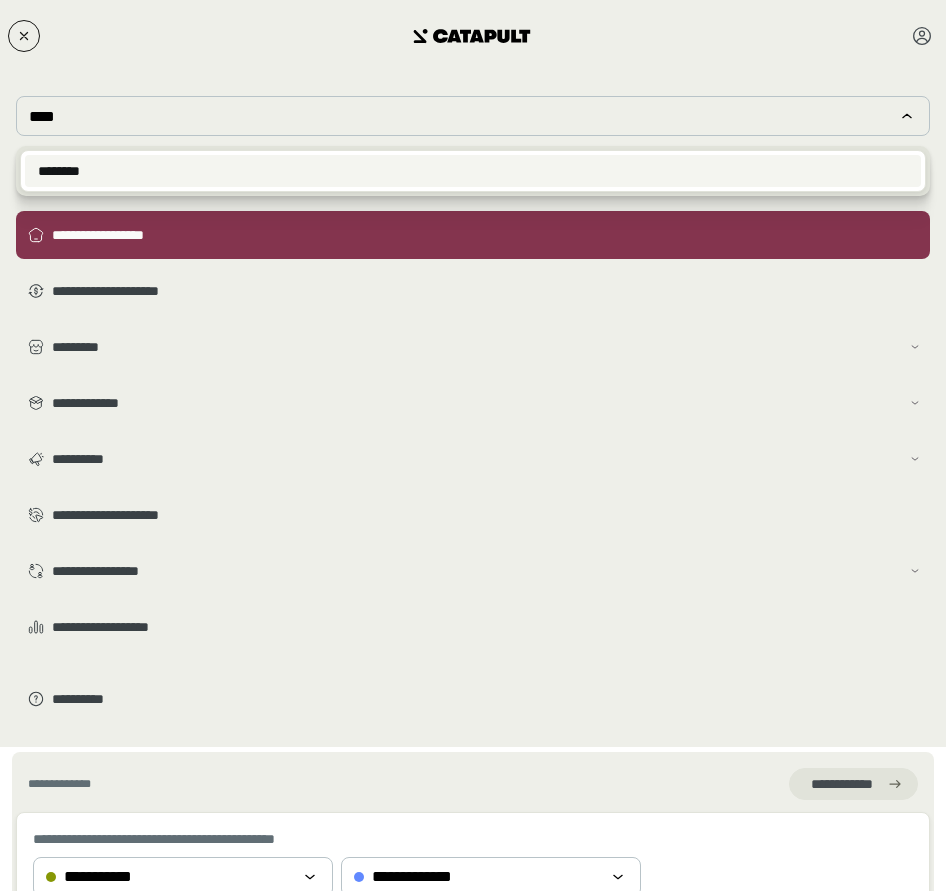 click on "********" at bounding box center (473, 171) 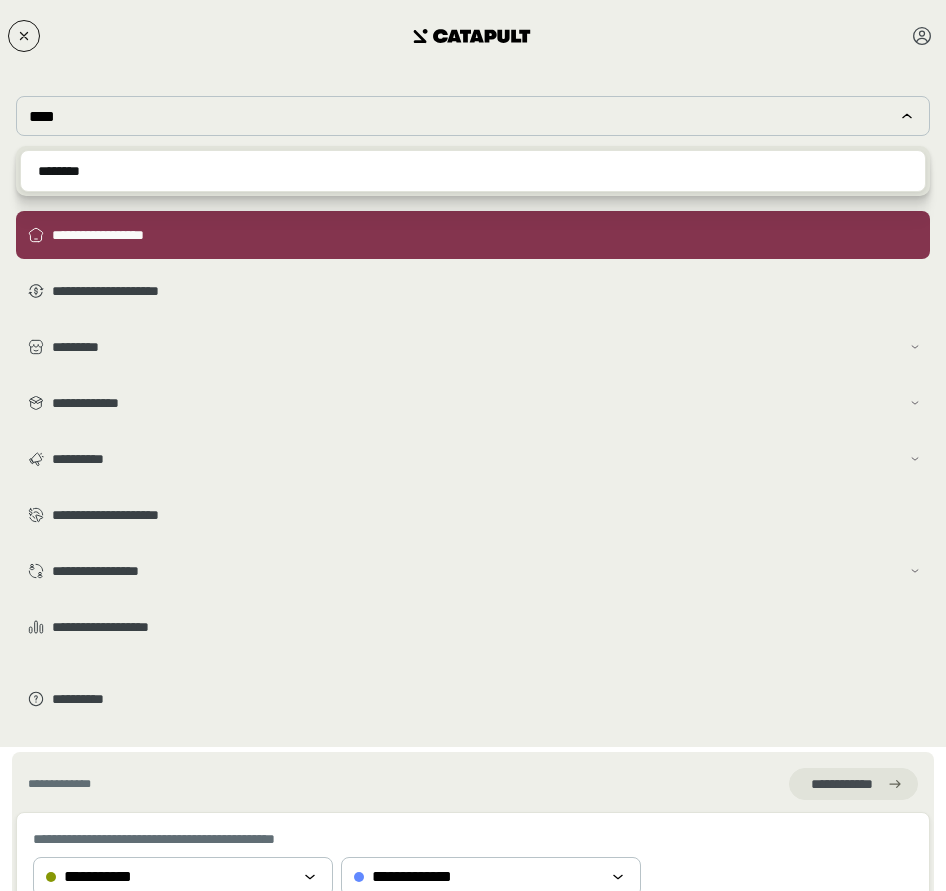 type 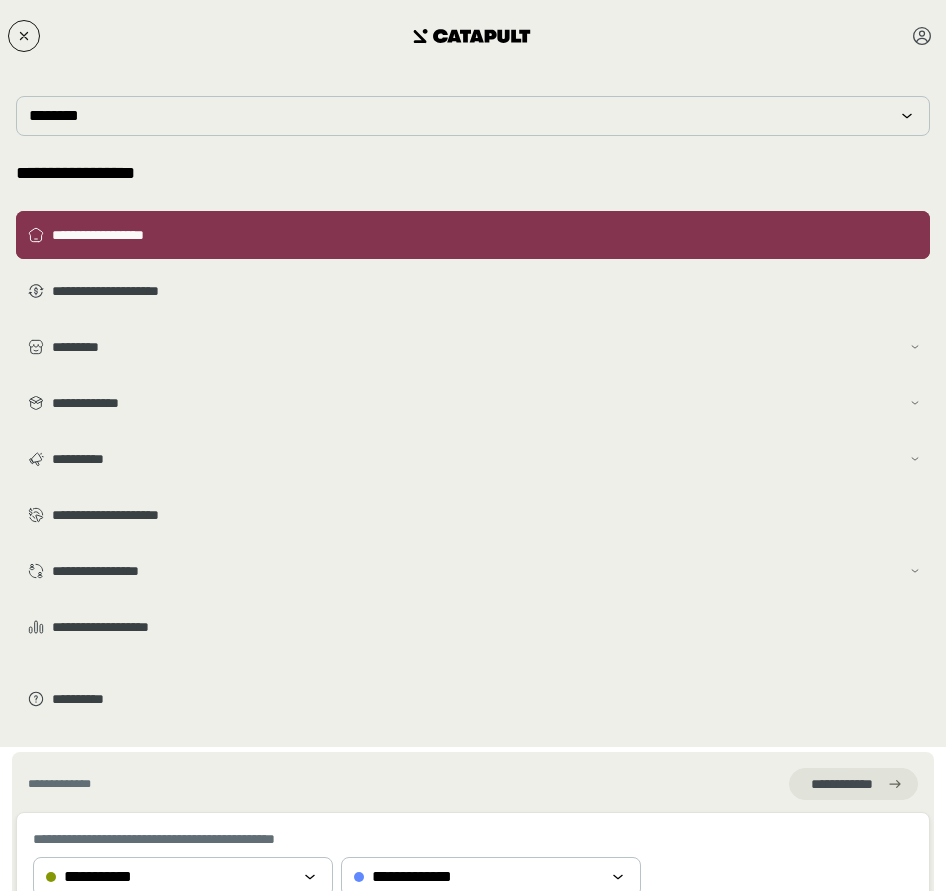 click on "**********" at bounding box center (487, 235) 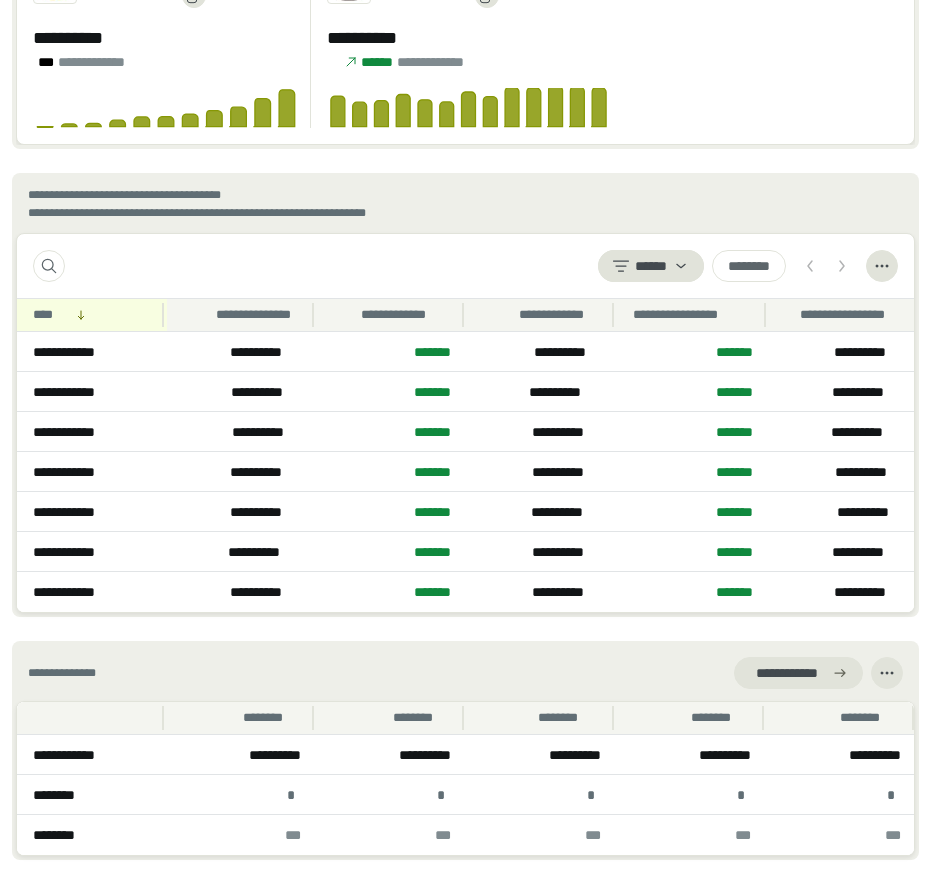 scroll, scrollTop: 2342, scrollLeft: 0, axis: vertical 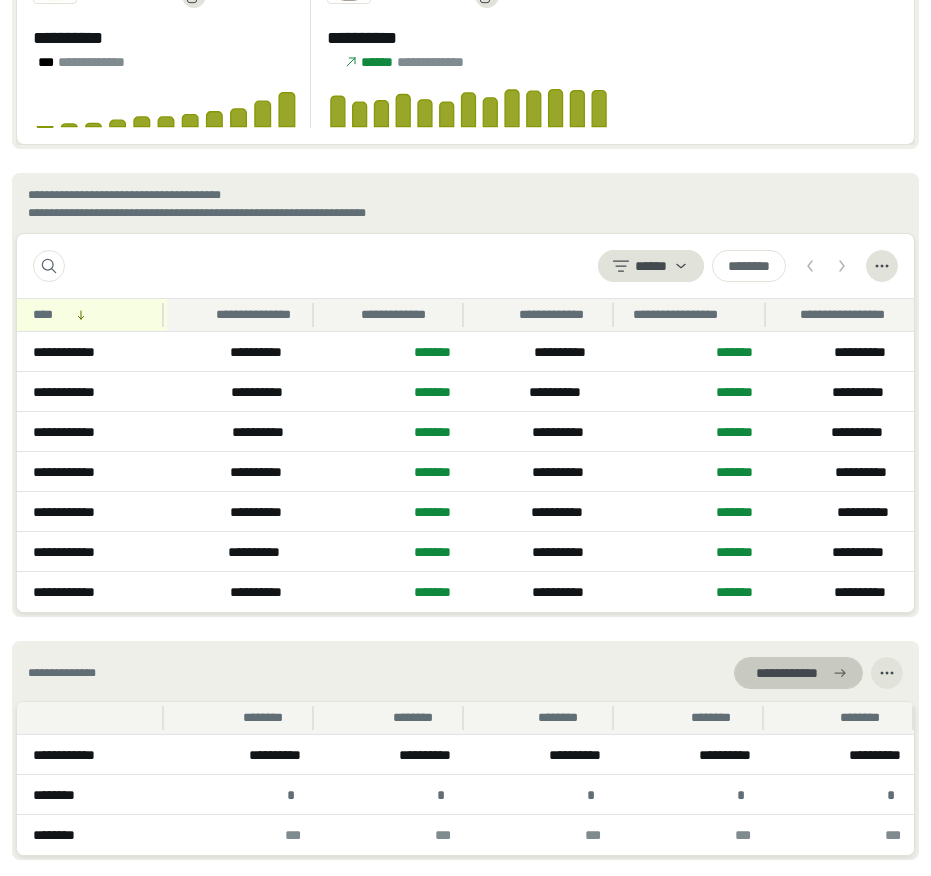 click on "**********" at bounding box center (786, 673) 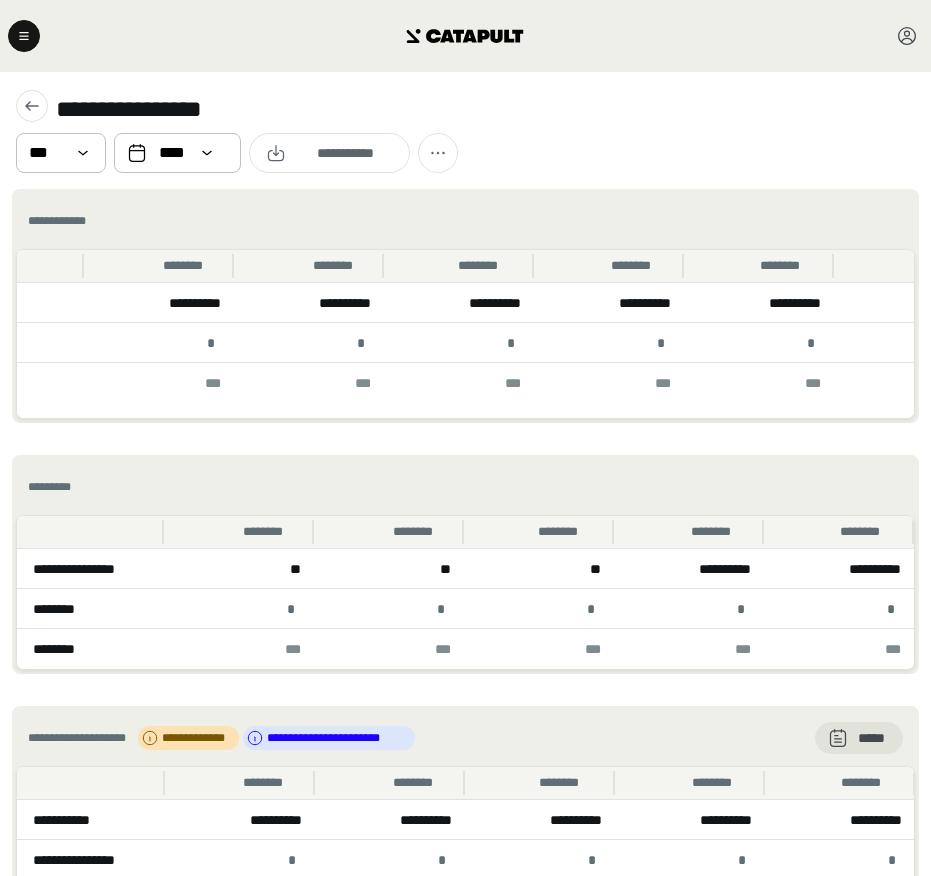 scroll, scrollTop: 0, scrollLeft: 0, axis: both 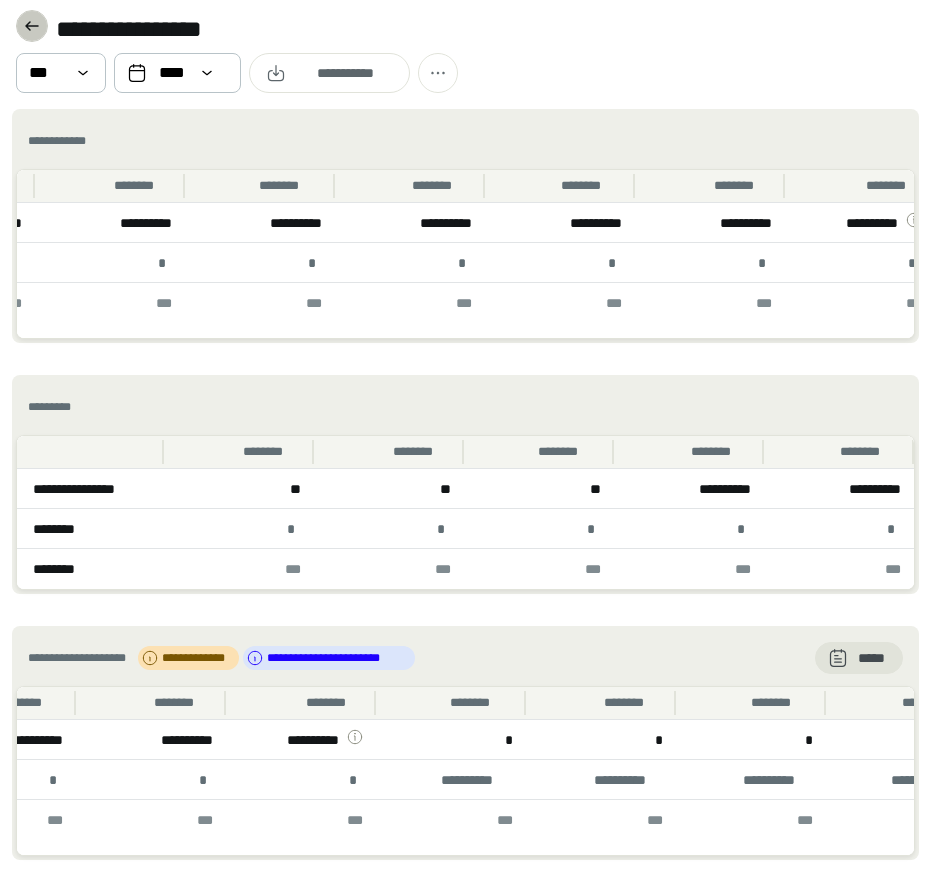 click 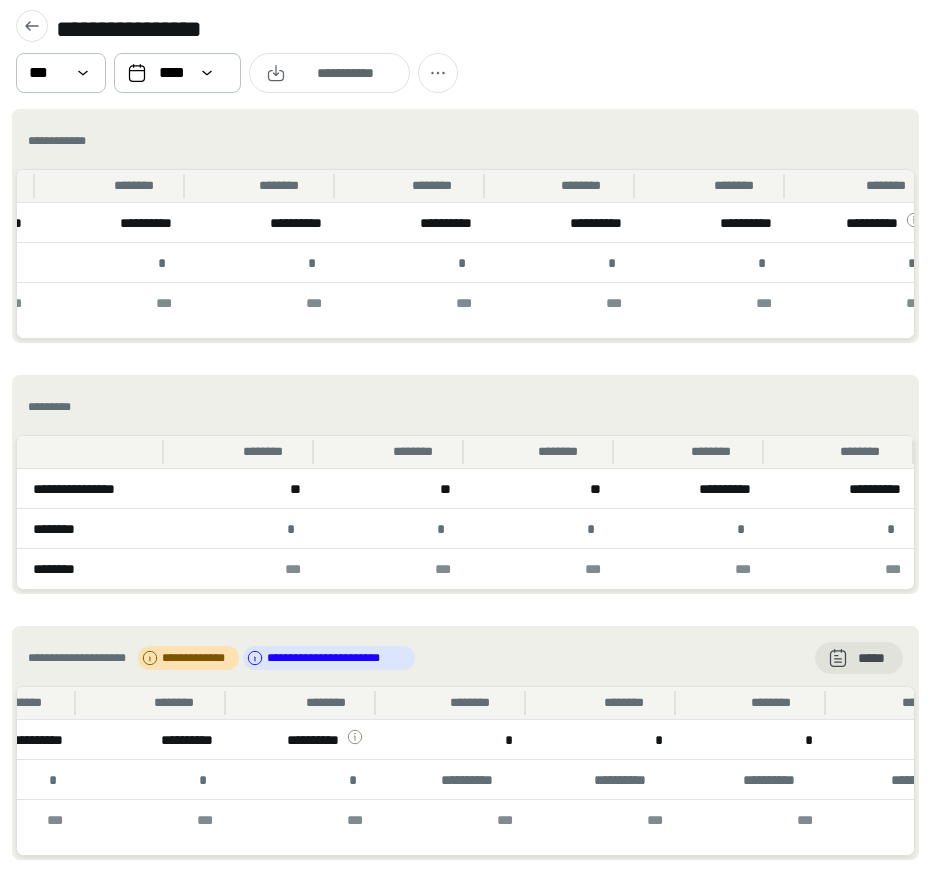 scroll, scrollTop: 0, scrollLeft: 0, axis: both 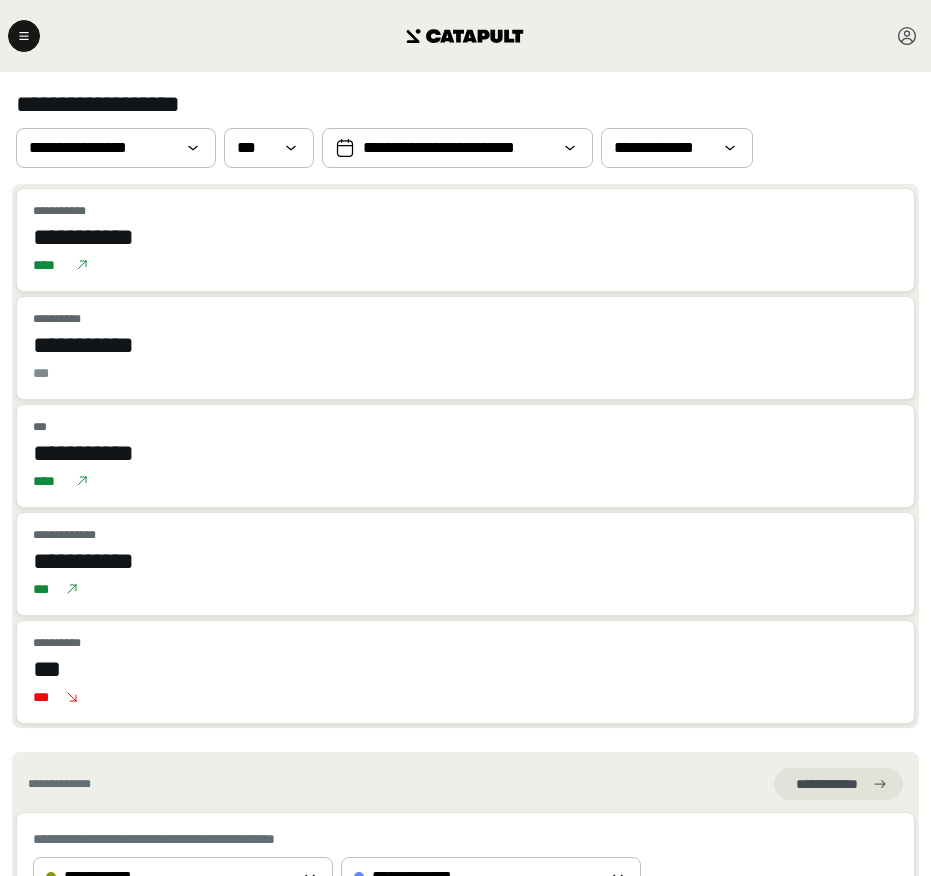 click 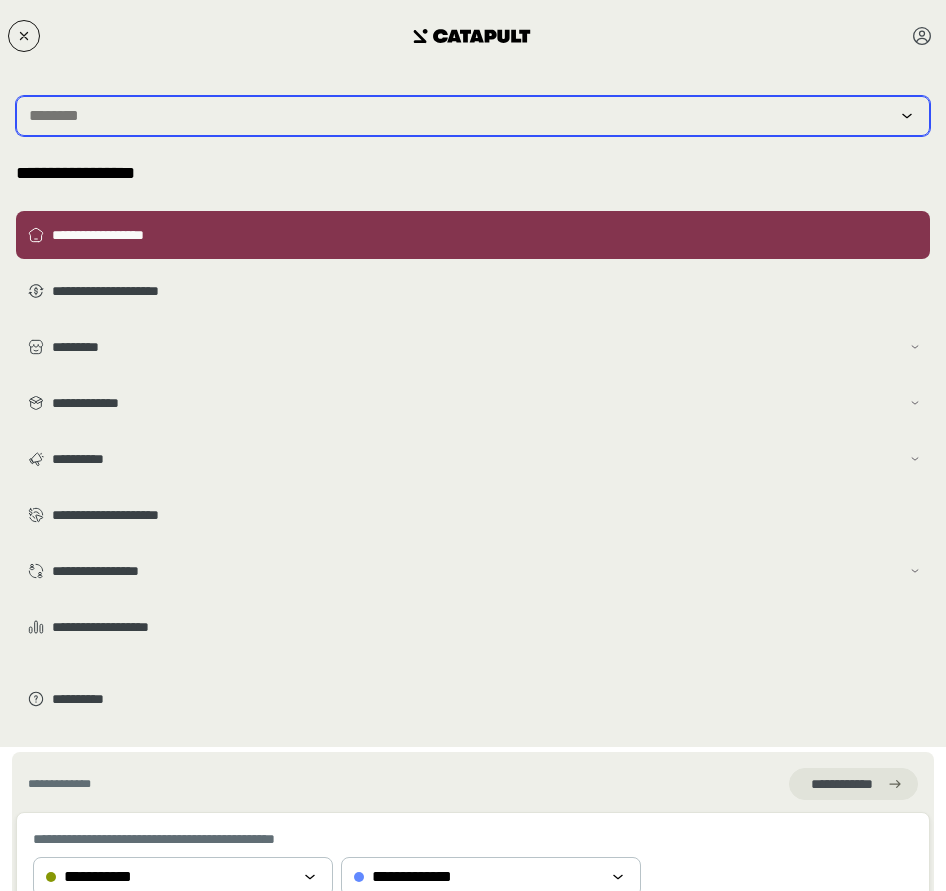 click at bounding box center (459, 116) 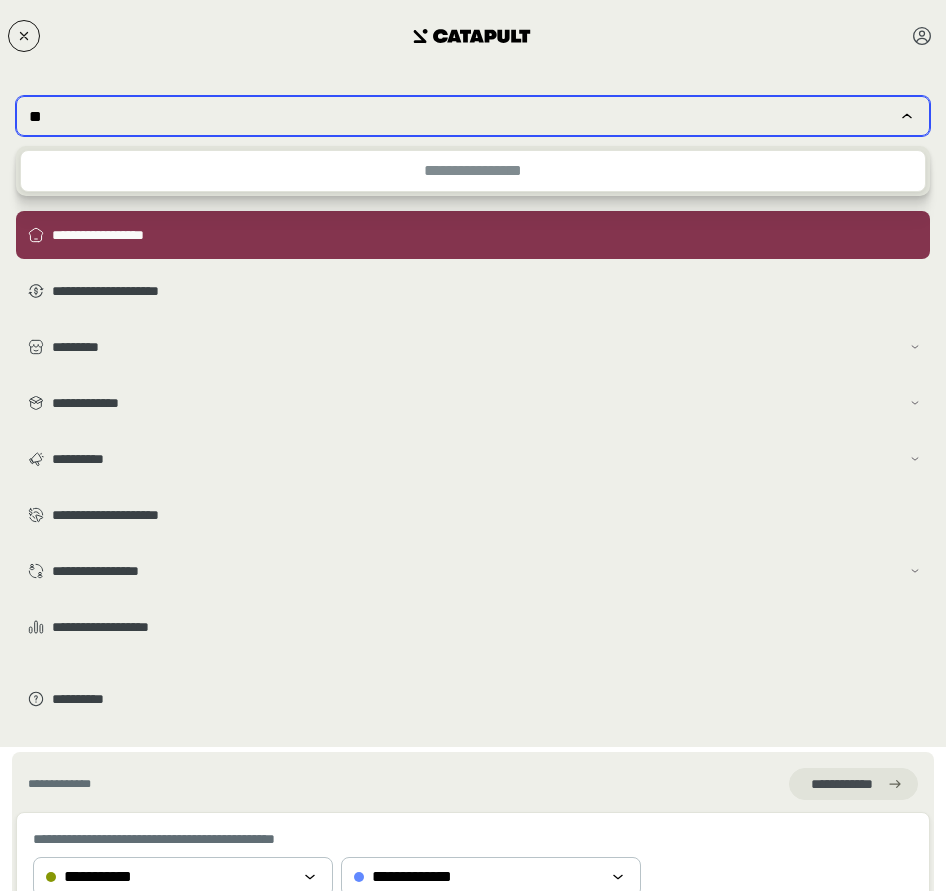 type on "*" 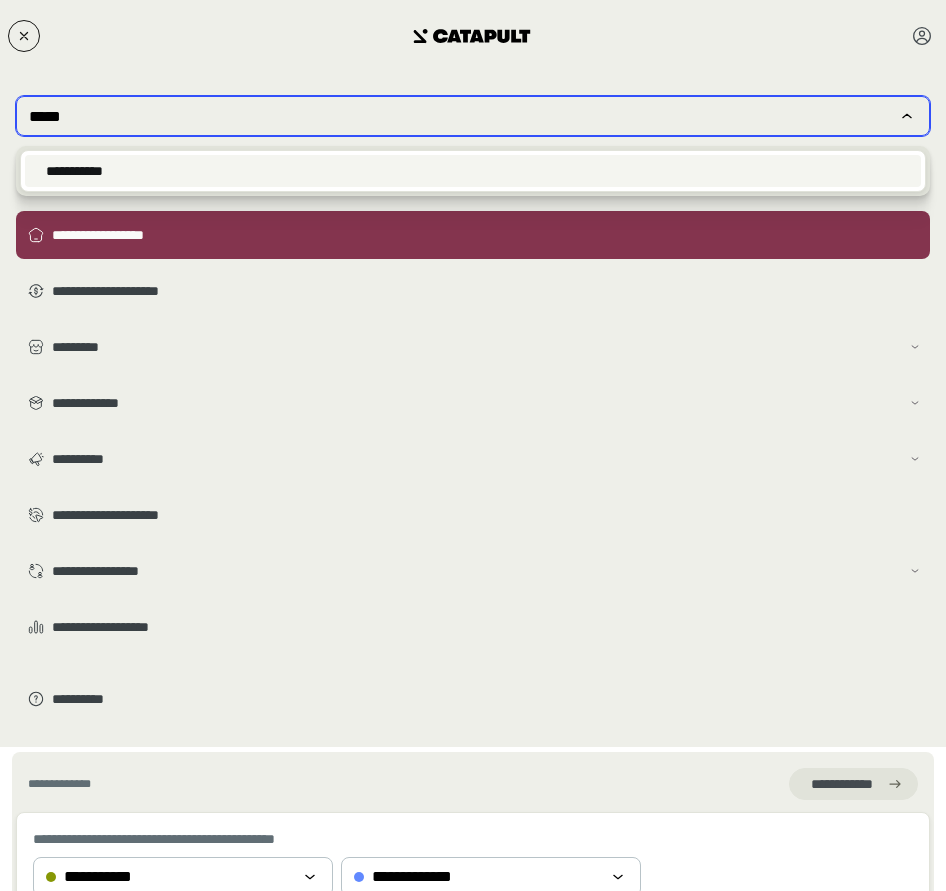 type on "*****" 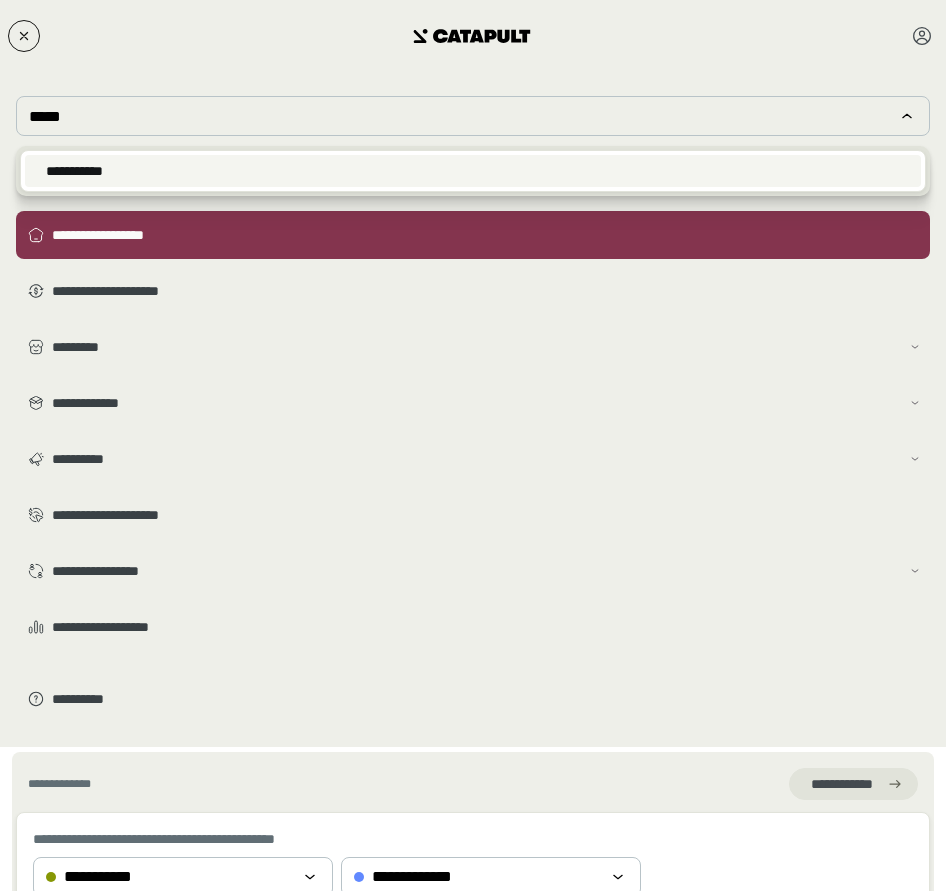 click on "**********" at bounding box center (473, 171) 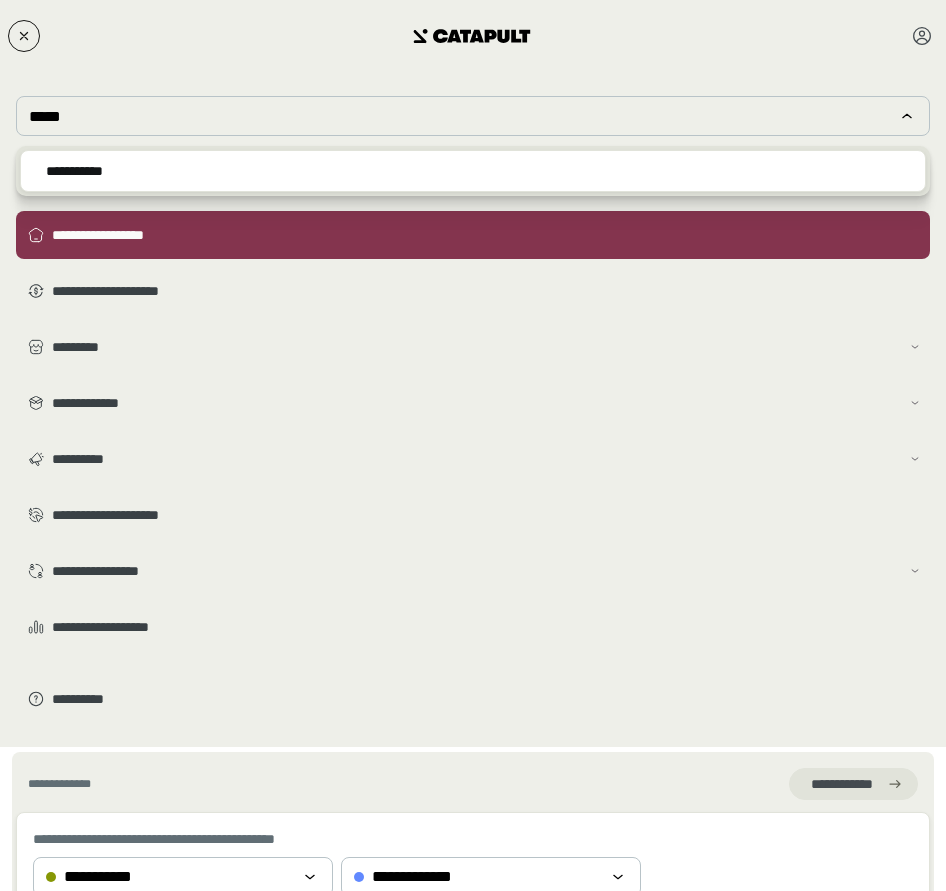 type 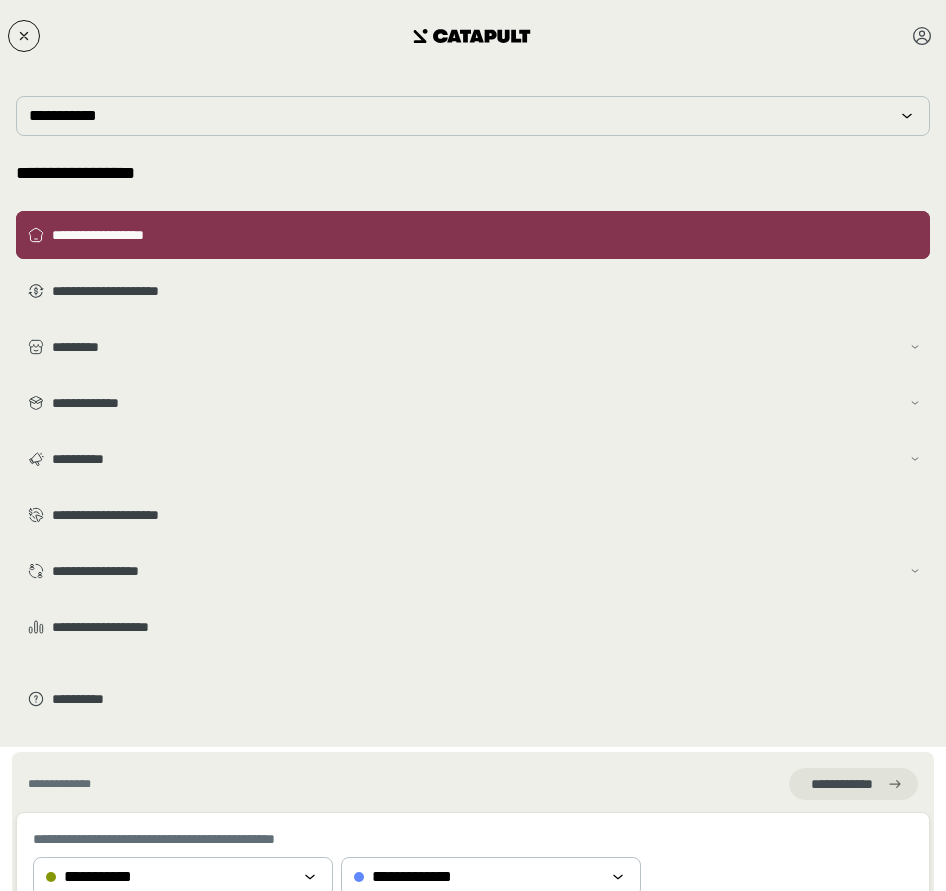 click on "**********" at bounding box center (487, 235) 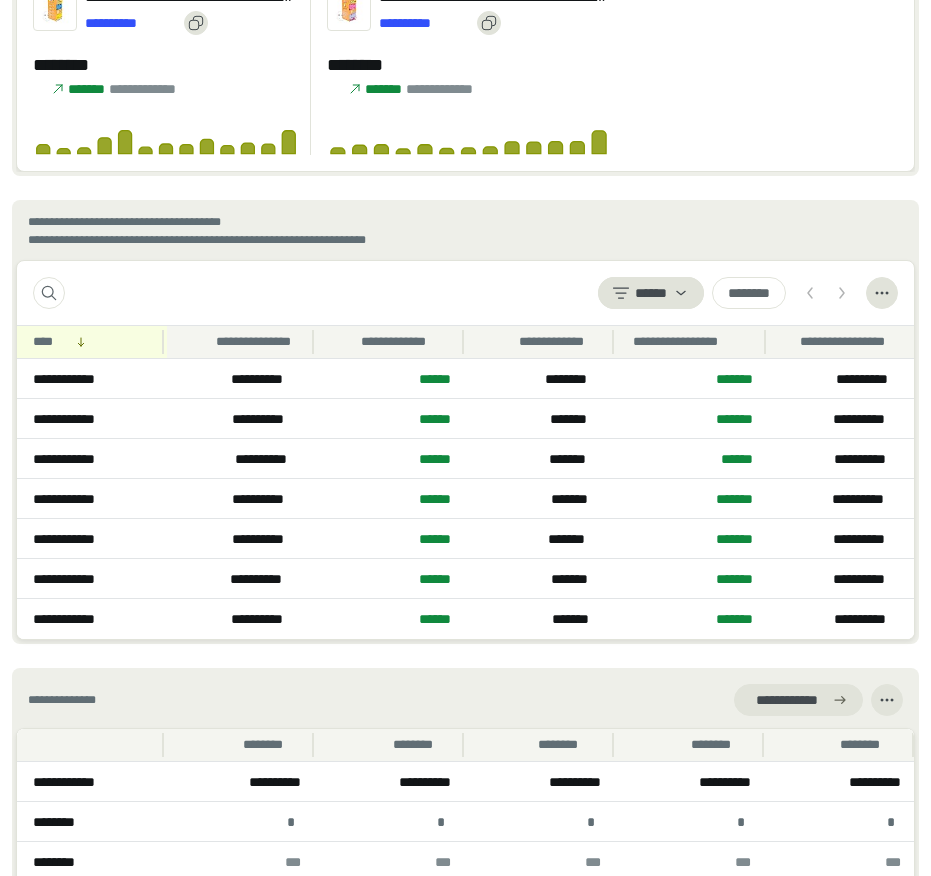 scroll, scrollTop: 2342, scrollLeft: 0, axis: vertical 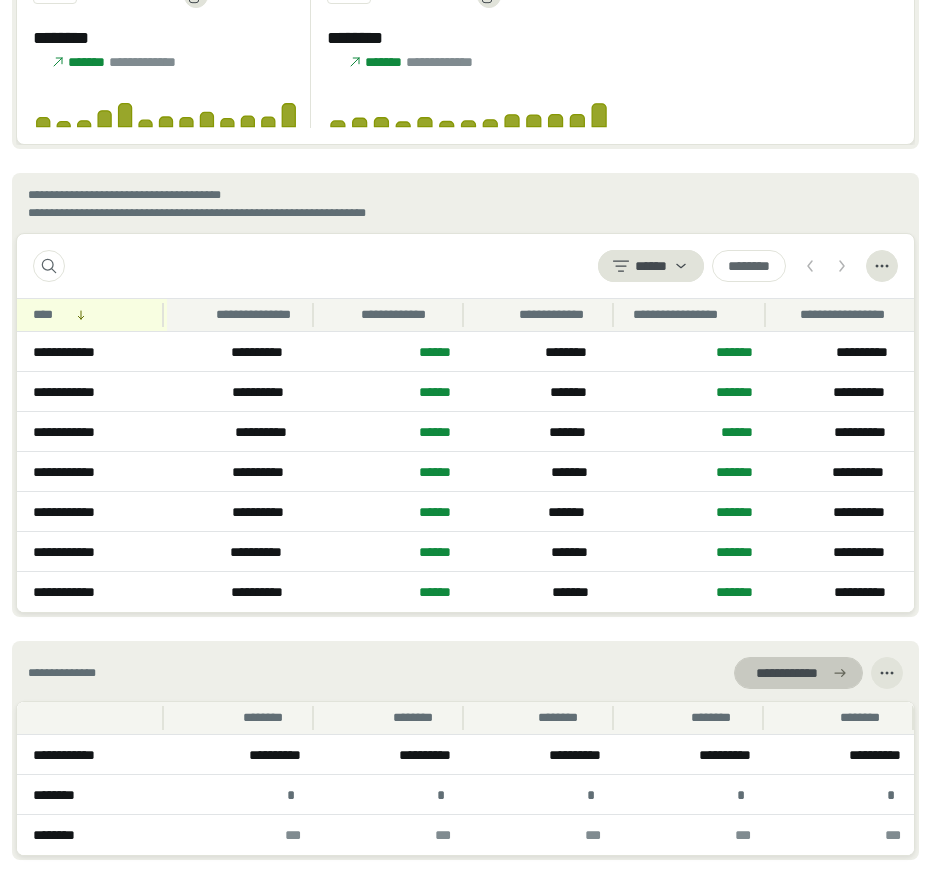 click on "**********" at bounding box center (786, 673) 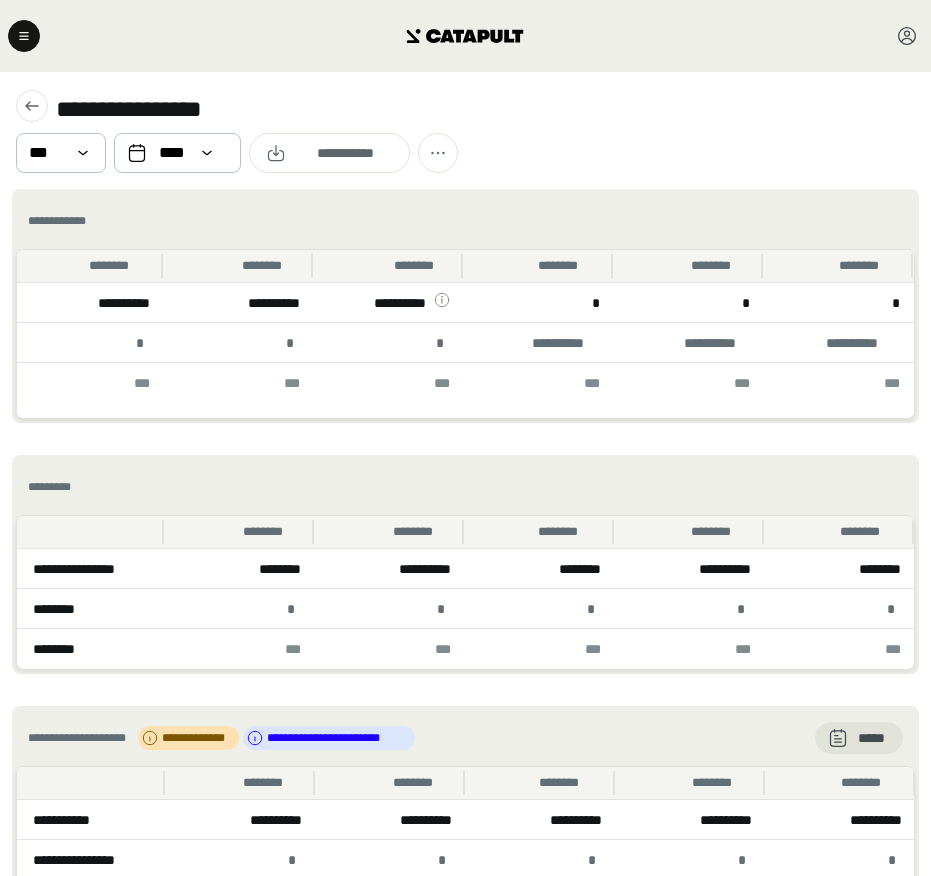 scroll, scrollTop: 0, scrollLeft: 742, axis: horizontal 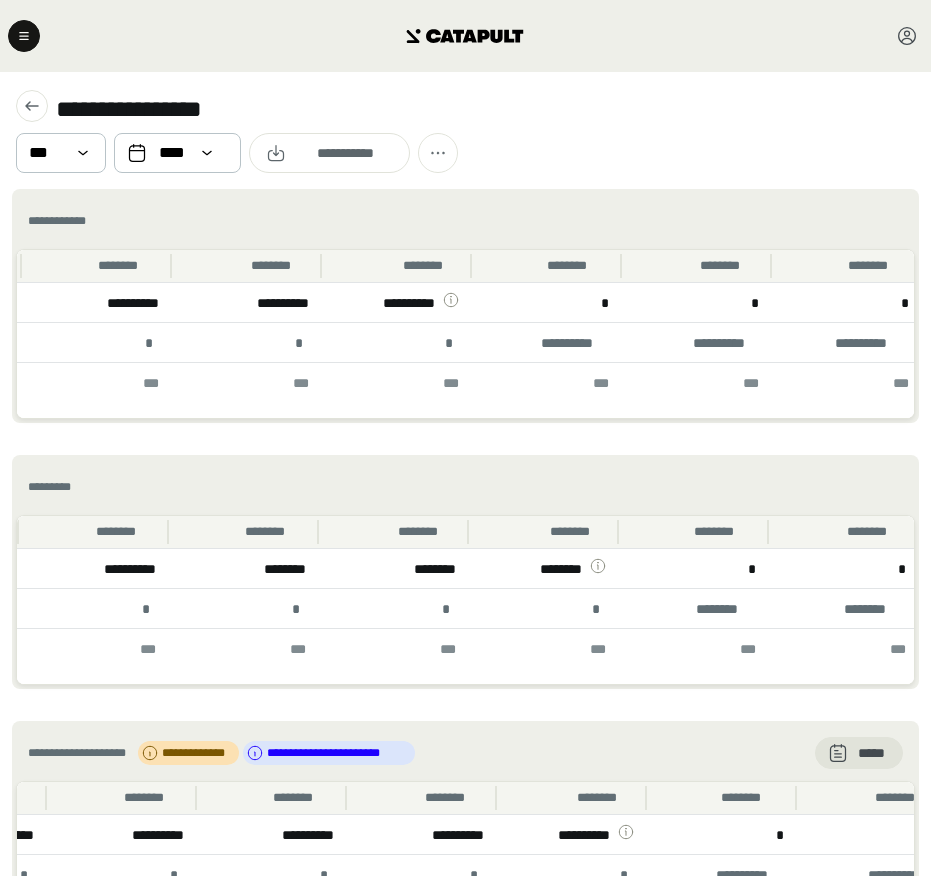click 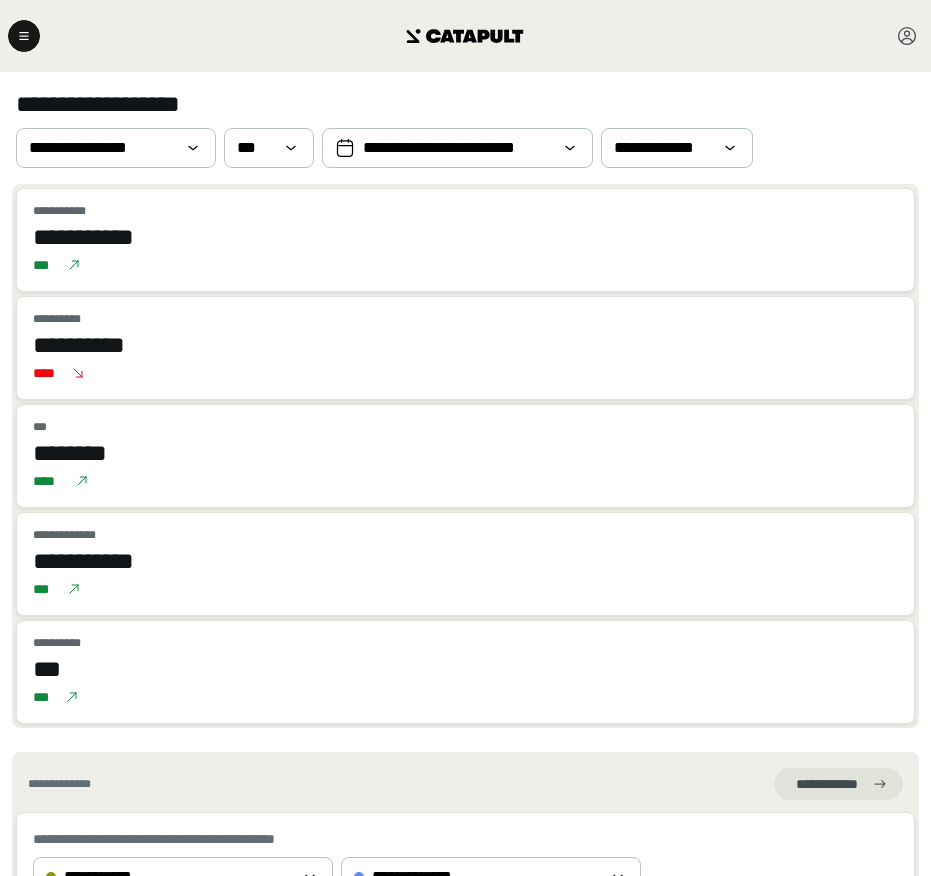 click 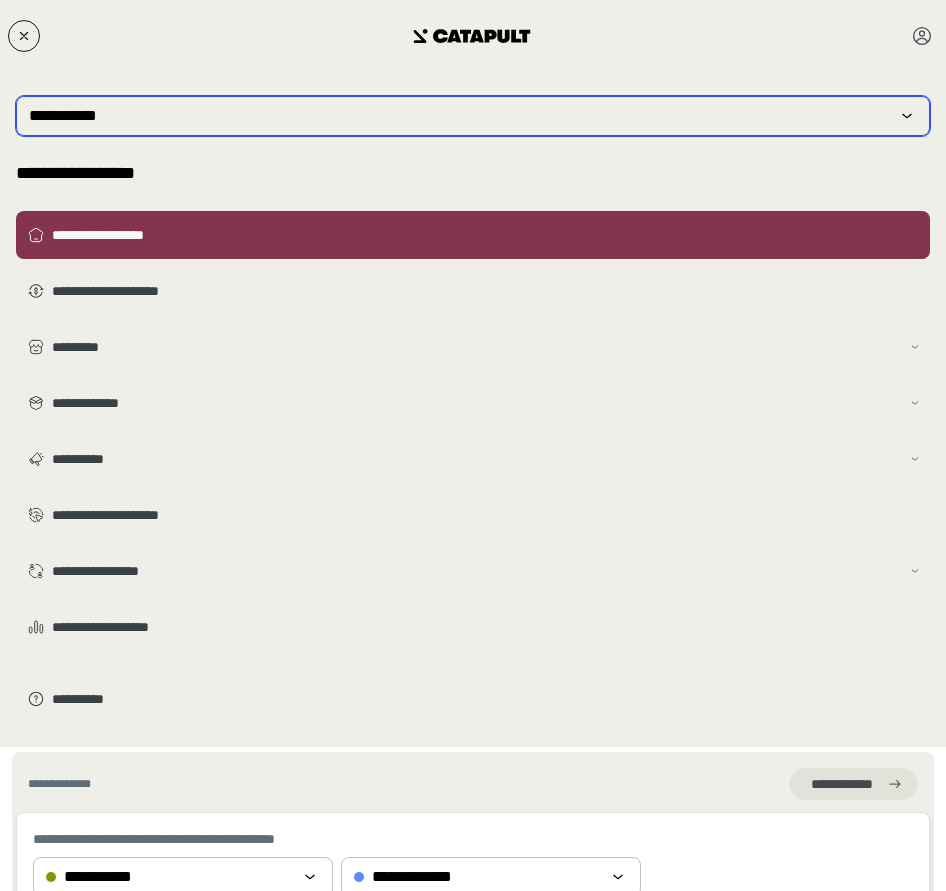 click on "**********" at bounding box center (473, 116) 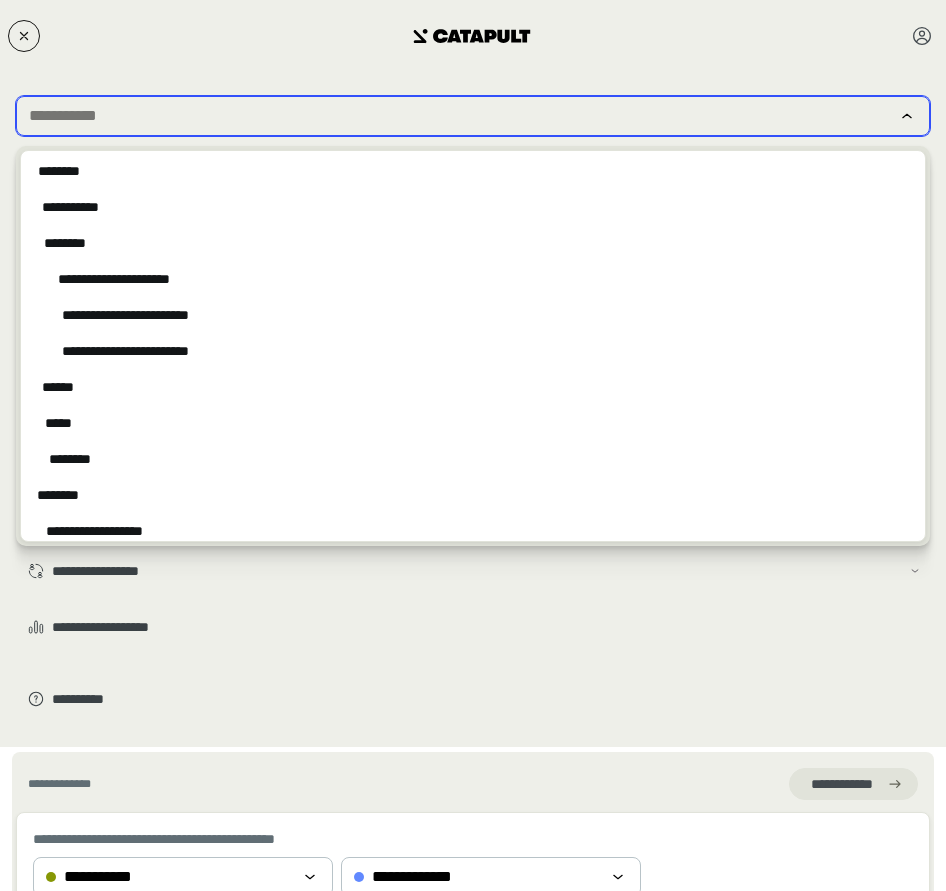 click at bounding box center (459, 116) 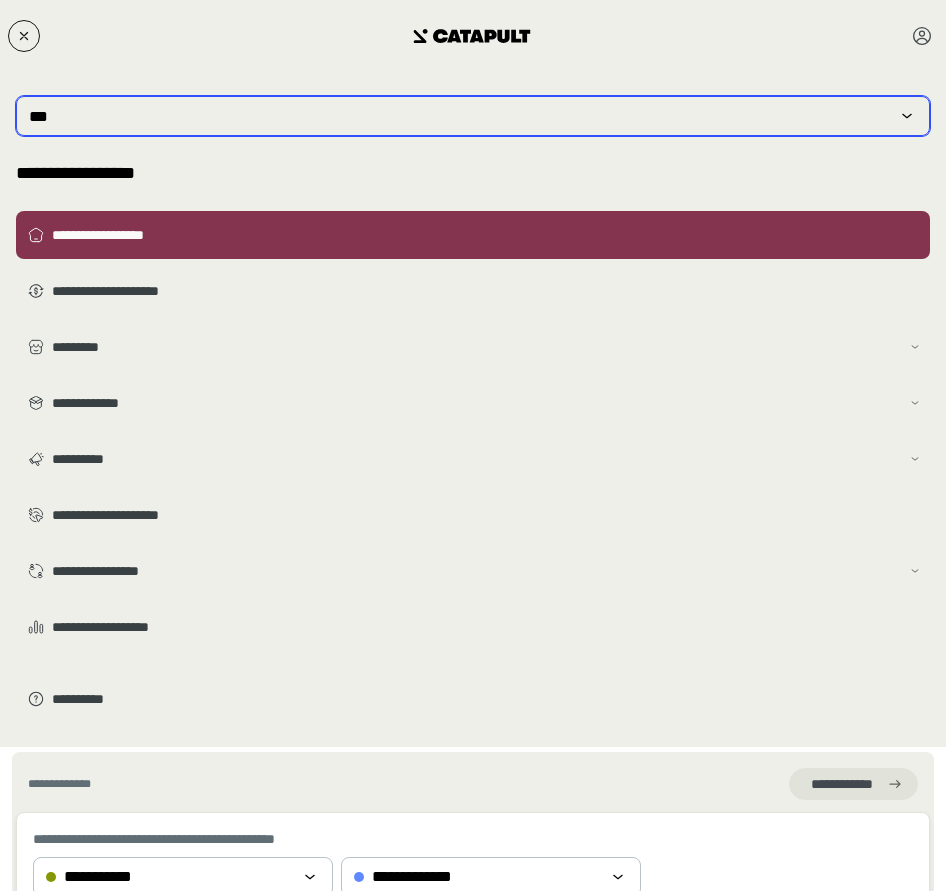 type on "***" 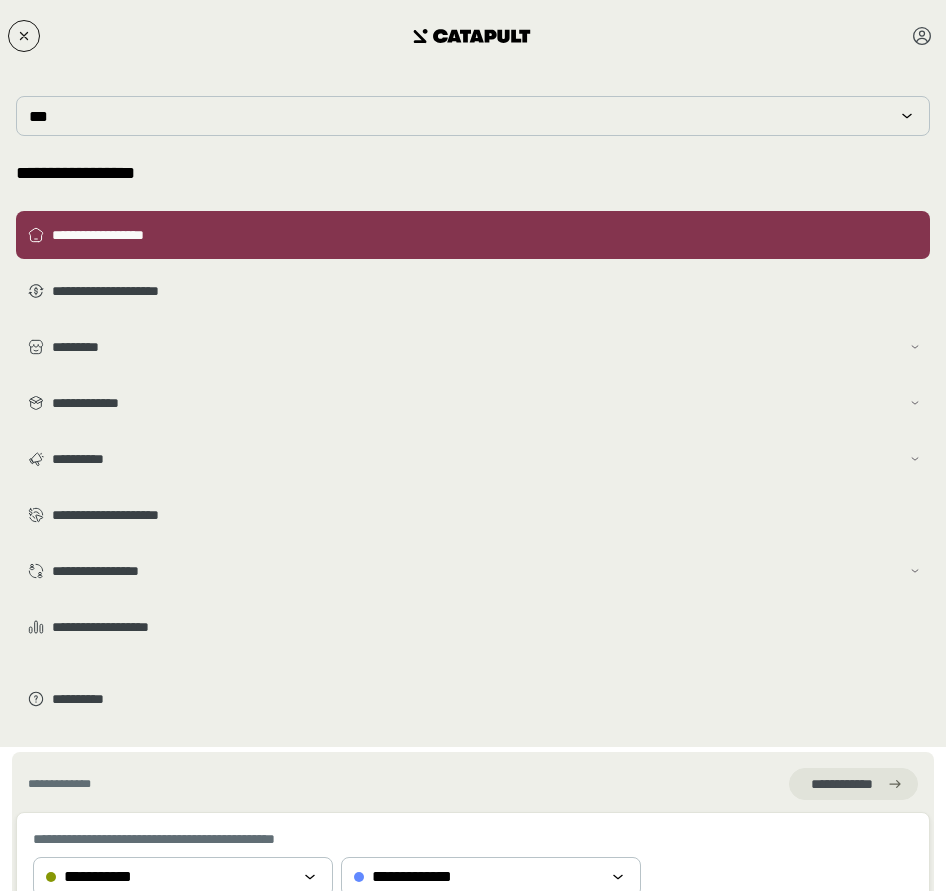 click on "[FIRST] [LAST] [ADDRESS] [CITY], [STATE] [ZIP]" at bounding box center [473, 409] 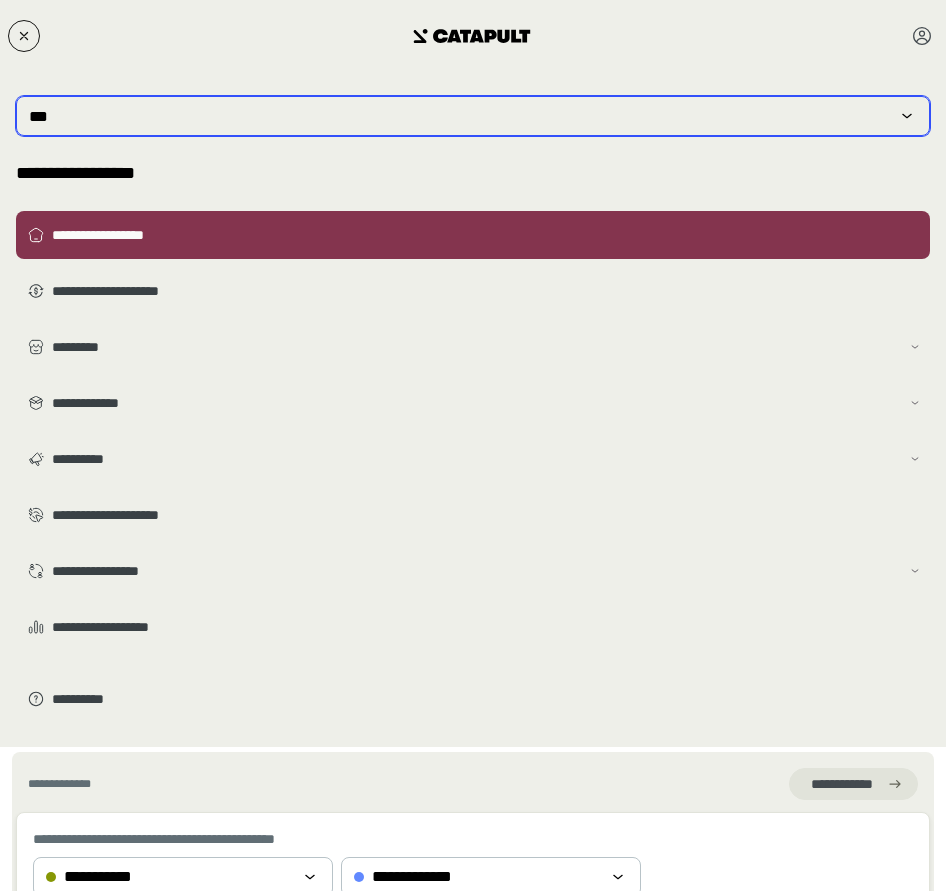 click on "***" at bounding box center [459, 116] 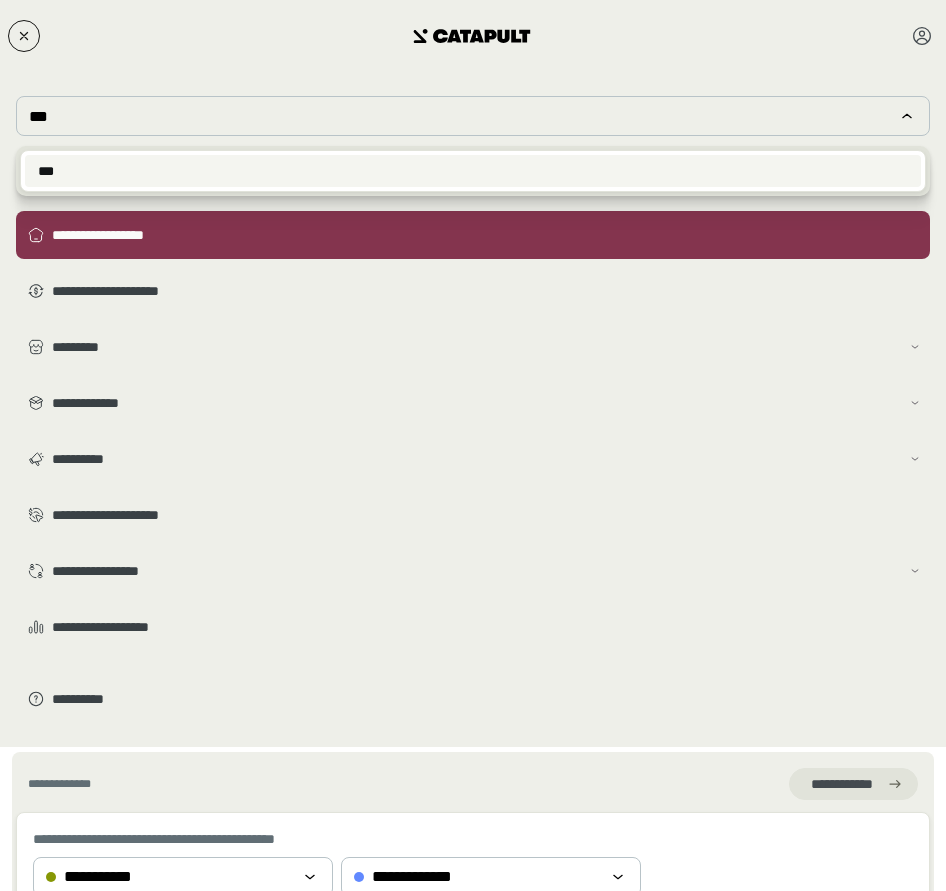 click on "***" at bounding box center [473, 171] 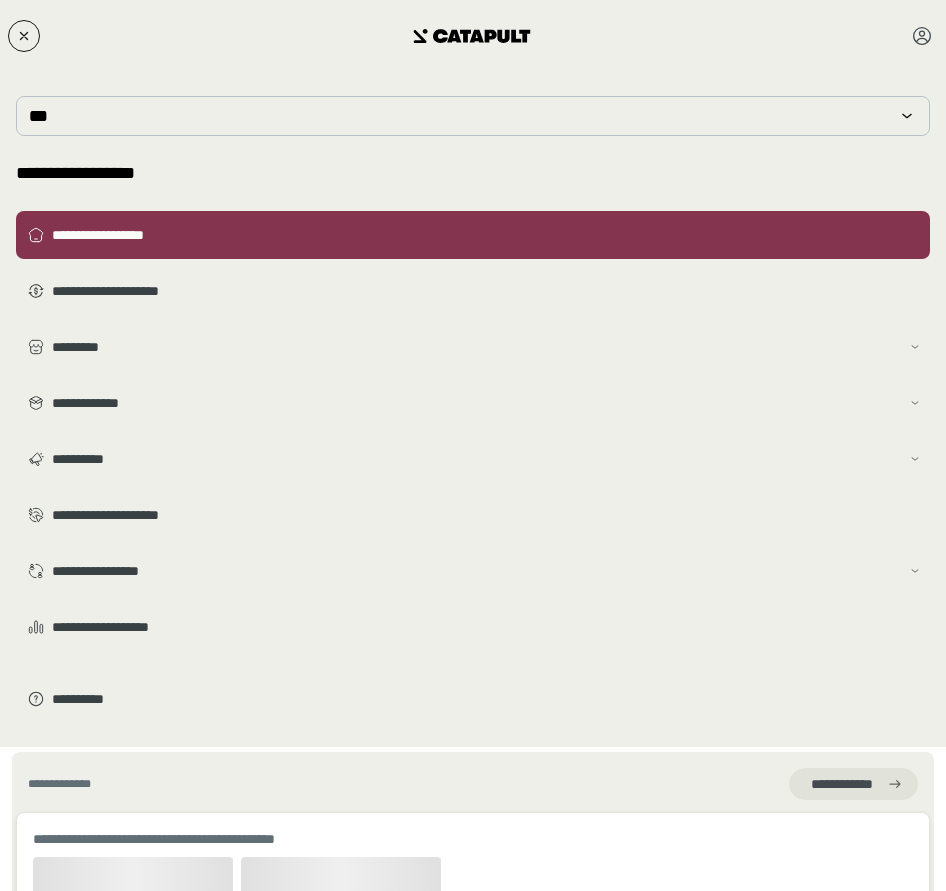 type 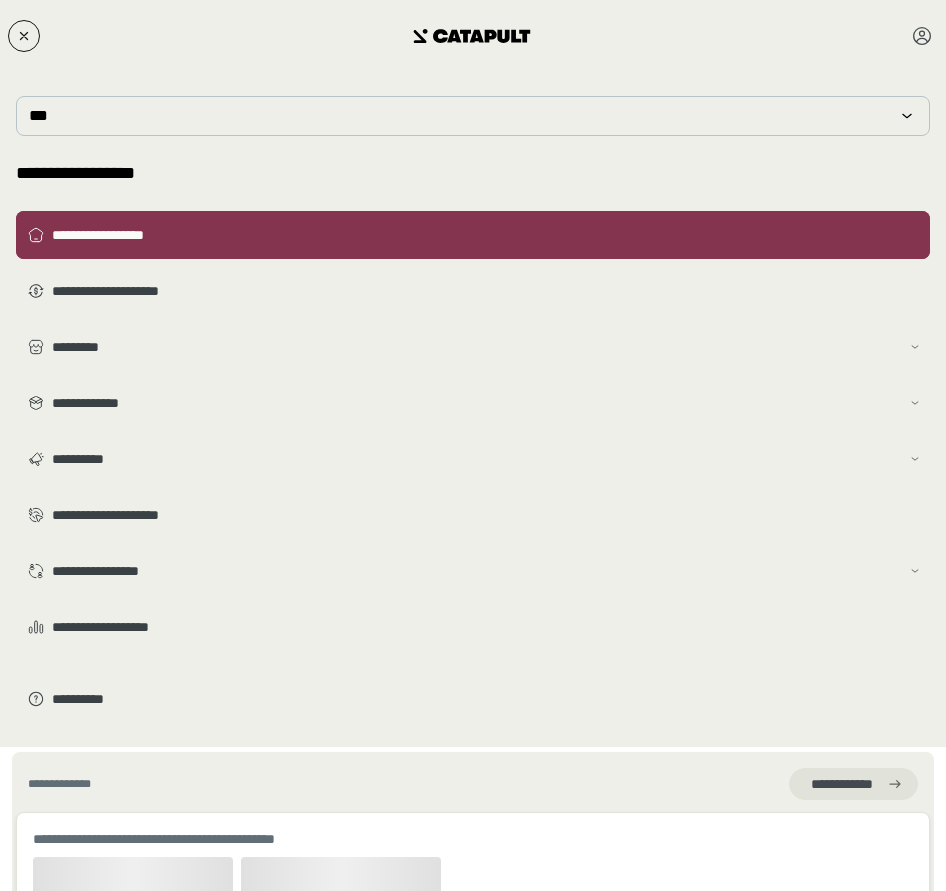 click on "**********" at bounding box center [473, 235] 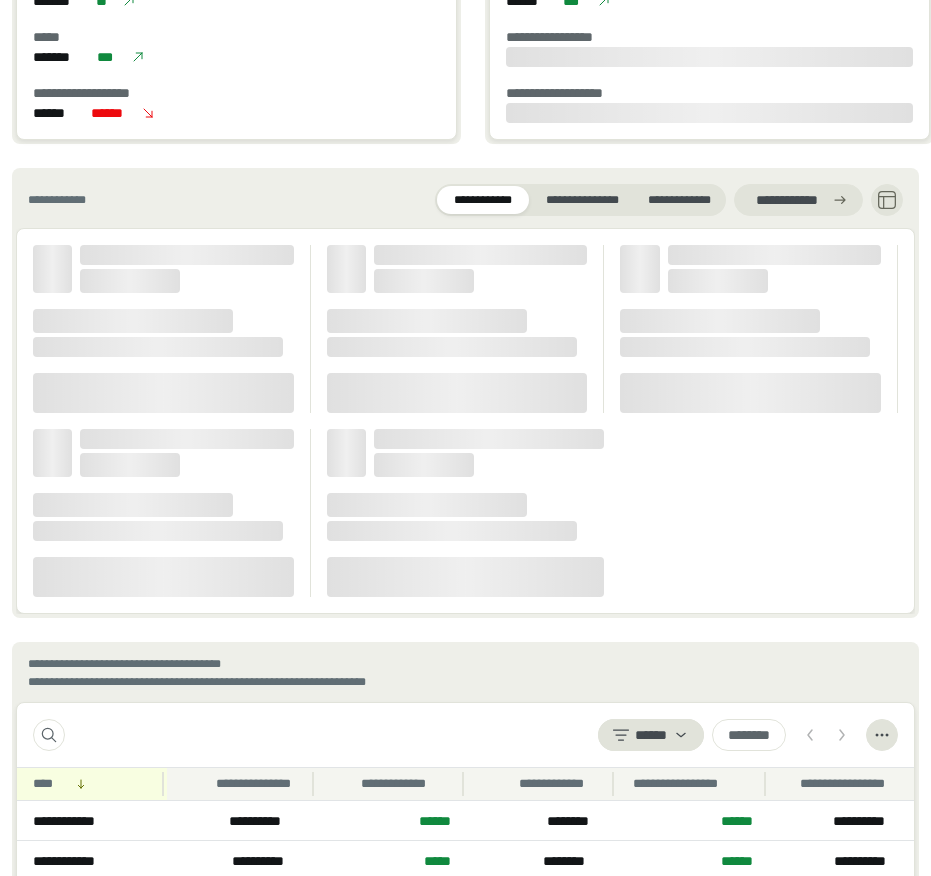 scroll, scrollTop: 2342, scrollLeft: 0, axis: vertical 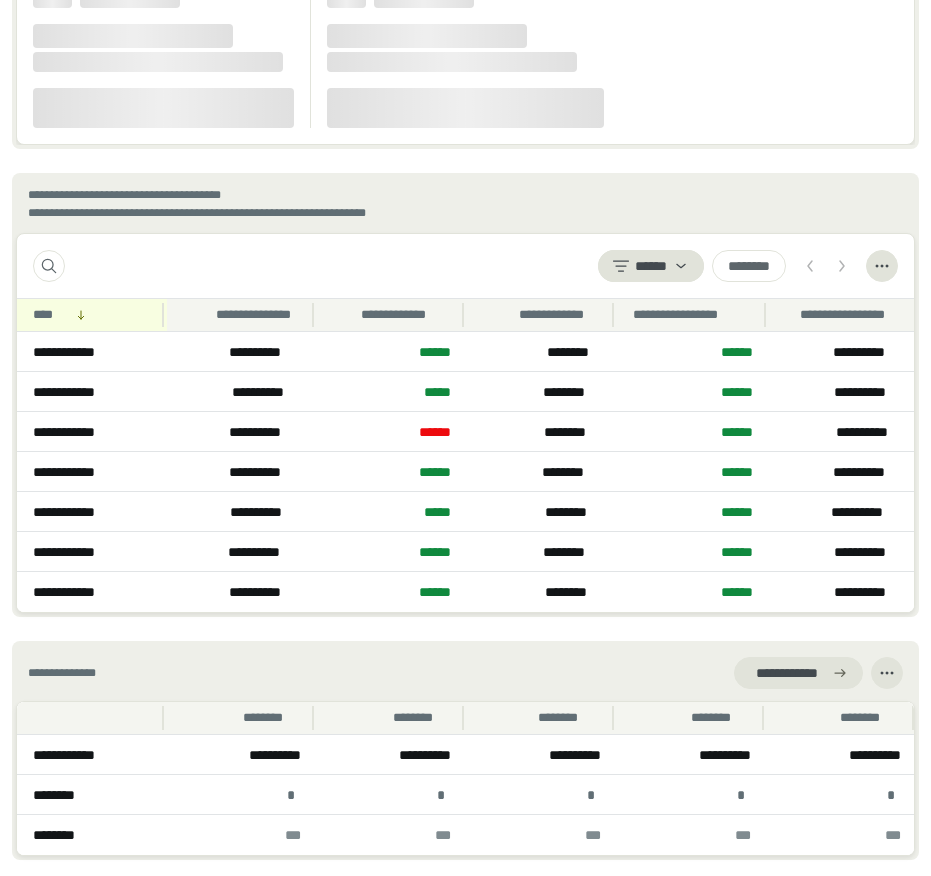 click on "[FIRST] [LAST]" at bounding box center [465, 673] 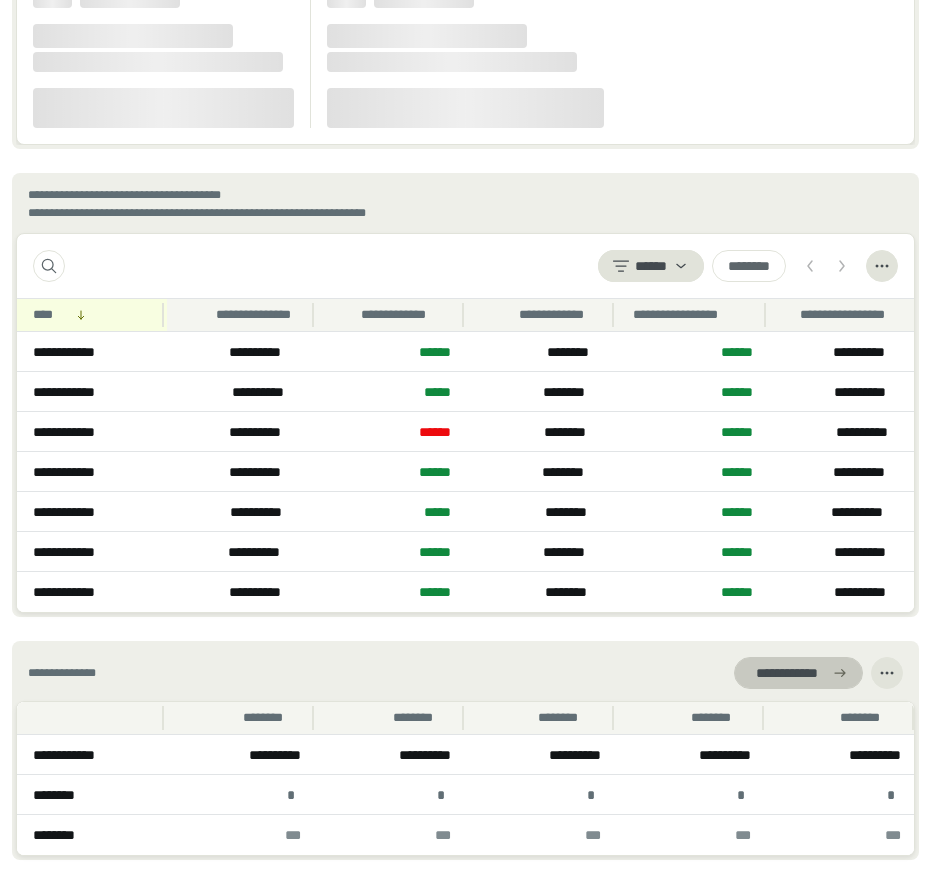 click on "**********" at bounding box center [786, 673] 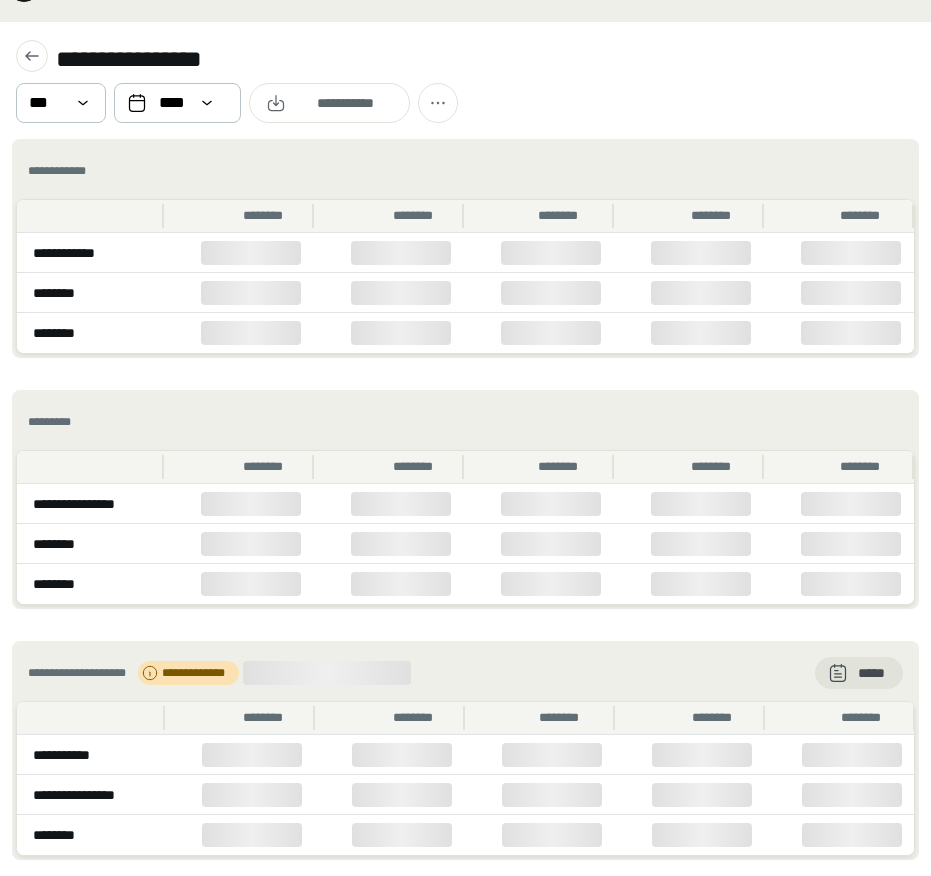 scroll, scrollTop: 0, scrollLeft: 0, axis: both 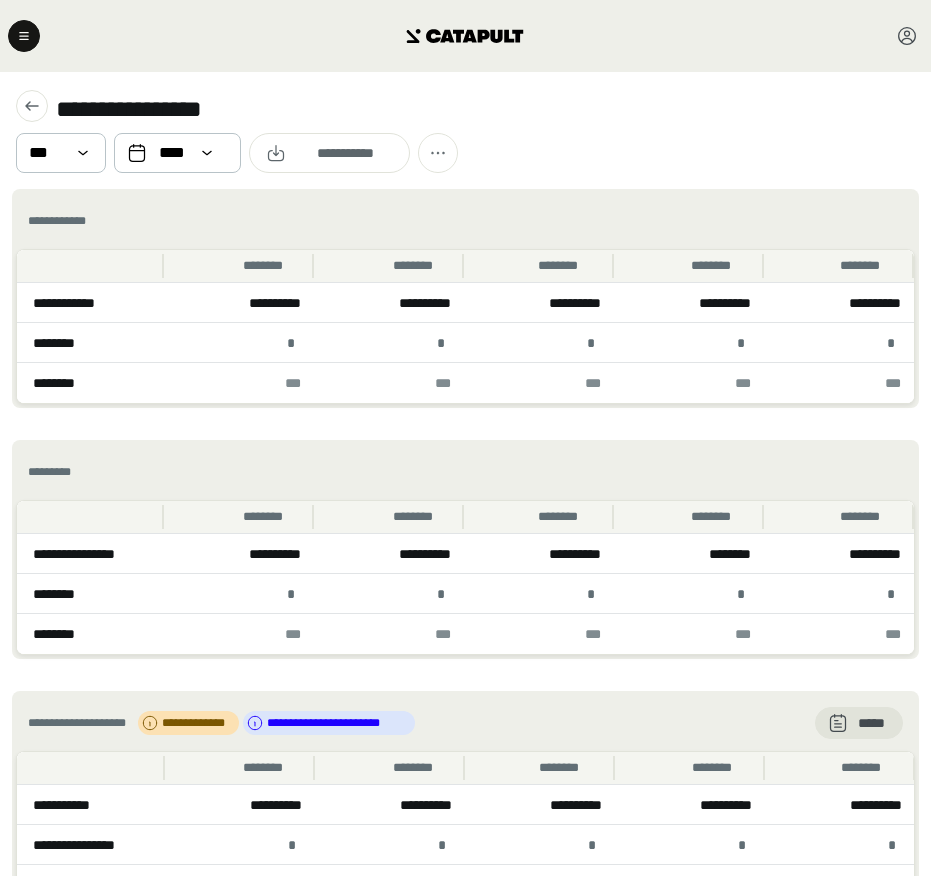 click 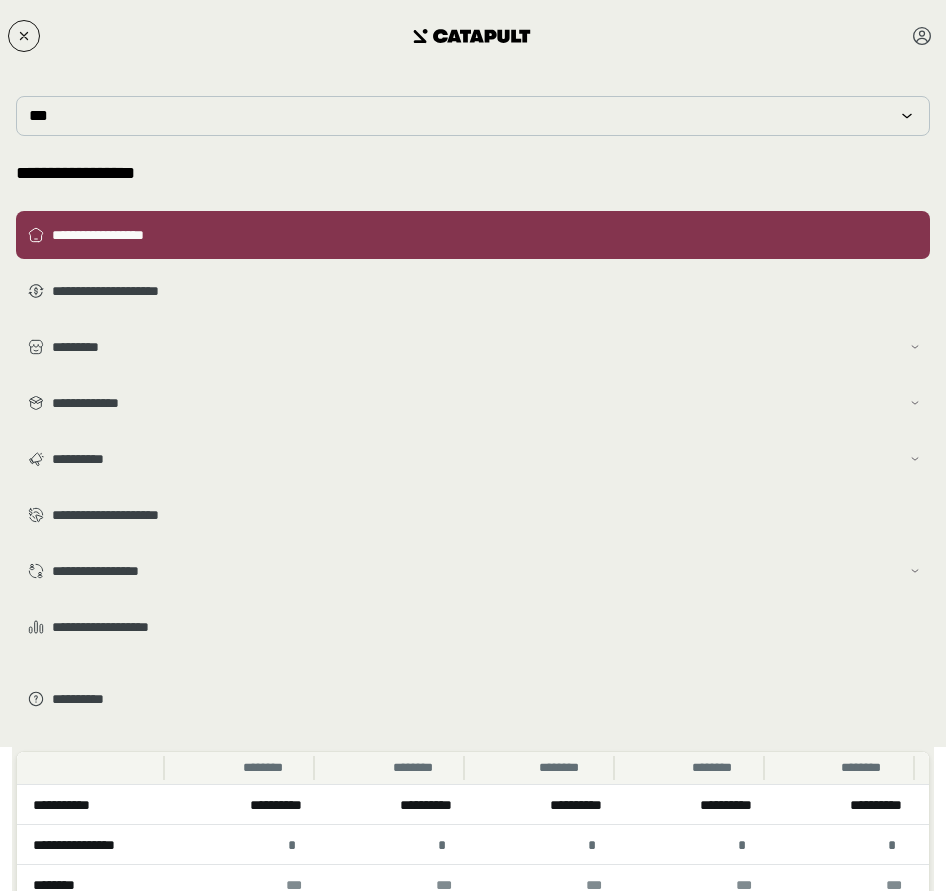 click 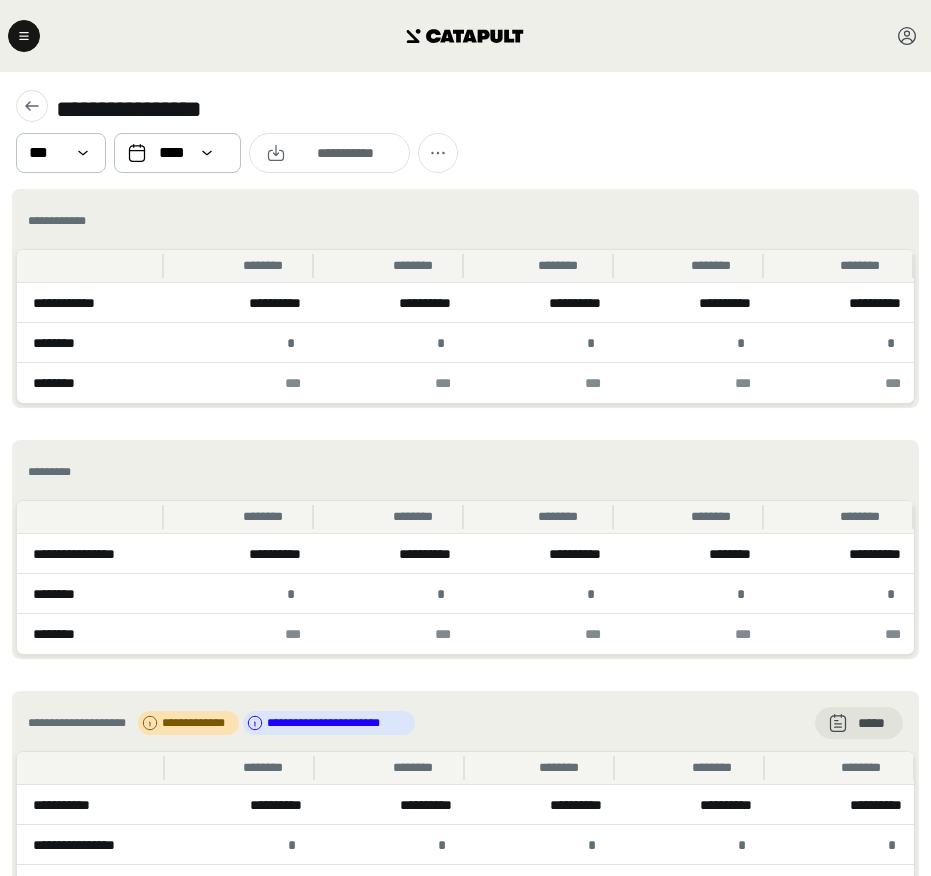 scroll, scrollTop: 95, scrollLeft: 0, axis: vertical 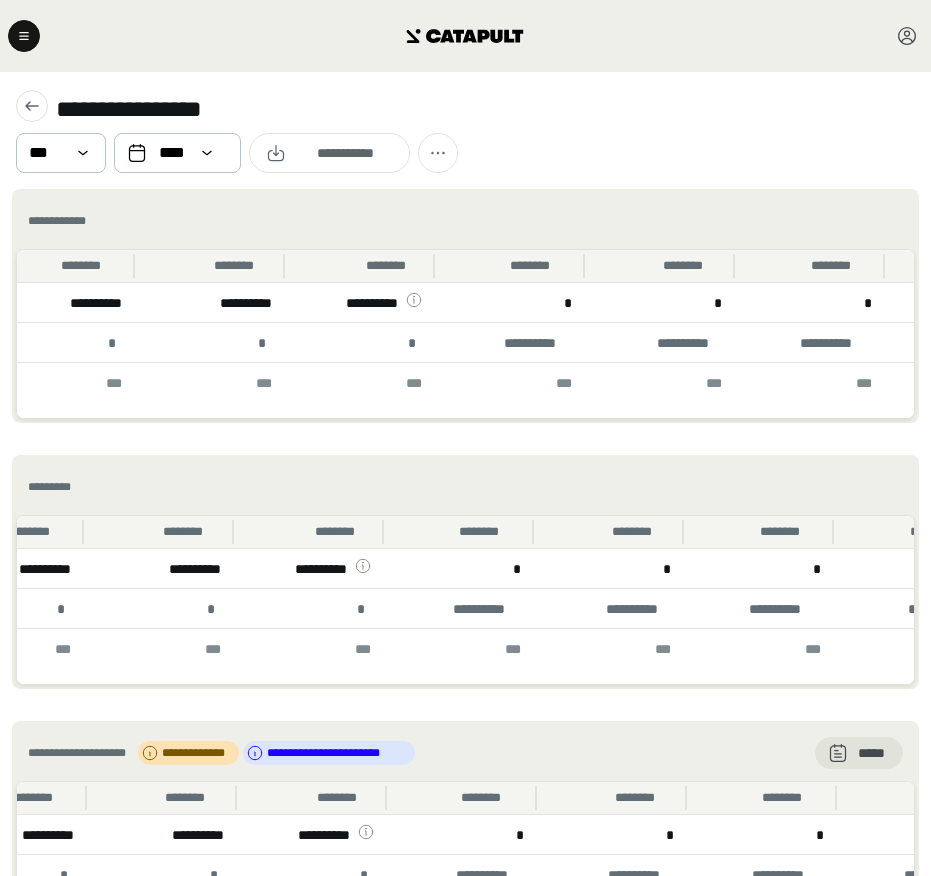 click 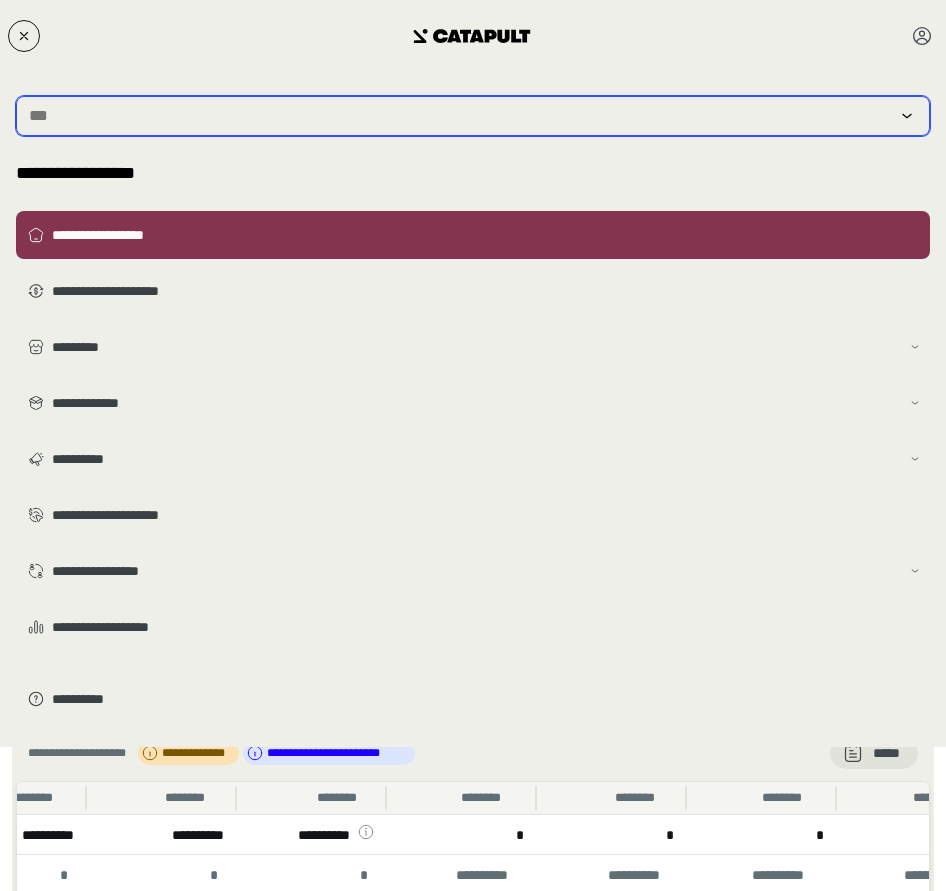 click at bounding box center (459, 116) 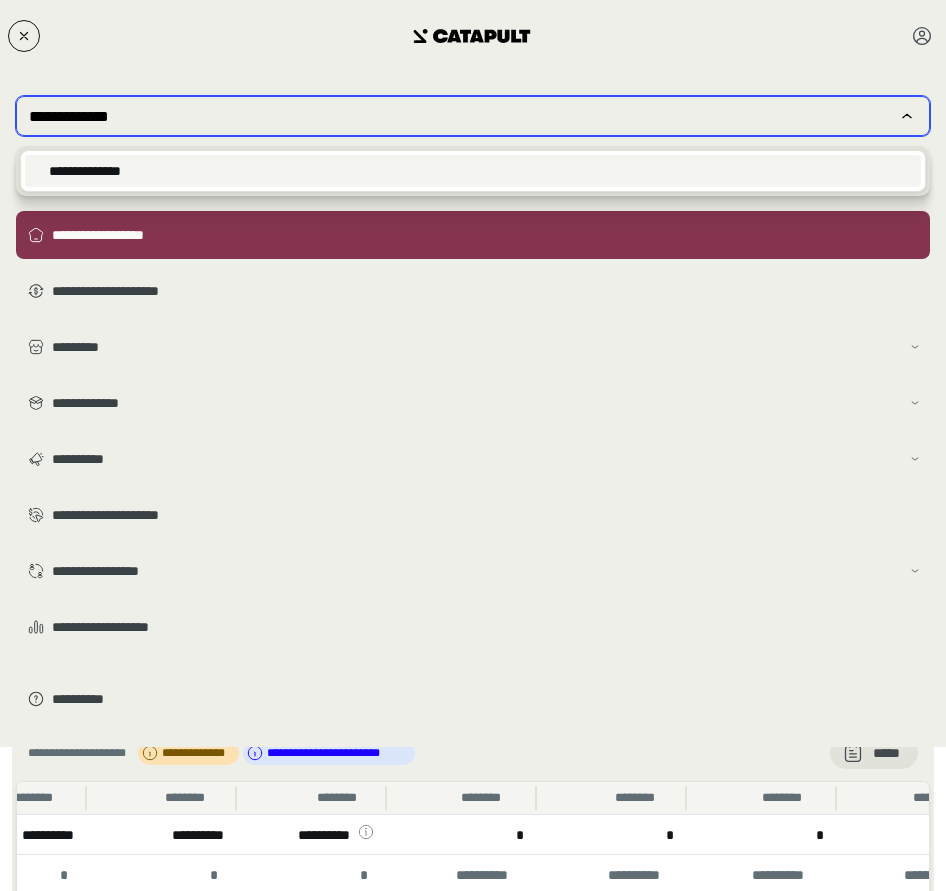 type on "**********" 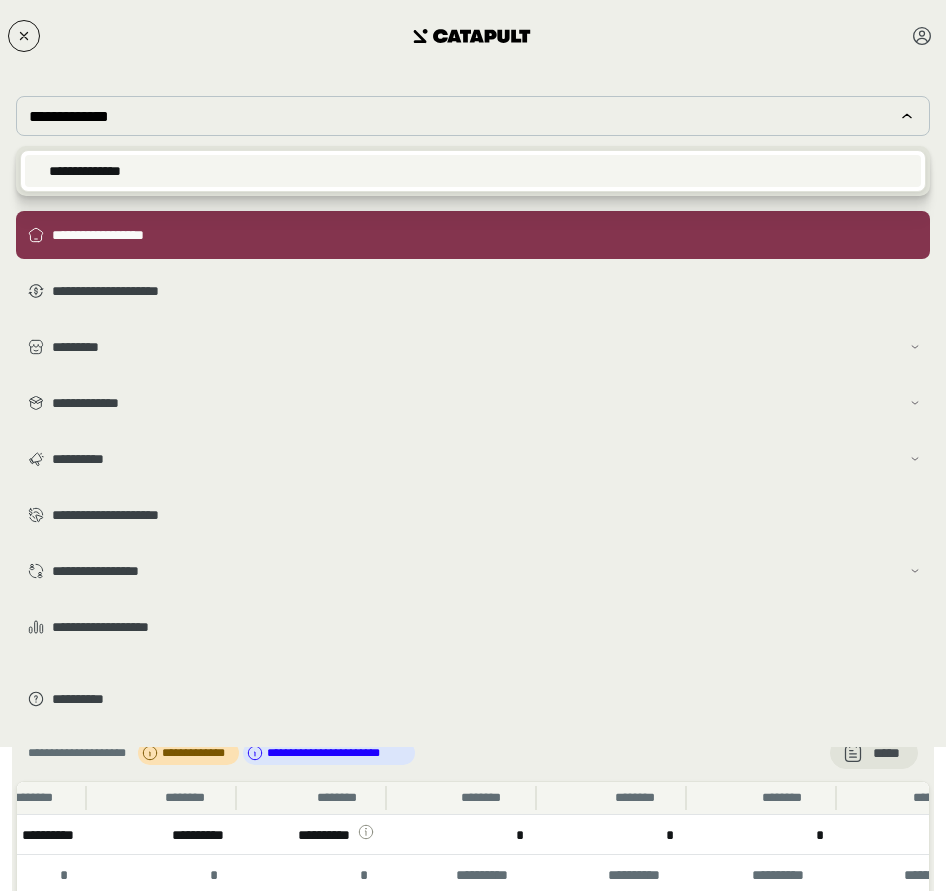 click on "**********" at bounding box center [473, 171] 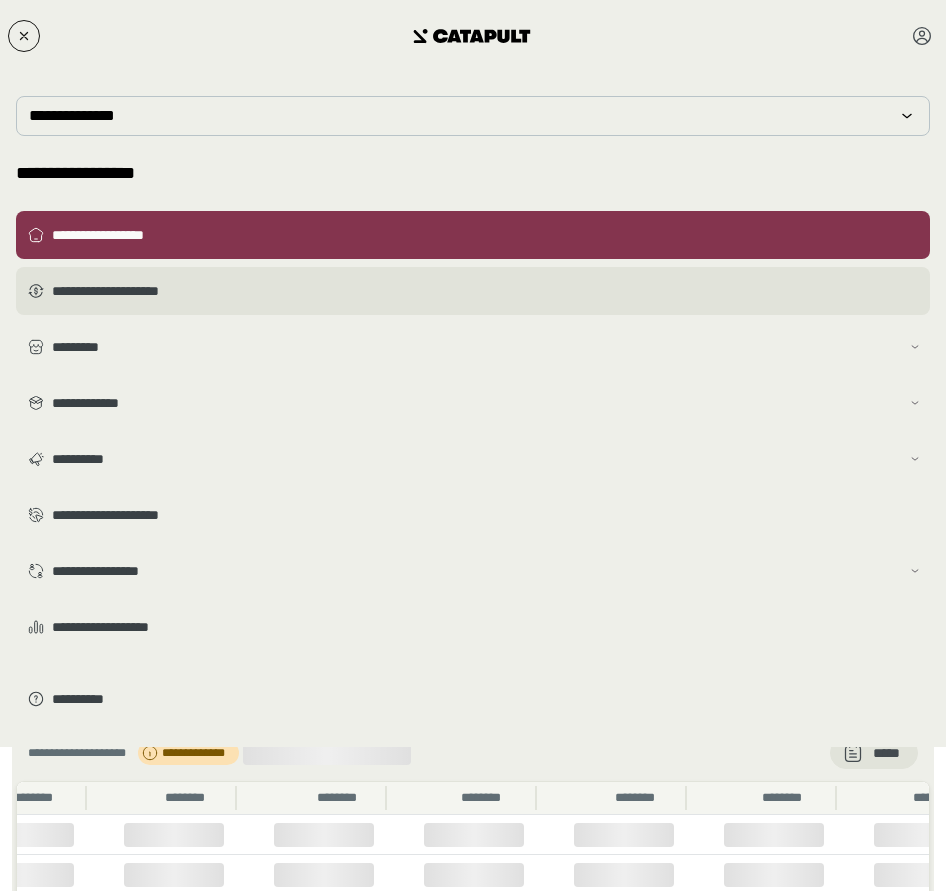 scroll, scrollTop: 0, scrollLeft: 224, axis: horizontal 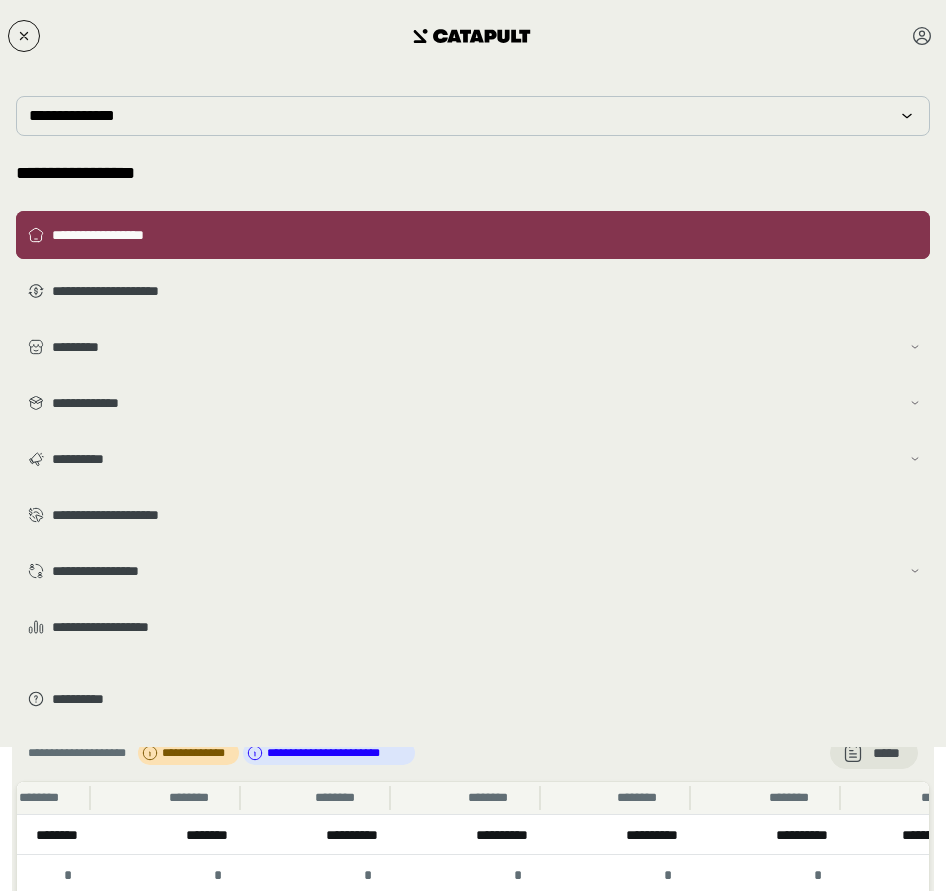 click on "**********" at bounding box center [473, 235] 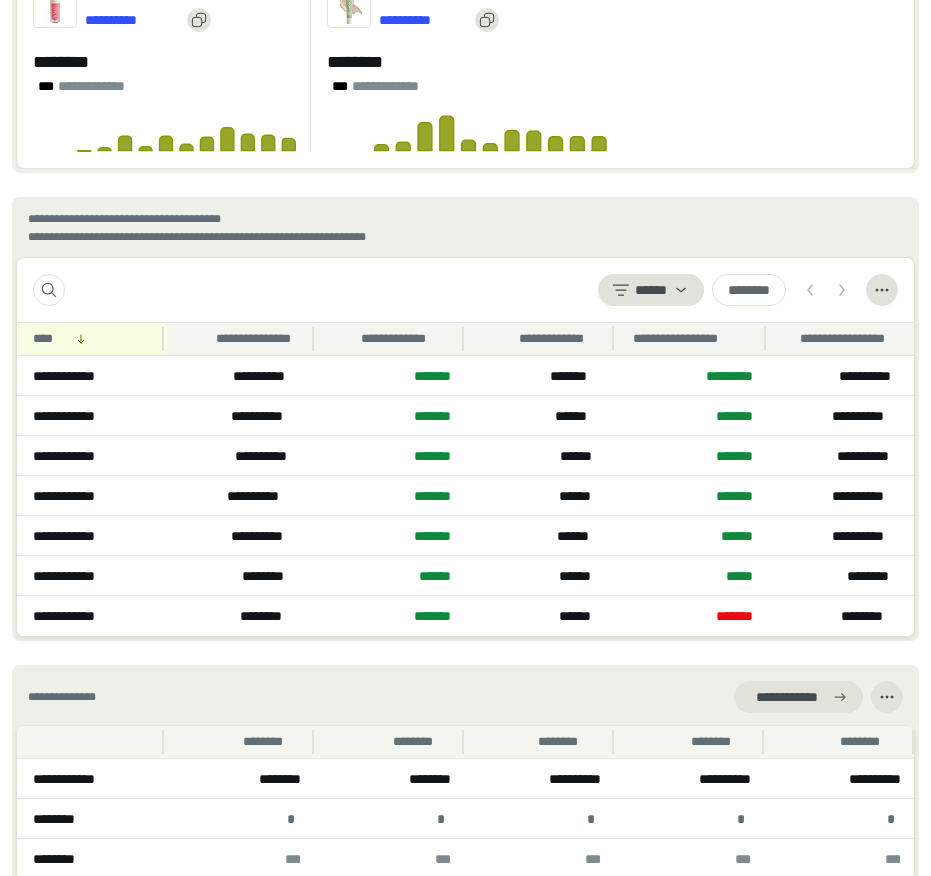 scroll, scrollTop: 2342, scrollLeft: 0, axis: vertical 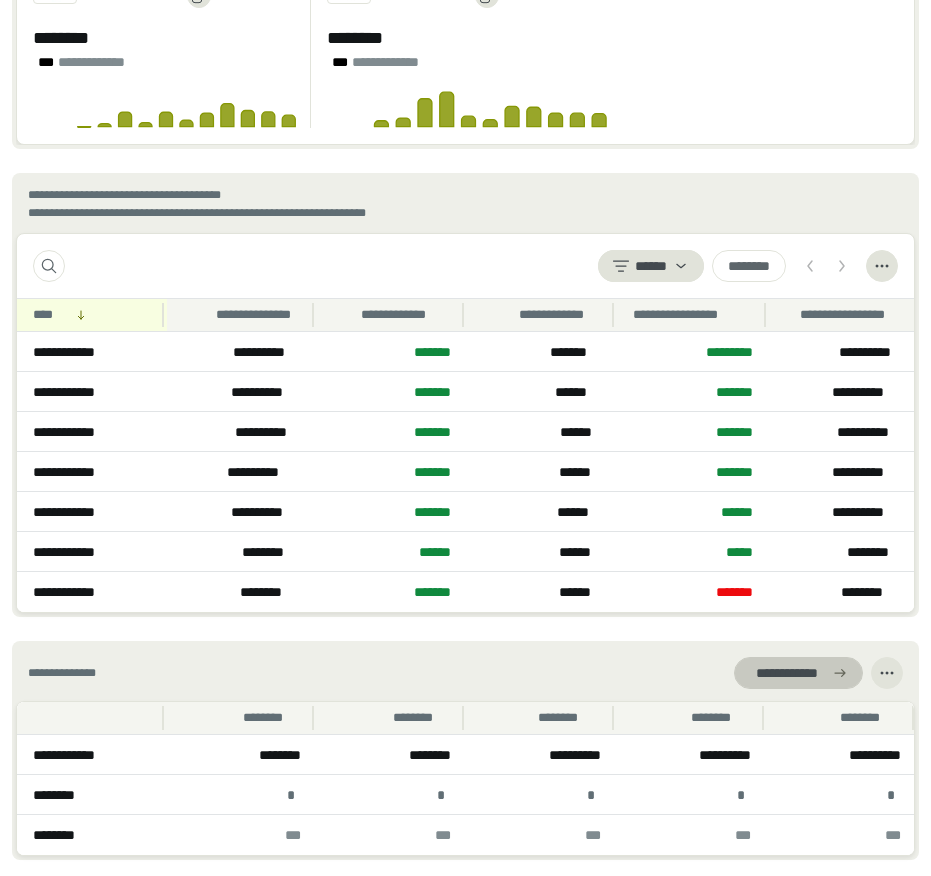 click on "**********" at bounding box center [786, 673] 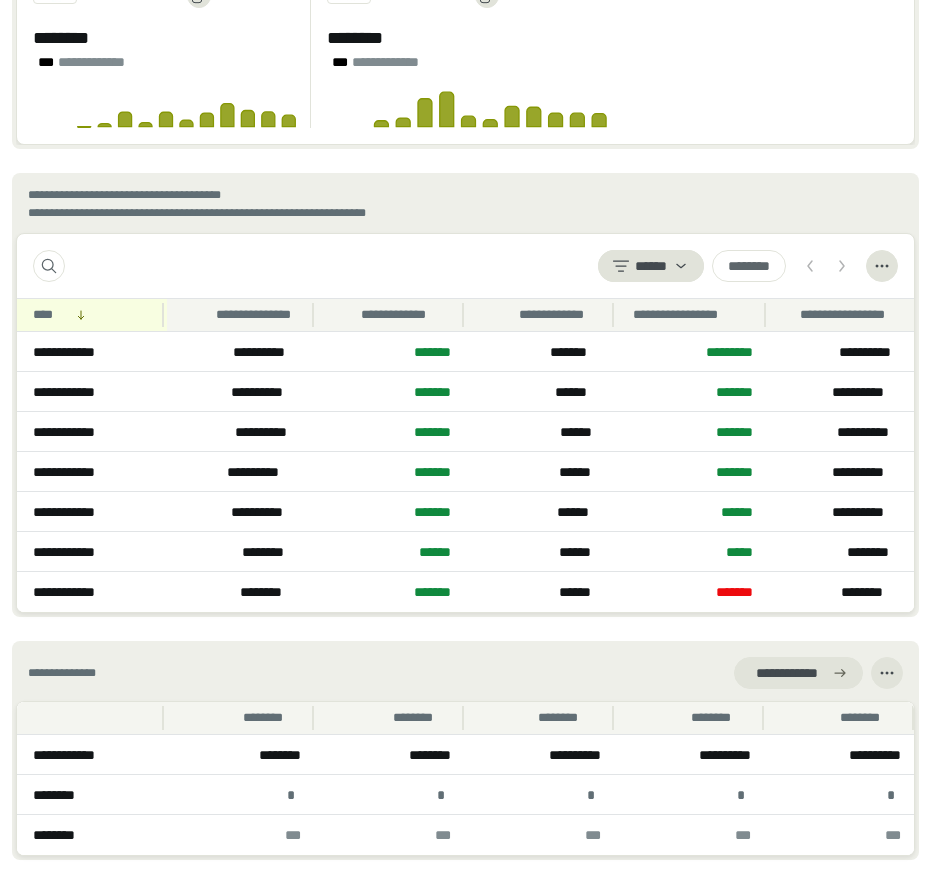 scroll, scrollTop: 0, scrollLeft: 0, axis: both 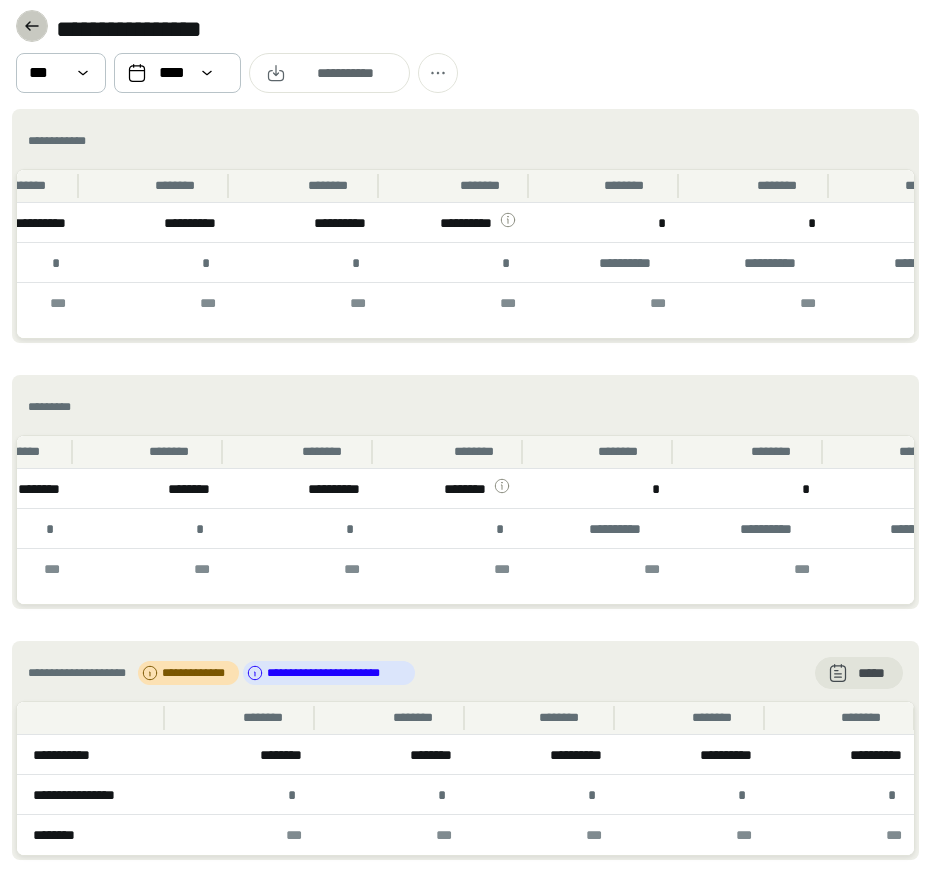 click 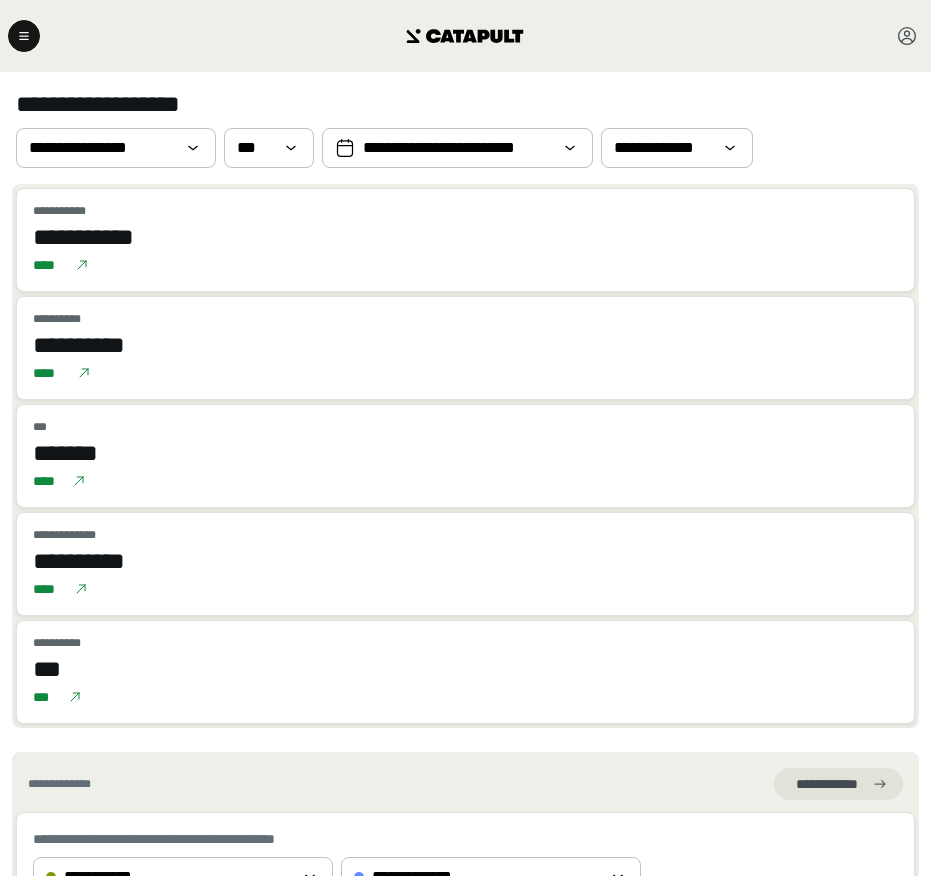 click 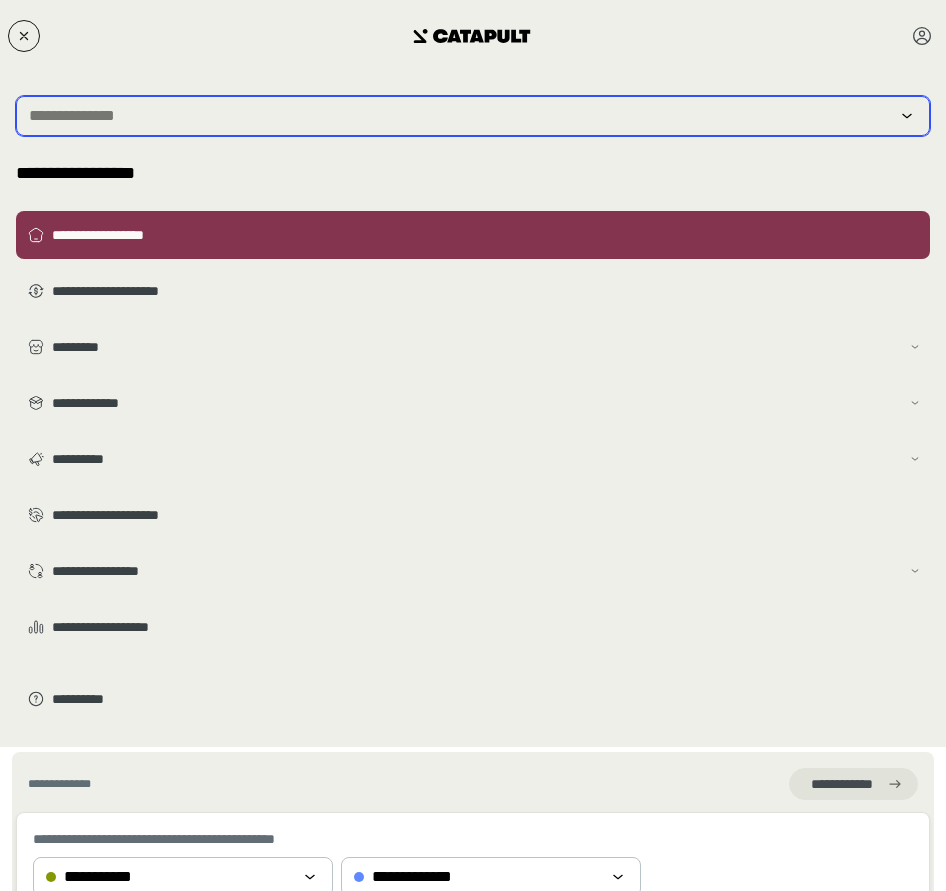 click at bounding box center [459, 116] 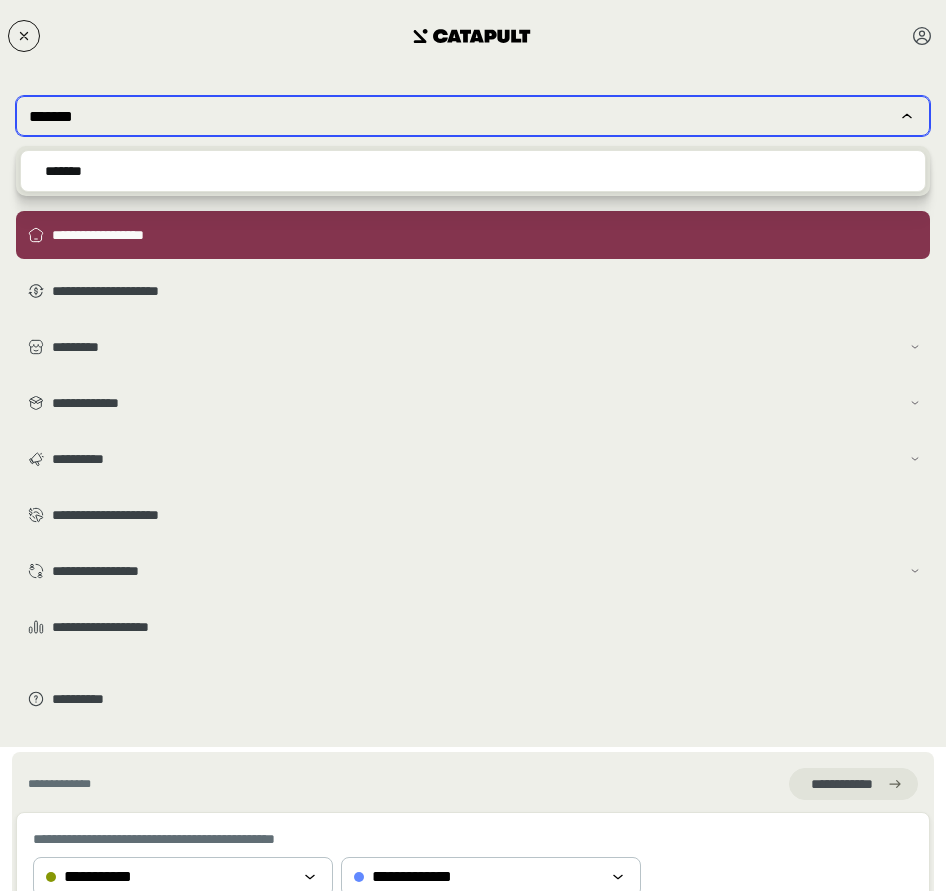 type on "*******" 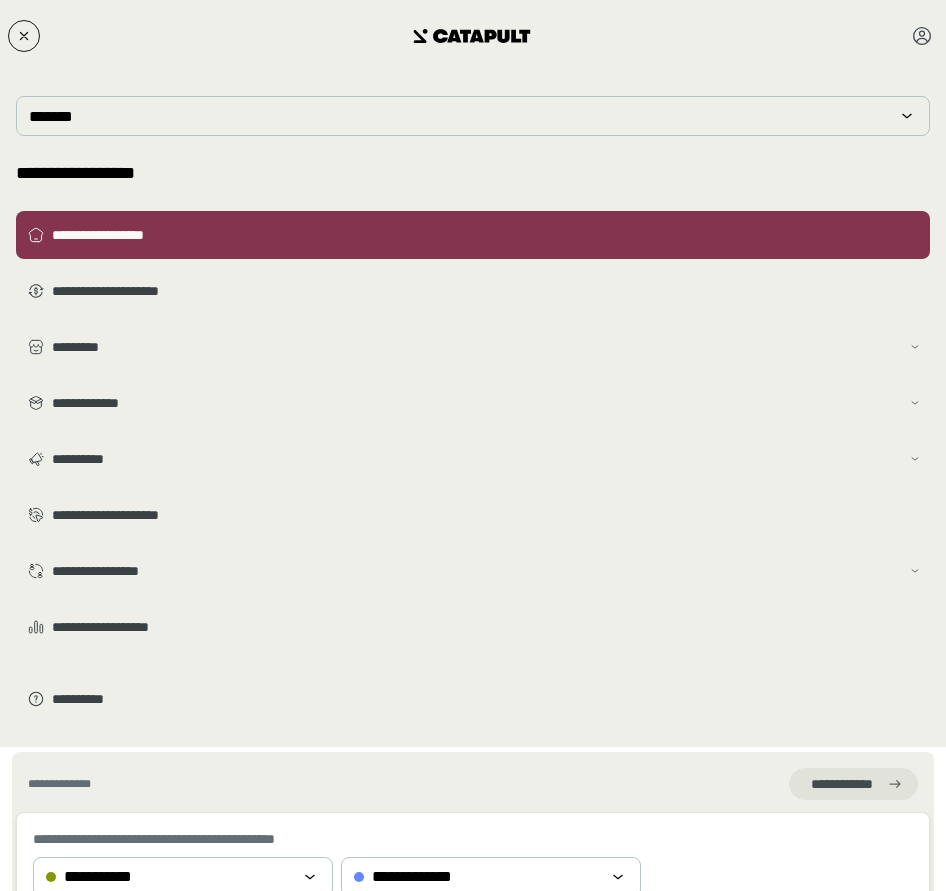 click on "[FIRST] [LAST] [ADDRESS] [CITY], [STATE] [ZIP]" at bounding box center [473, 373] 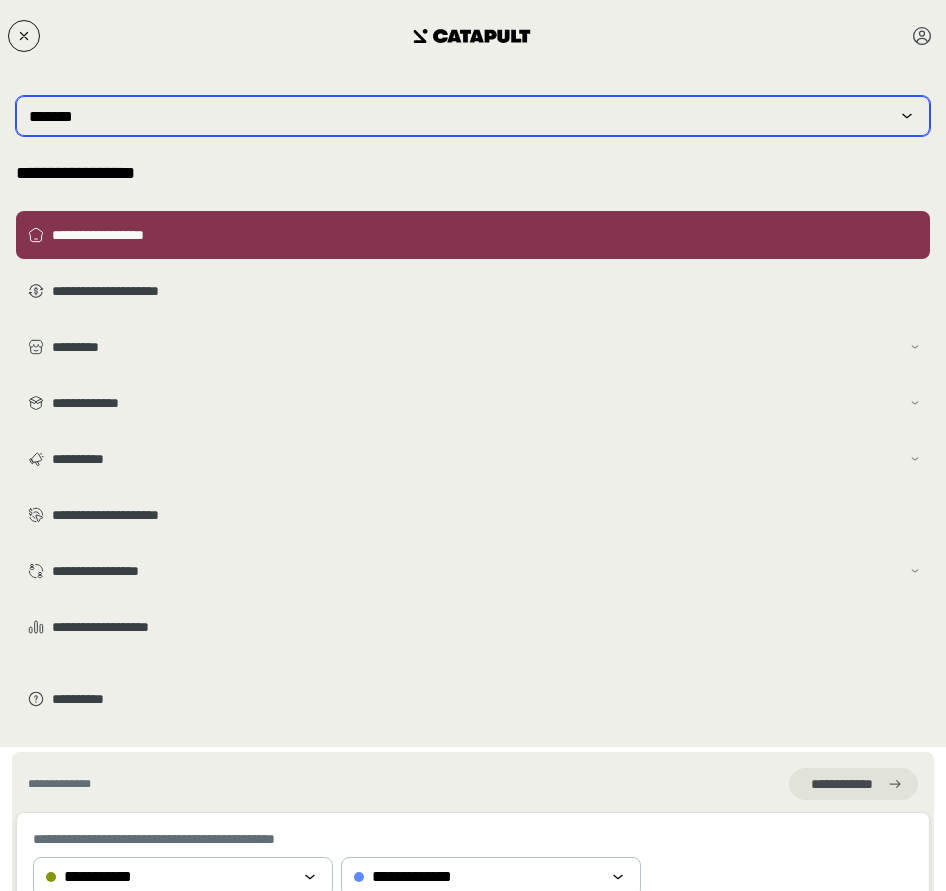 click on "*******" at bounding box center [459, 116] 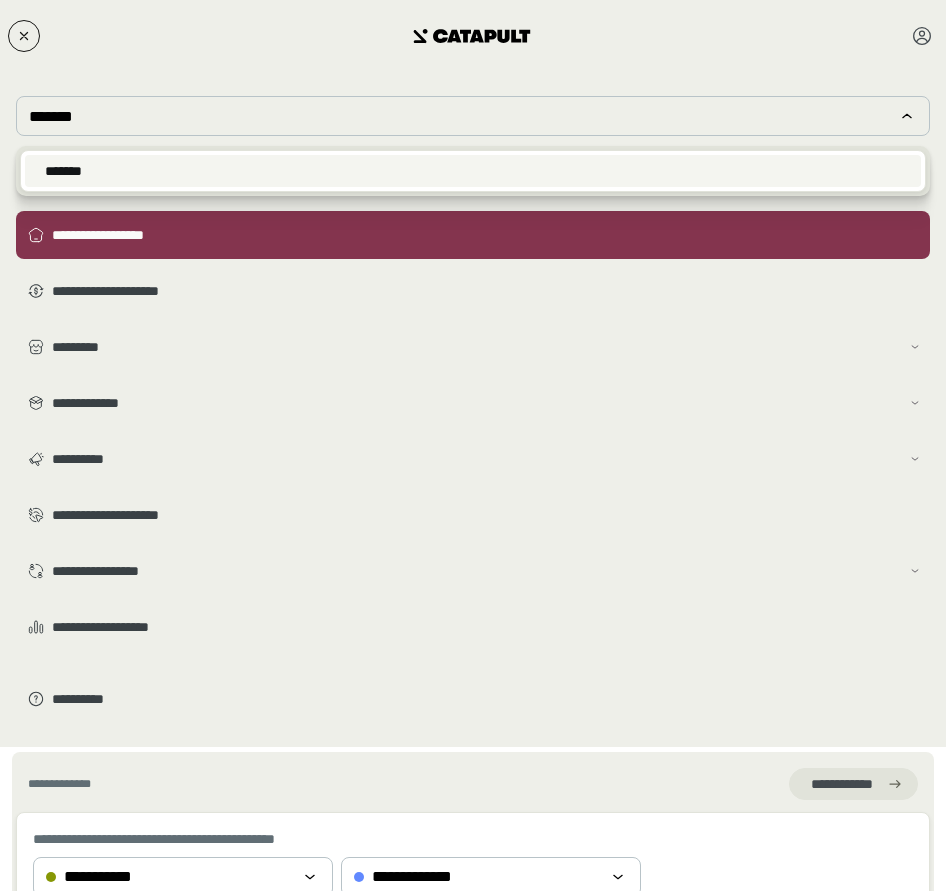 click on "*******" at bounding box center [473, 171] 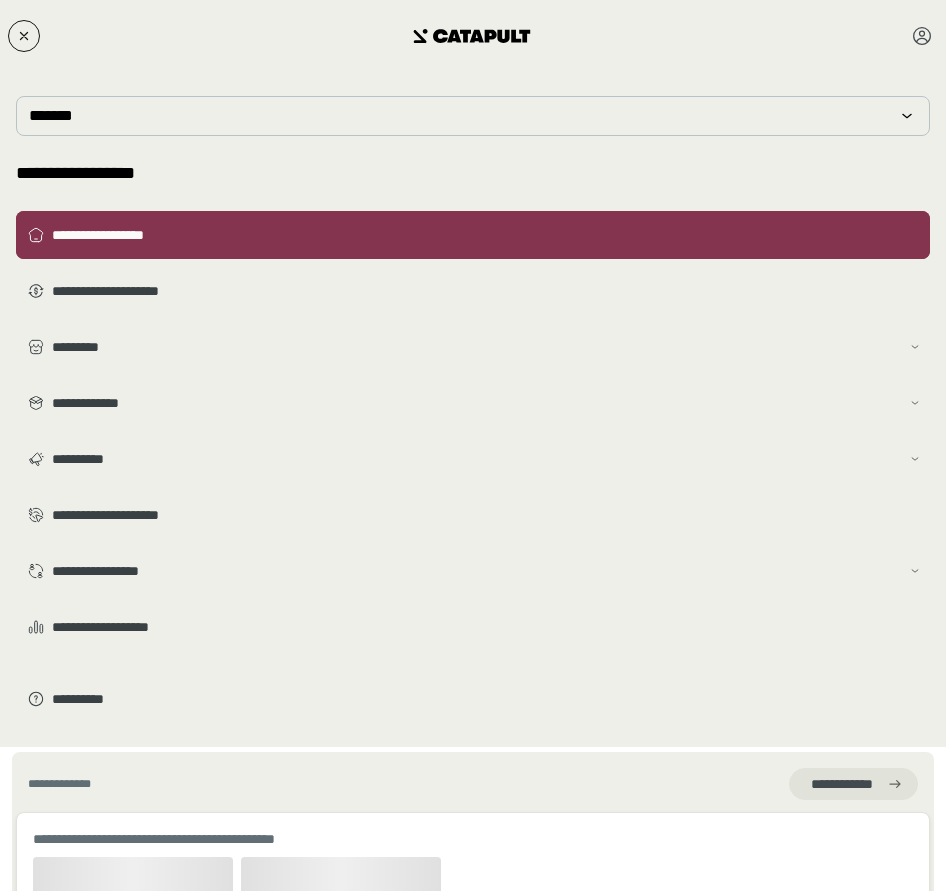 click on "**********" at bounding box center (473, 235) 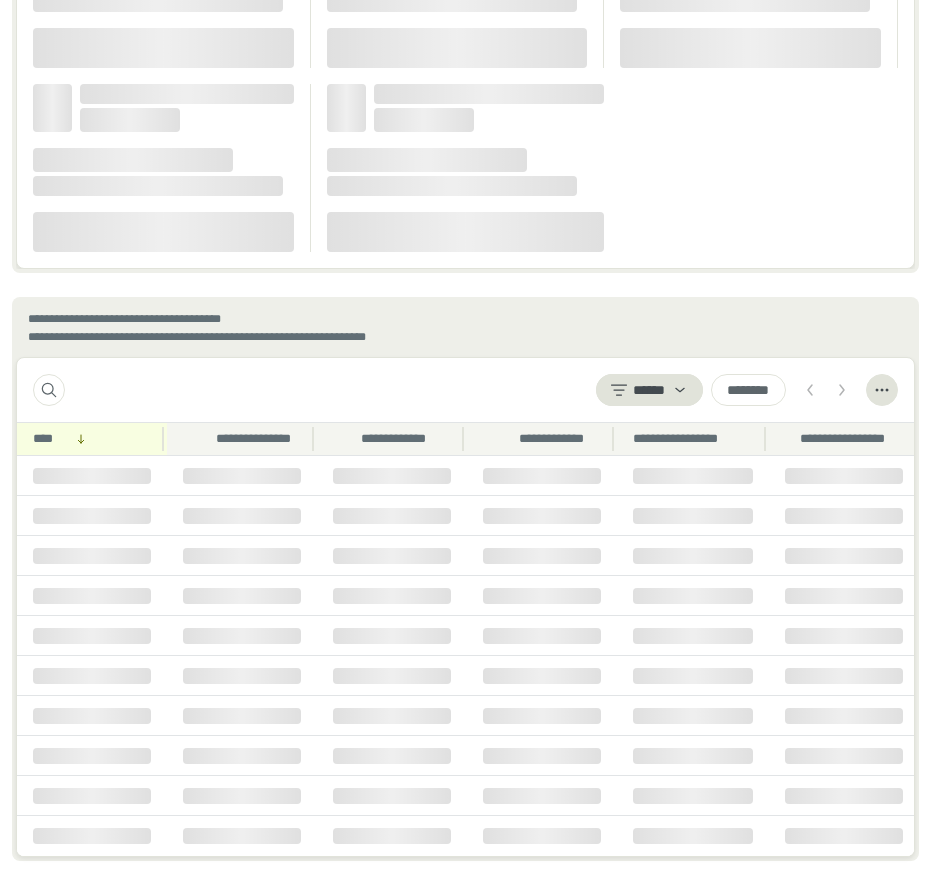 scroll, scrollTop: 2446, scrollLeft: 0, axis: vertical 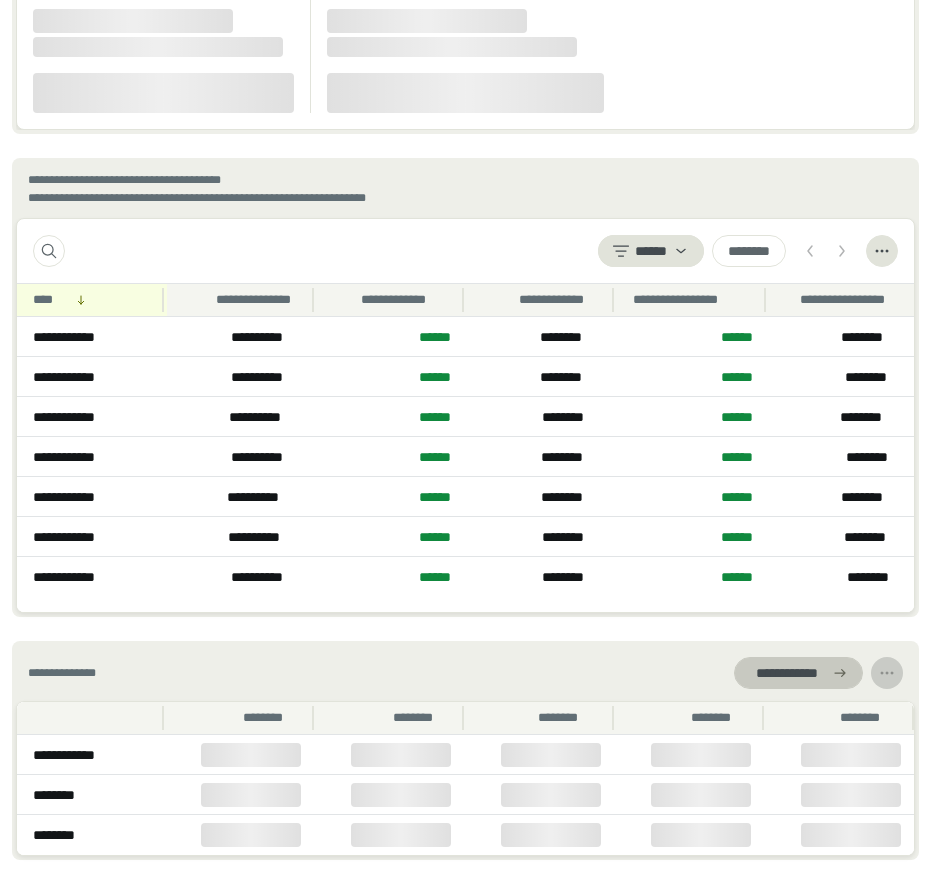 click on "**********" at bounding box center (786, 673) 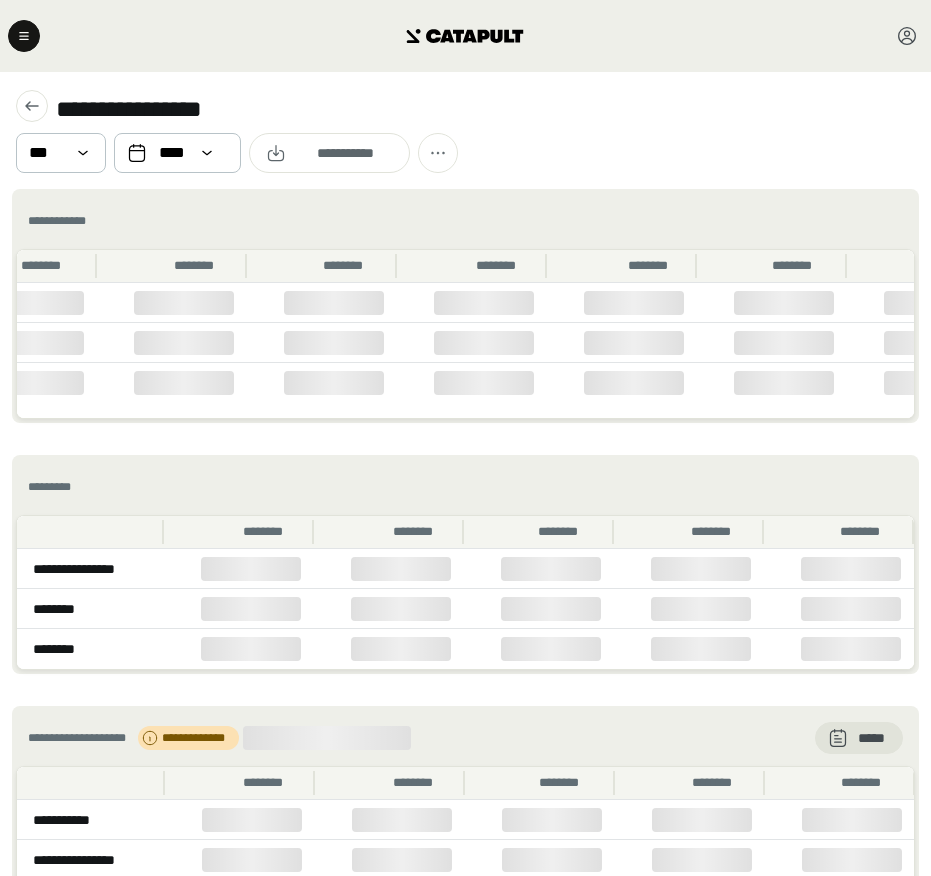 scroll, scrollTop: 0, scrollLeft: 0, axis: both 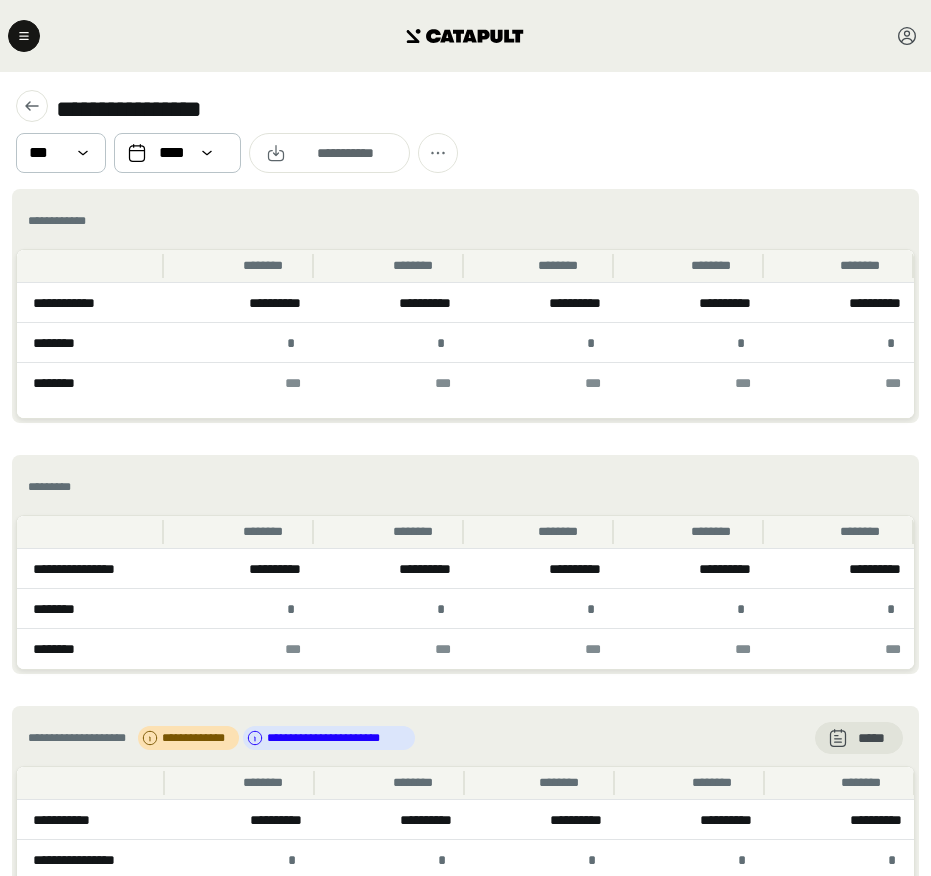 click at bounding box center (24, 36) 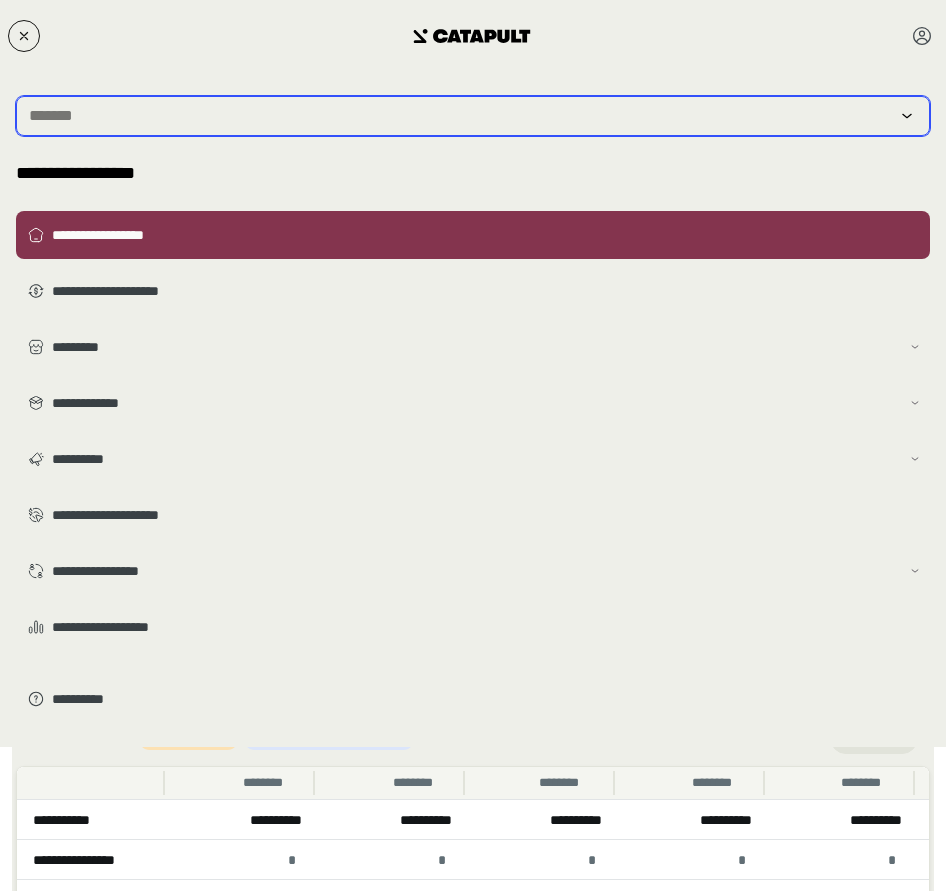 click at bounding box center [459, 116] 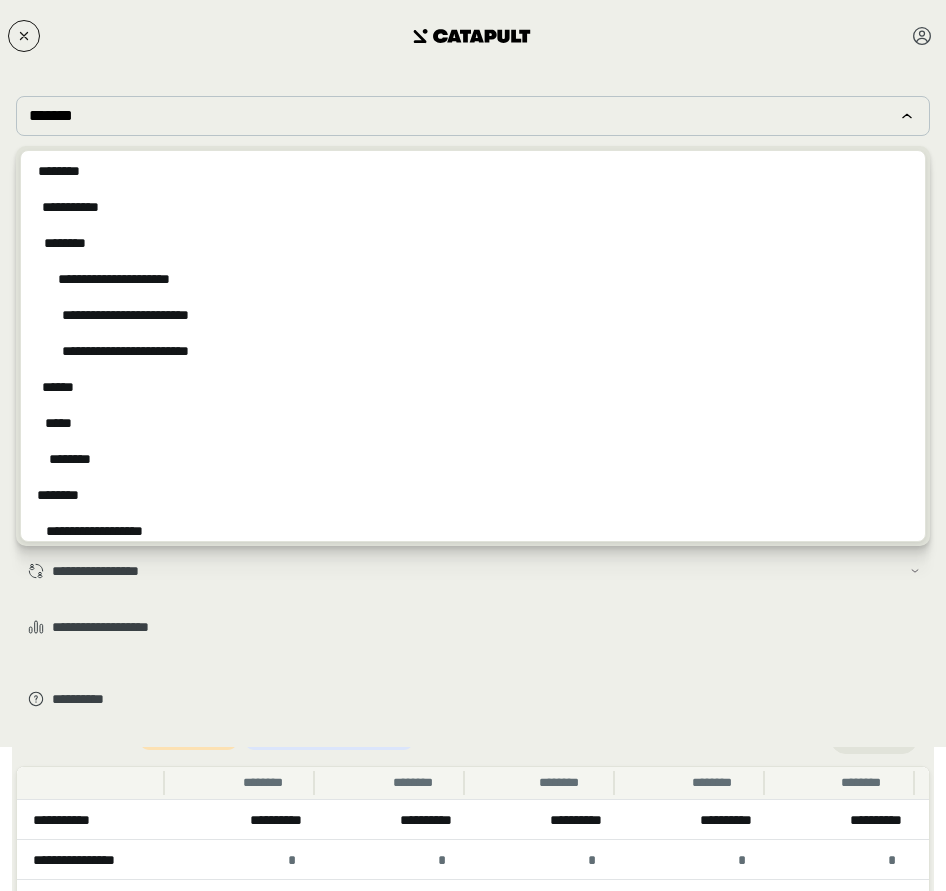click at bounding box center (473, 36) 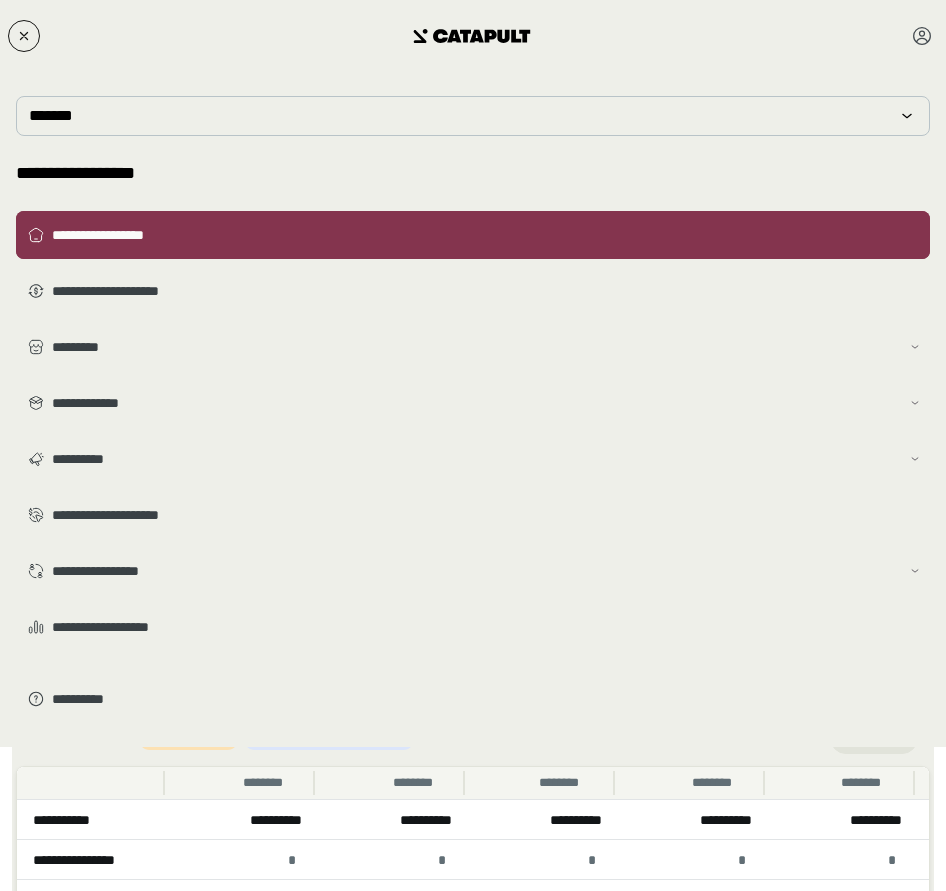 click on "**********" at bounding box center [487, 235] 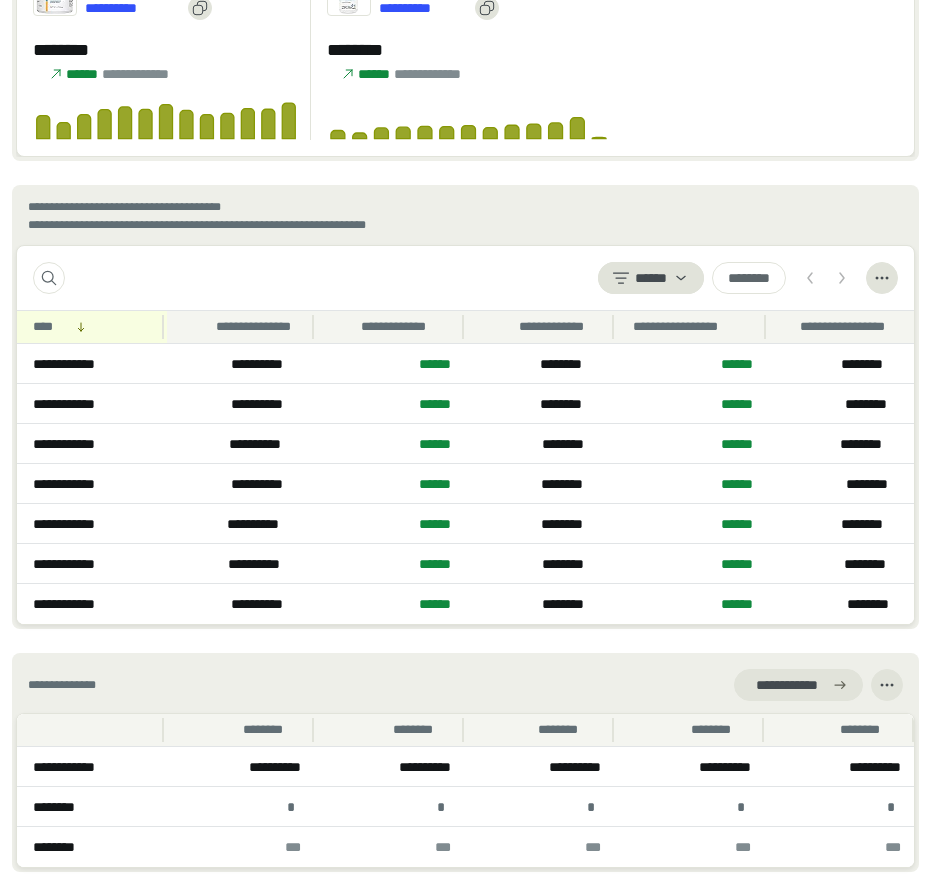 scroll, scrollTop: 2342, scrollLeft: 0, axis: vertical 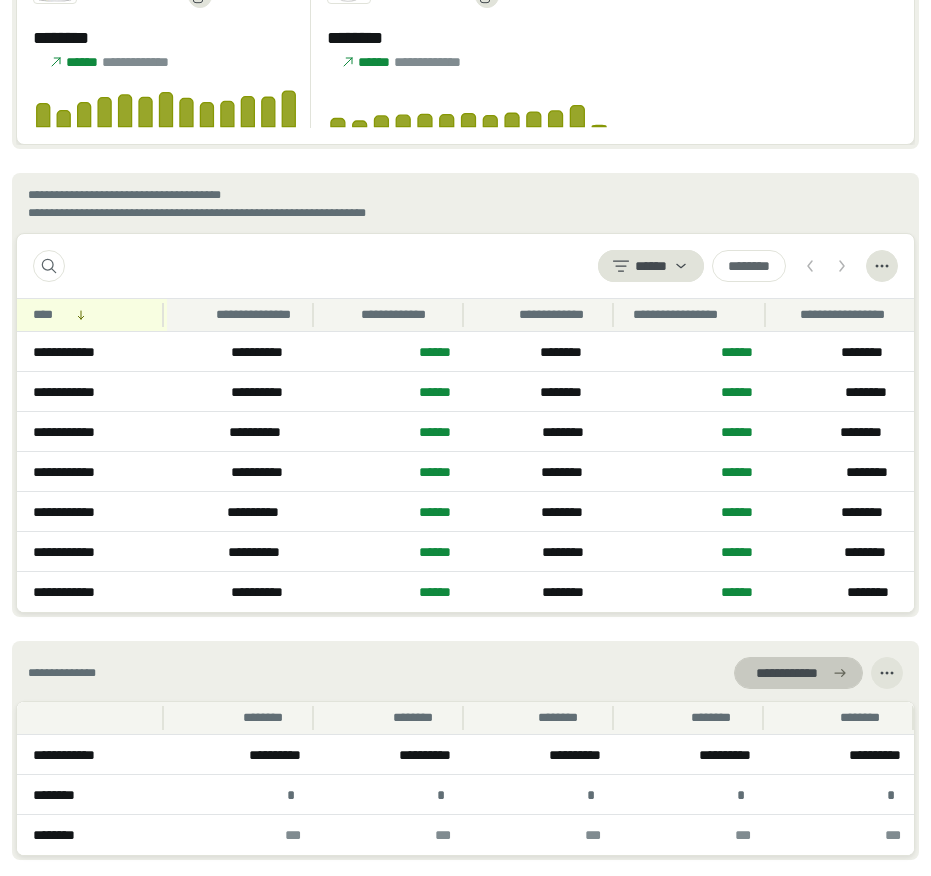 click at bounding box center (798, 673) 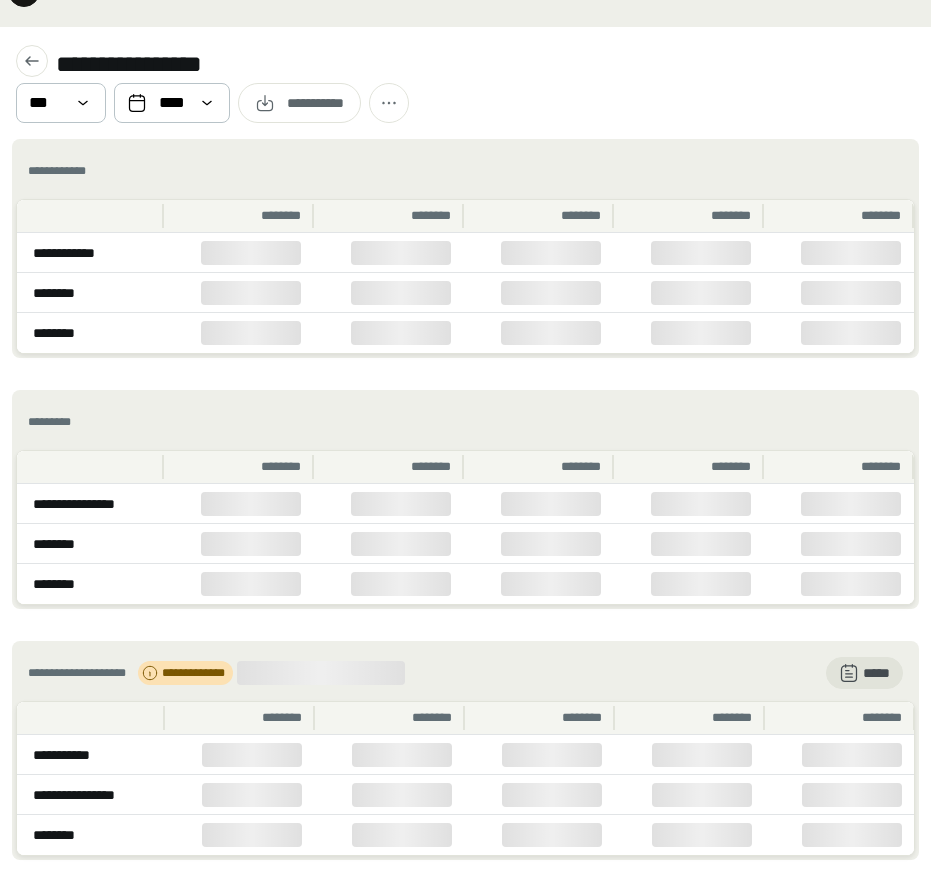 scroll, scrollTop: 0, scrollLeft: 0, axis: both 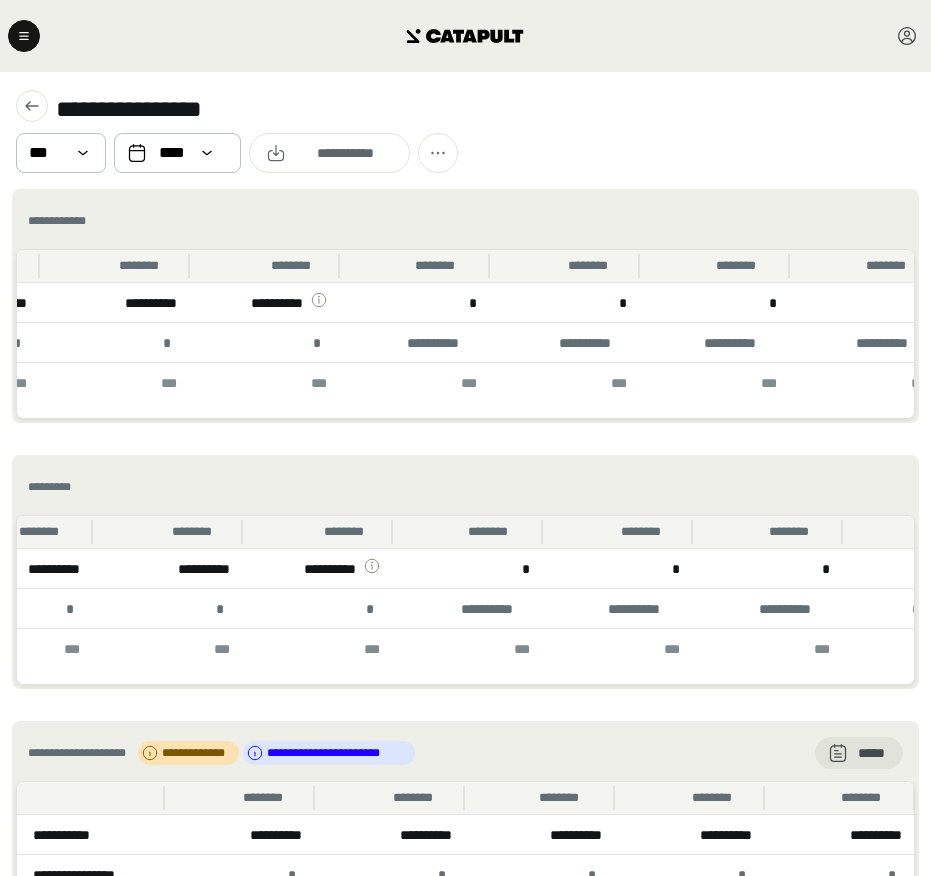 click 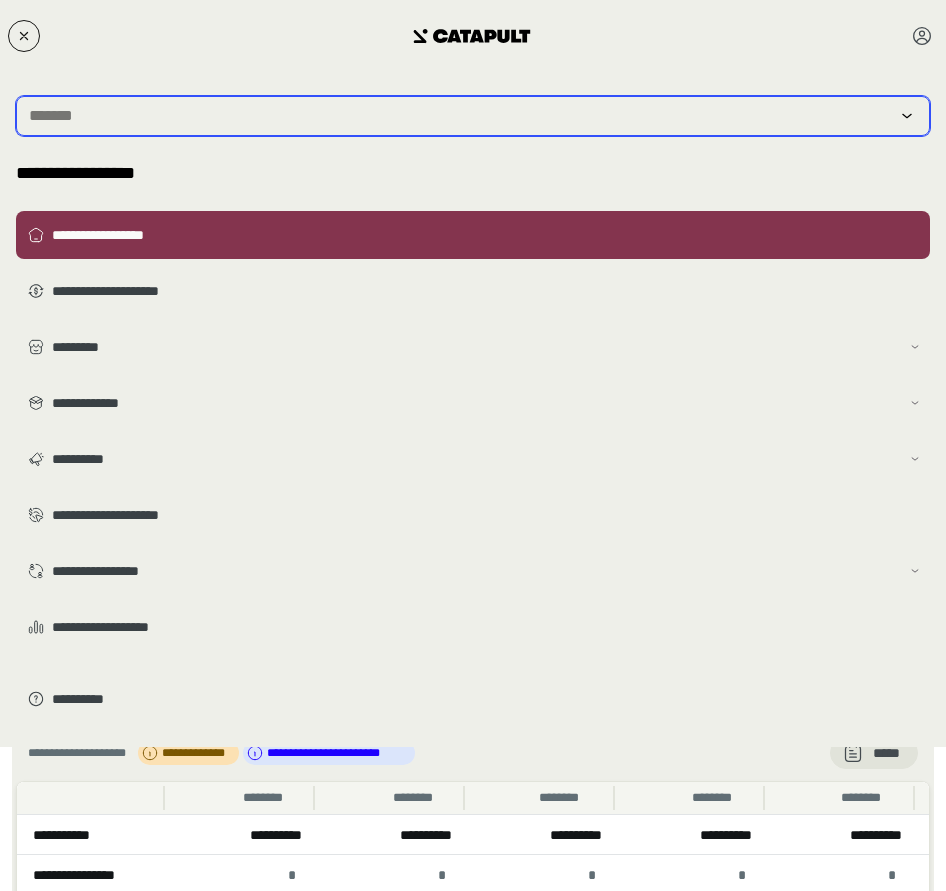 click at bounding box center [459, 116] 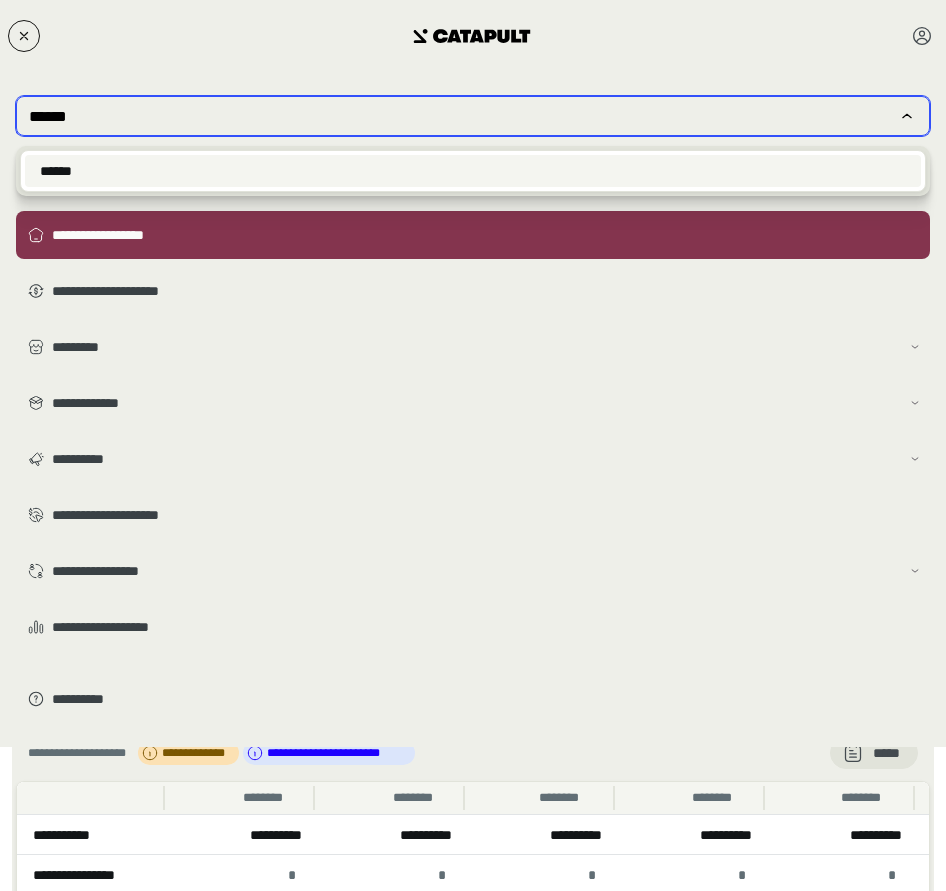 type on "******" 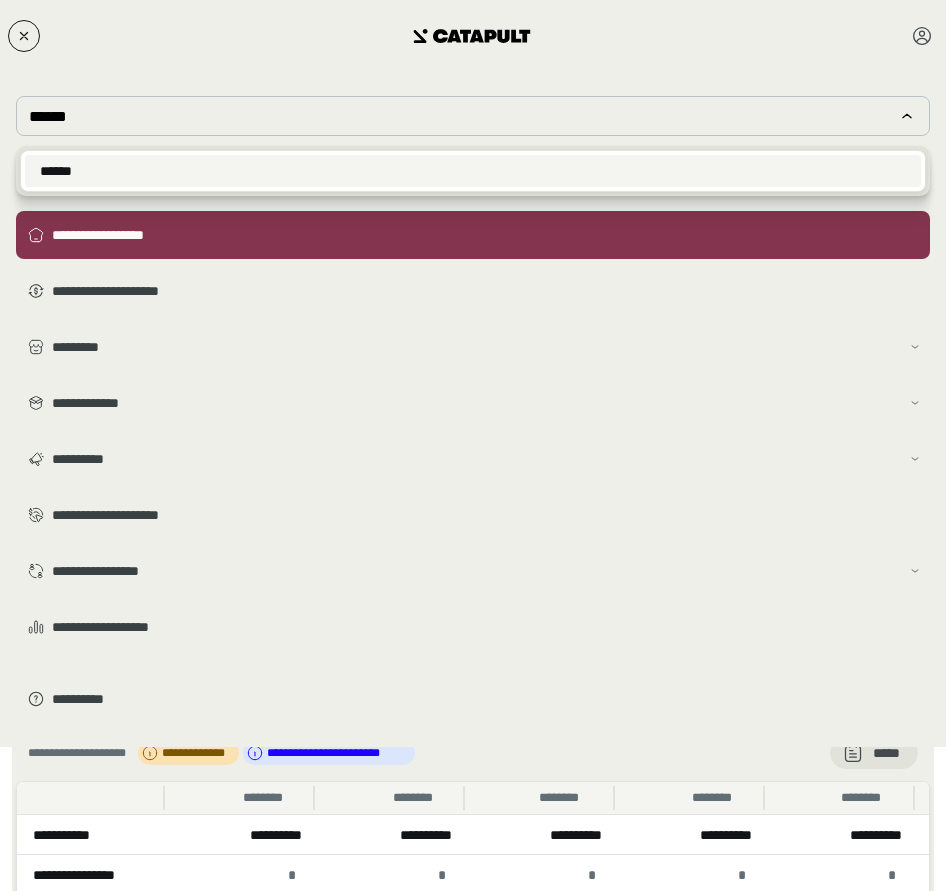 click on "******" at bounding box center (473, 171) 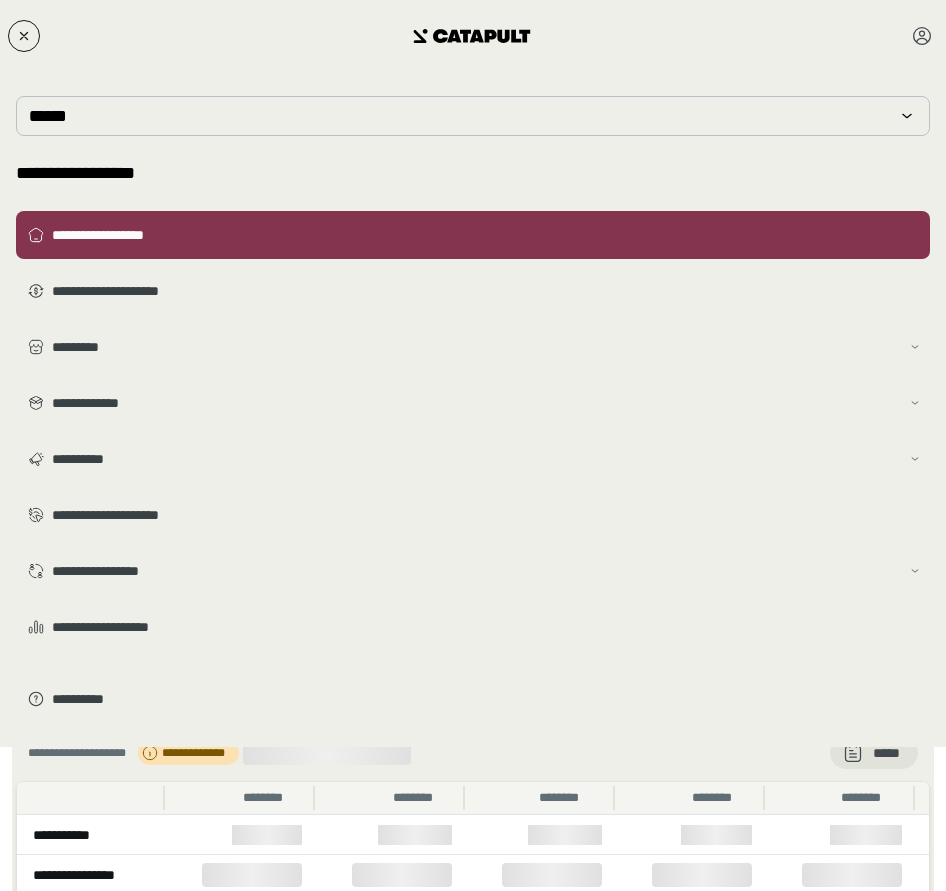 type 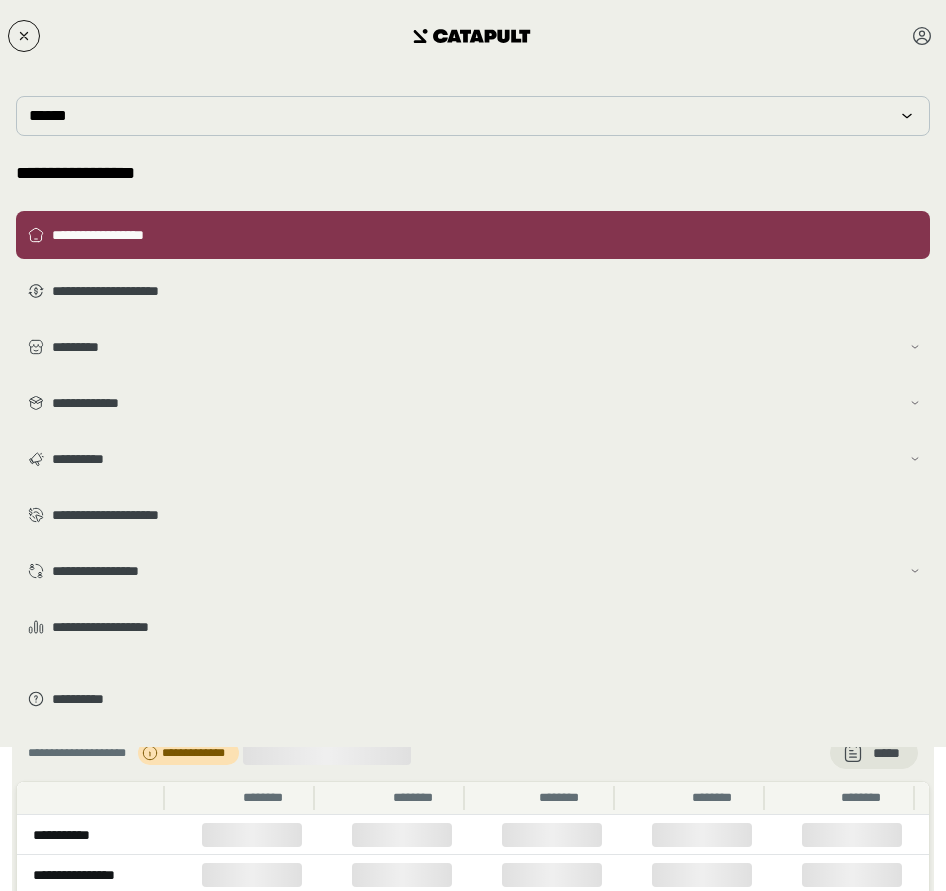 scroll, scrollTop: 0, scrollLeft: 224, axis: horizontal 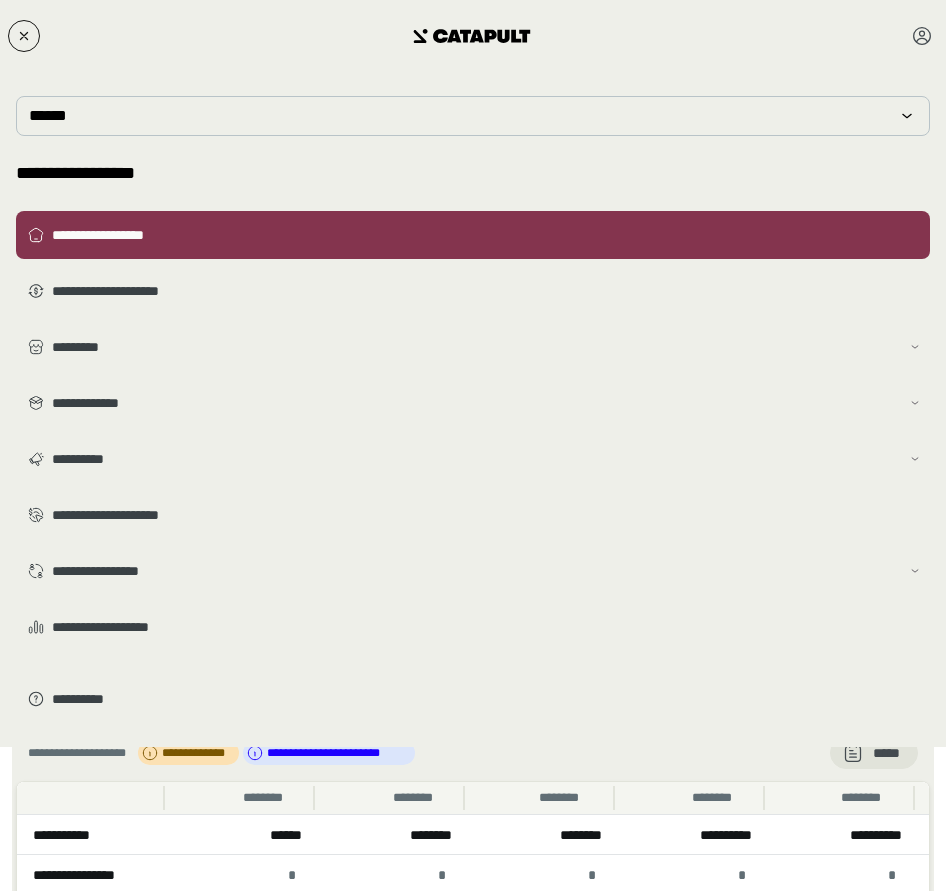 click on "[FIRST] [LAST] [ADDRESS] [CITY], [STATE] [ZIP]" at bounding box center [473, 373] 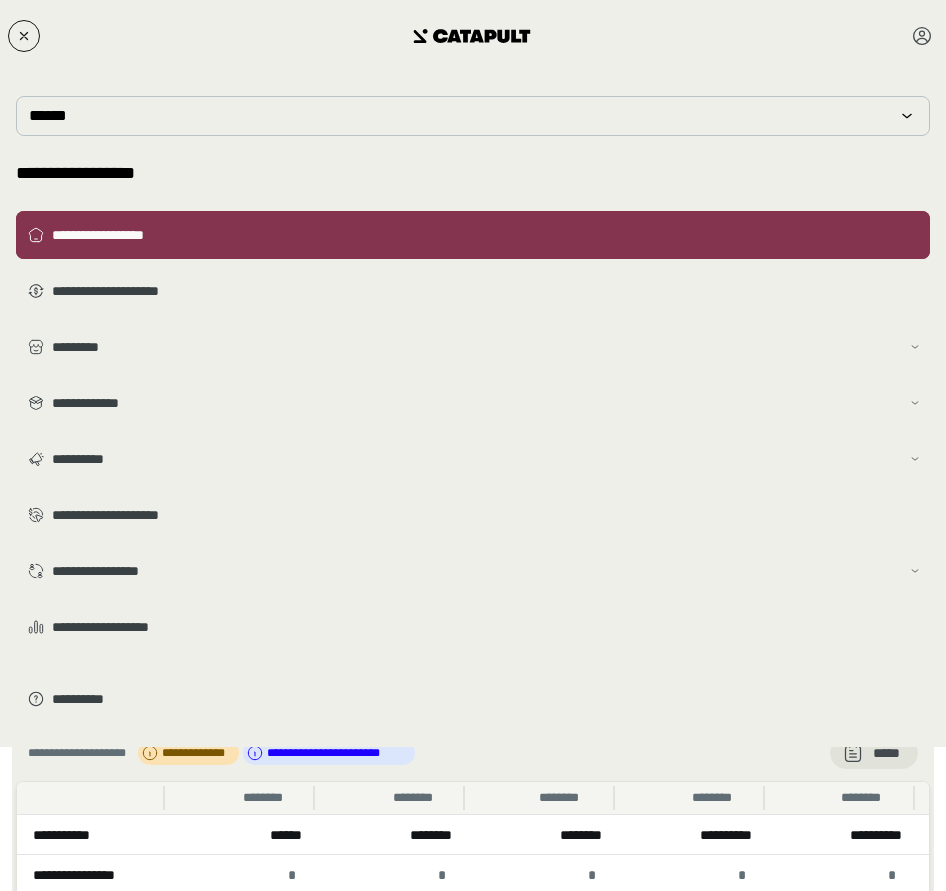 click on "**********" at bounding box center (473, 235) 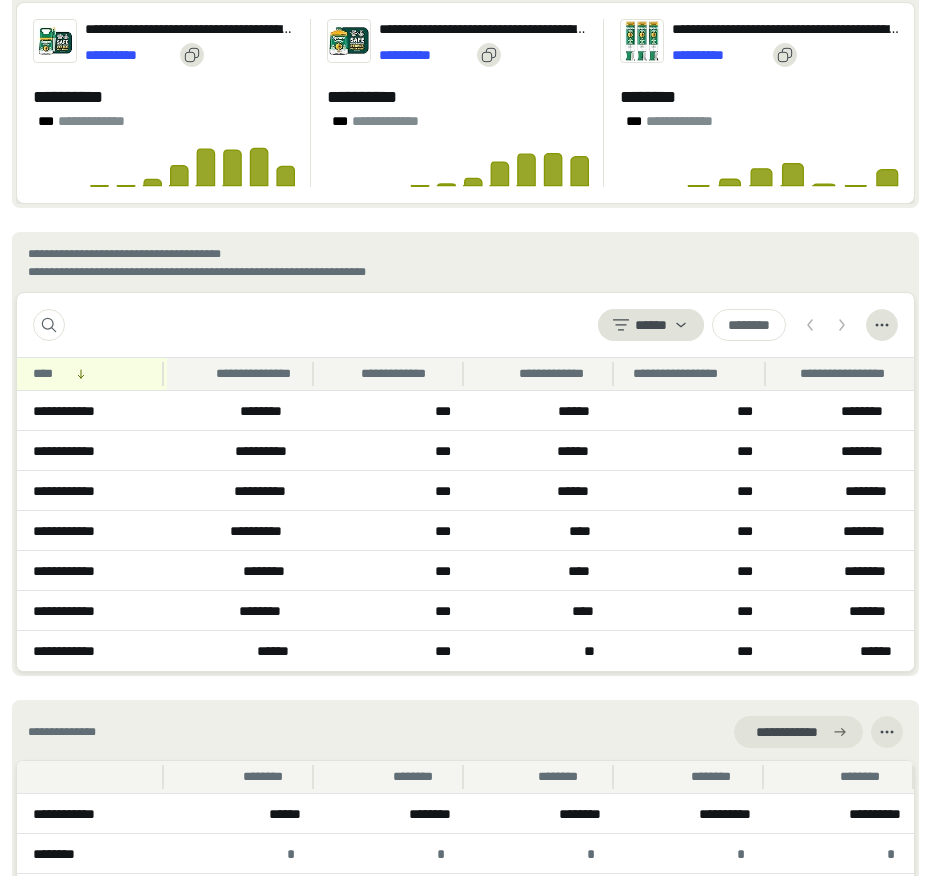 scroll, scrollTop: 2158, scrollLeft: 0, axis: vertical 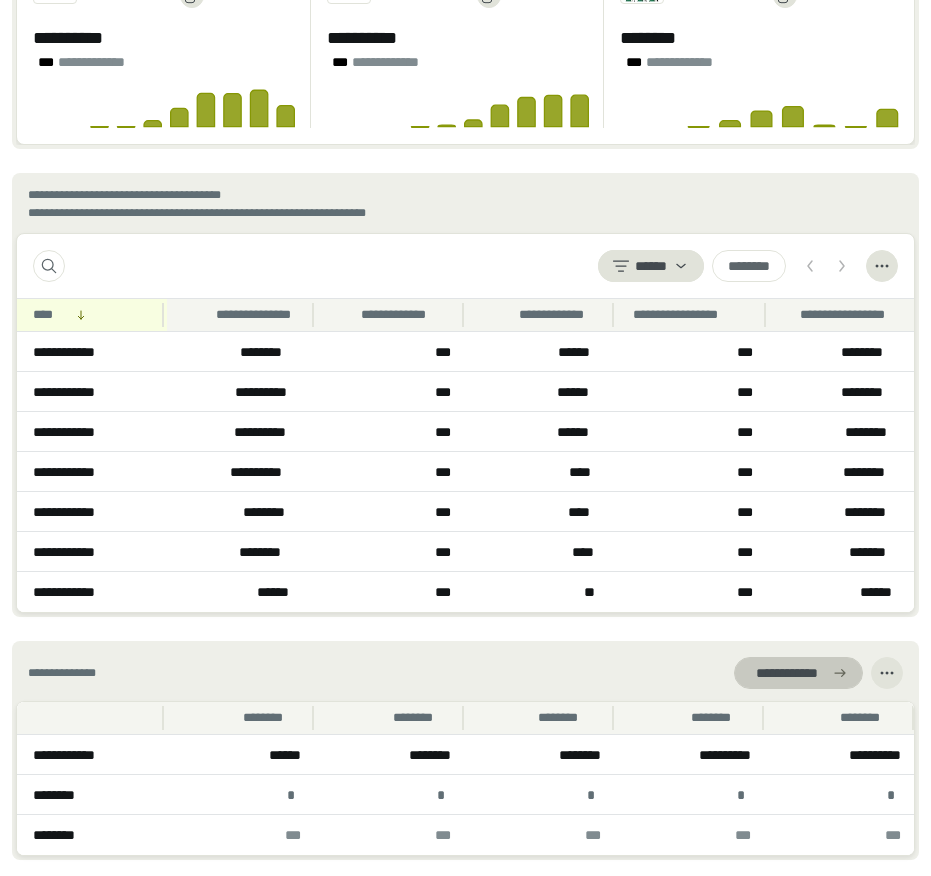 click on "**********" at bounding box center [786, 673] 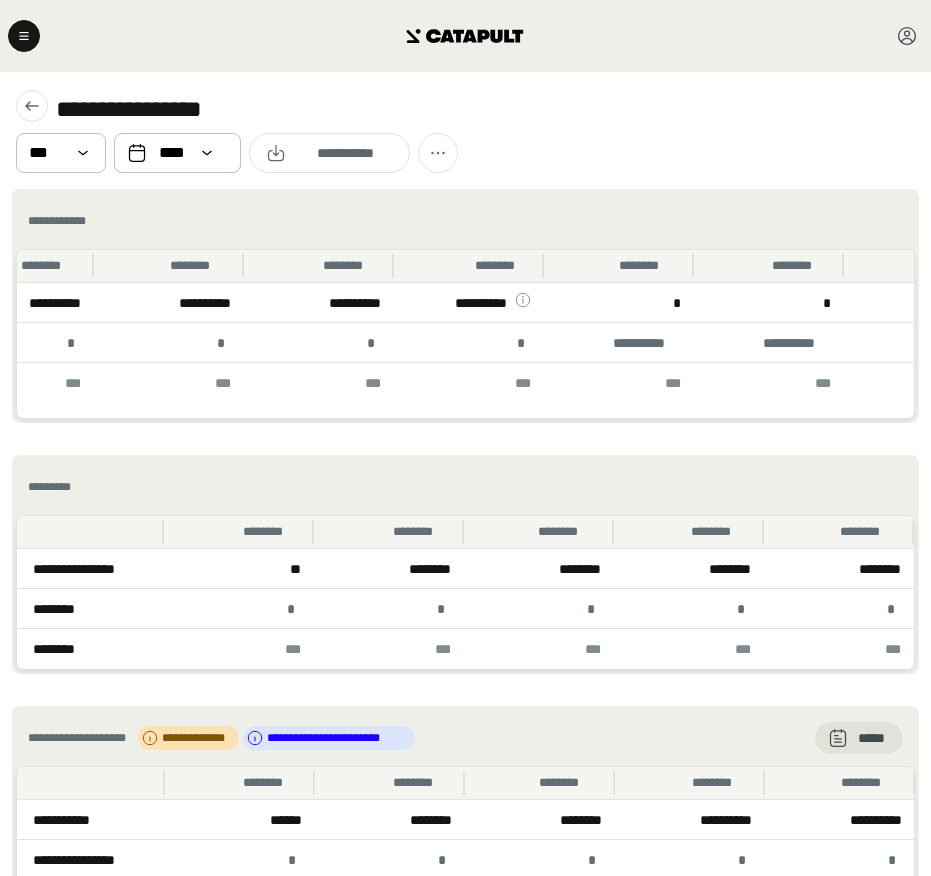 scroll, scrollTop: 0, scrollLeft: 671, axis: horizontal 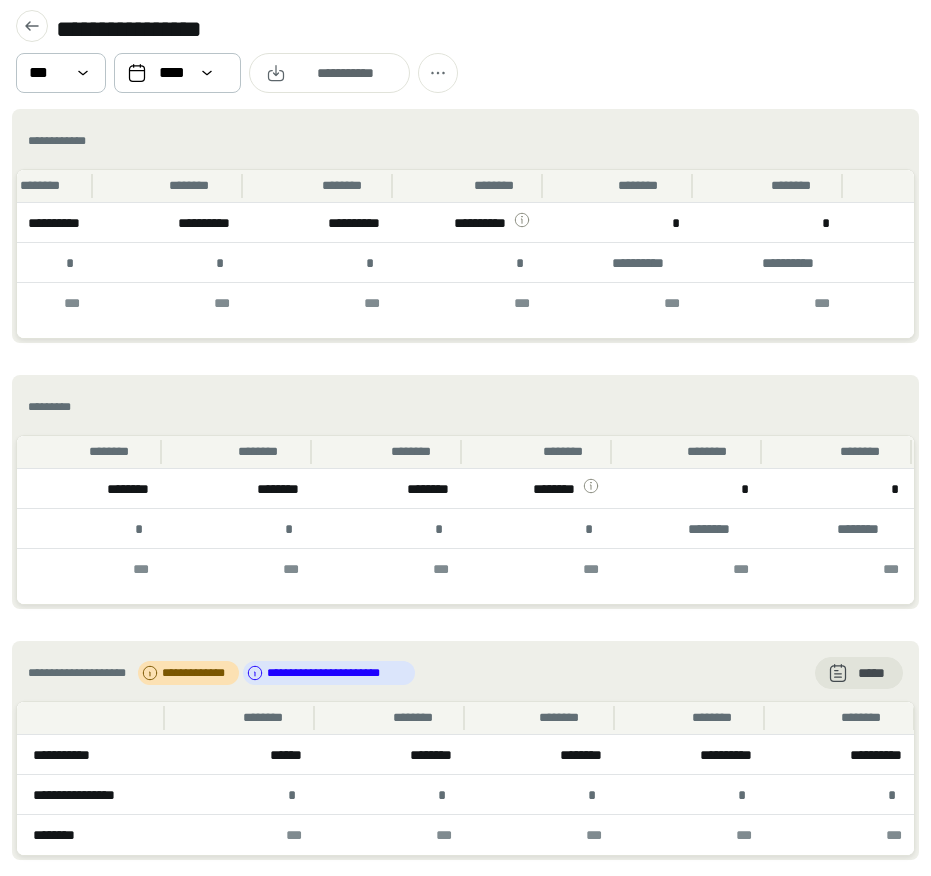 click 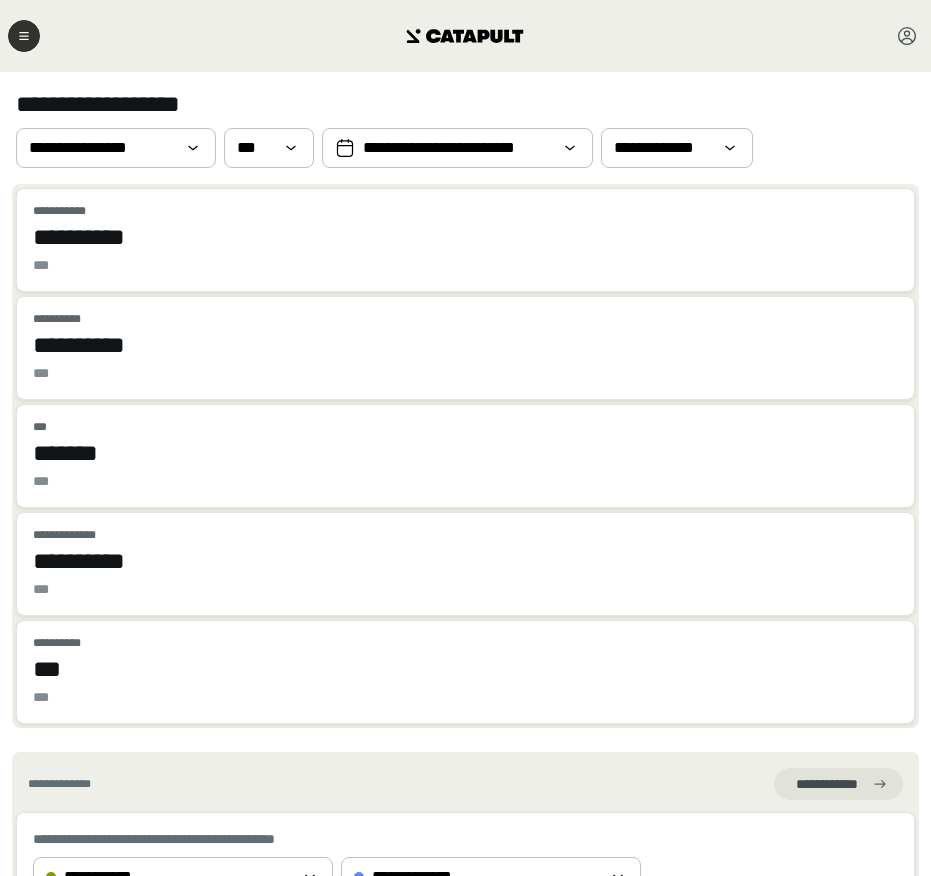 click at bounding box center (24, 36) 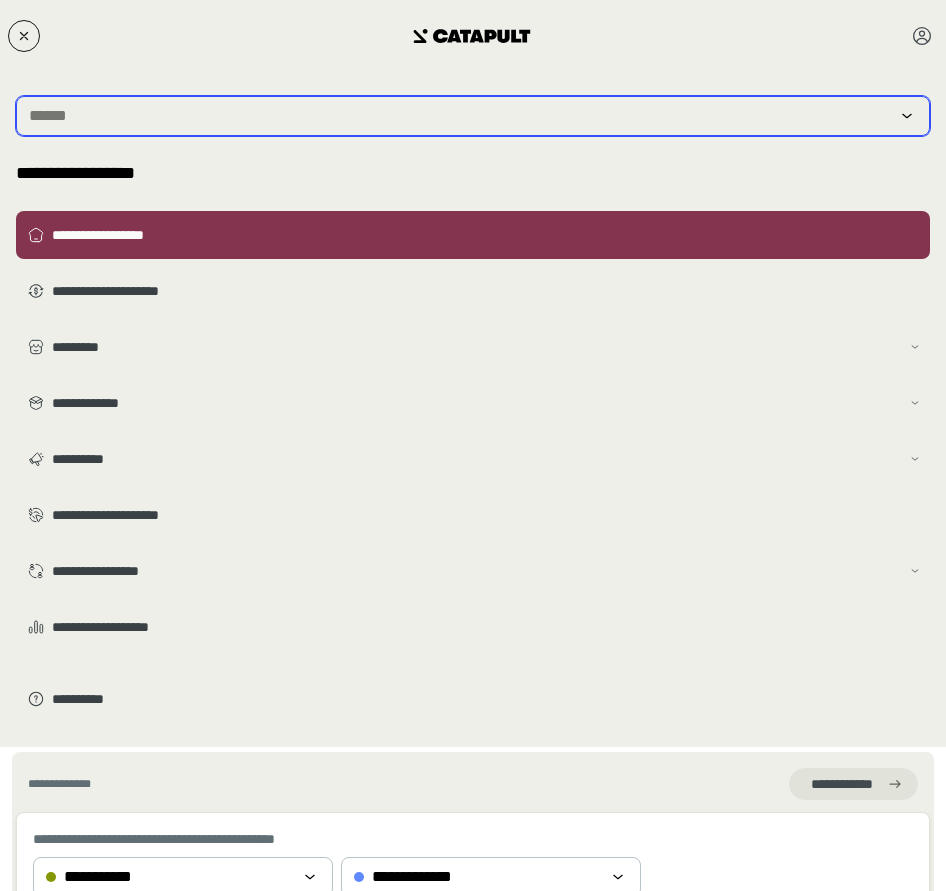 click at bounding box center [459, 116] 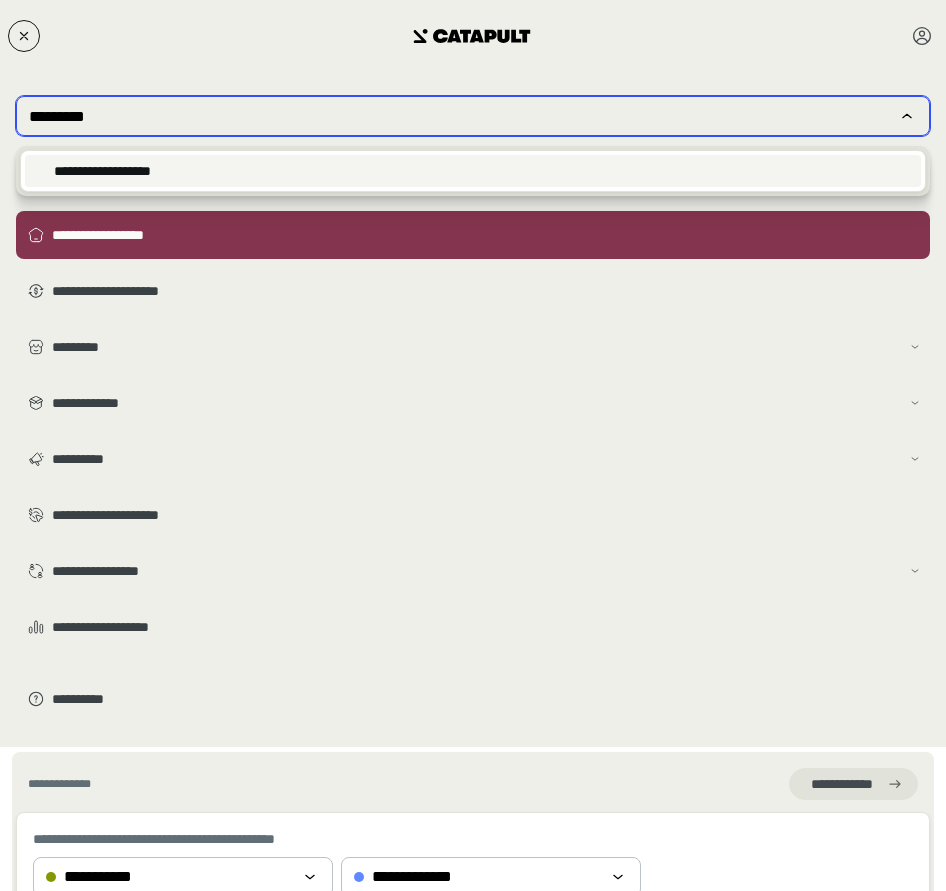 type on "*********" 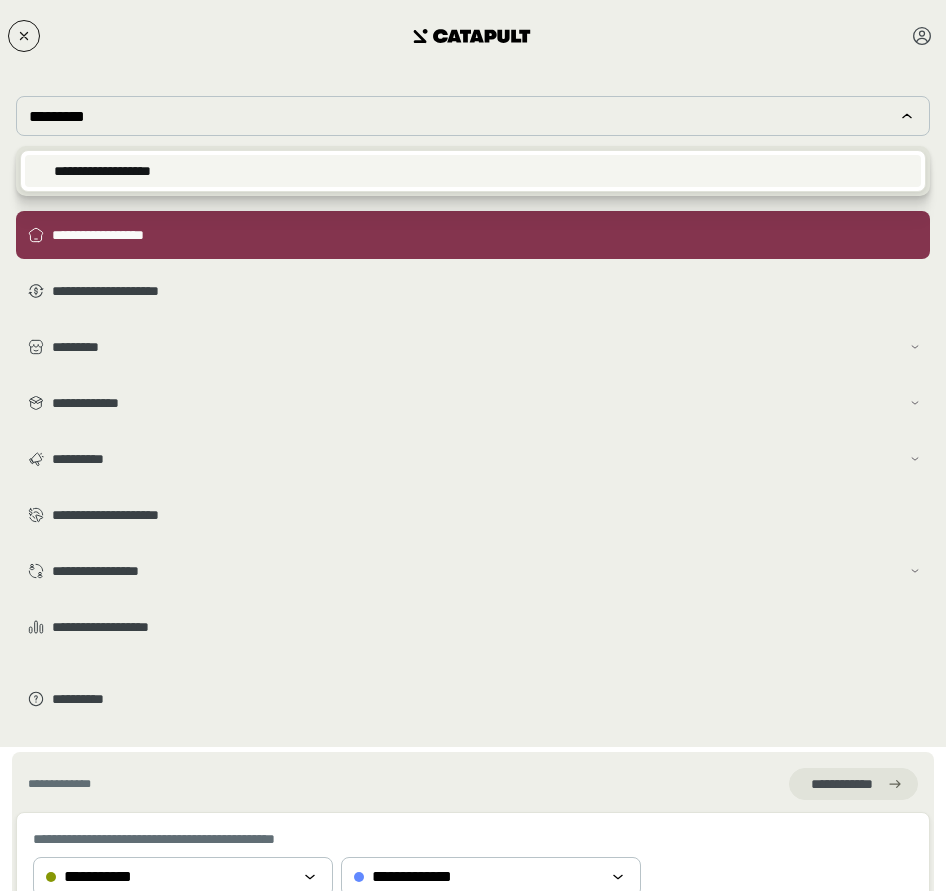 click on "**********" at bounding box center [102, 171] 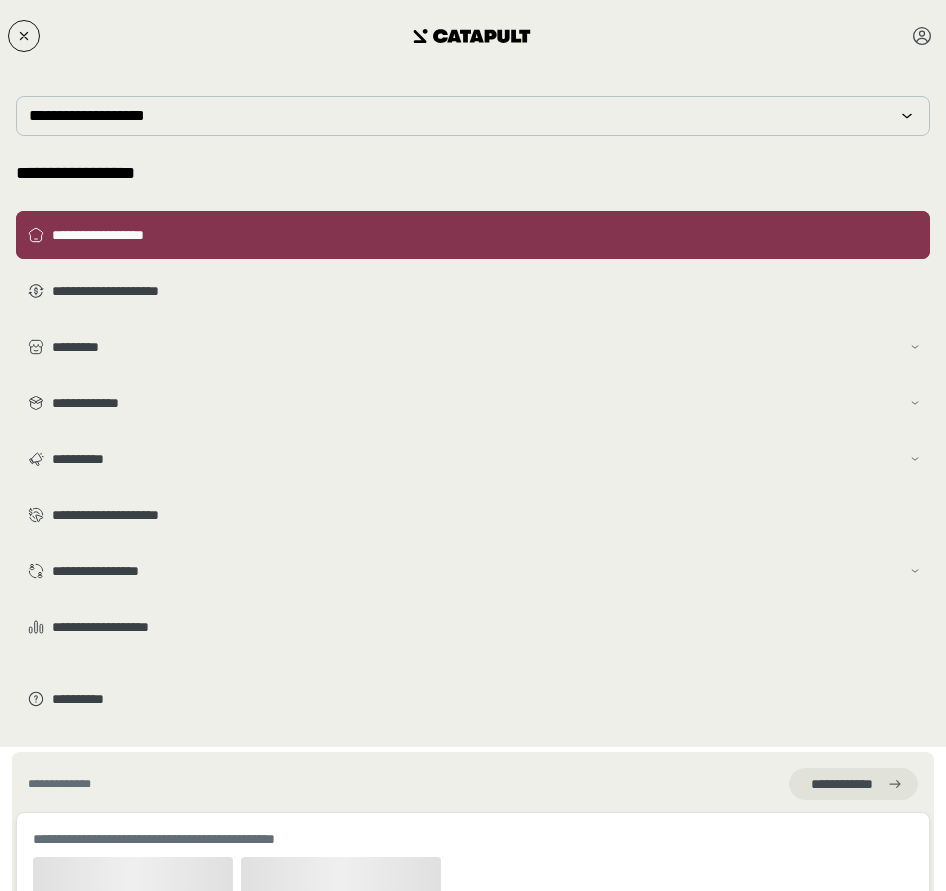 click on "**********" at bounding box center (473, 235) 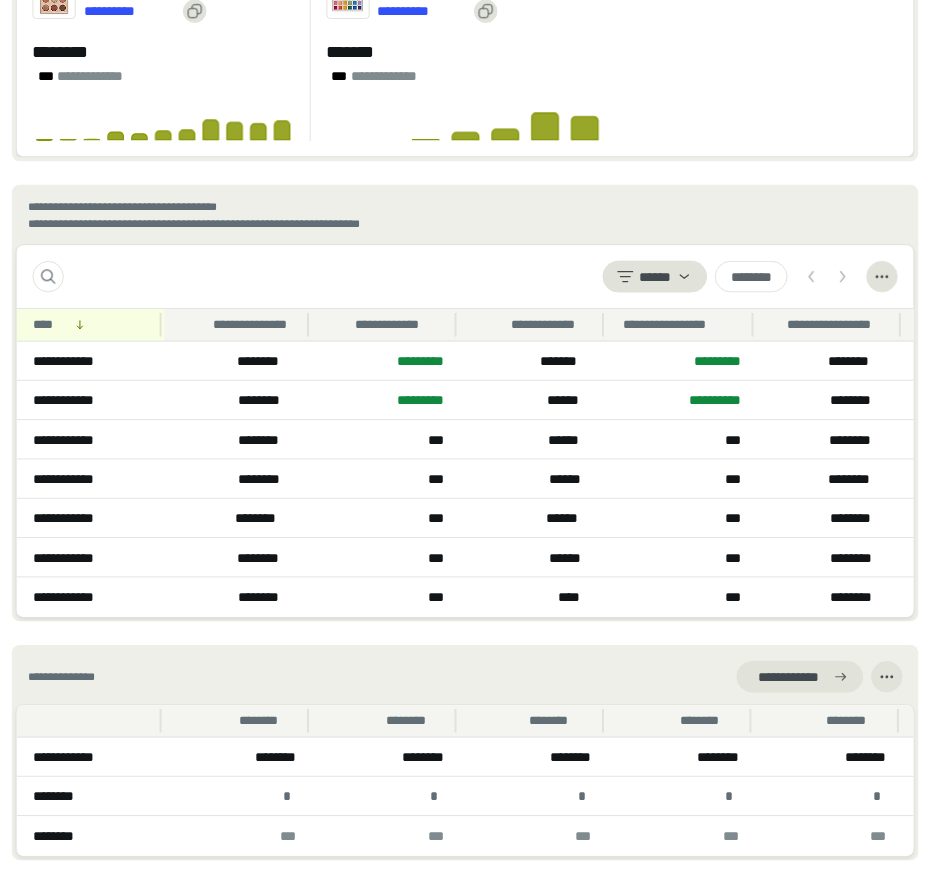 scroll, scrollTop: 2342, scrollLeft: 0, axis: vertical 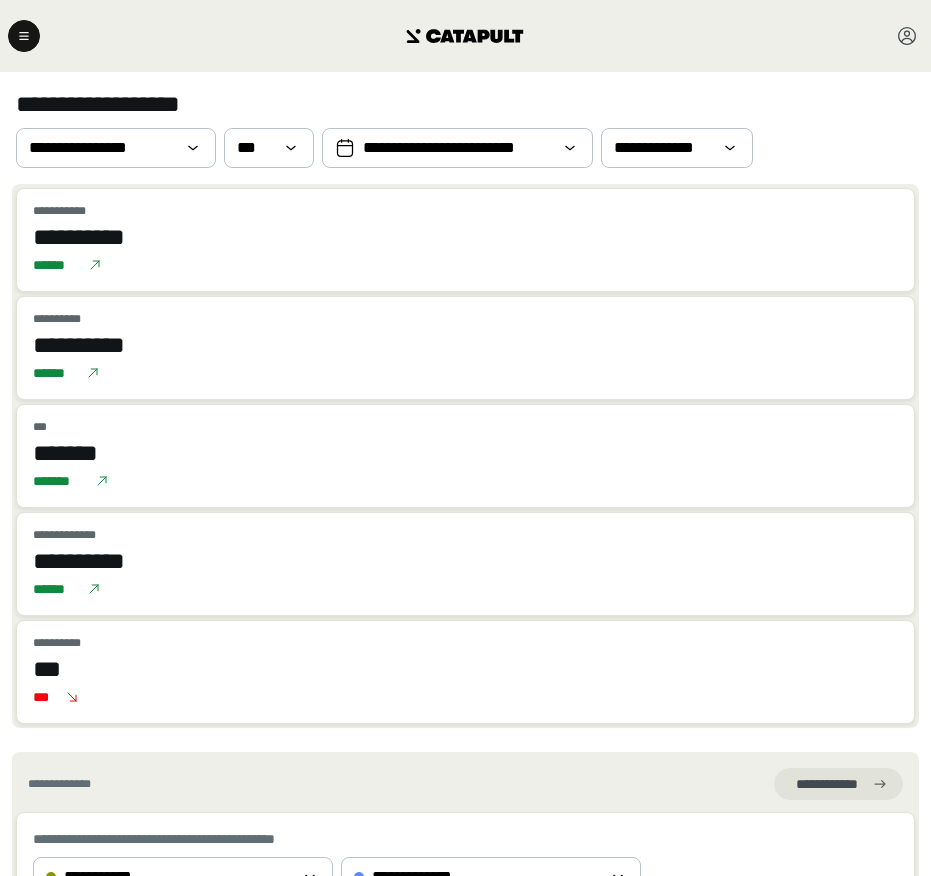 click 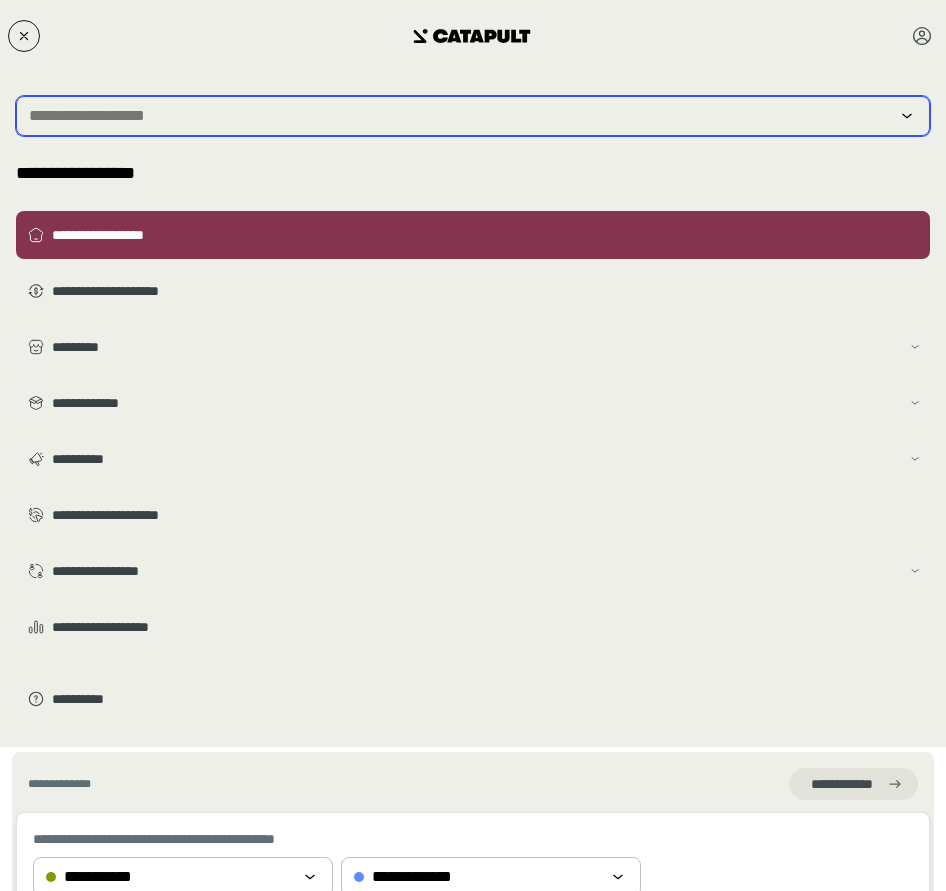 click at bounding box center (459, 116) 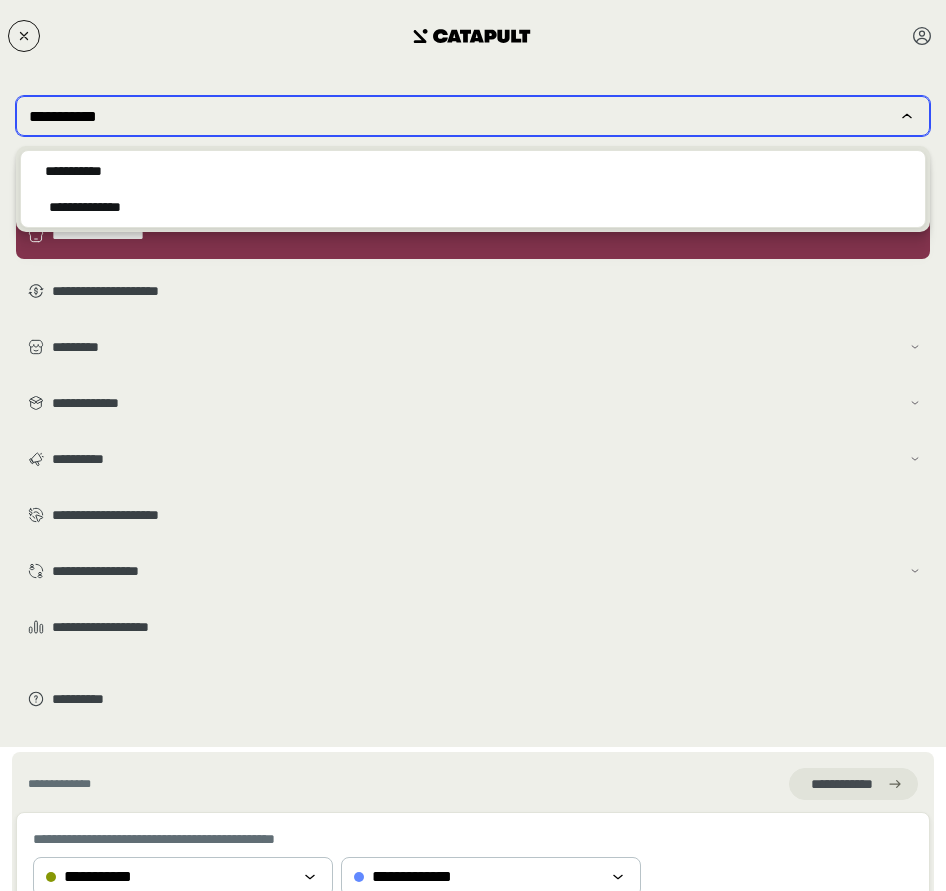 type on "**********" 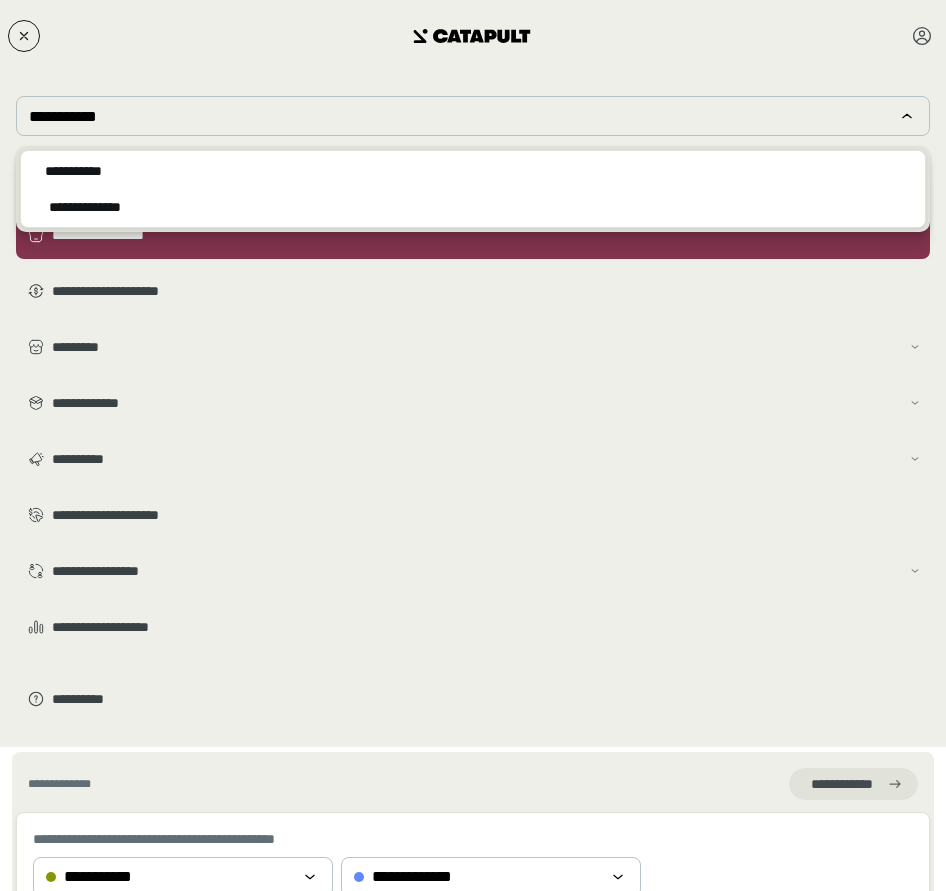 click on "**********" at bounding box center [73, 171] 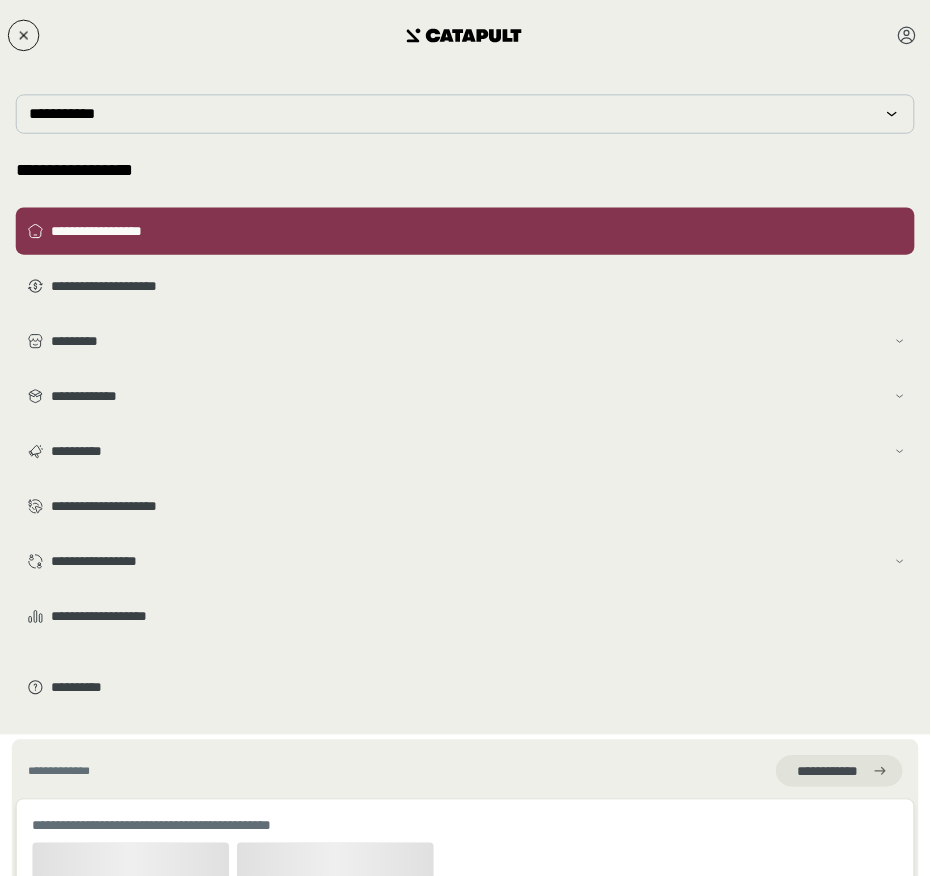 scroll, scrollTop: 0, scrollLeft: 224, axis: horizontal 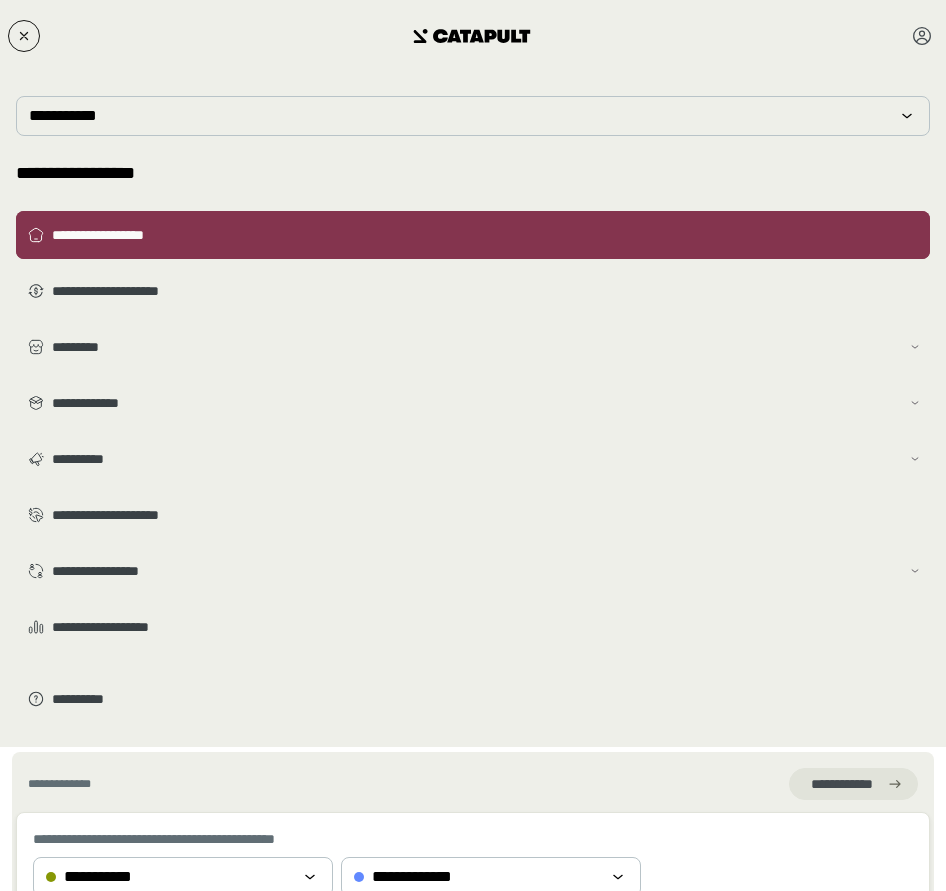 click on "**********" at bounding box center [473, 235] 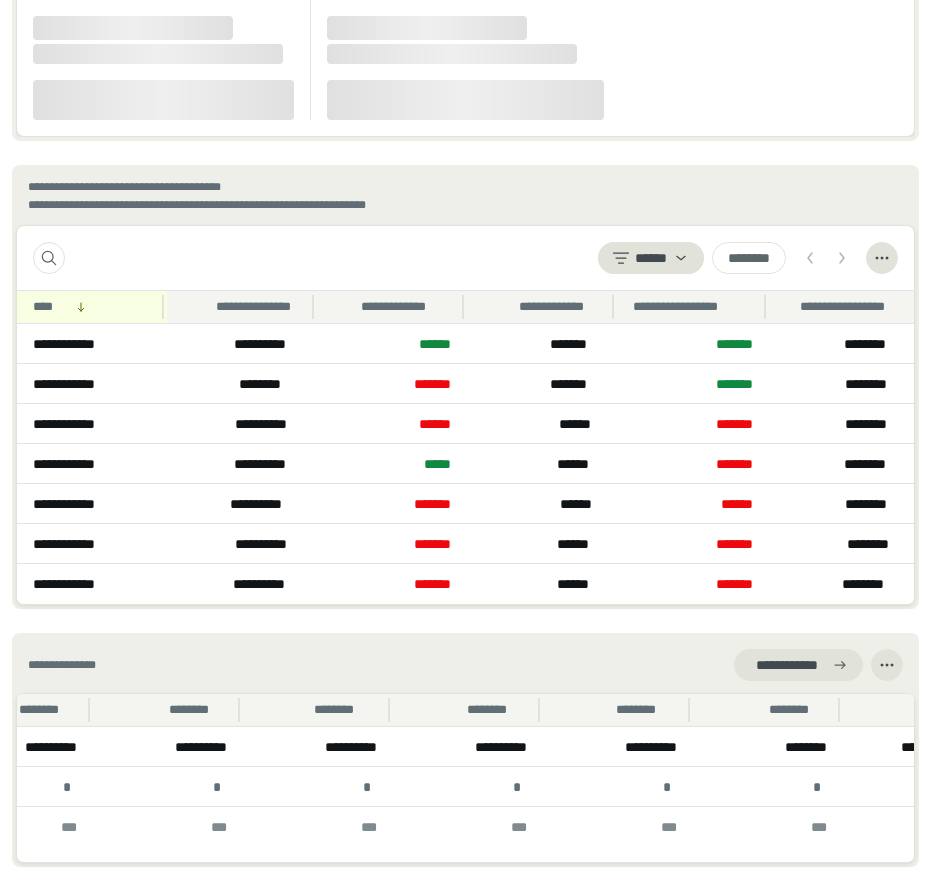 scroll, scrollTop: 2342, scrollLeft: 0, axis: vertical 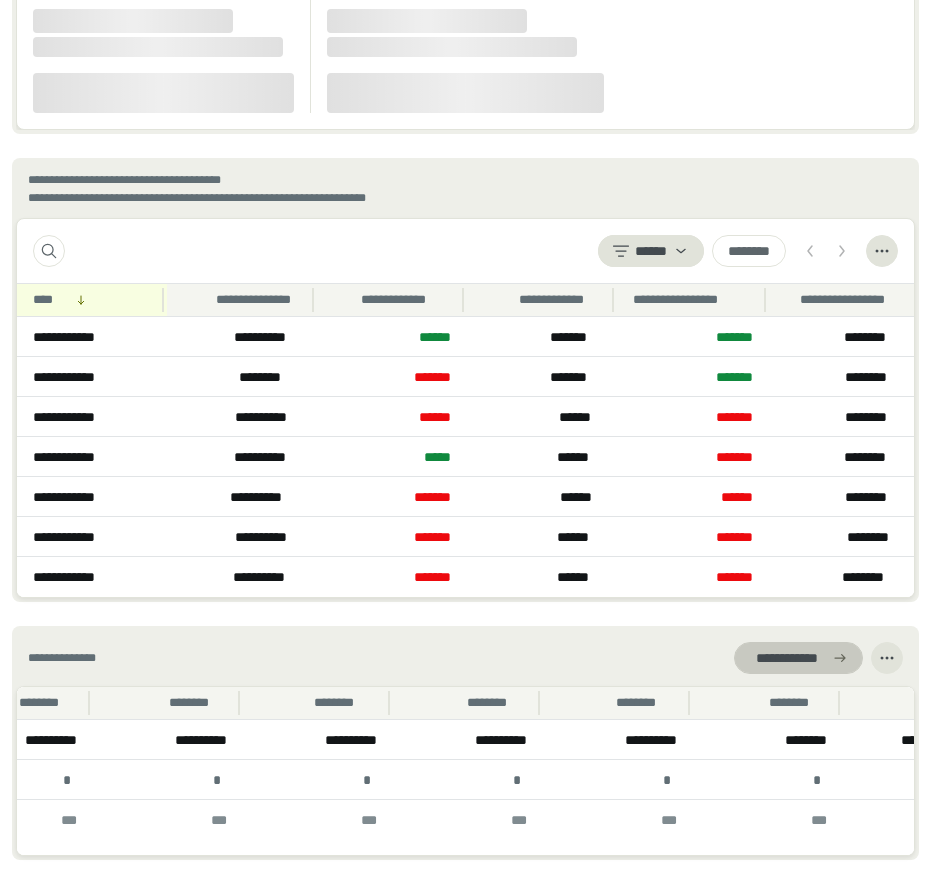 click on "**********" at bounding box center [786, 658] 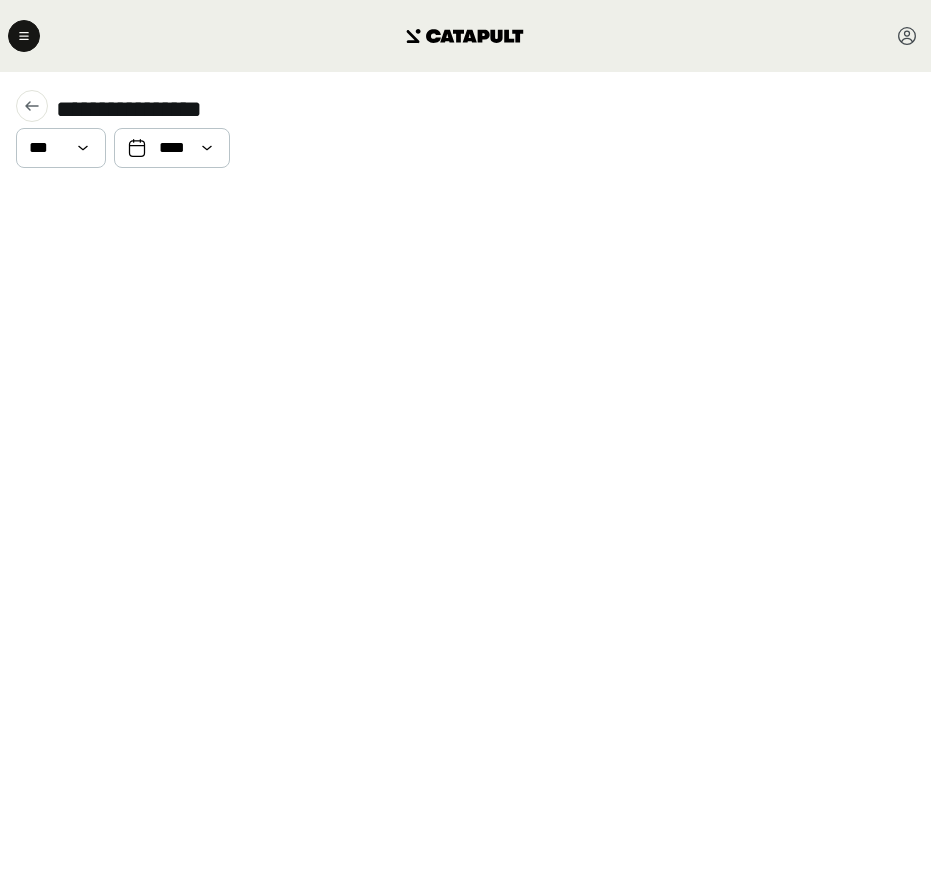 scroll, scrollTop: 0, scrollLeft: 0, axis: both 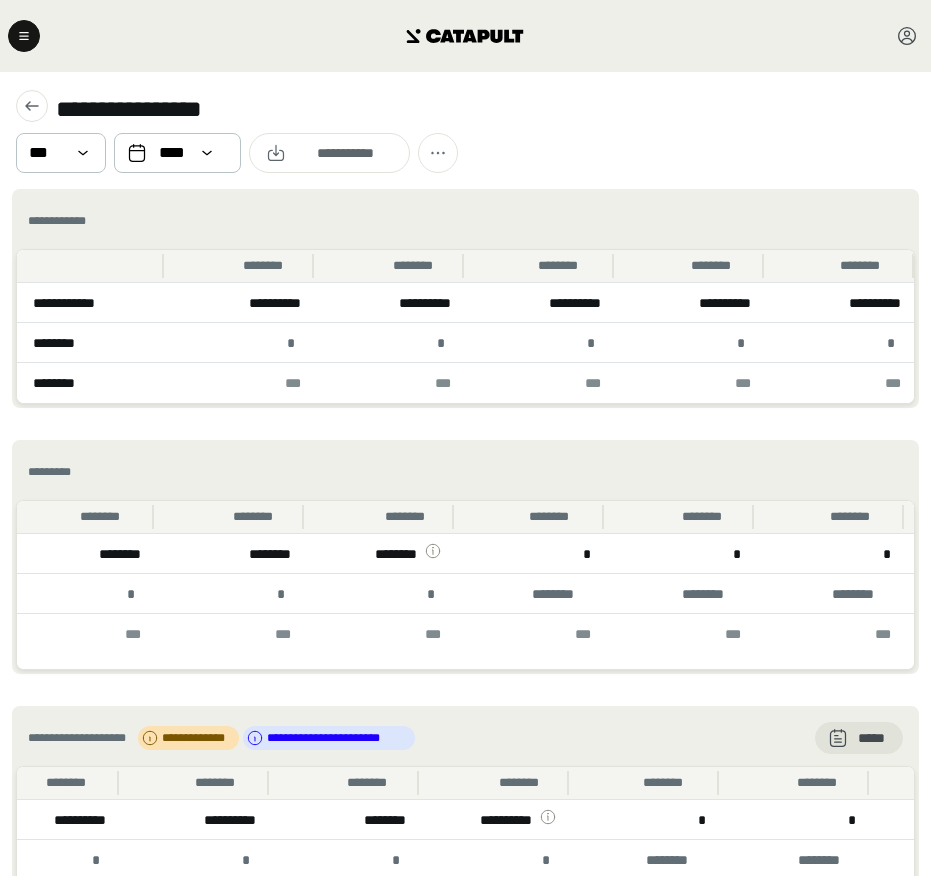 click 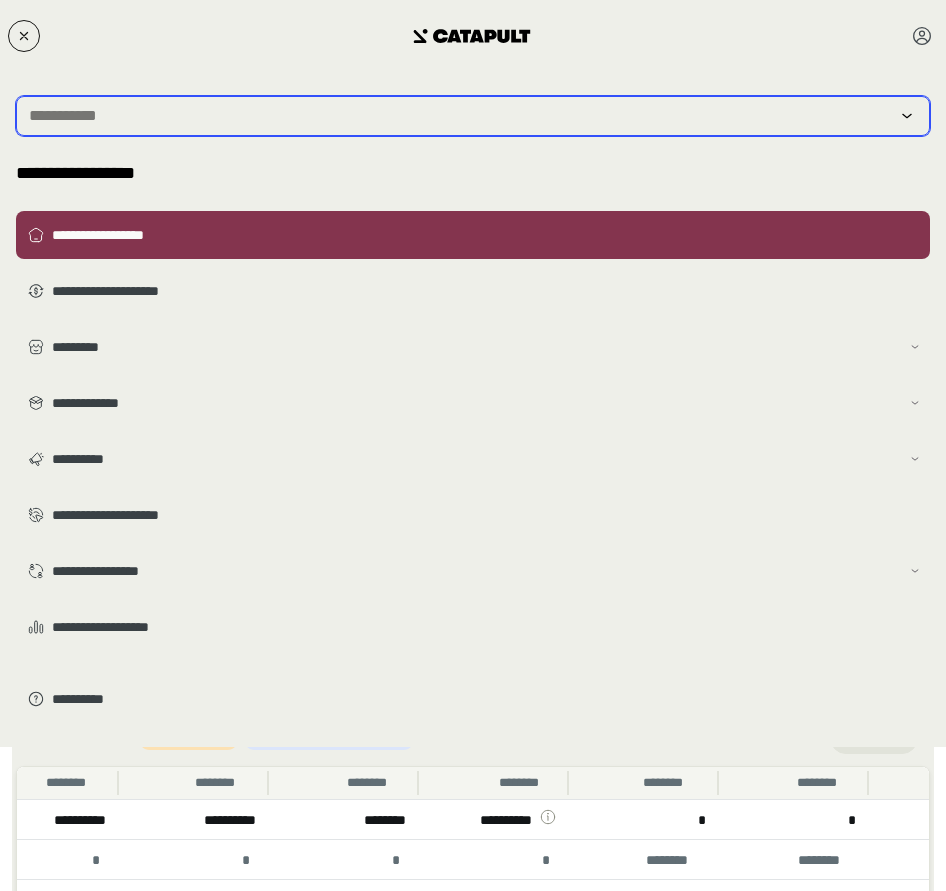 click at bounding box center [459, 116] 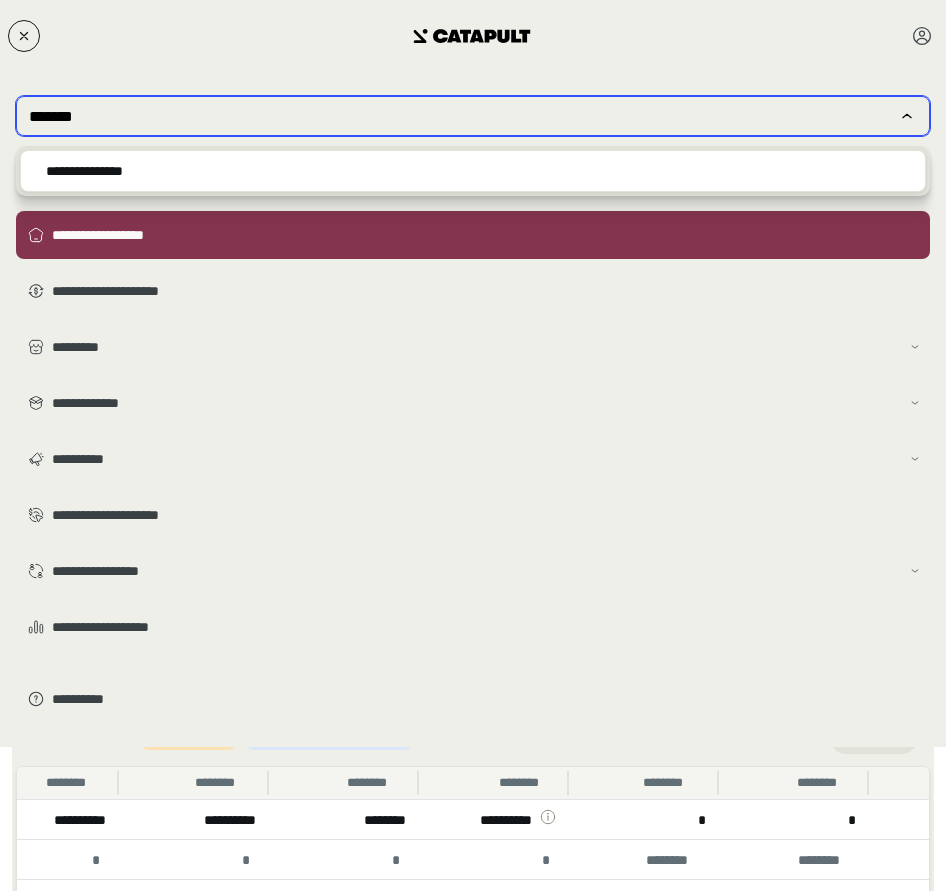 type on "******" 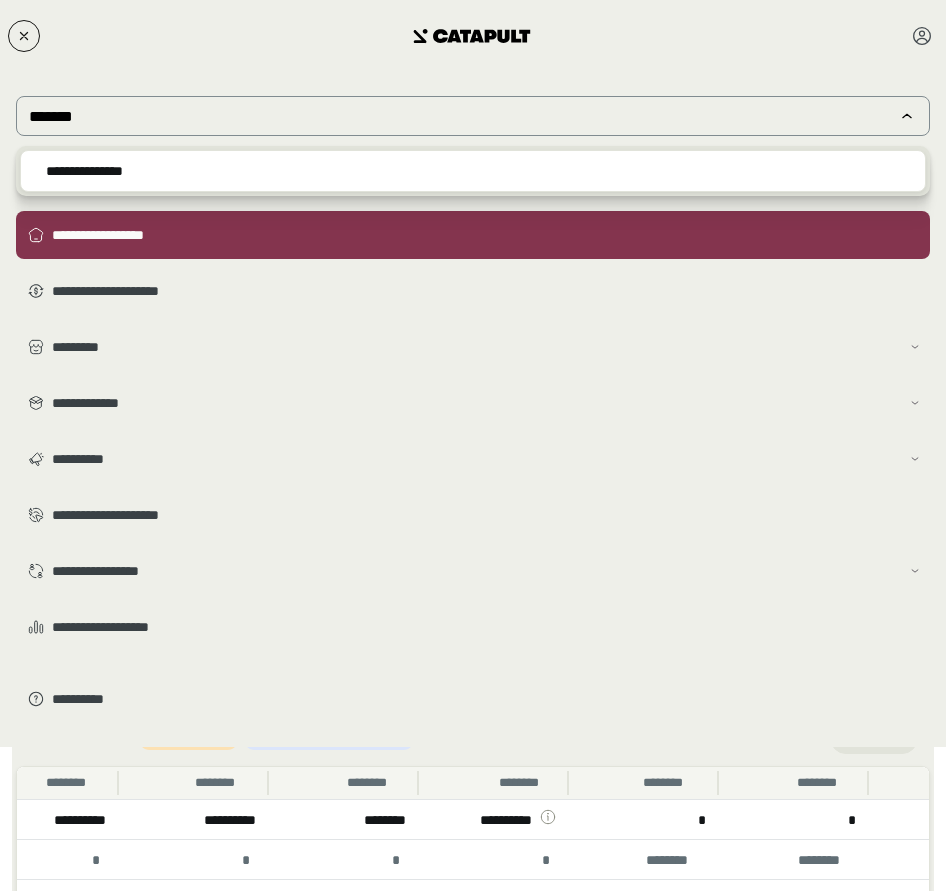 type 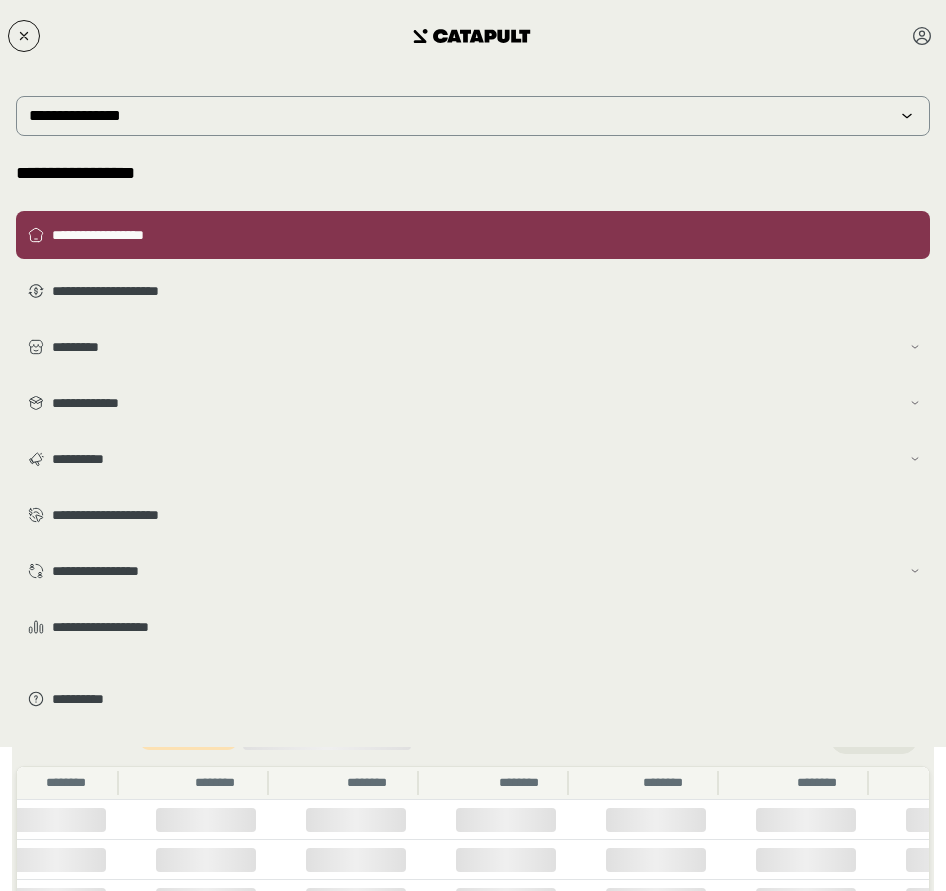 scroll, scrollTop: 0, scrollLeft: 224, axis: horizontal 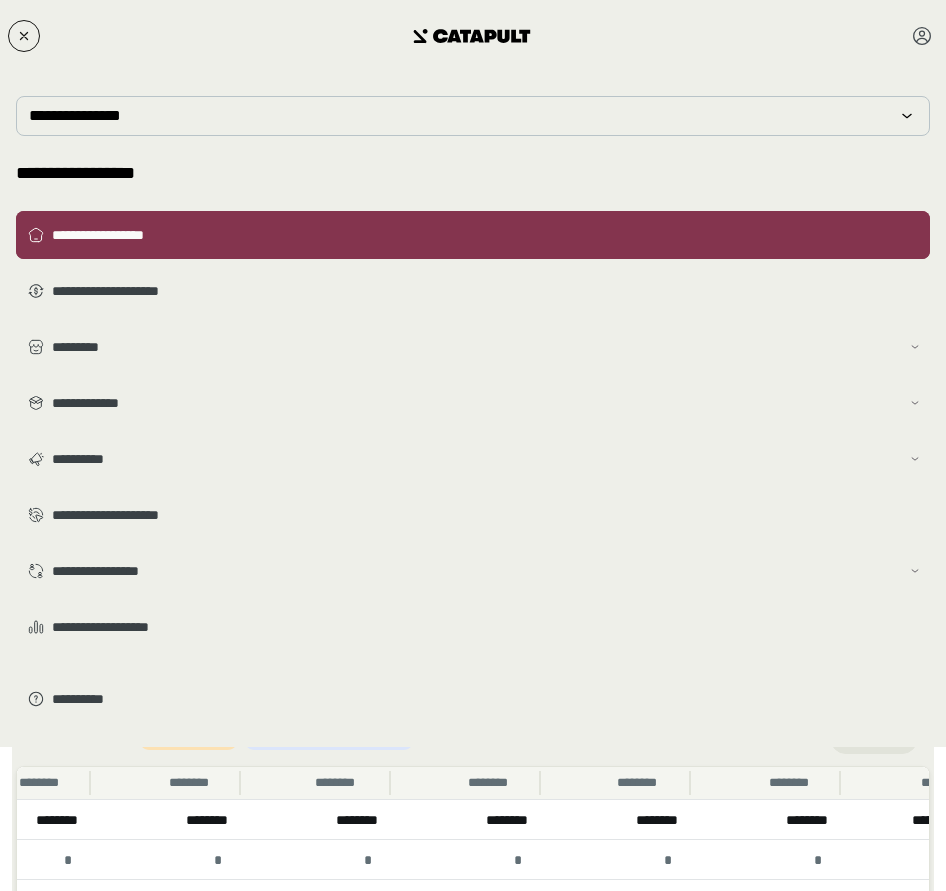 click on "**********" at bounding box center [487, 235] 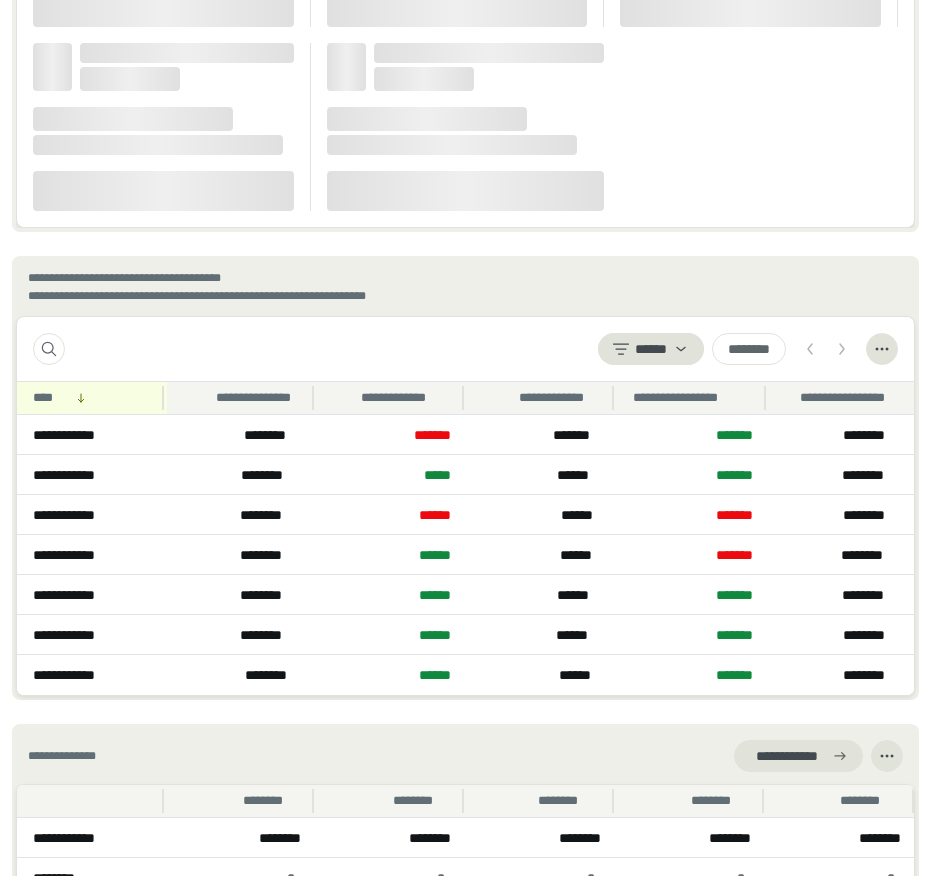 scroll, scrollTop: 2342, scrollLeft: 0, axis: vertical 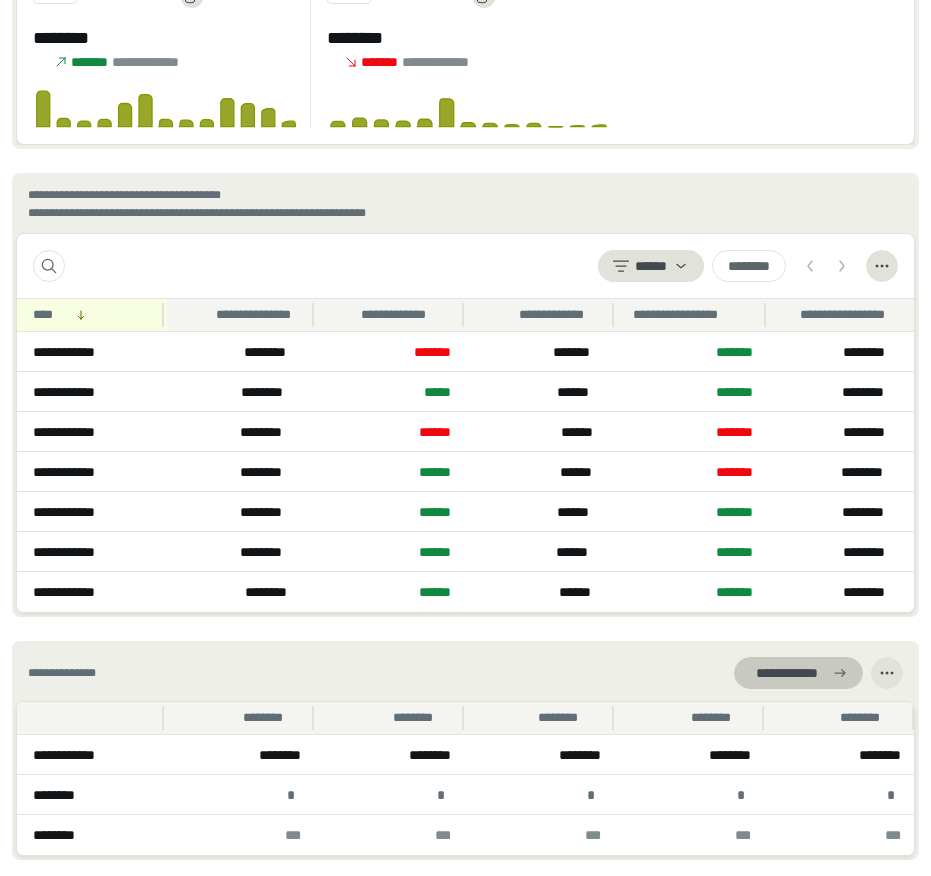 click on "**********" at bounding box center [786, 673] 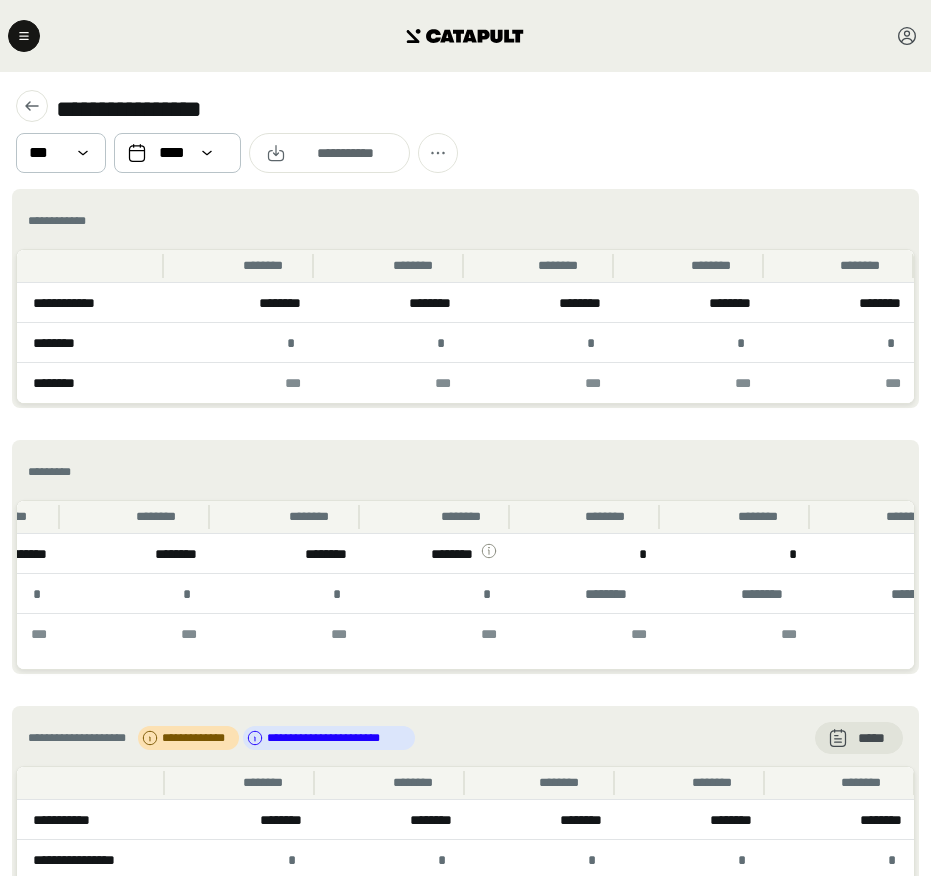 scroll, scrollTop: 0, scrollLeft: 787, axis: horizontal 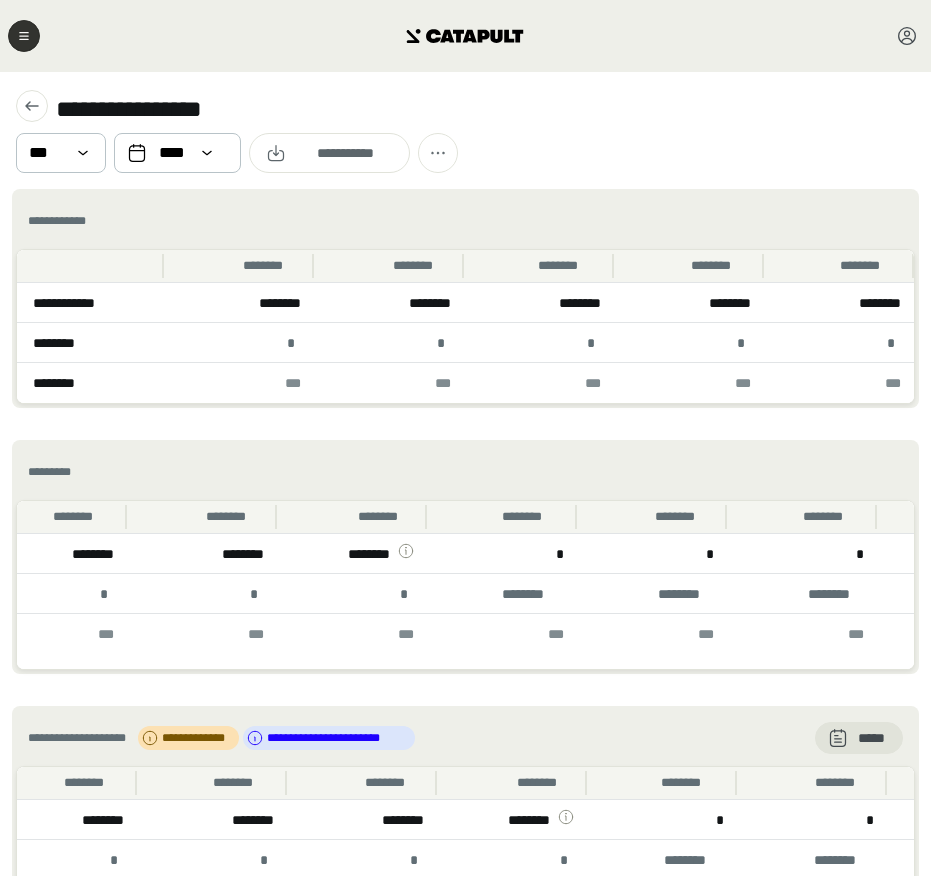 click at bounding box center (24, 36) 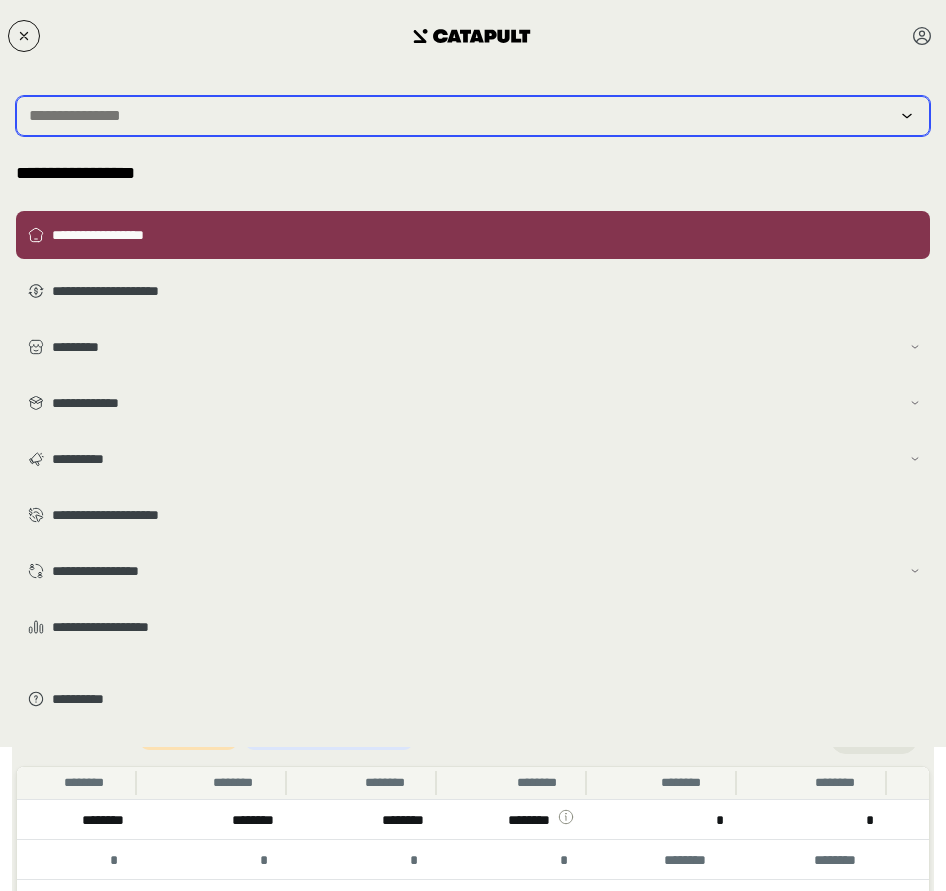 click at bounding box center [459, 116] 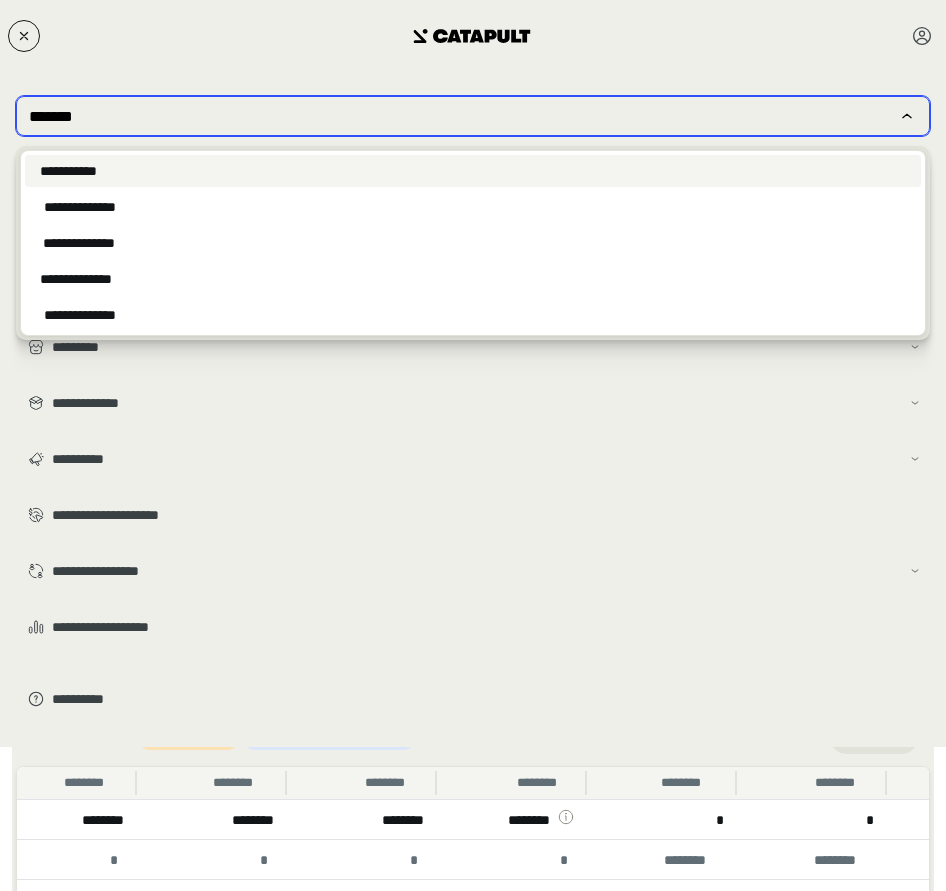 type on "******" 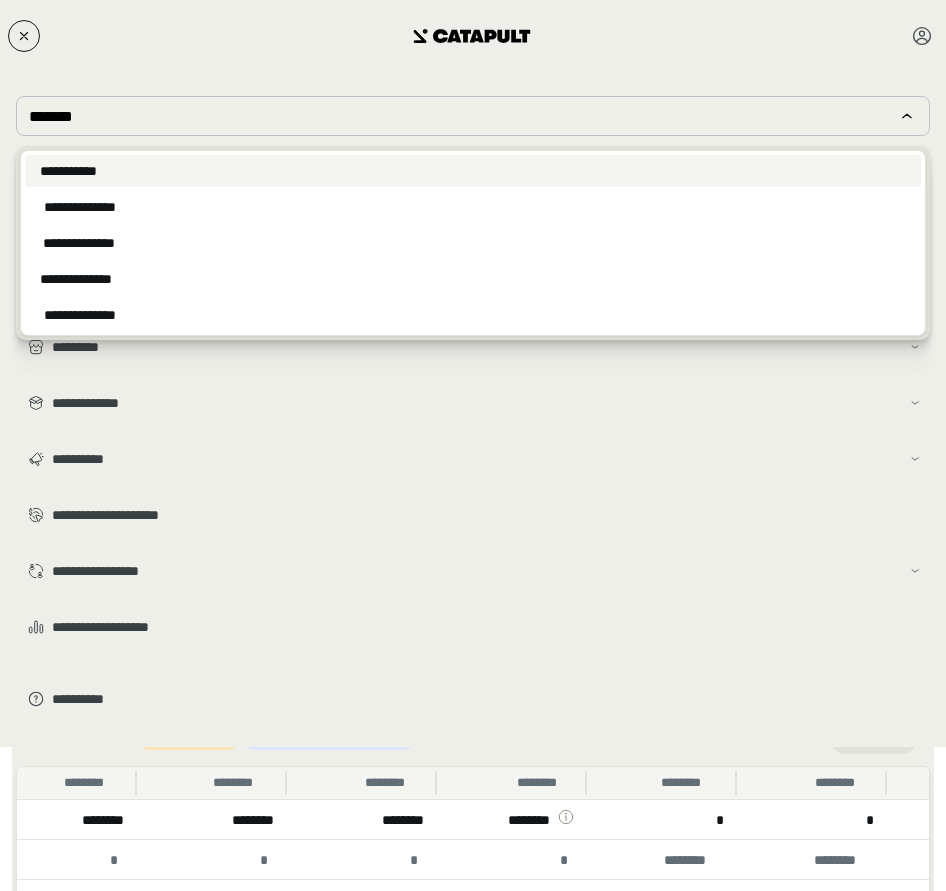 click on "**********" at bounding box center (473, 171) 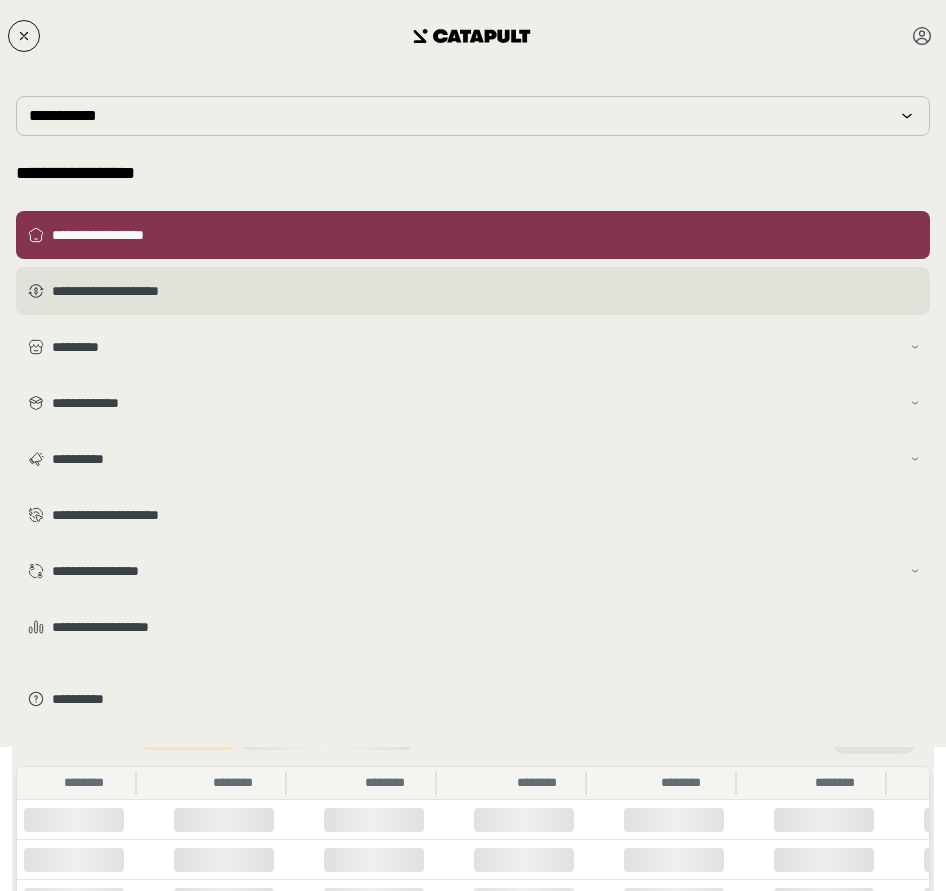 scroll, scrollTop: 0, scrollLeft: 224, axis: horizontal 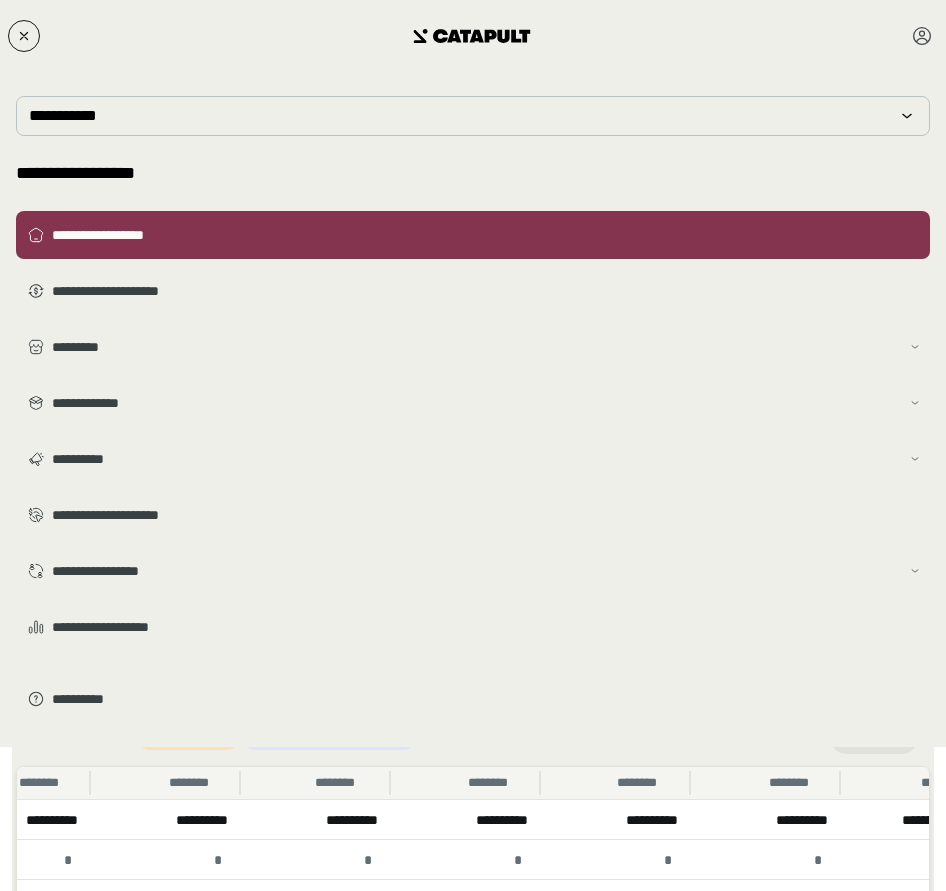 click on "[FIRST] [LAST] [ADDRESS] [CITY], [STATE] [ZIP]" at bounding box center (473, 373) 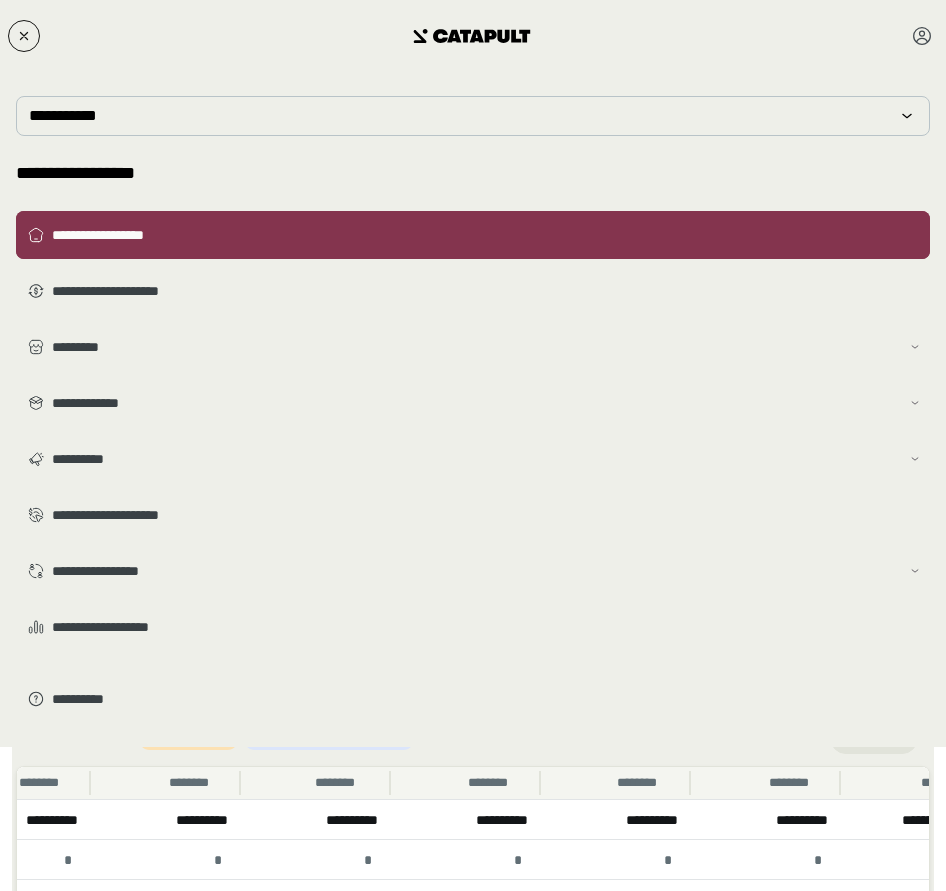 click on "**********" at bounding box center [487, 235] 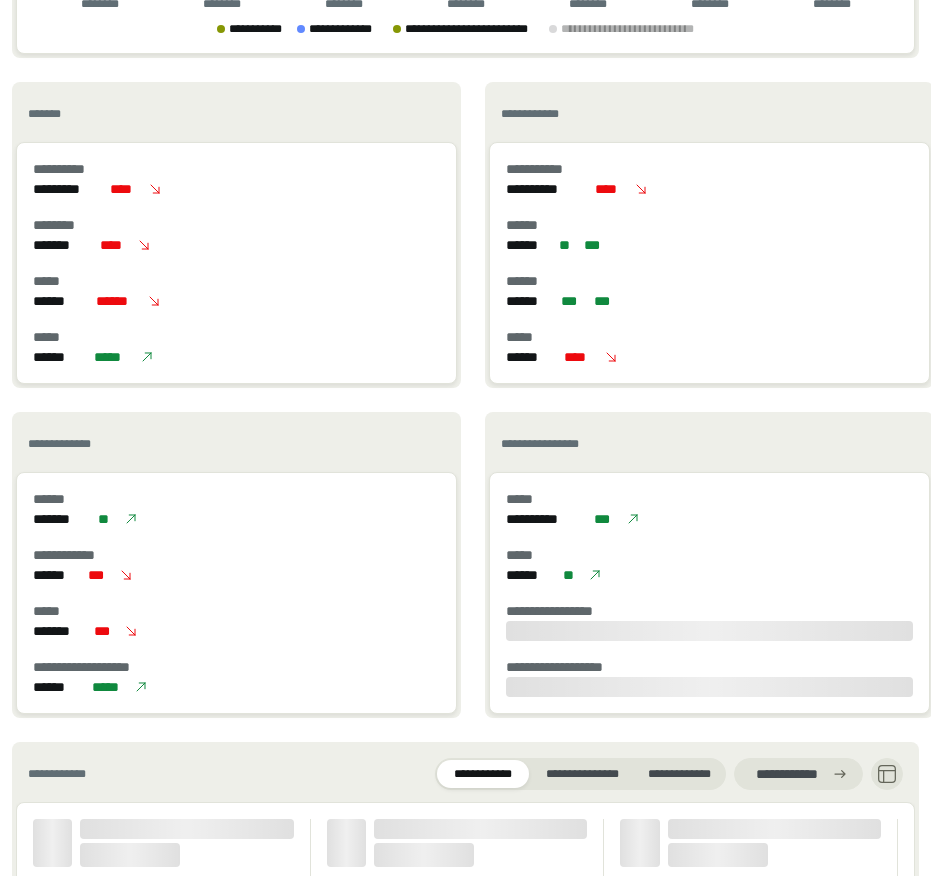scroll, scrollTop: 2342, scrollLeft: 0, axis: vertical 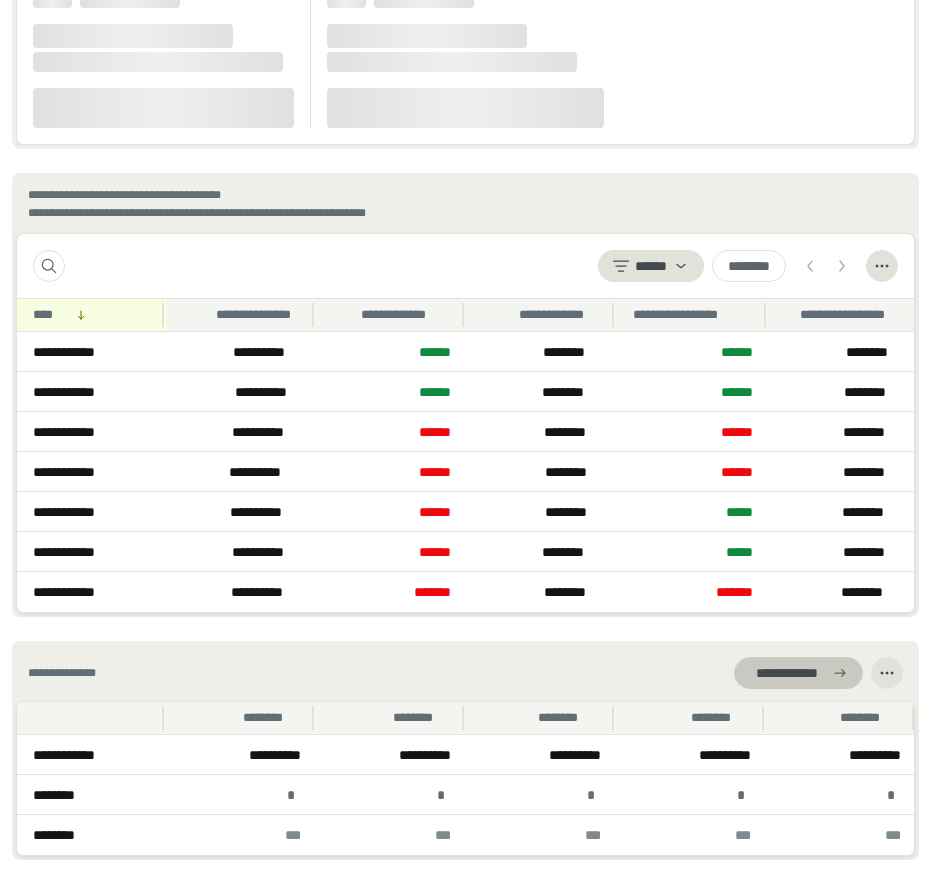 click on "**********" at bounding box center (786, 673) 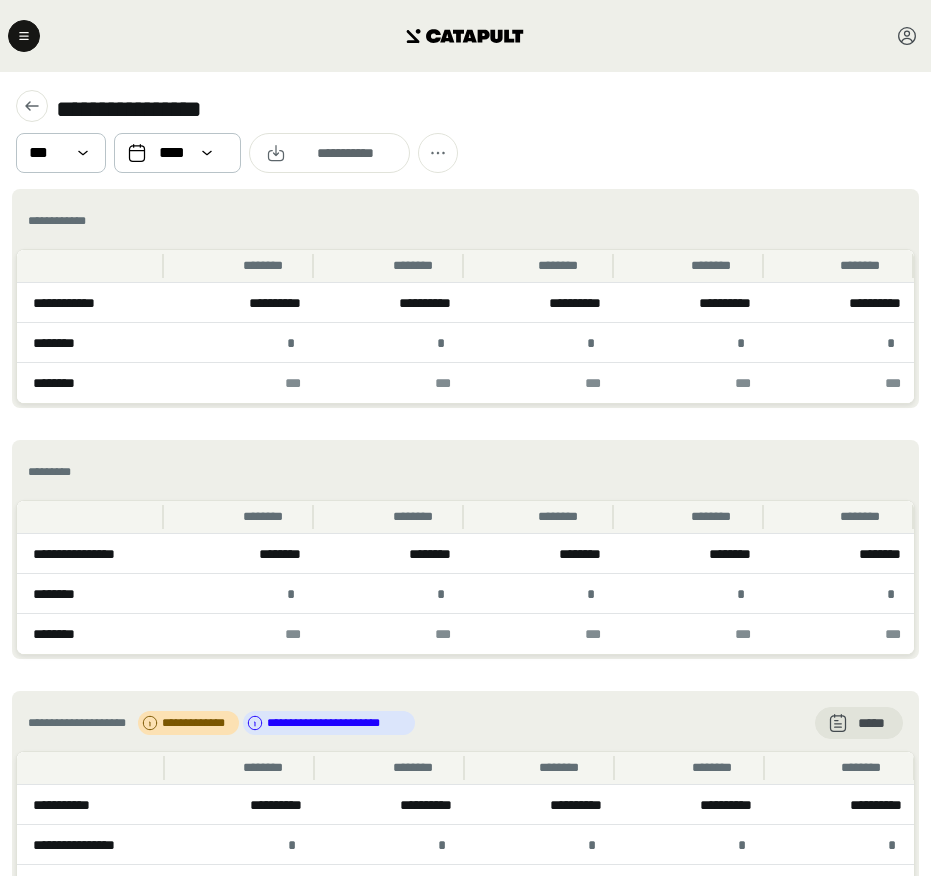 scroll, scrollTop: 28, scrollLeft: 0, axis: vertical 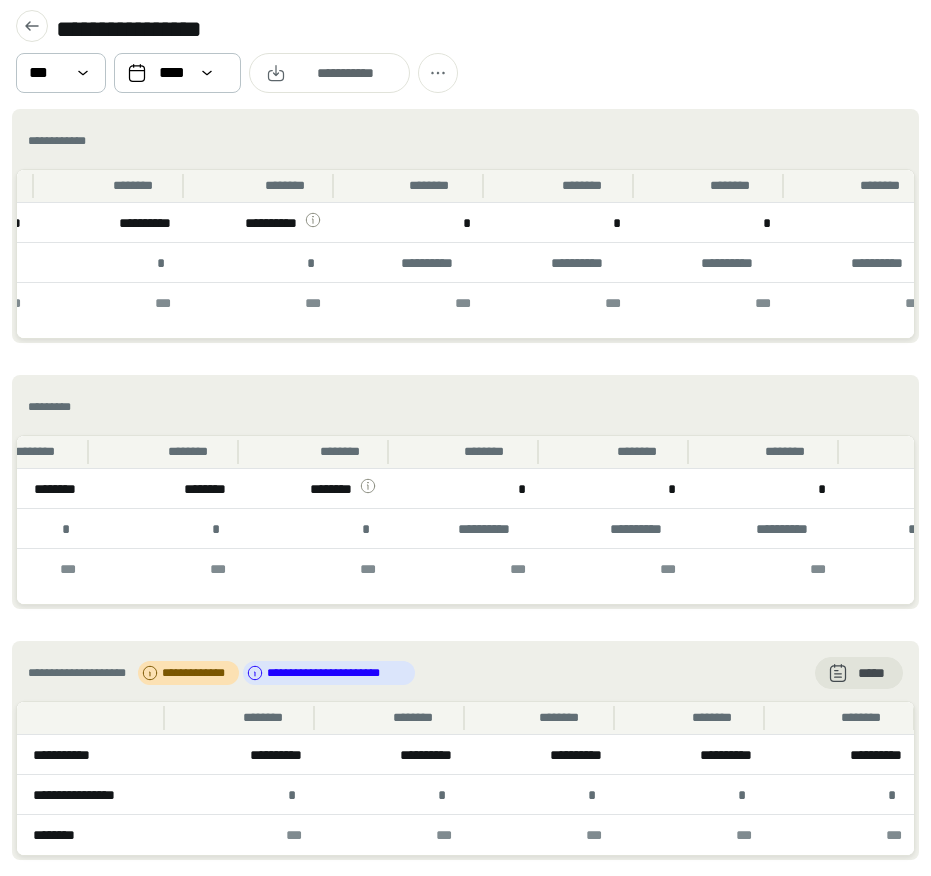 click at bounding box center (32, 31) 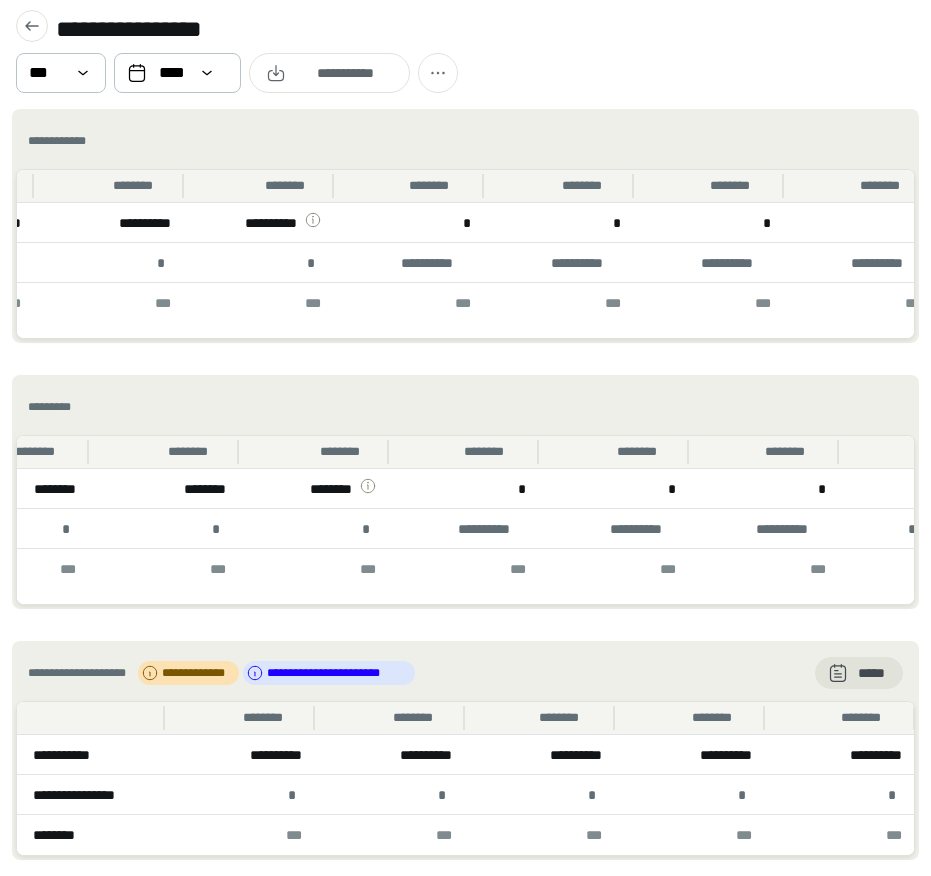 scroll, scrollTop: 0, scrollLeft: 0, axis: both 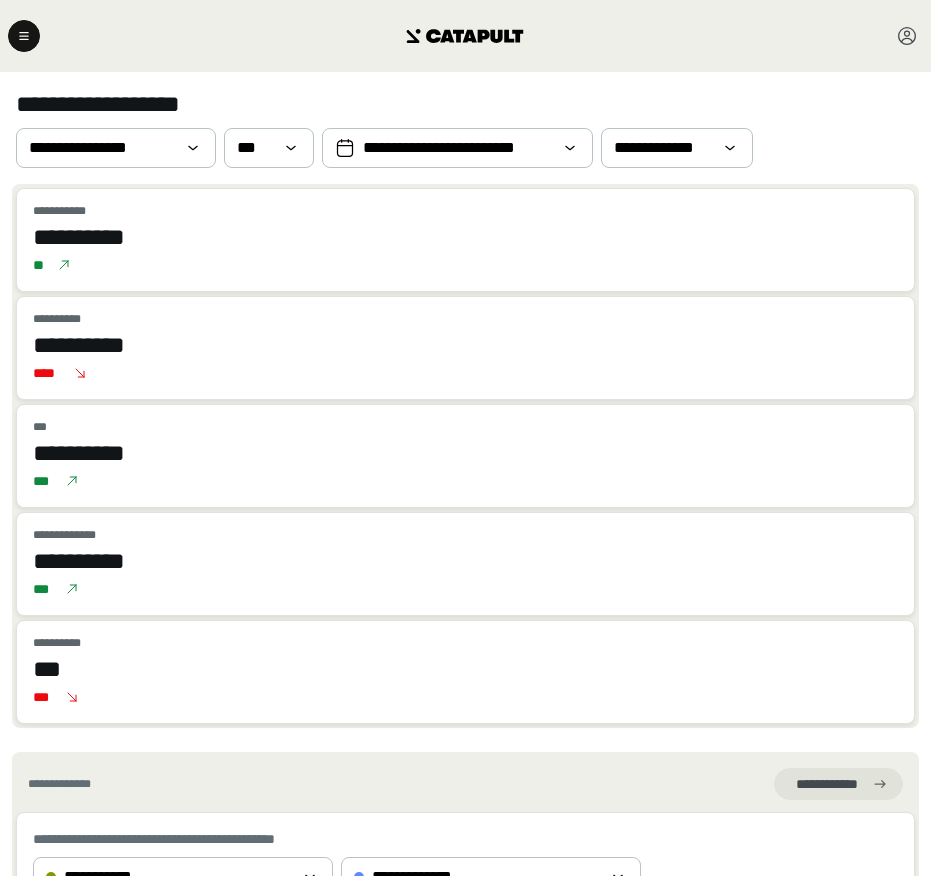 click 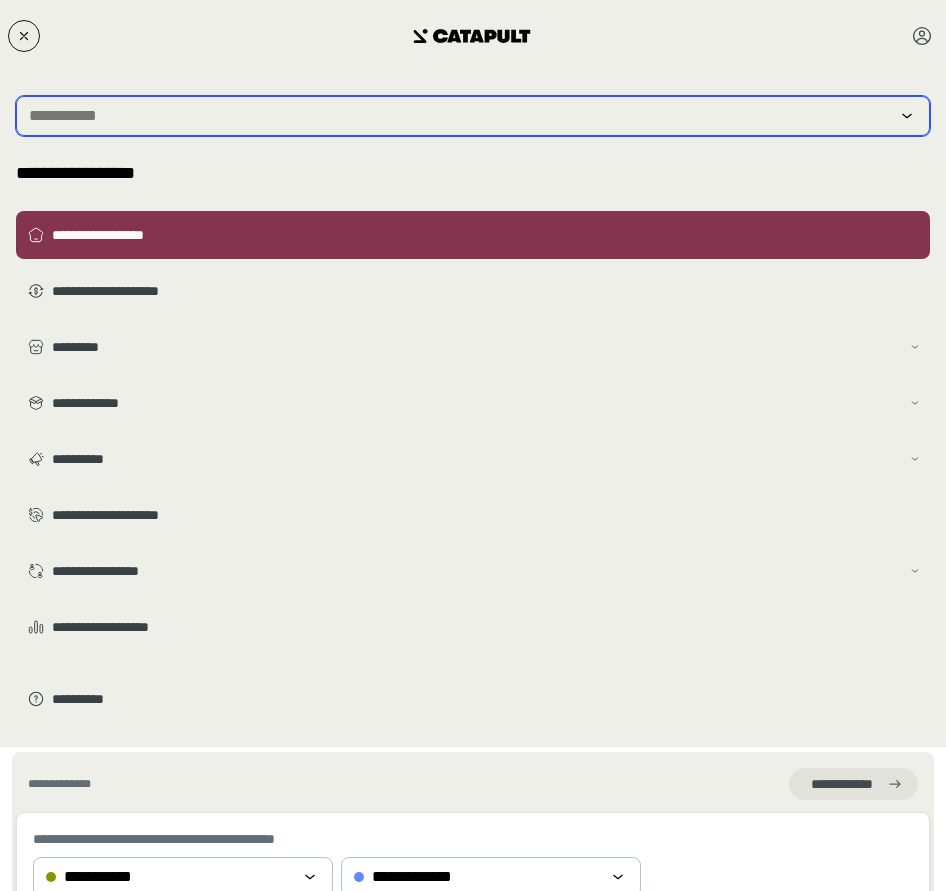 click at bounding box center [459, 116] 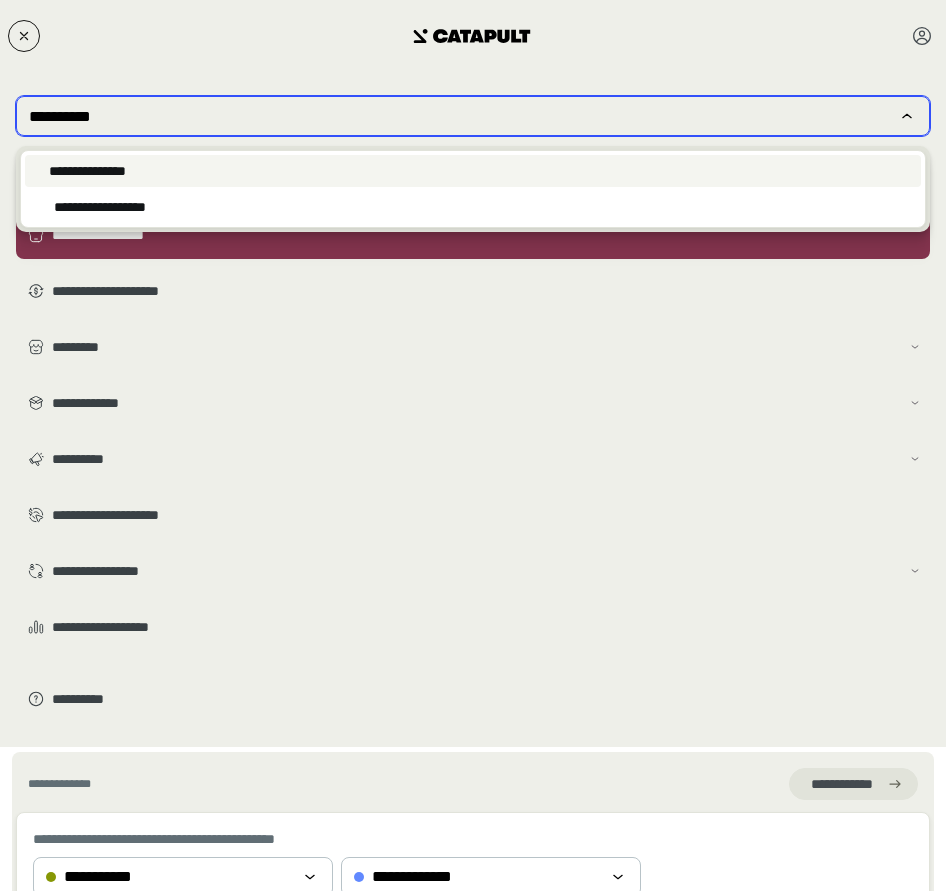 type on "**********" 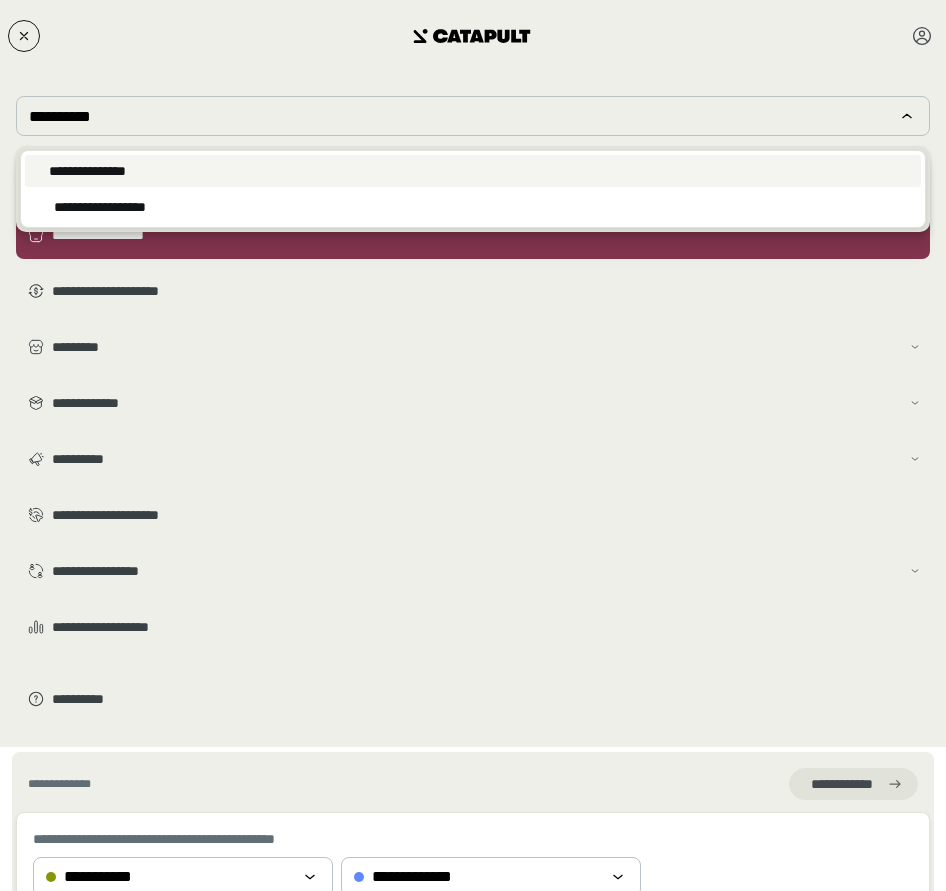 click on "**********" at bounding box center (87, 171) 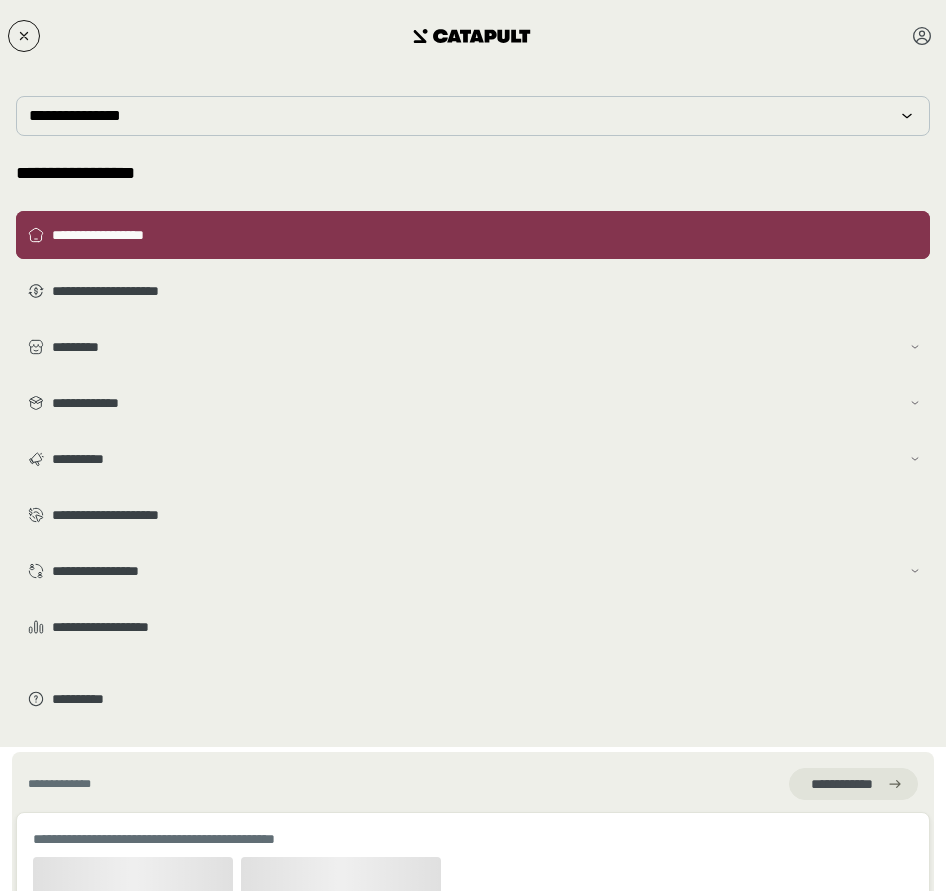 click on "**********" at bounding box center [487, 235] 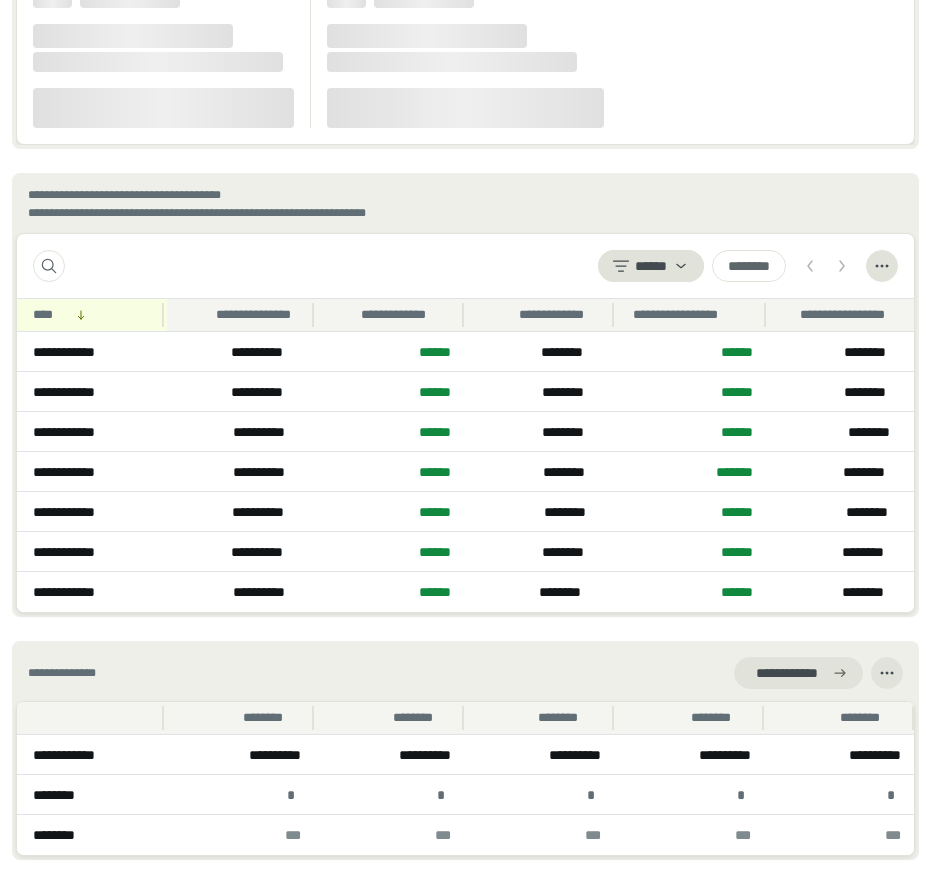 scroll, scrollTop: 2342, scrollLeft: 0, axis: vertical 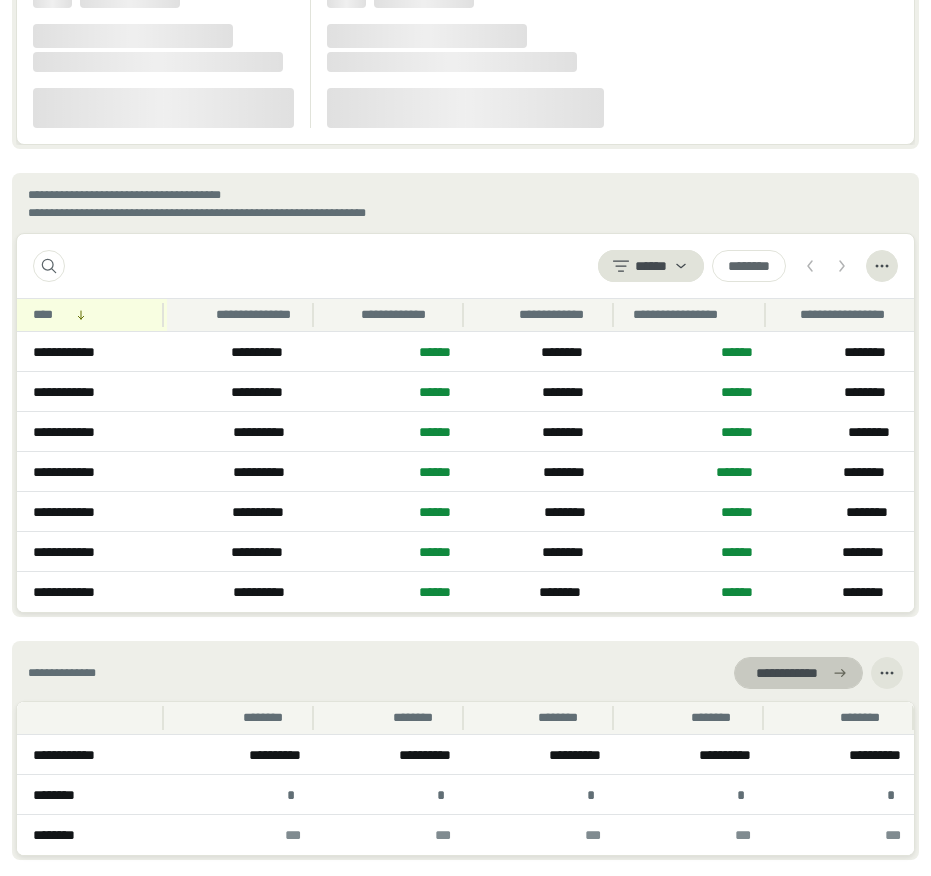 click at bounding box center [798, 673] 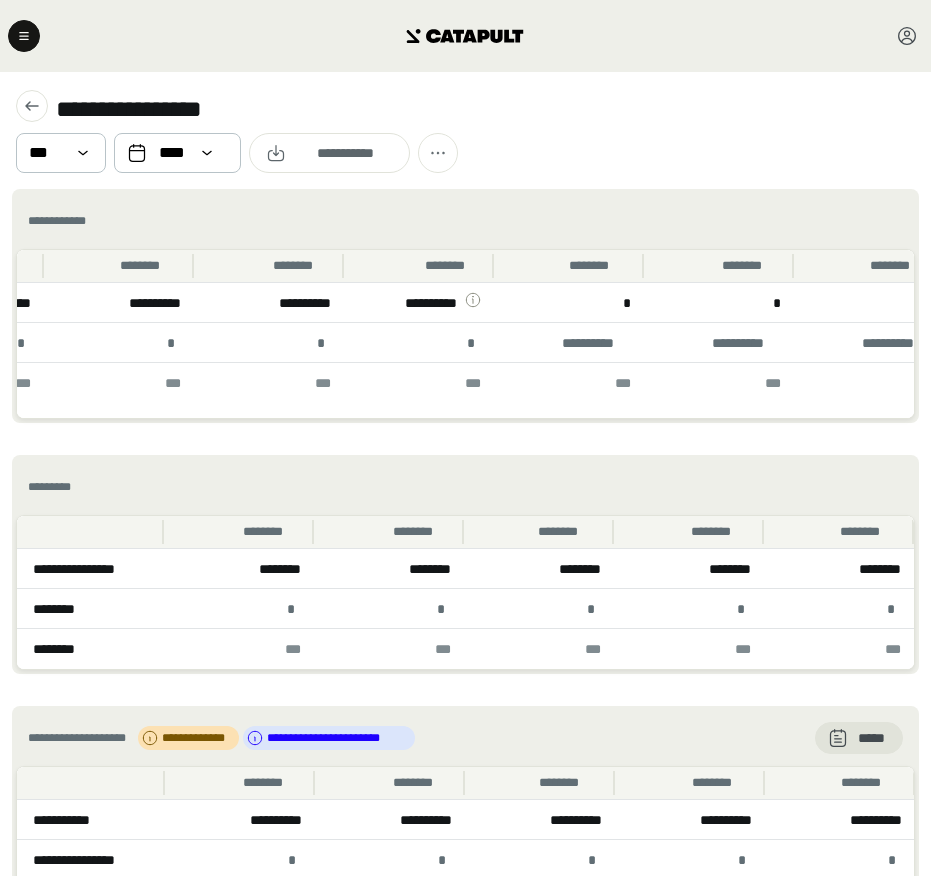 scroll, scrollTop: 0, scrollLeft: 760, axis: horizontal 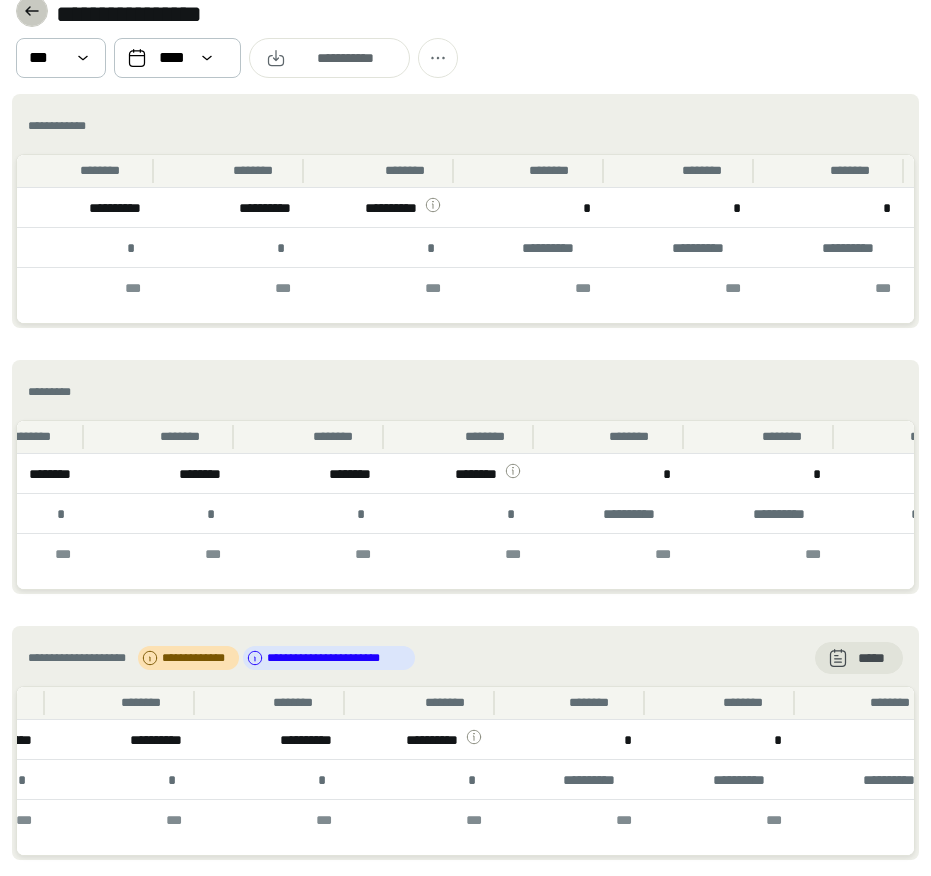 click 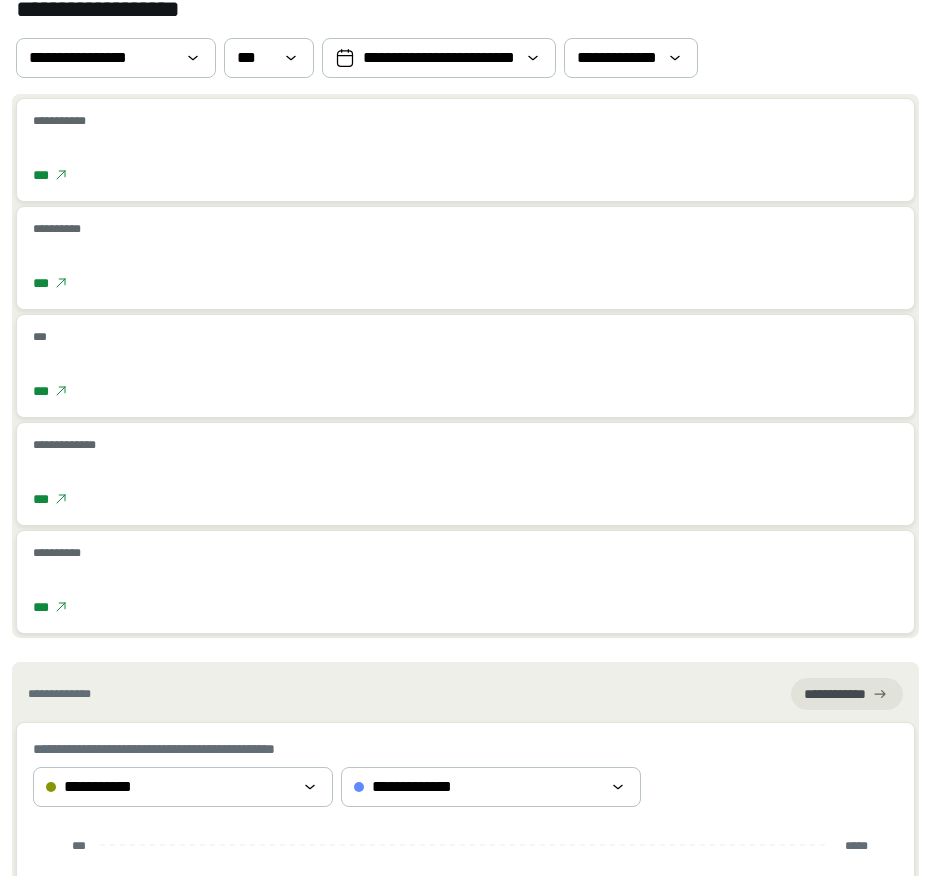 scroll, scrollTop: 0, scrollLeft: 0, axis: both 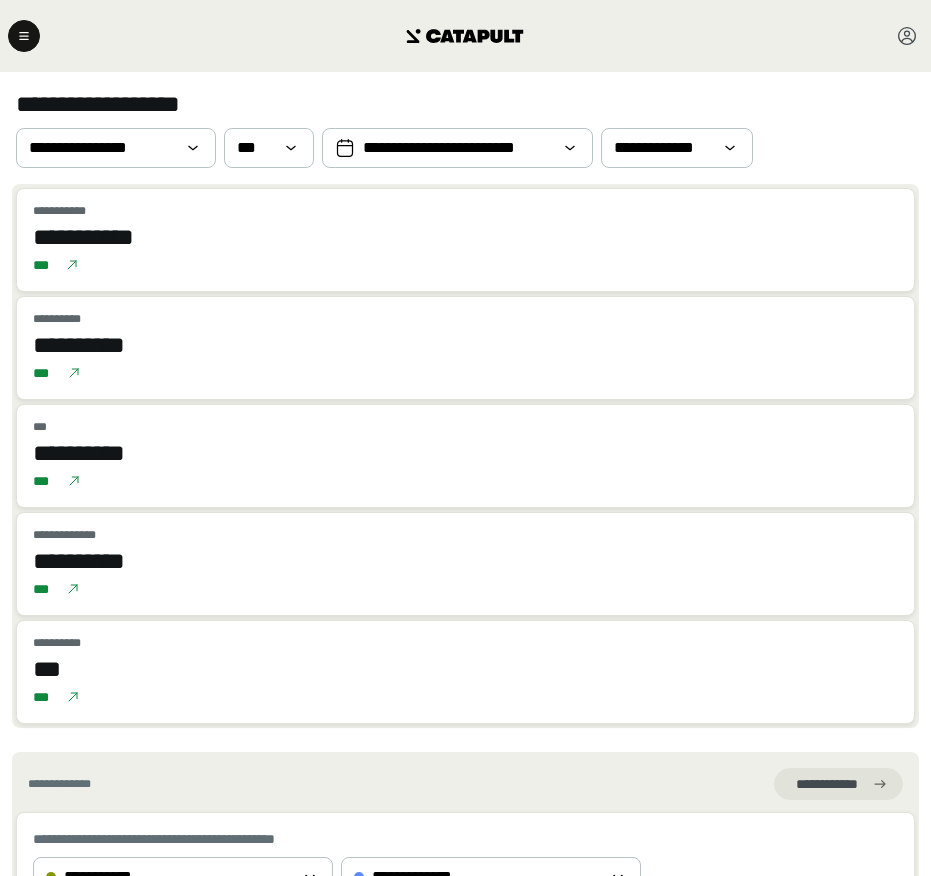 click at bounding box center (465, 36) 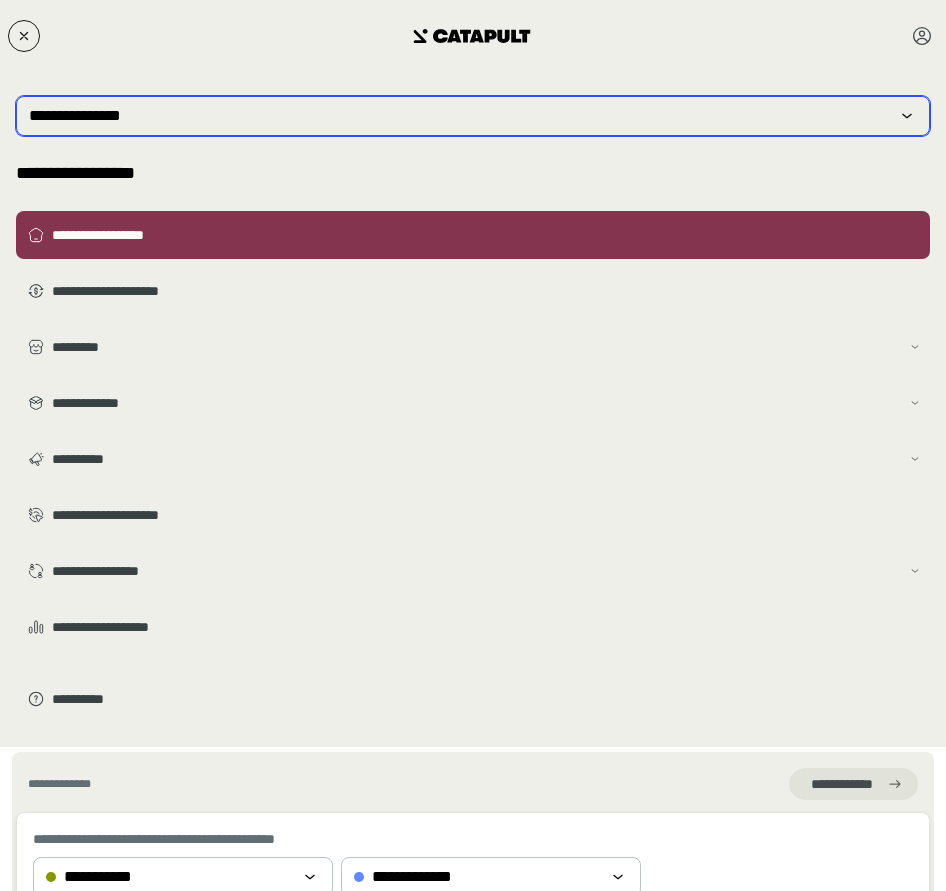 click on "**********" at bounding box center (473, 116) 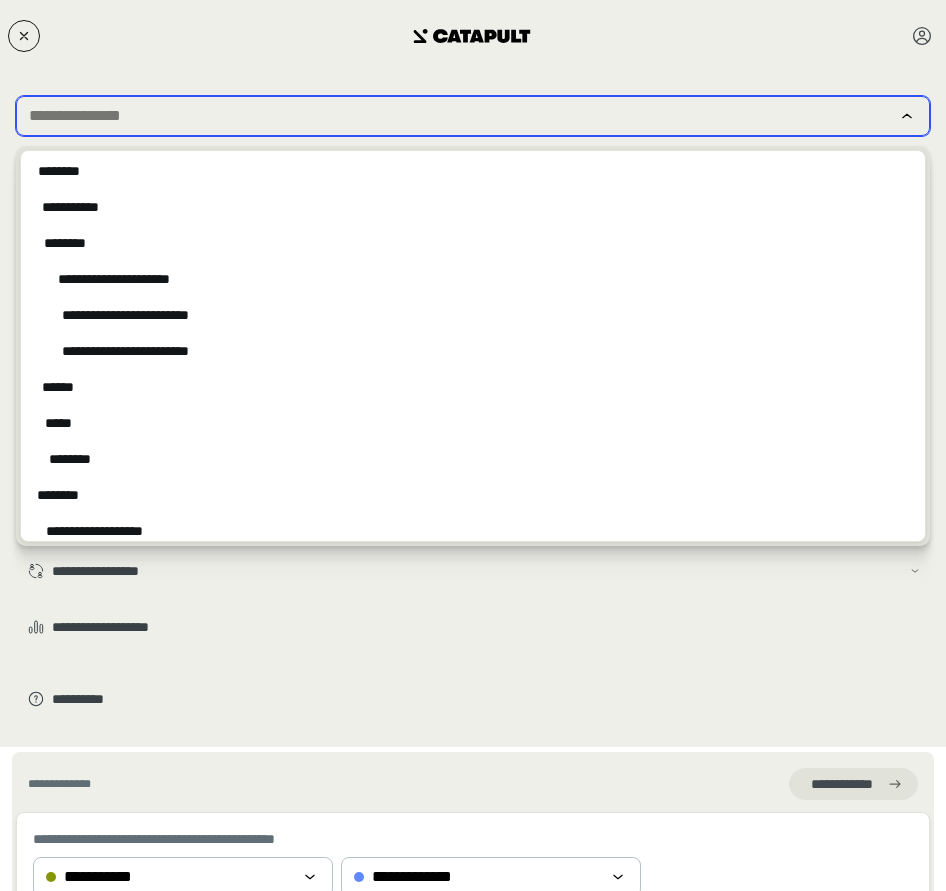 click at bounding box center [459, 116] 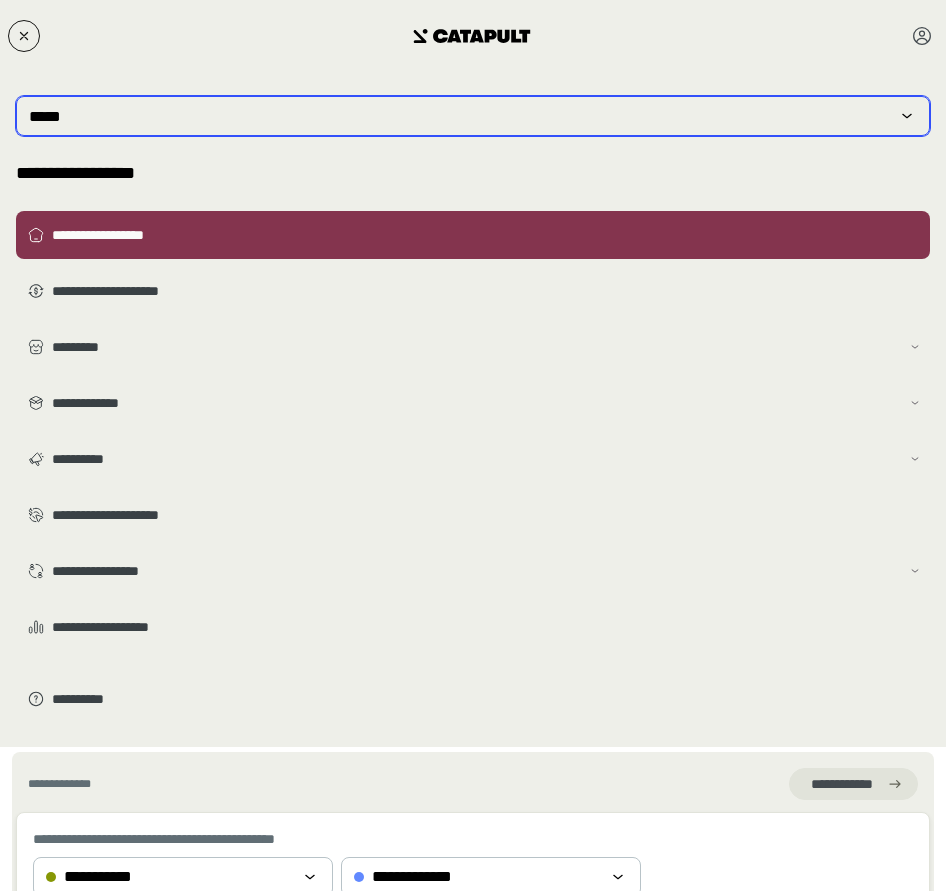 type on "****" 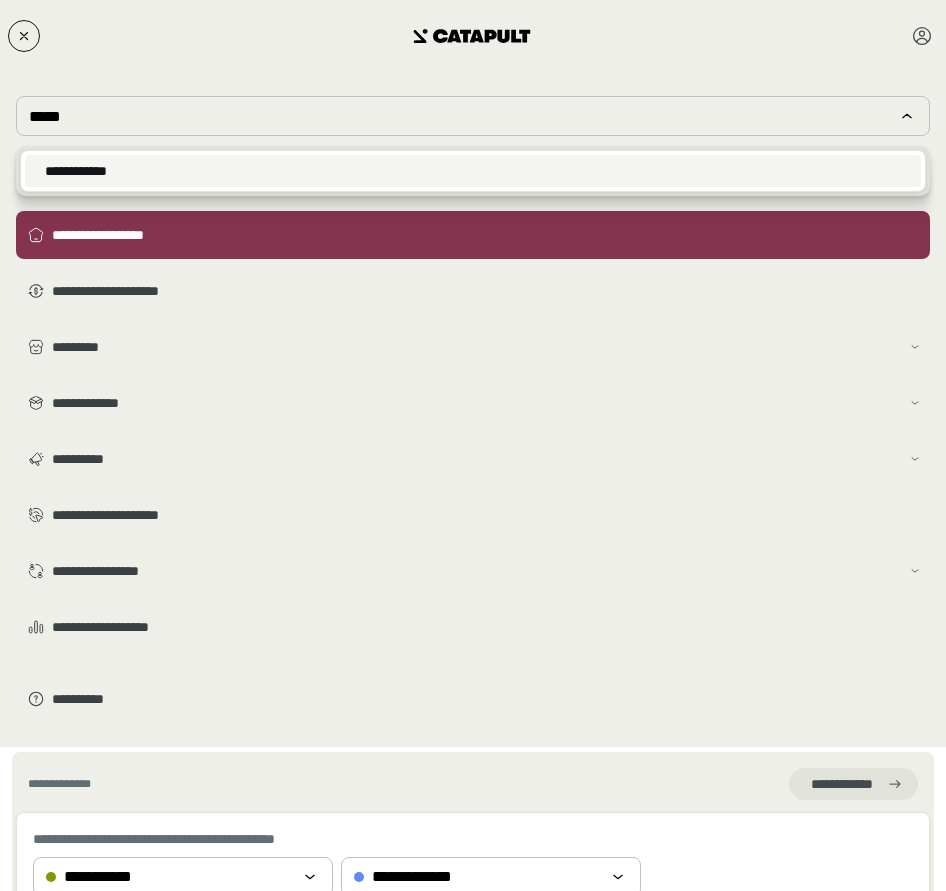 click on "**********" at bounding box center (473, 171) 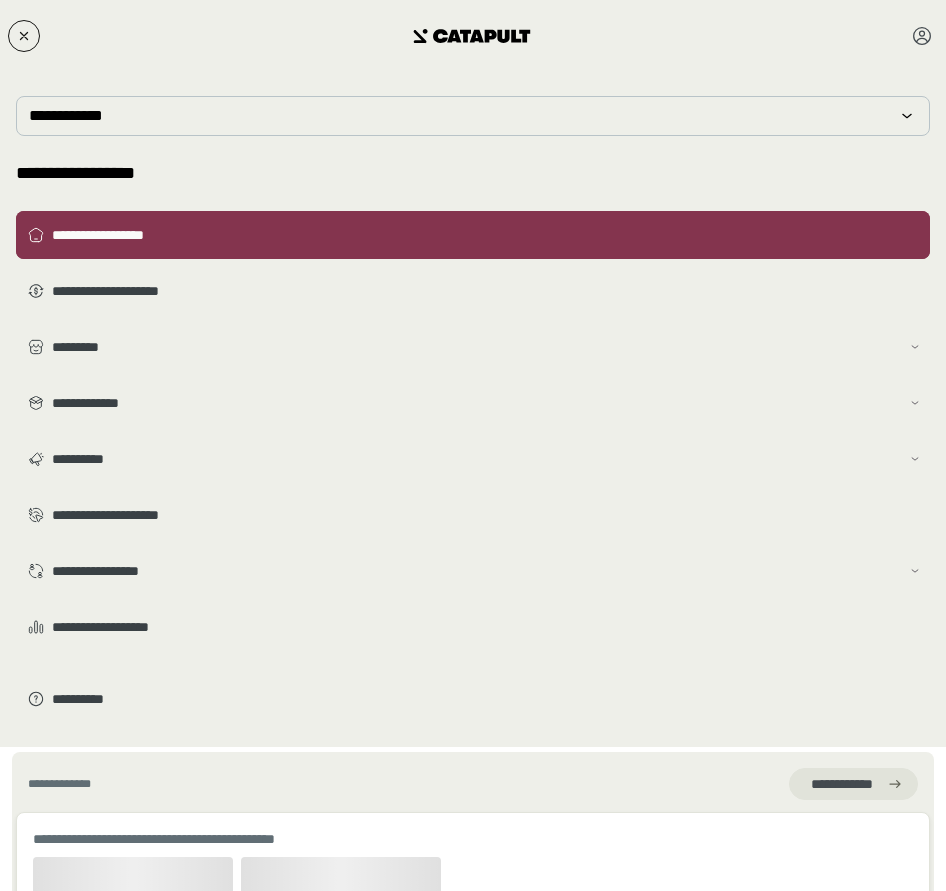click on "**********" at bounding box center (487, 235) 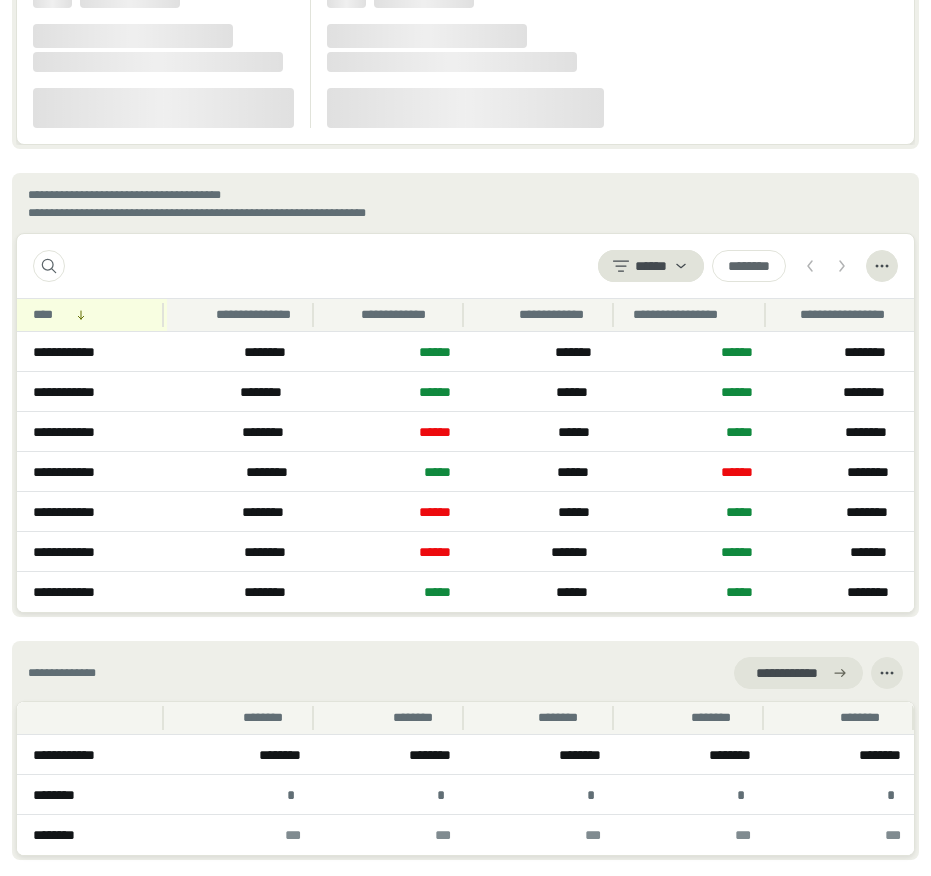 scroll, scrollTop: 2342, scrollLeft: 0, axis: vertical 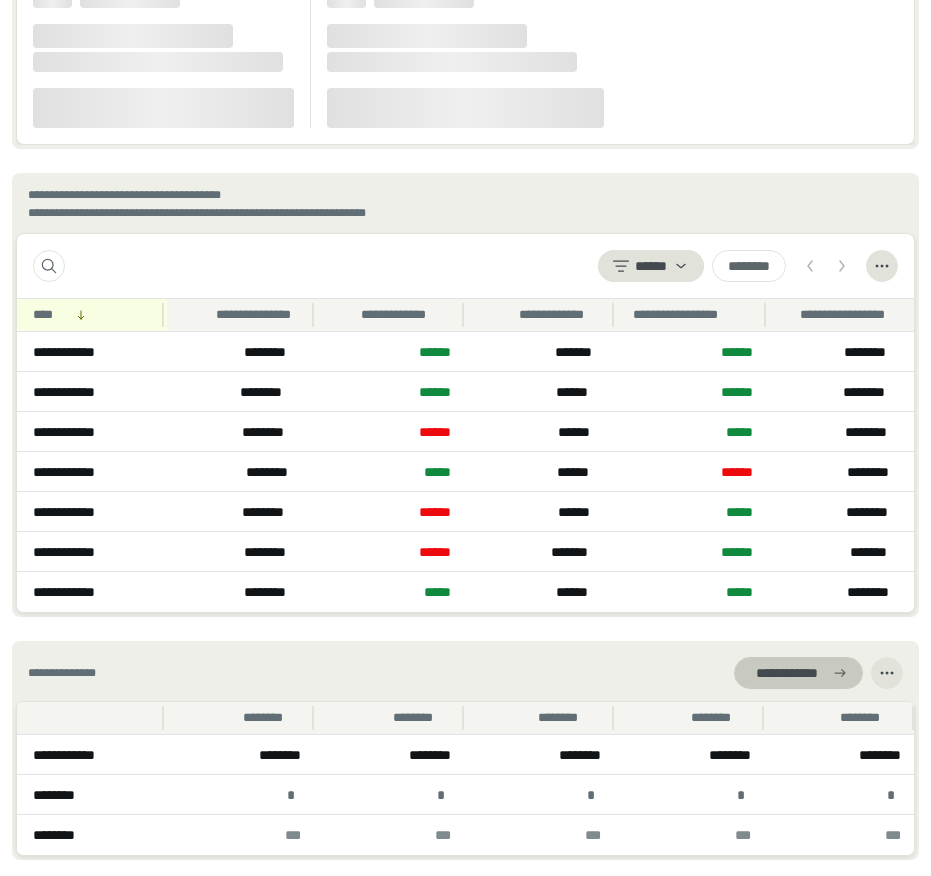 click on "**********" at bounding box center (786, 673) 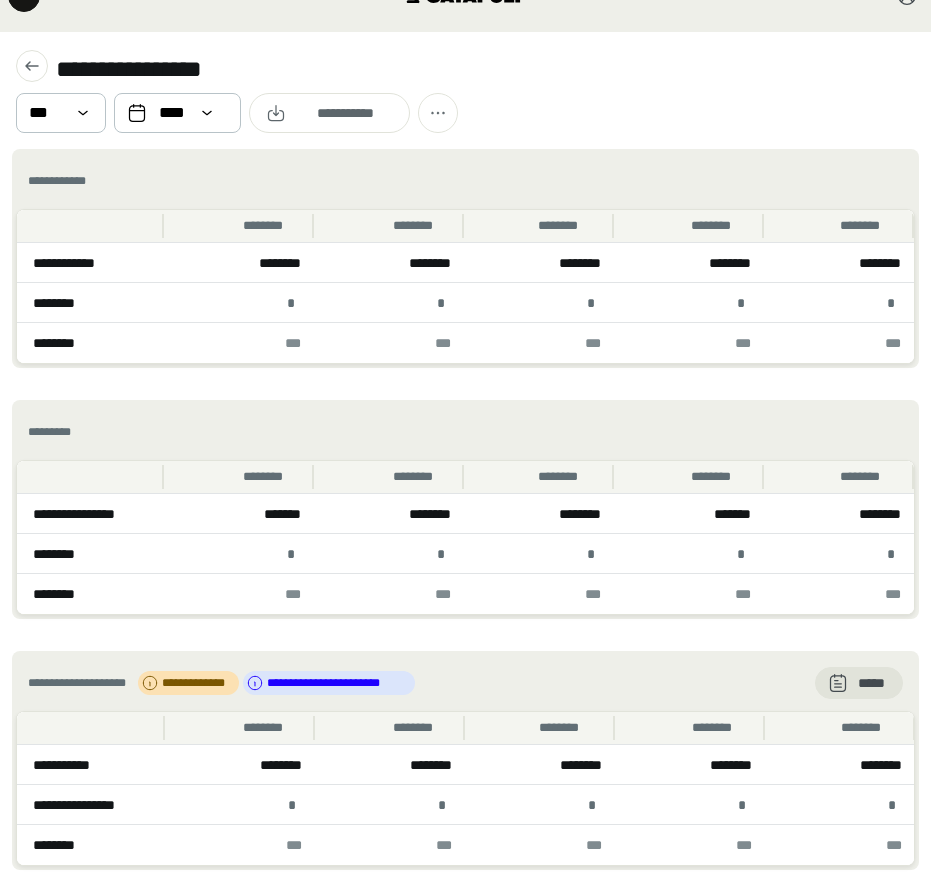 scroll, scrollTop: 95, scrollLeft: 0, axis: vertical 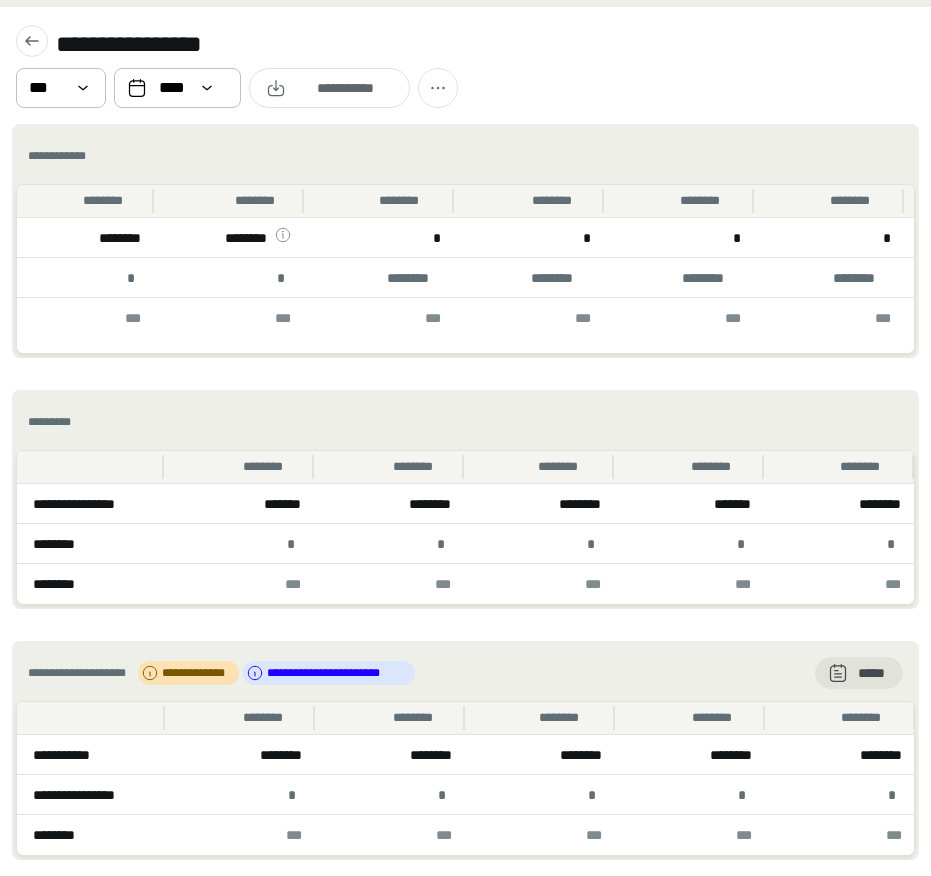 drag, startPoint x: 346, startPoint y: 572, endPoint x: 387, endPoint y: 570, distance: 41.04875 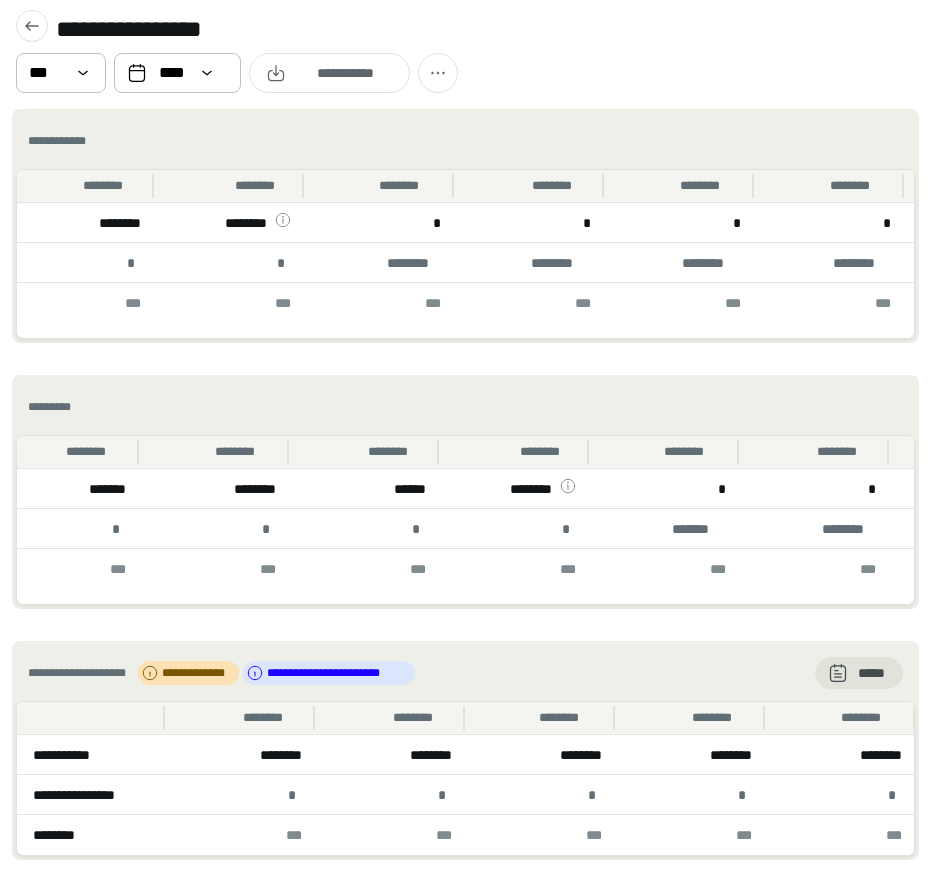 scroll, scrollTop: 0, scrollLeft: 667, axis: horizontal 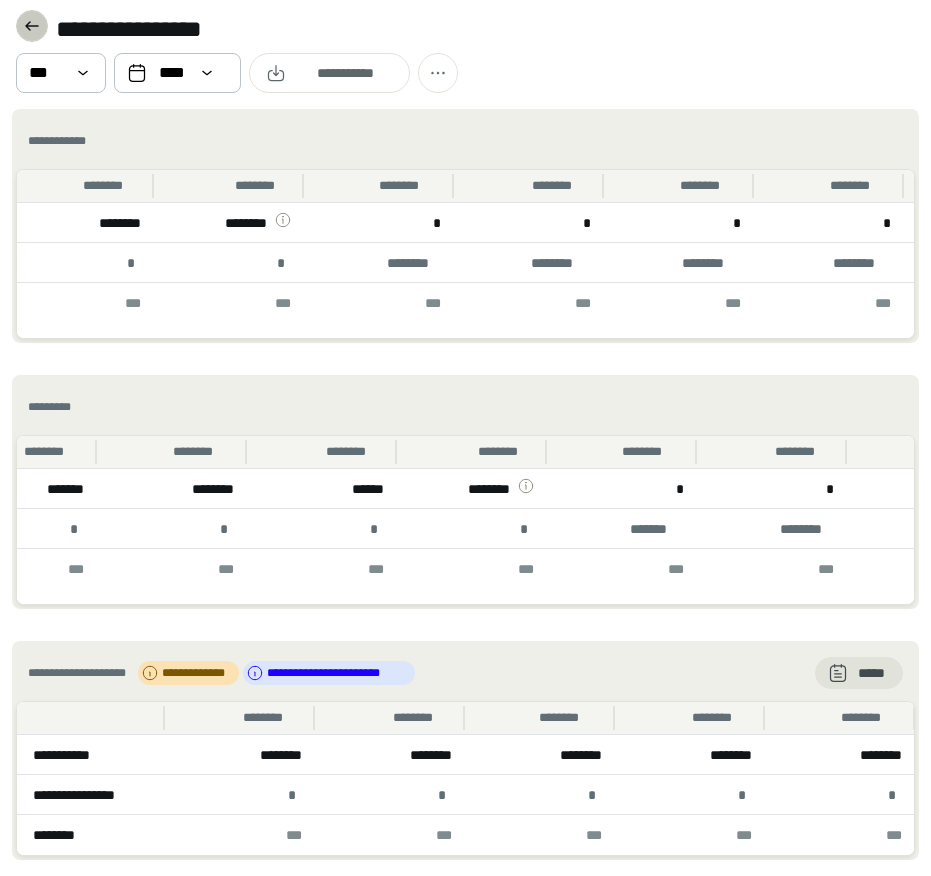 click 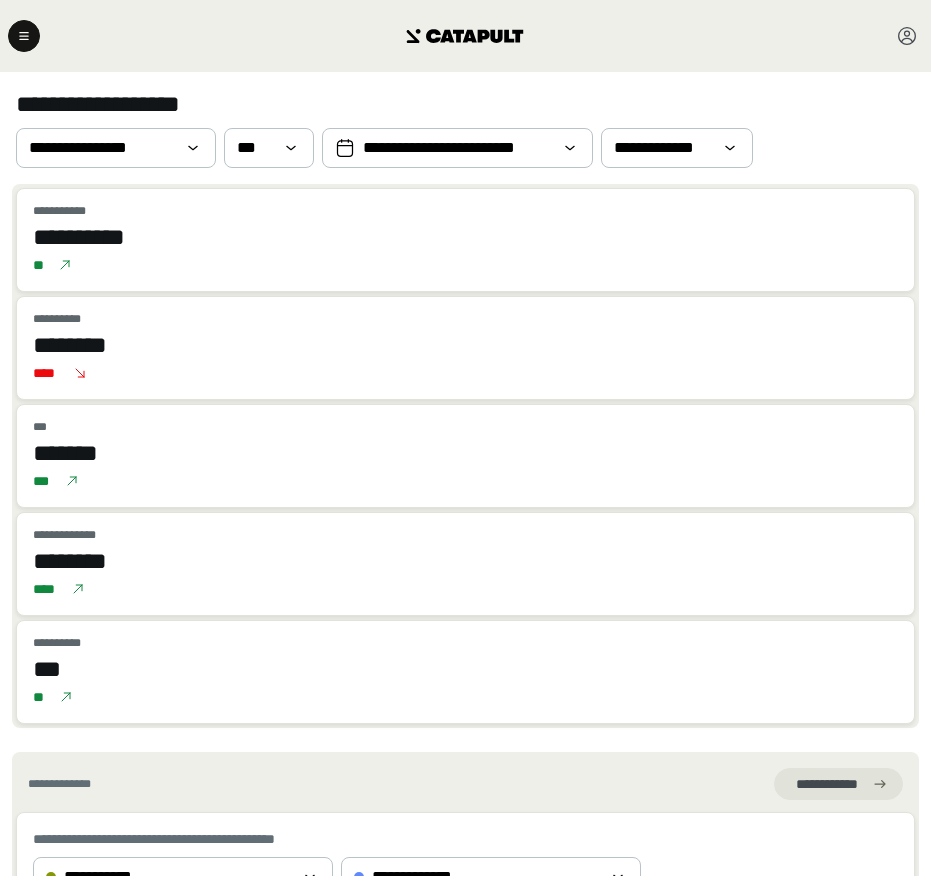 click 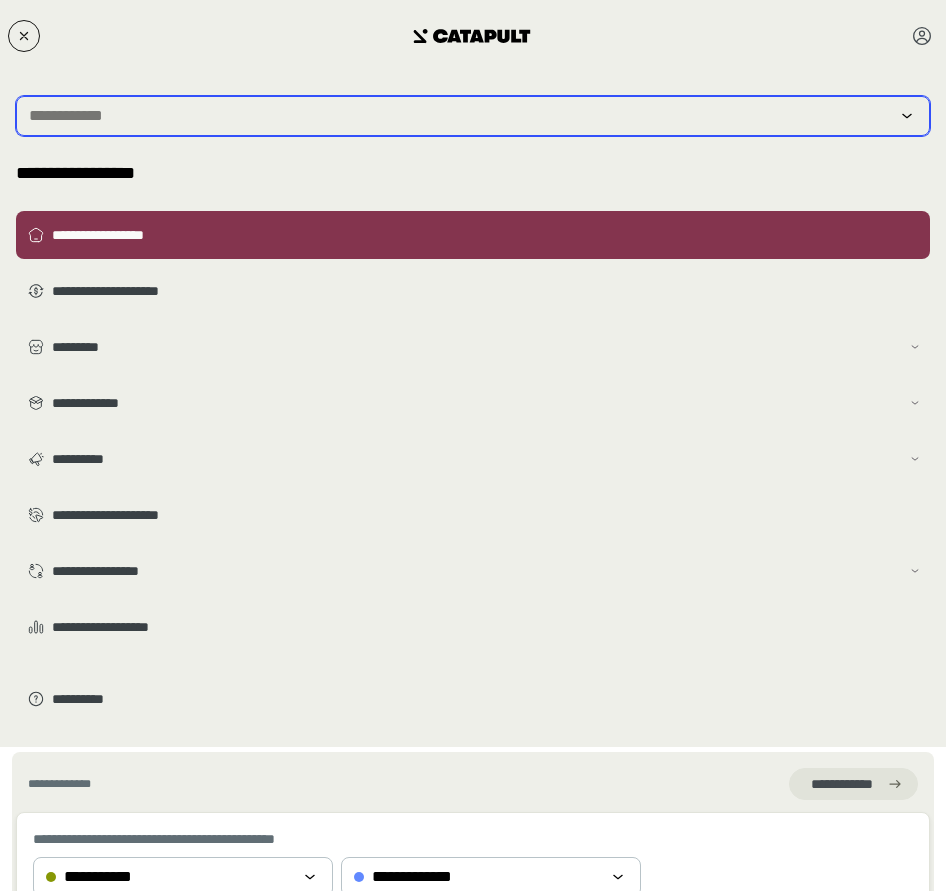 click at bounding box center [459, 116] 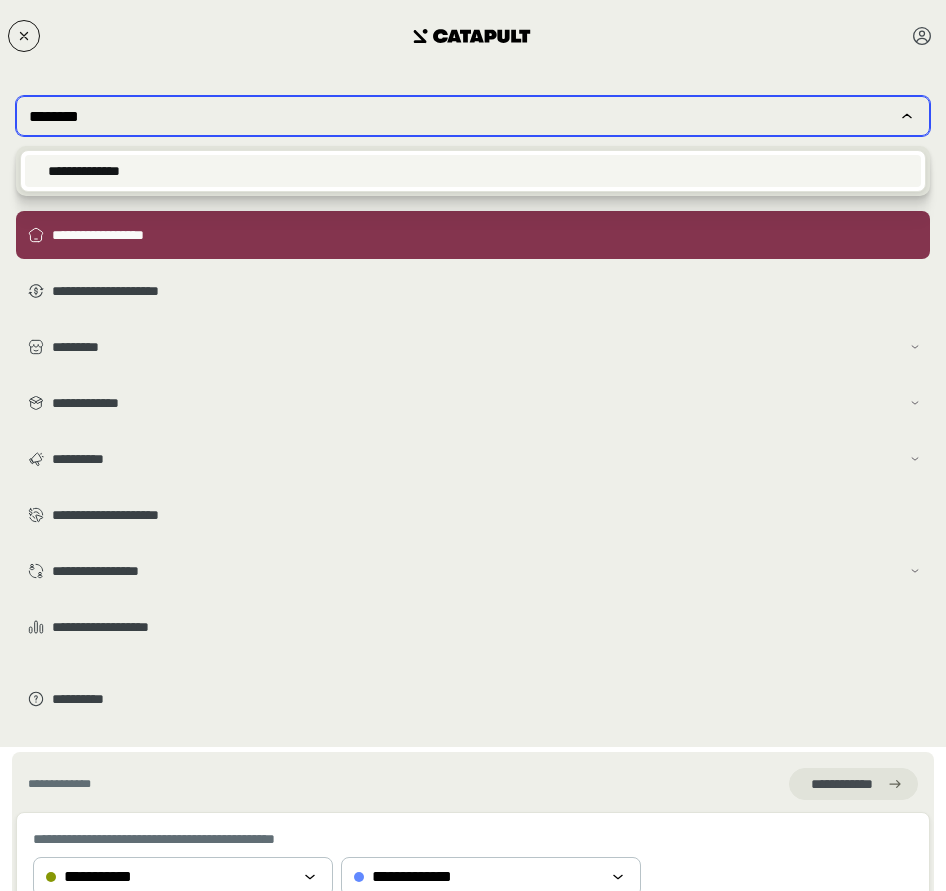 type on "********" 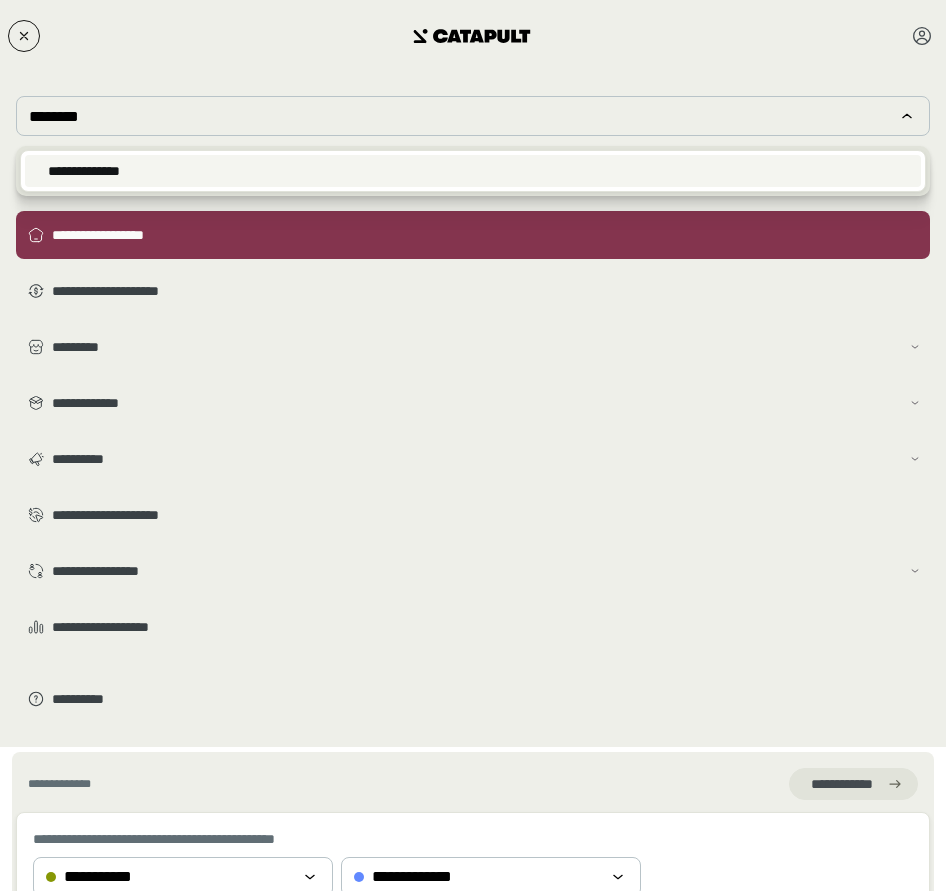 click on "**********" at bounding box center [473, 171] 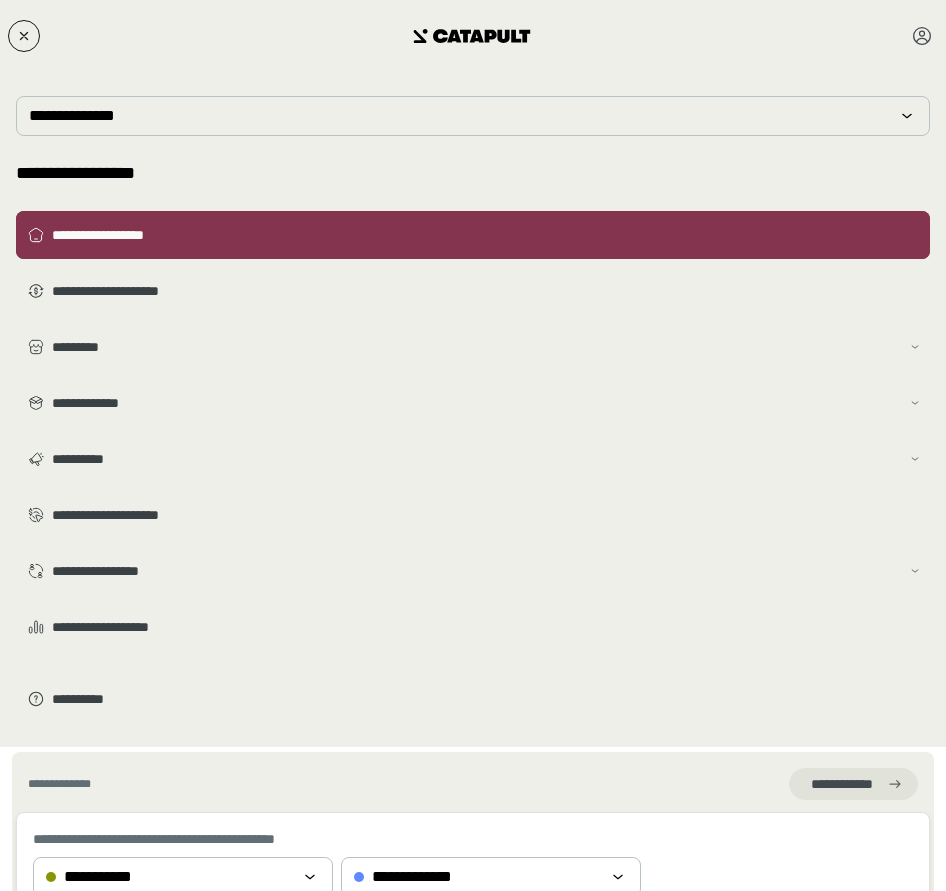 click on "**********" at bounding box center [473, 235] 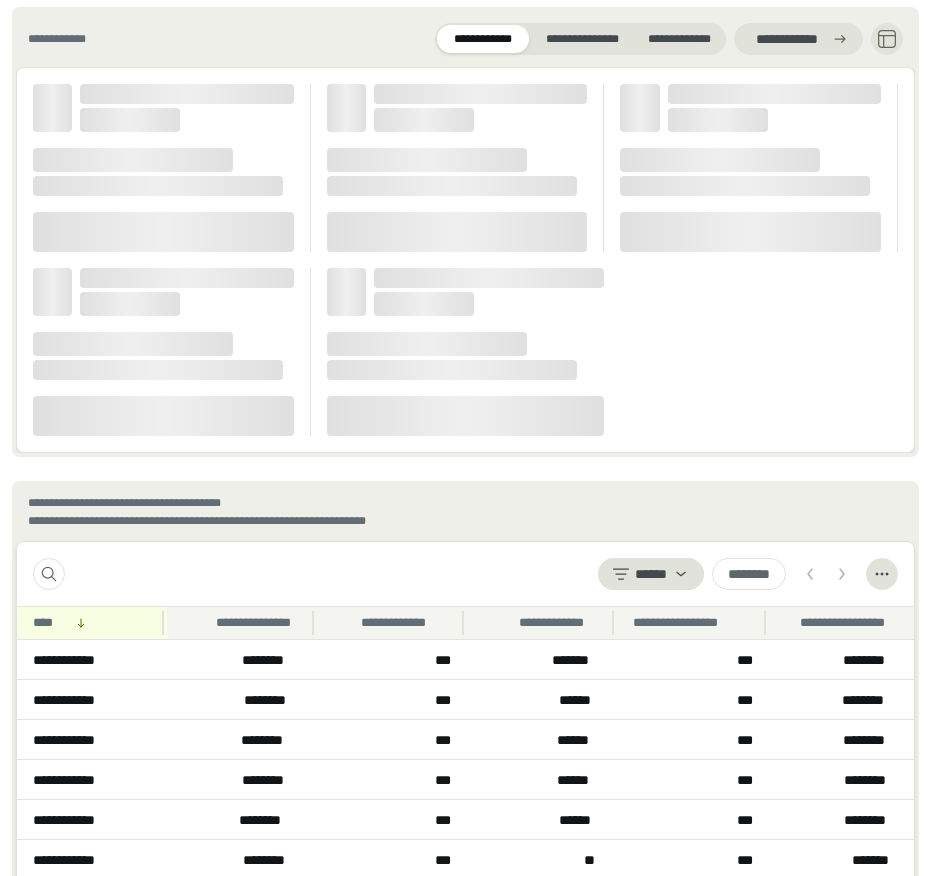 scroll, scrollTop: 2342, scrollLeft: 0, axis: vertical 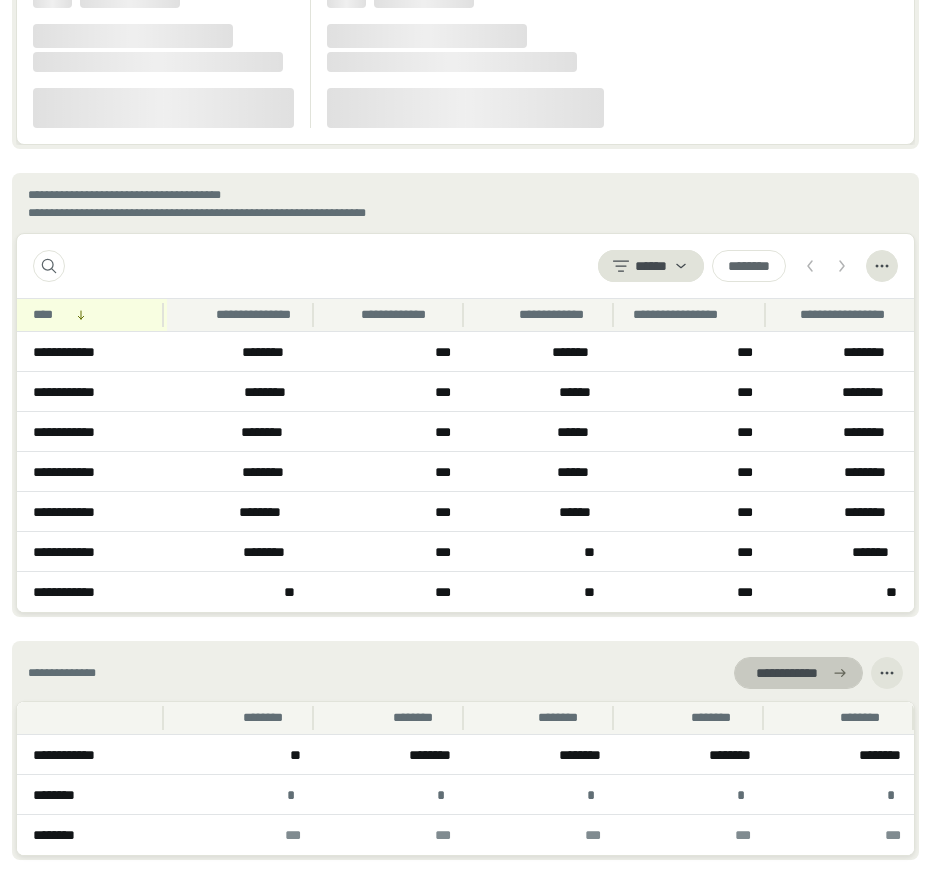 click on "**********" at bounding box center (786, 673) 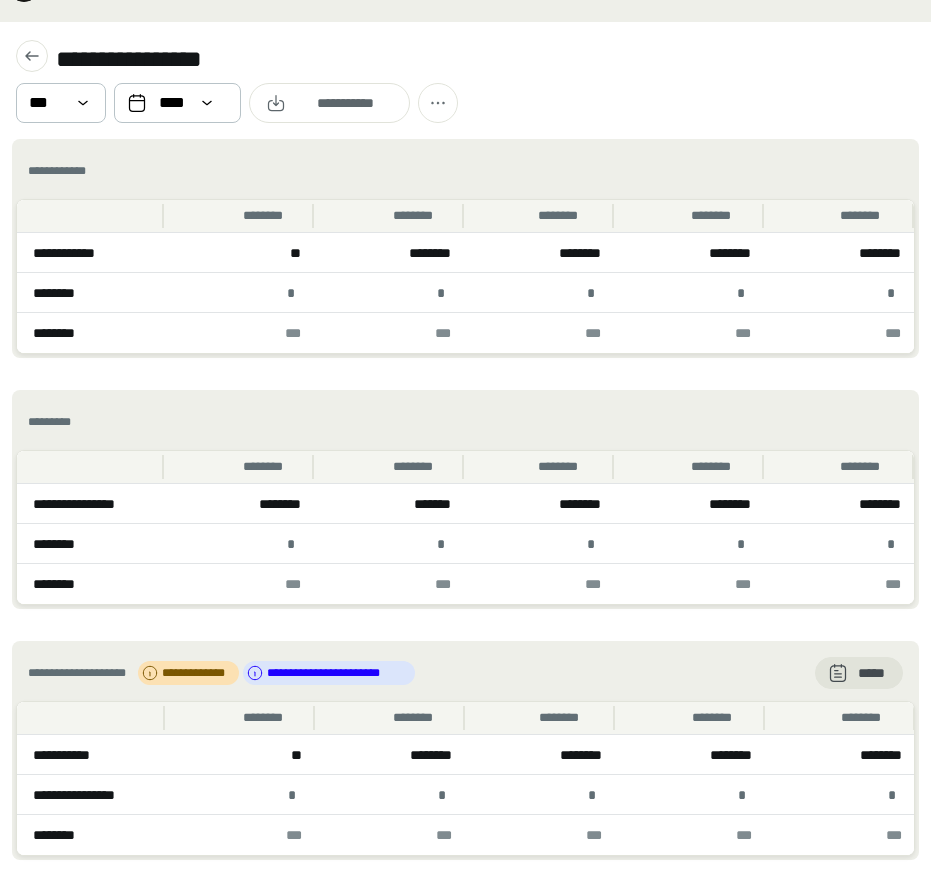 scroll, scrollTop: 52, scrollLeft: 0, axis: vertical 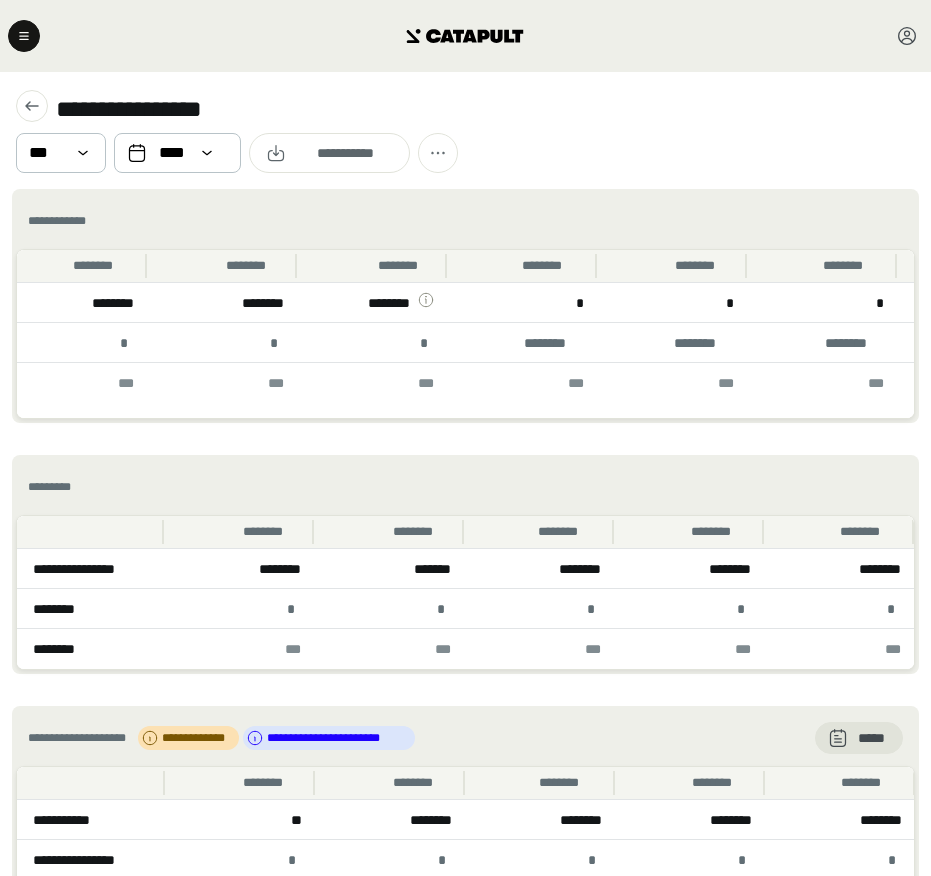 click 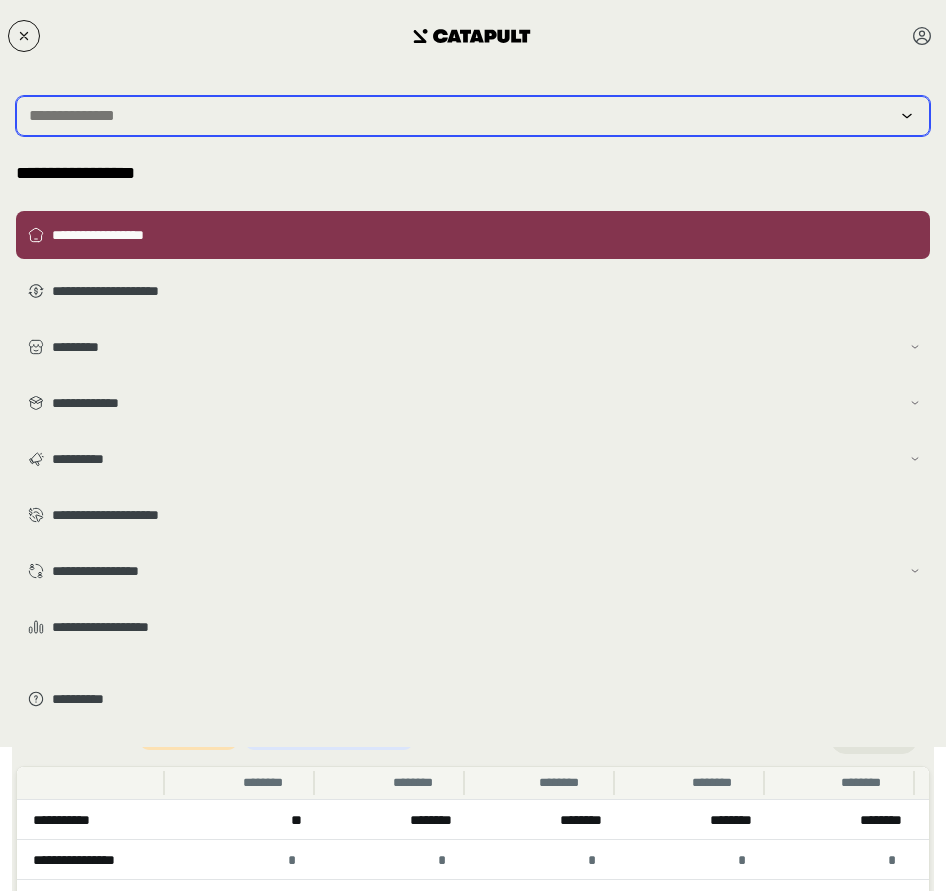 click at bounding box center [459, 116] 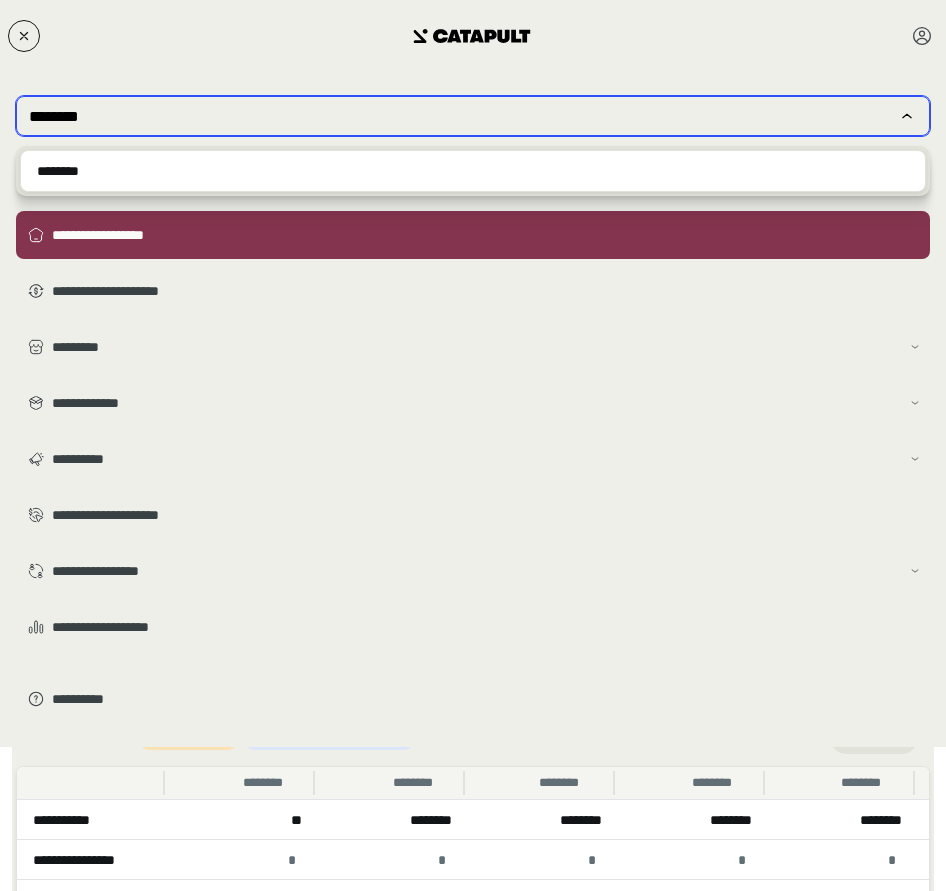 drag, startPoint x: 147, startPoint y: 112, endPoint x: 190, endPoint y: 168, distance: 70.60453 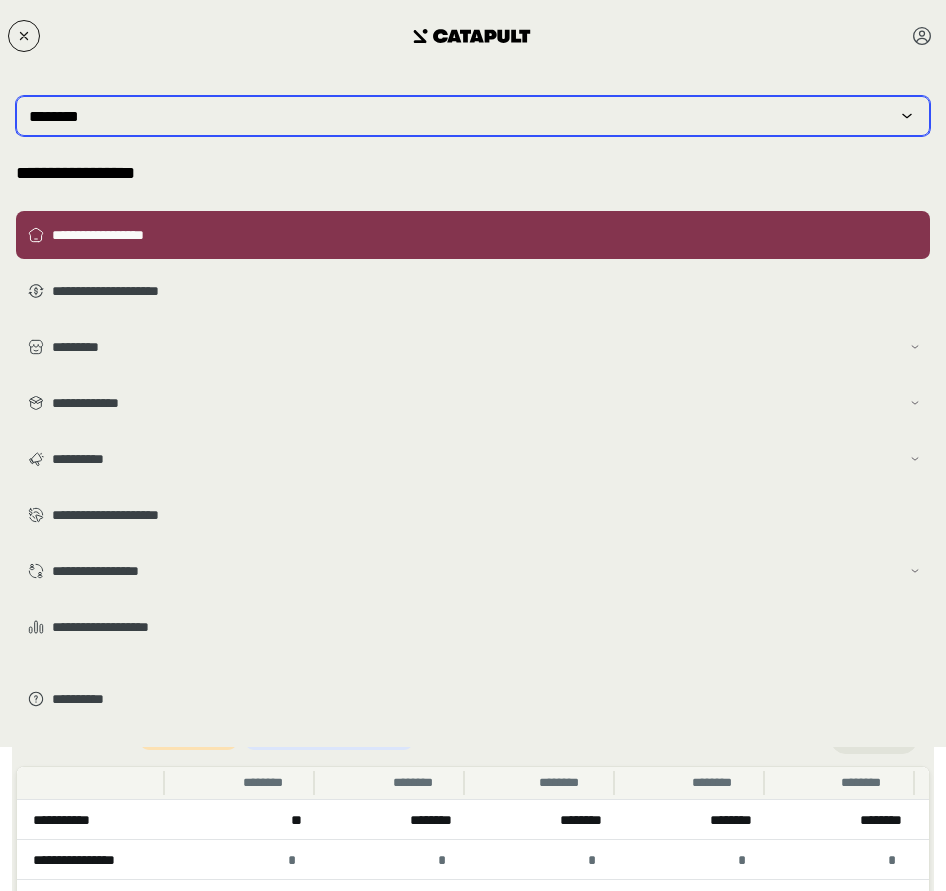 click on "********" at bounding box center (459, 116) 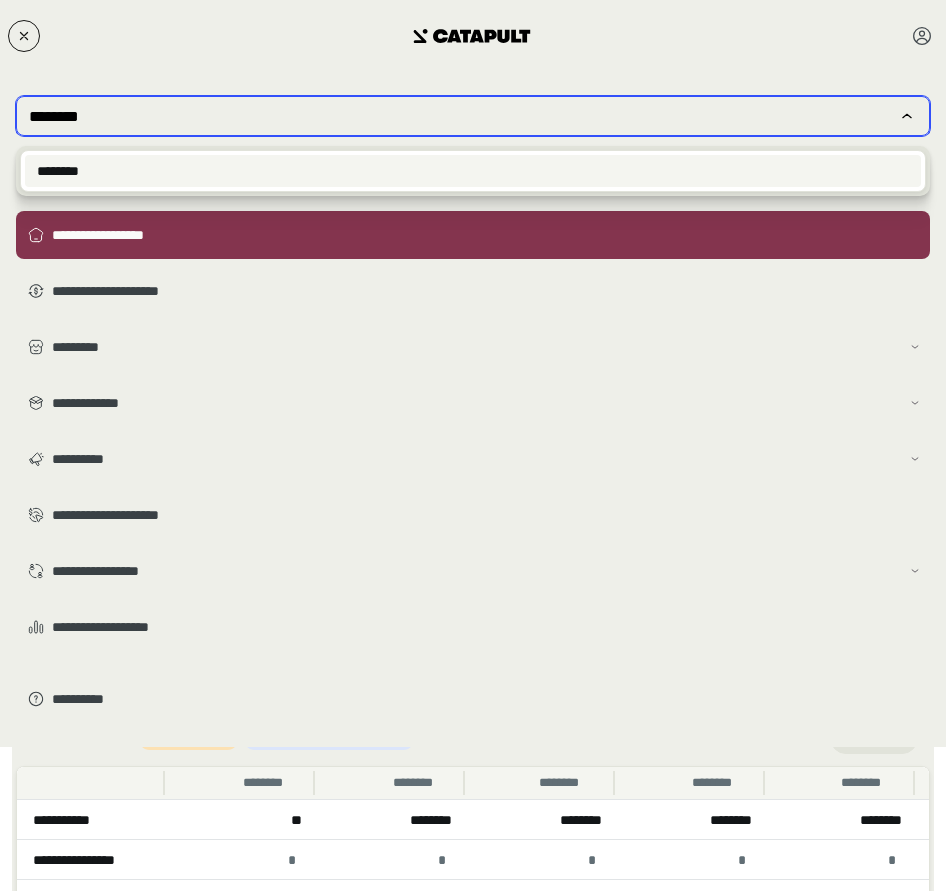 type on "********" 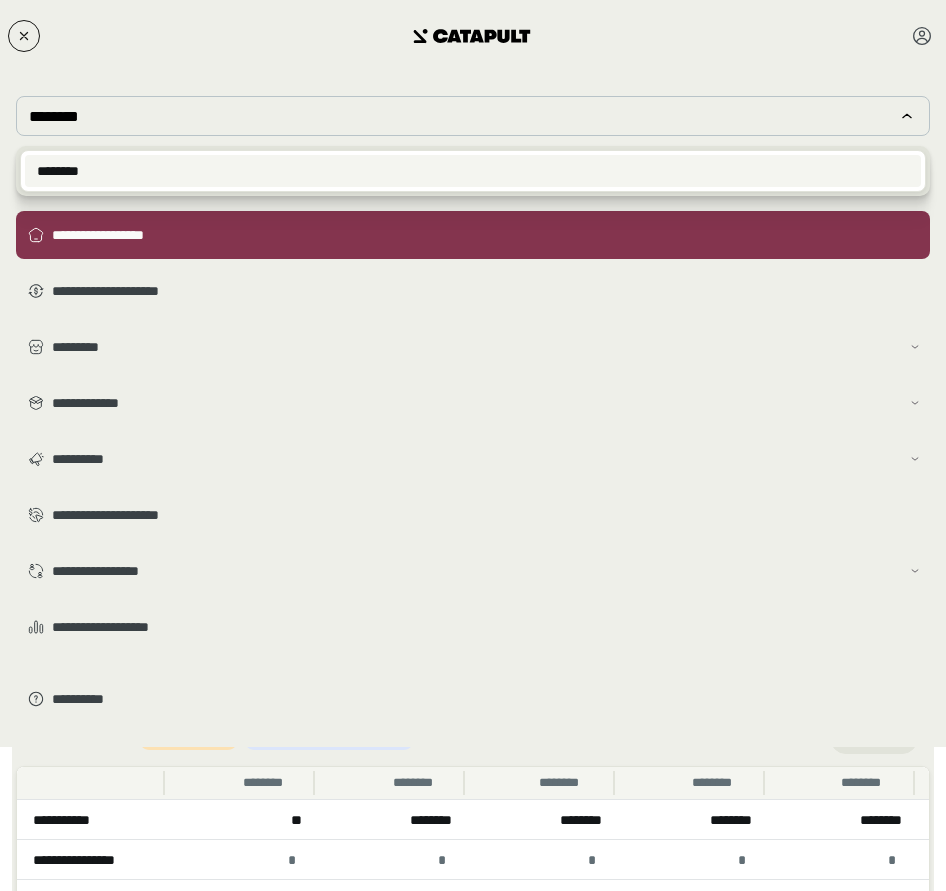 click on "********" at bounding box center [473, 171] 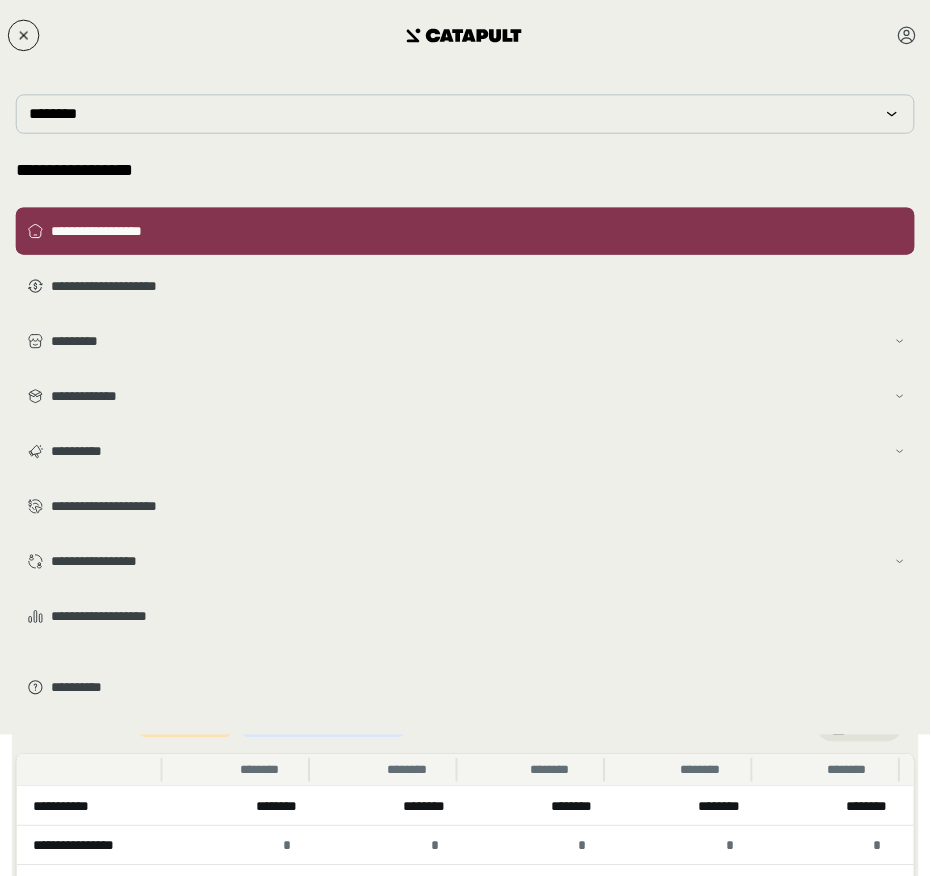 scroll, scrollTop: 0, scrollLeft: 224, axis: horizontal 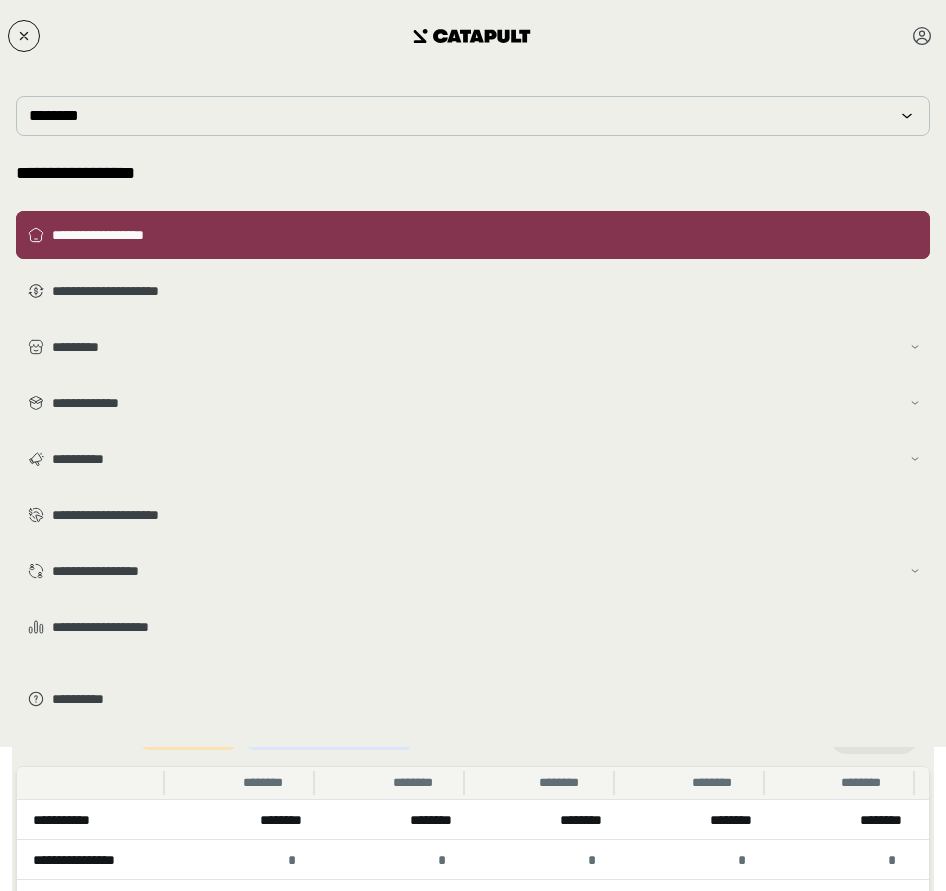click on "**********" at bounding box center (487, 235) 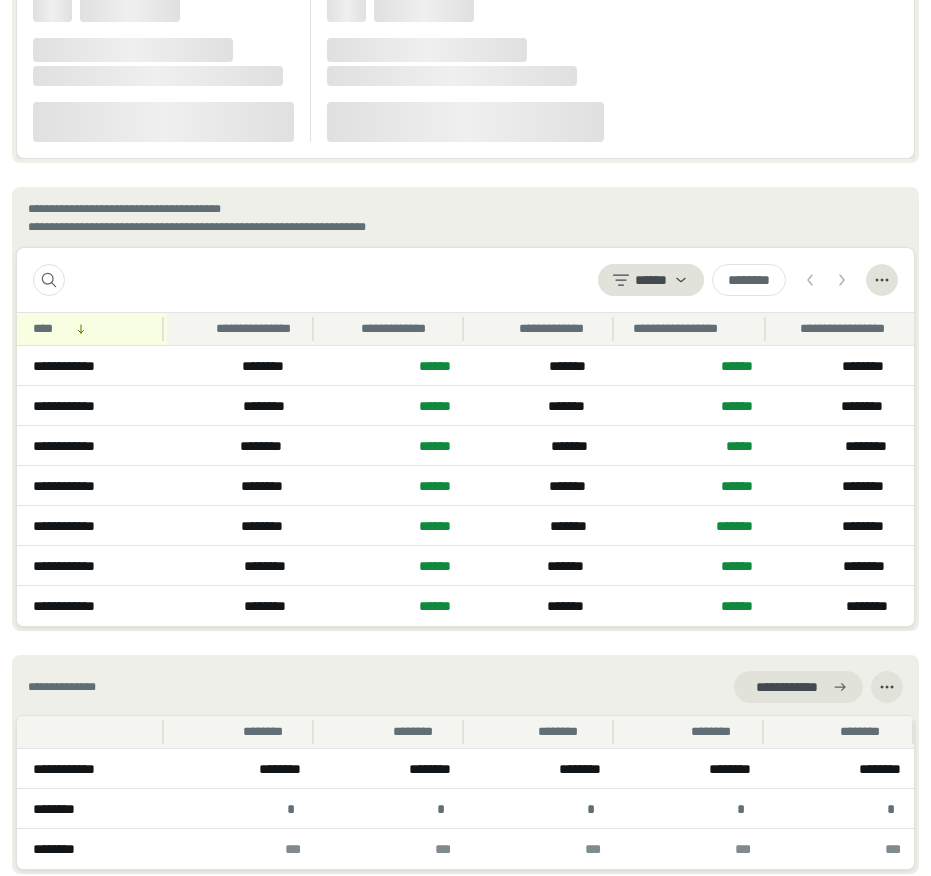 scroll, scrollTop: 2342, scrollLeft: 0, axis: vertical 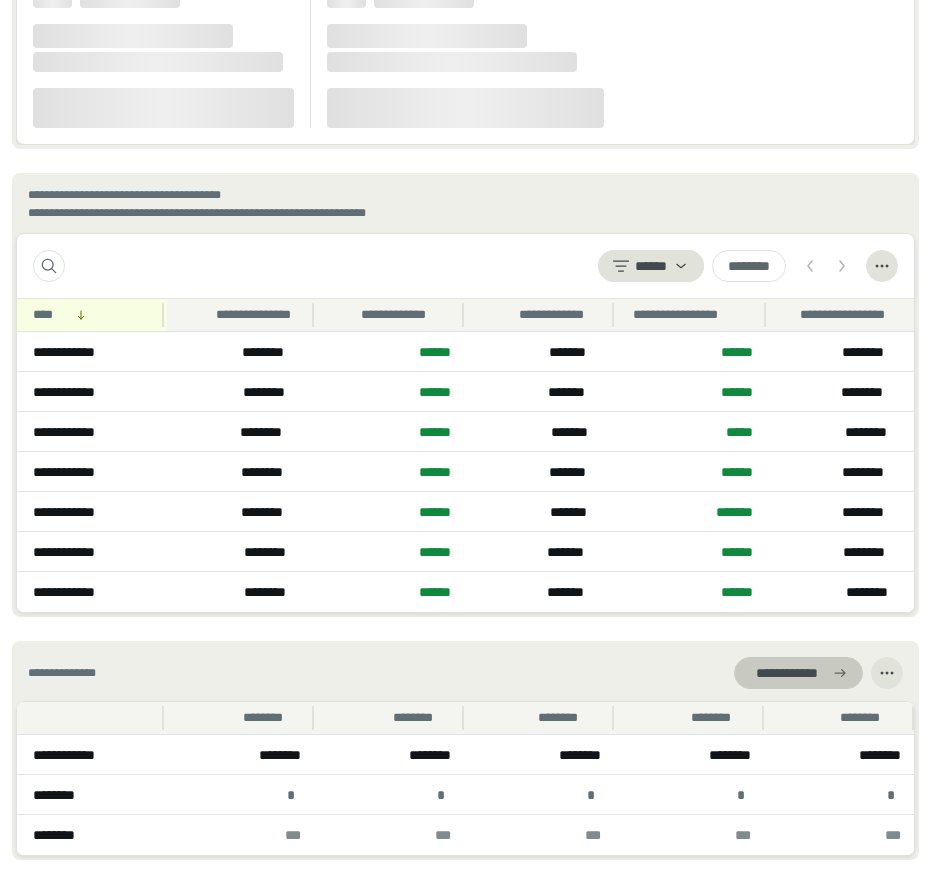 click on "**********" at bounding box center (786, 673) 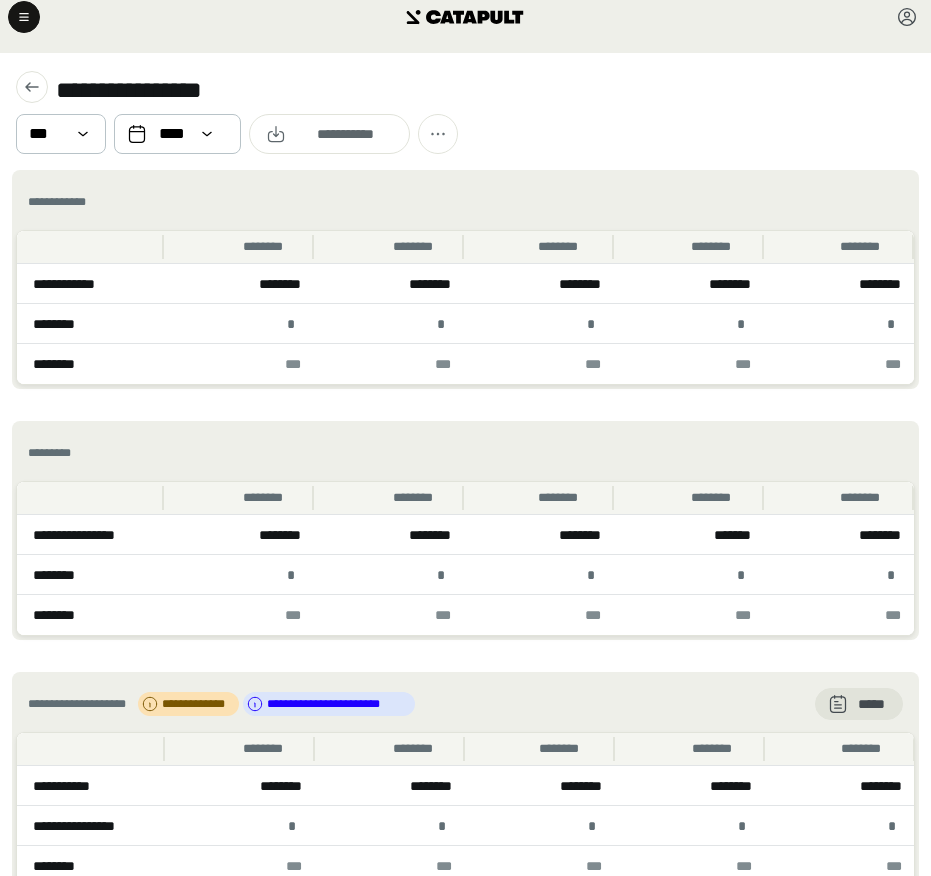 scroll, scrollTop: 21, scrollLeft: 0, axis: vertical 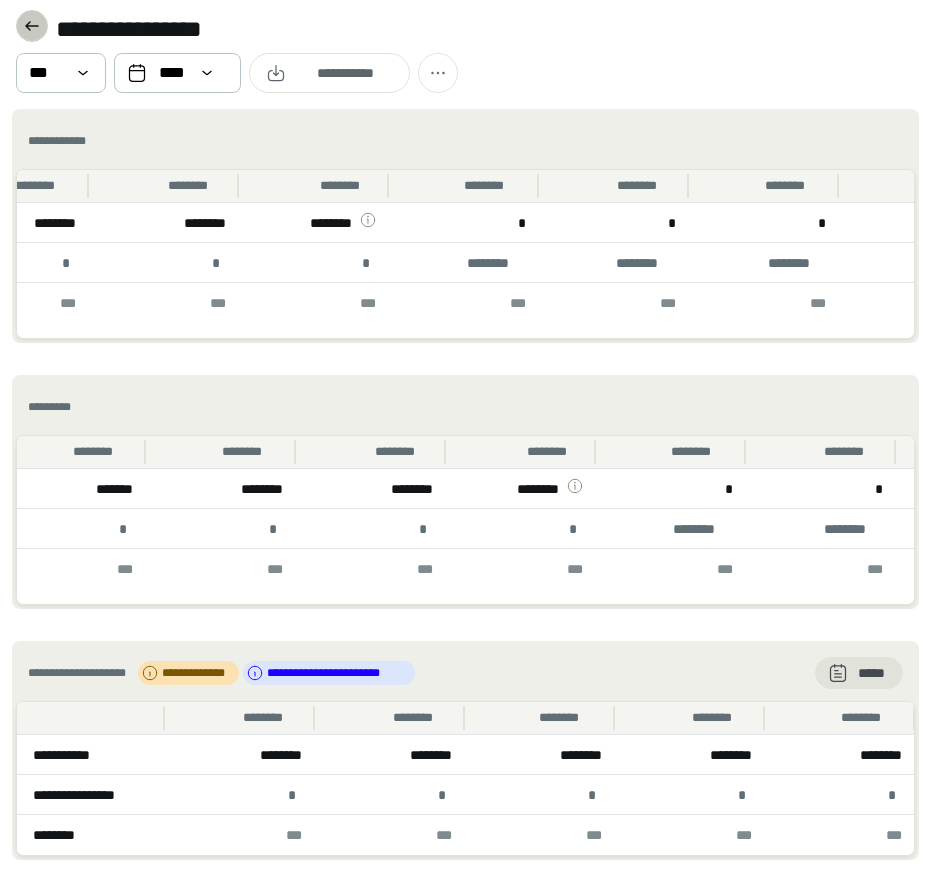 click 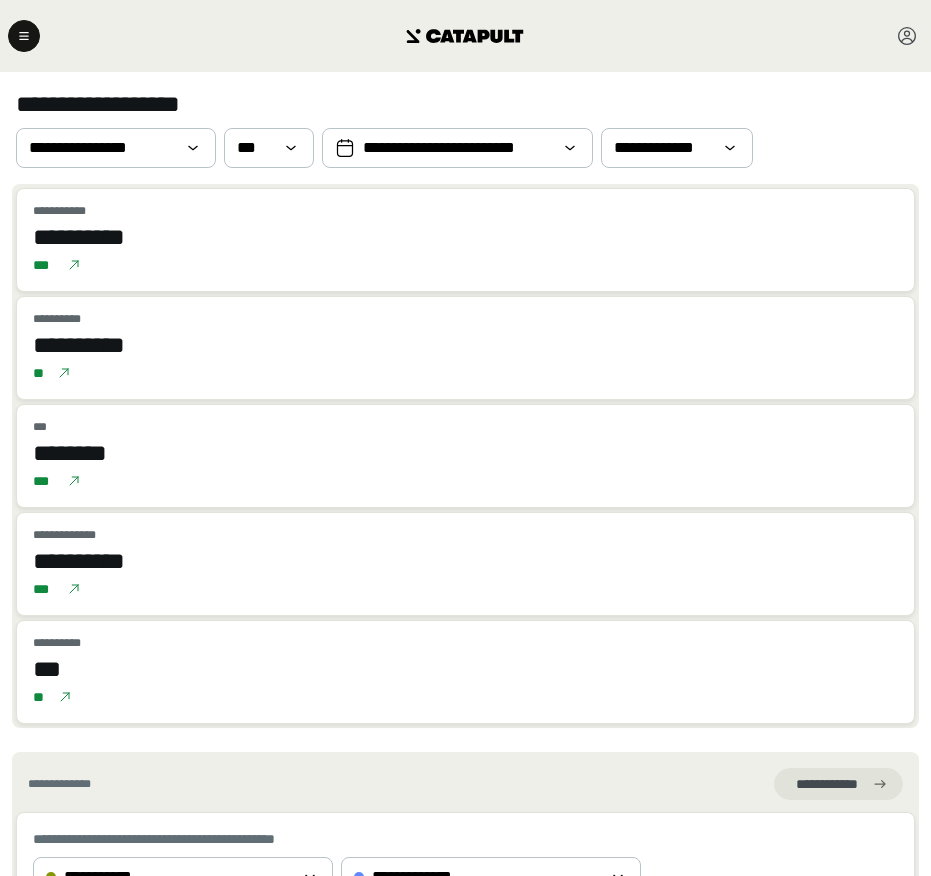 click at bounding box center (465, 36) 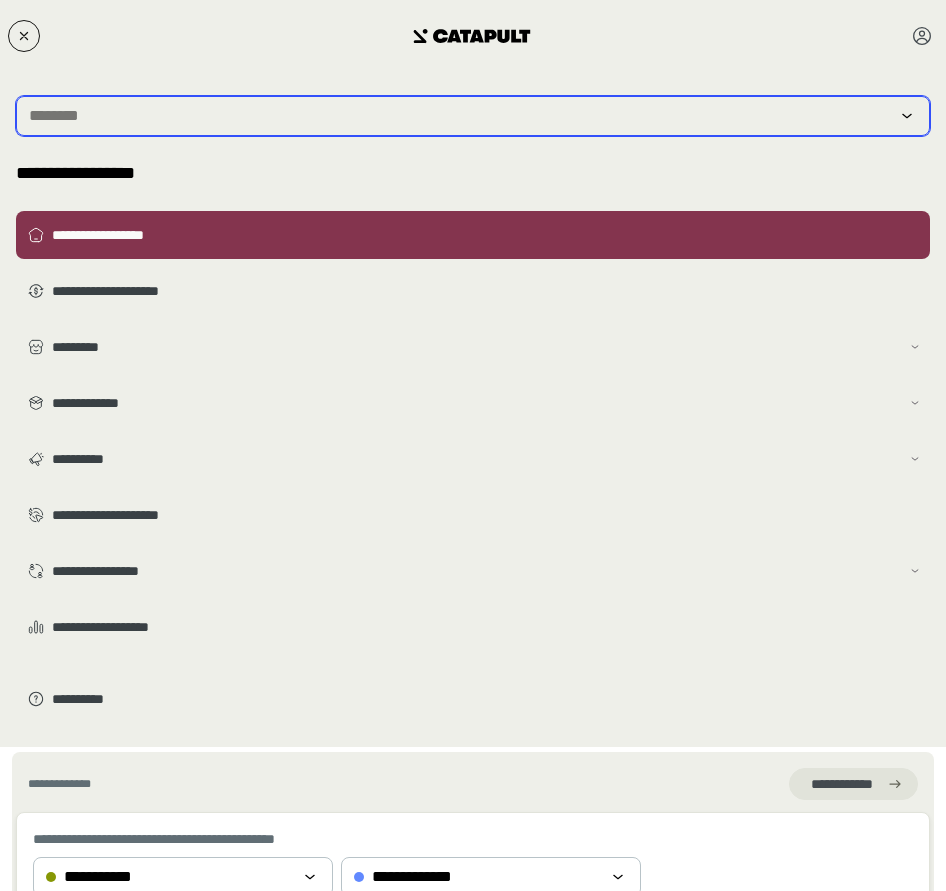 click at bounding box center [459, 116] 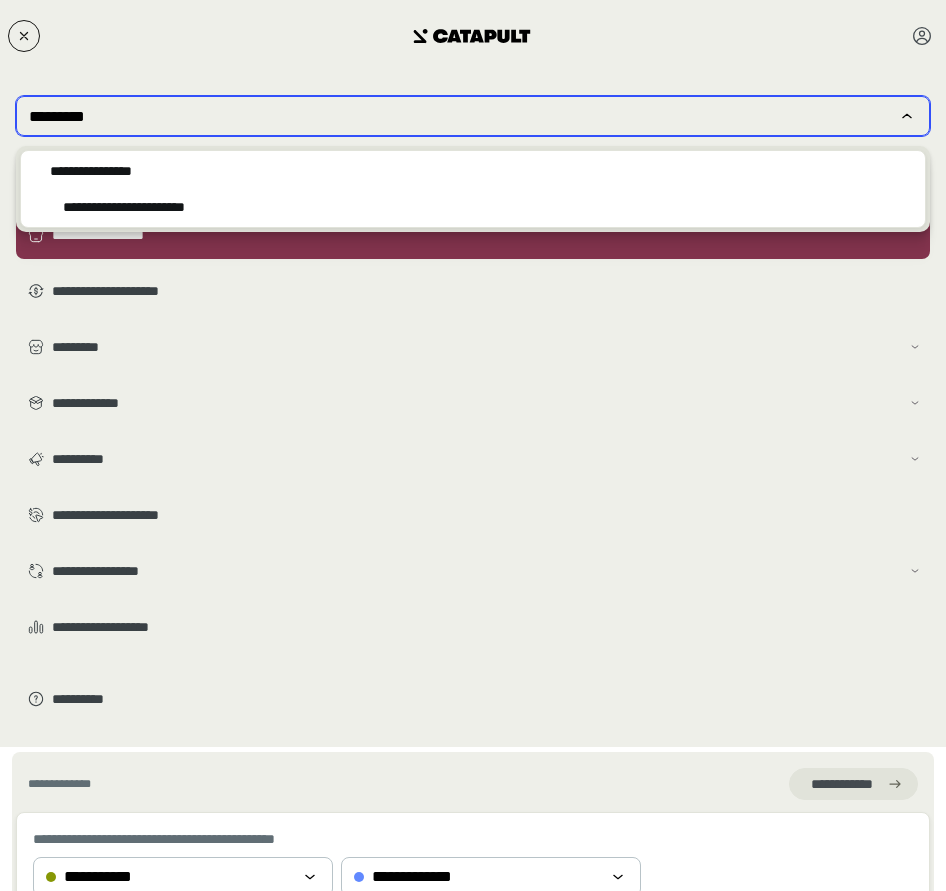 type on "*********" 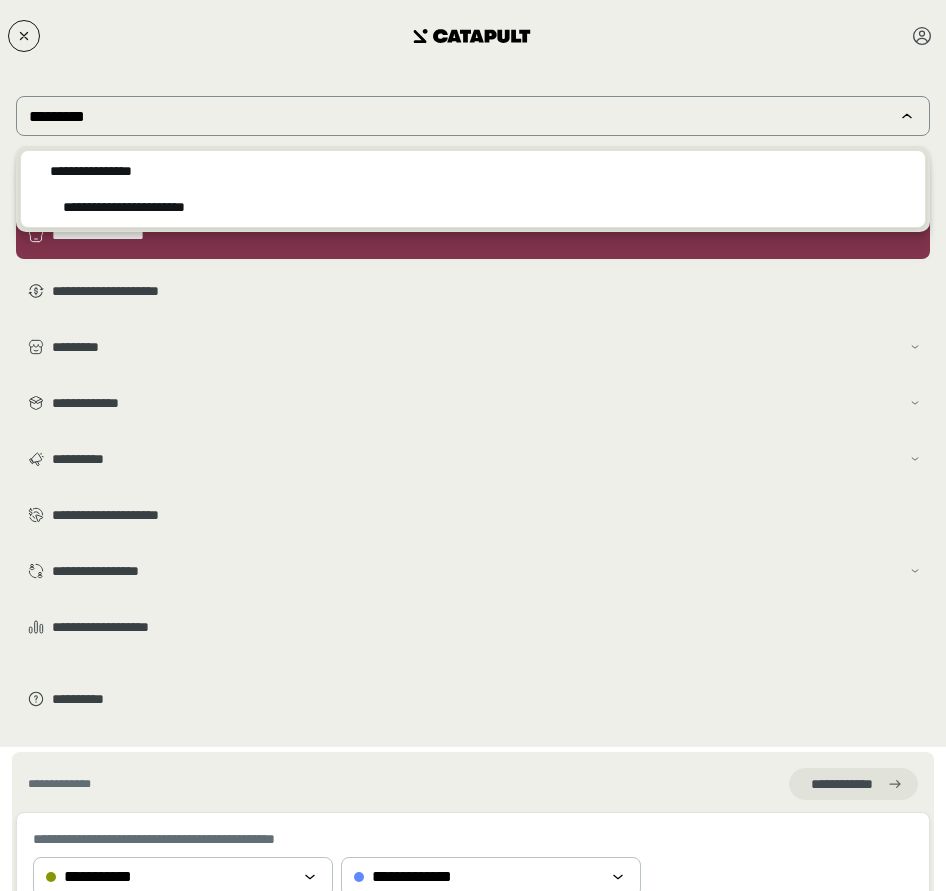type 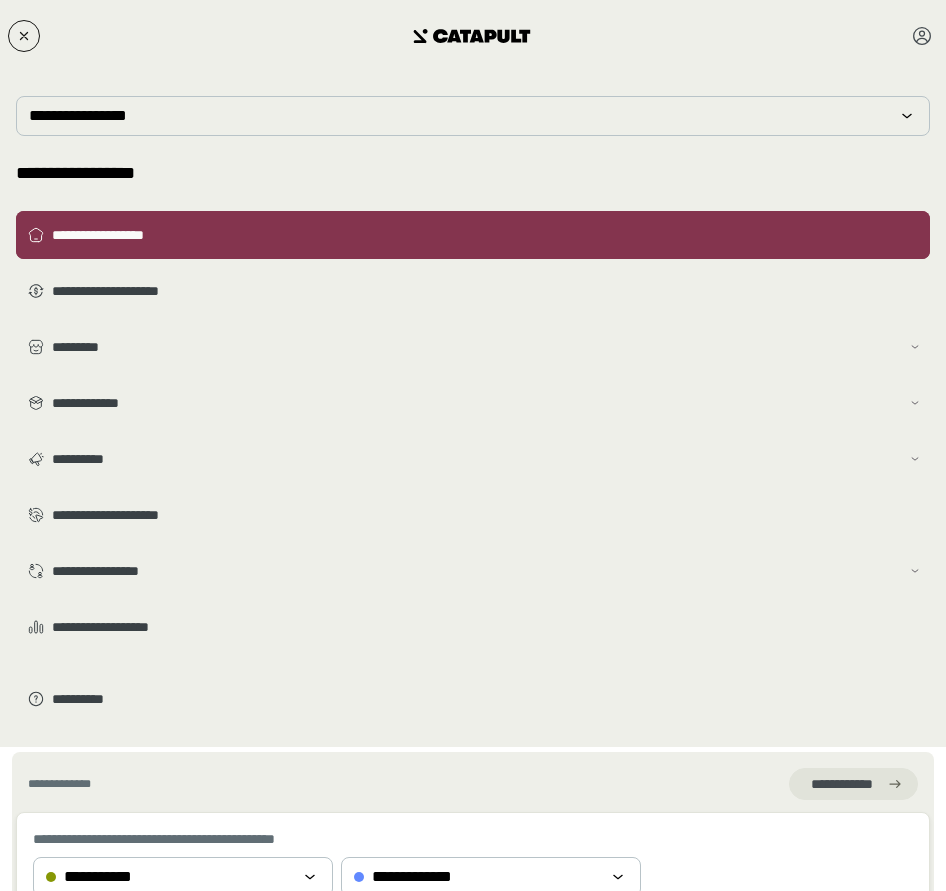 click on "**********" at bounding box center [487, 235] 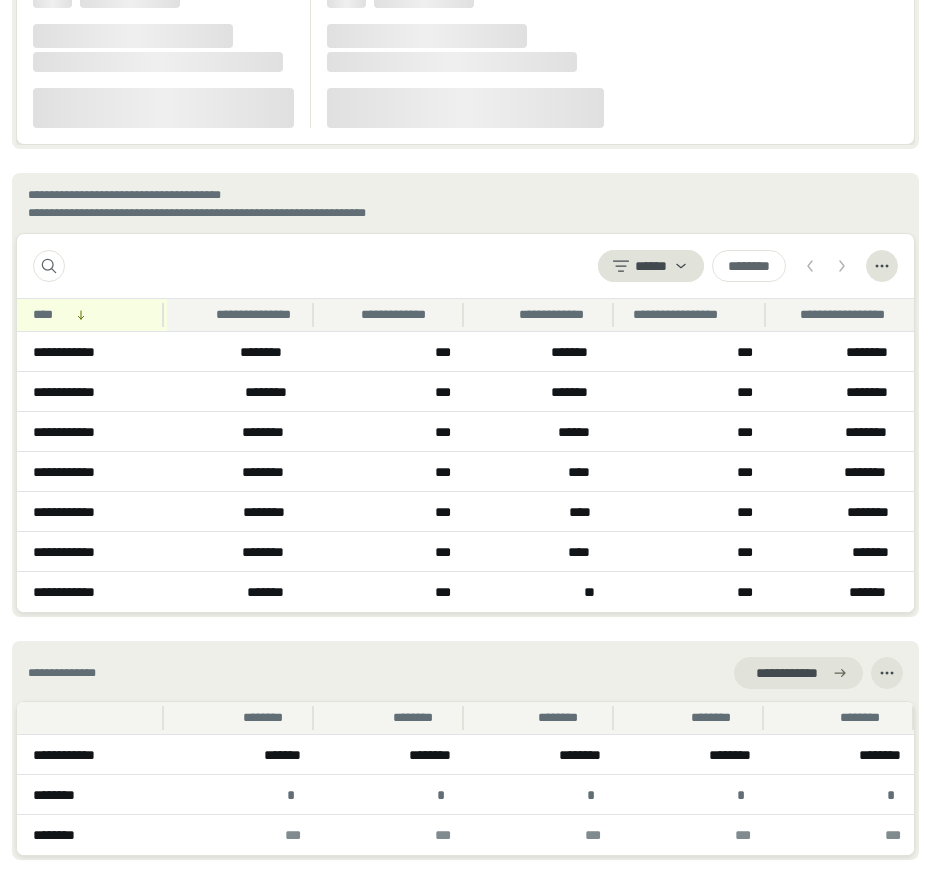 scroll, scrollTop: 2342, scrollLeft: 0, axis: vertical 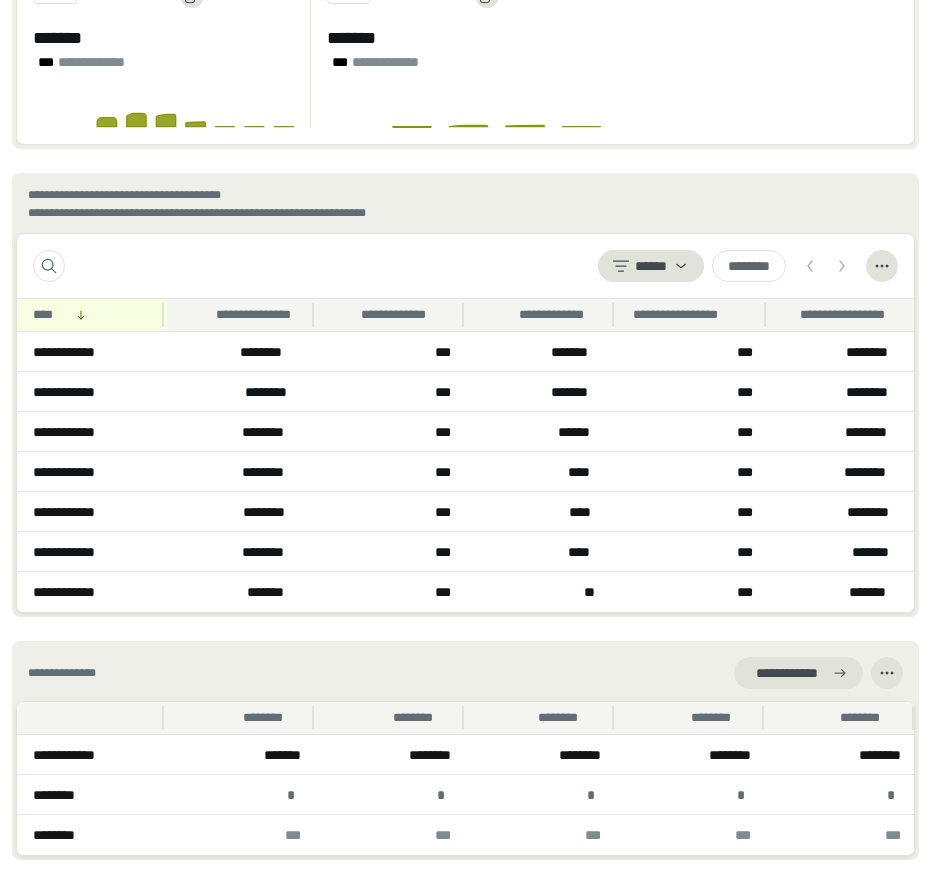 click at bounding box center [798, 673] 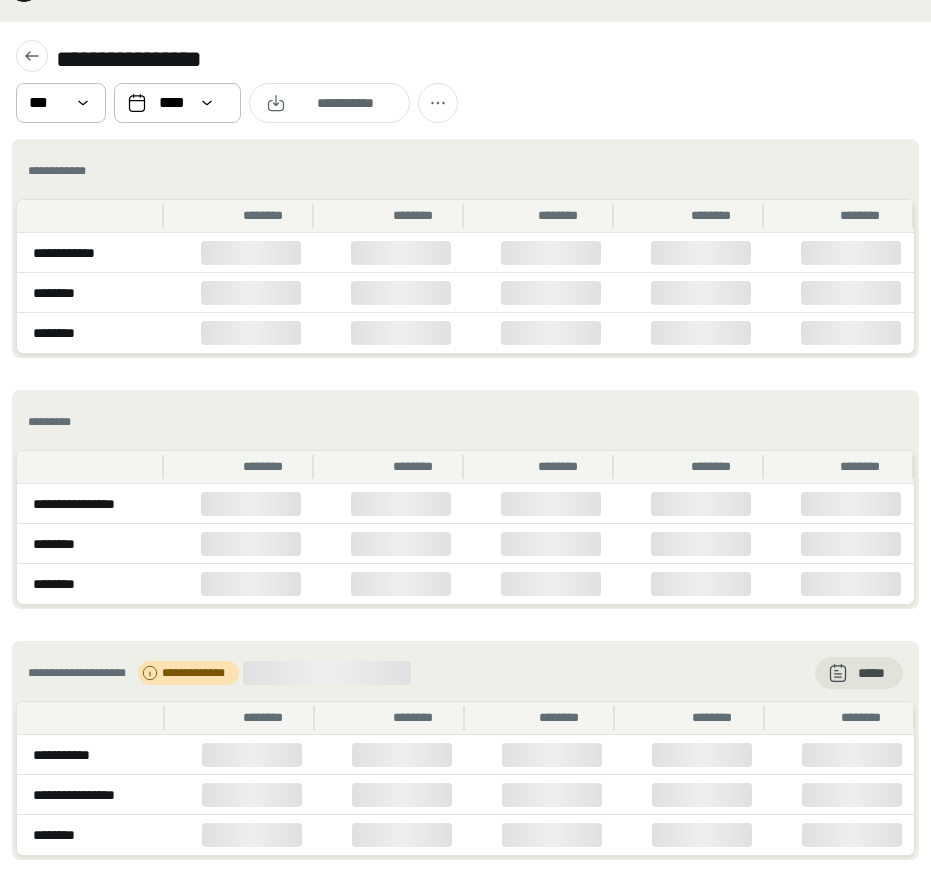 scroll, scrollTop: 0, scrollLeft: 0, axis: both 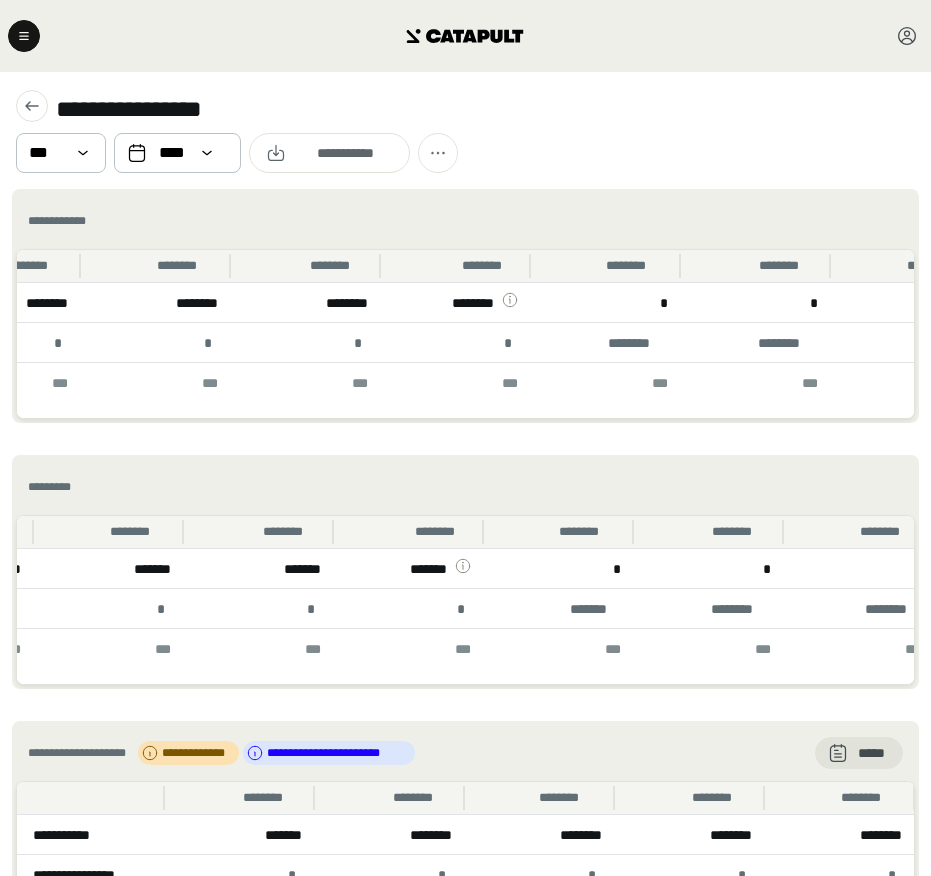 click 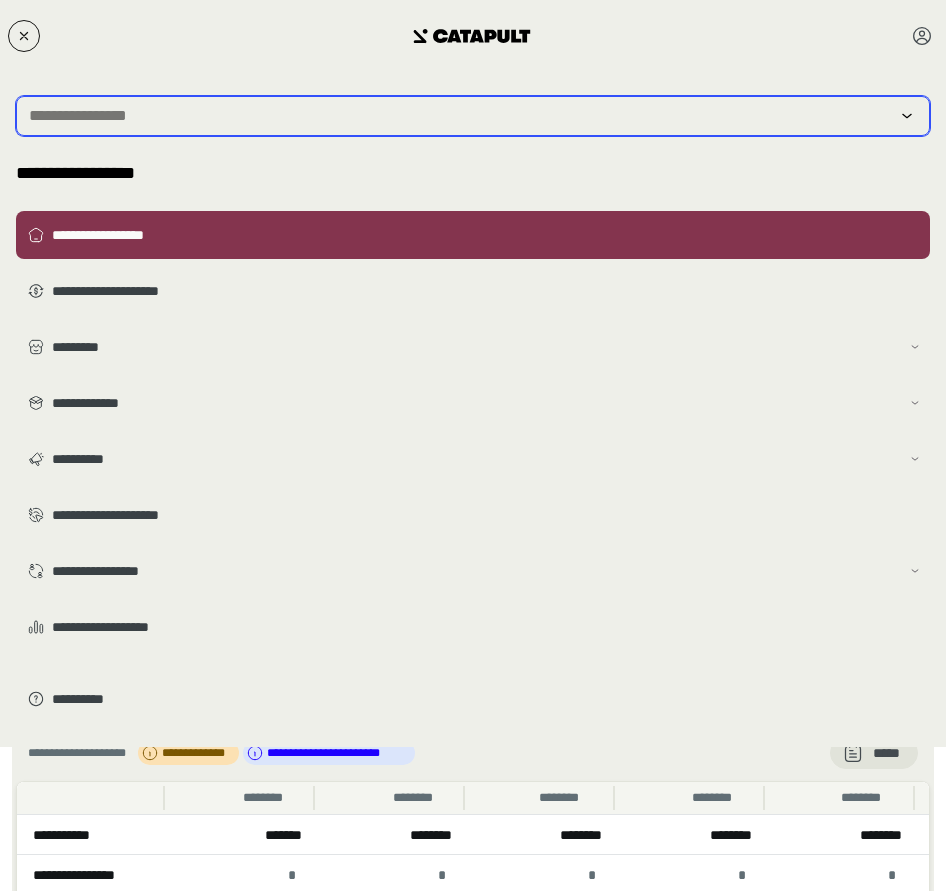 click at bounding box center (459, 116) 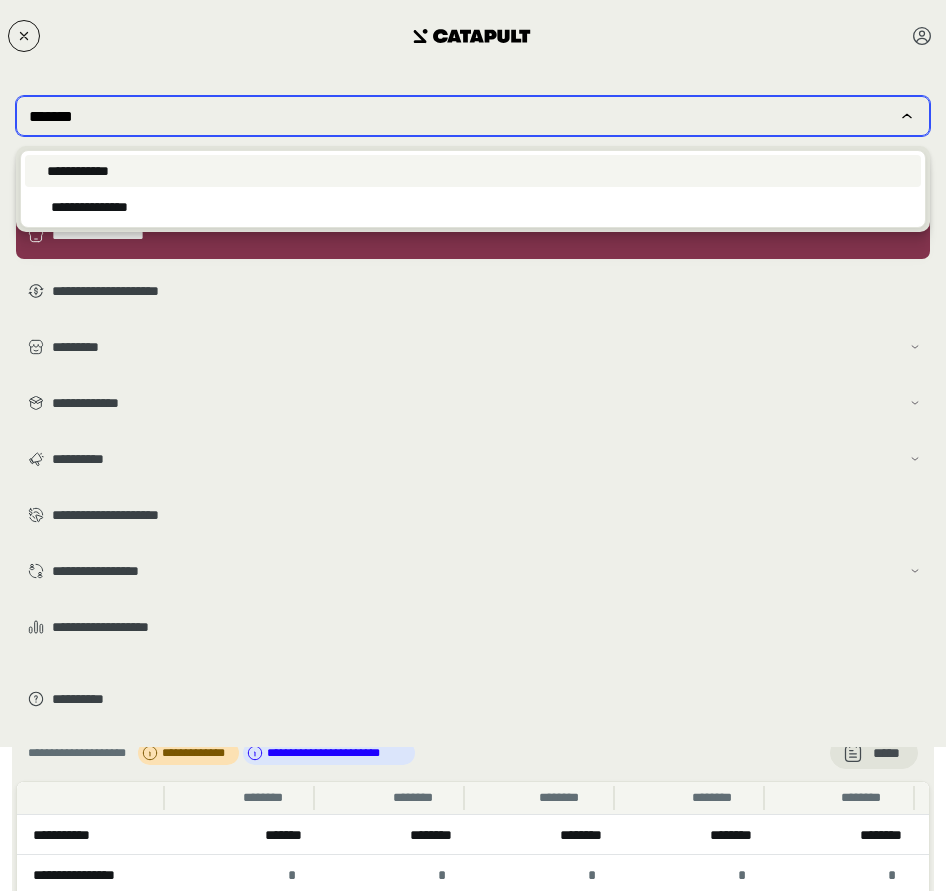 type on "*******" 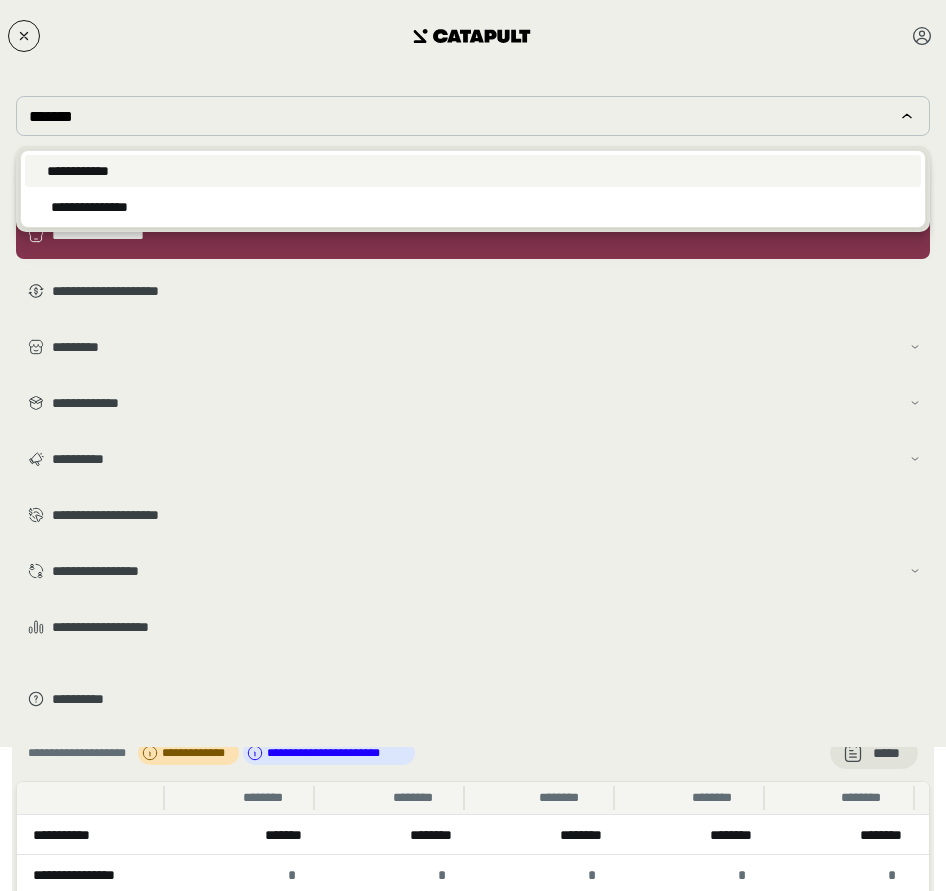 click on "**********" at bounding box center [473, 171] 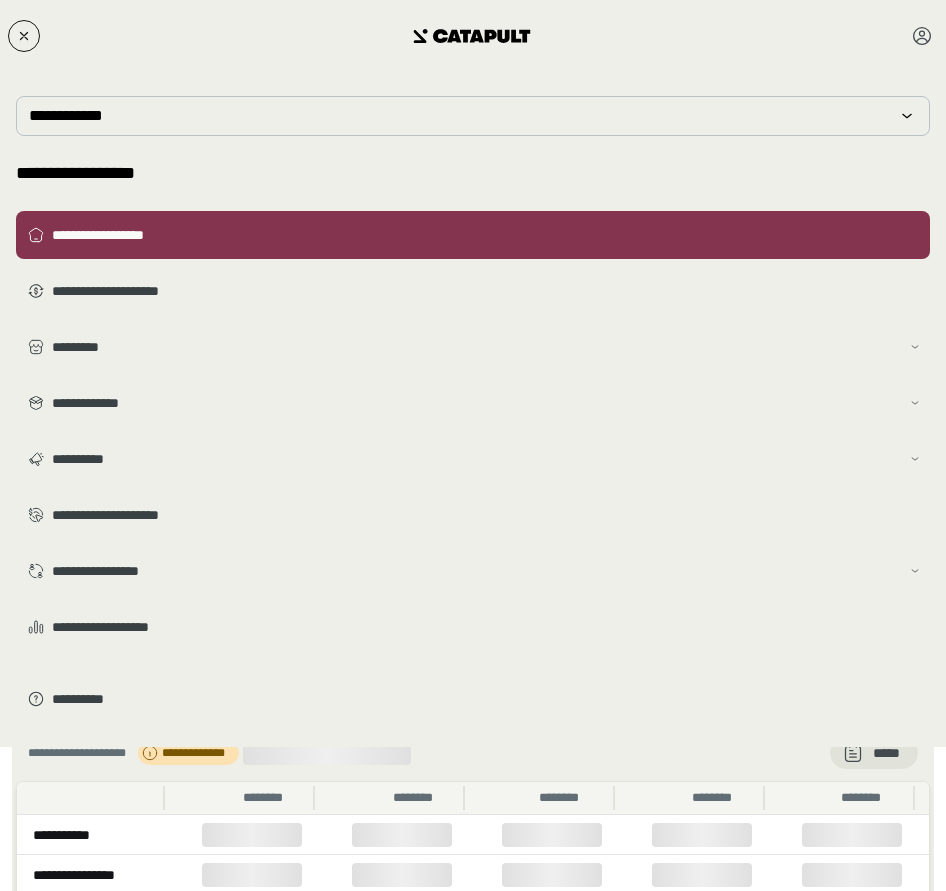 scroll, scrollTop: 0, scrollLeft: 224, axis: horizontal 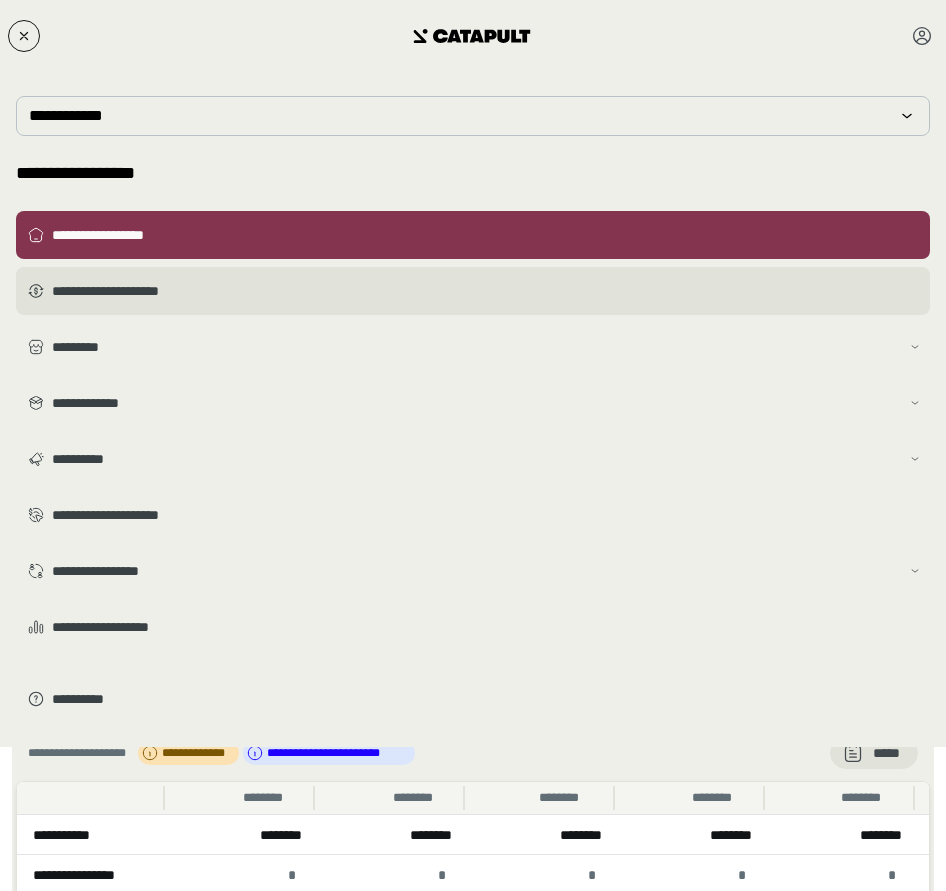 drag, startPoint x: 237, startPoint y: 224, endPoint x: 247, endPoint y: 223, distance: 10.049875 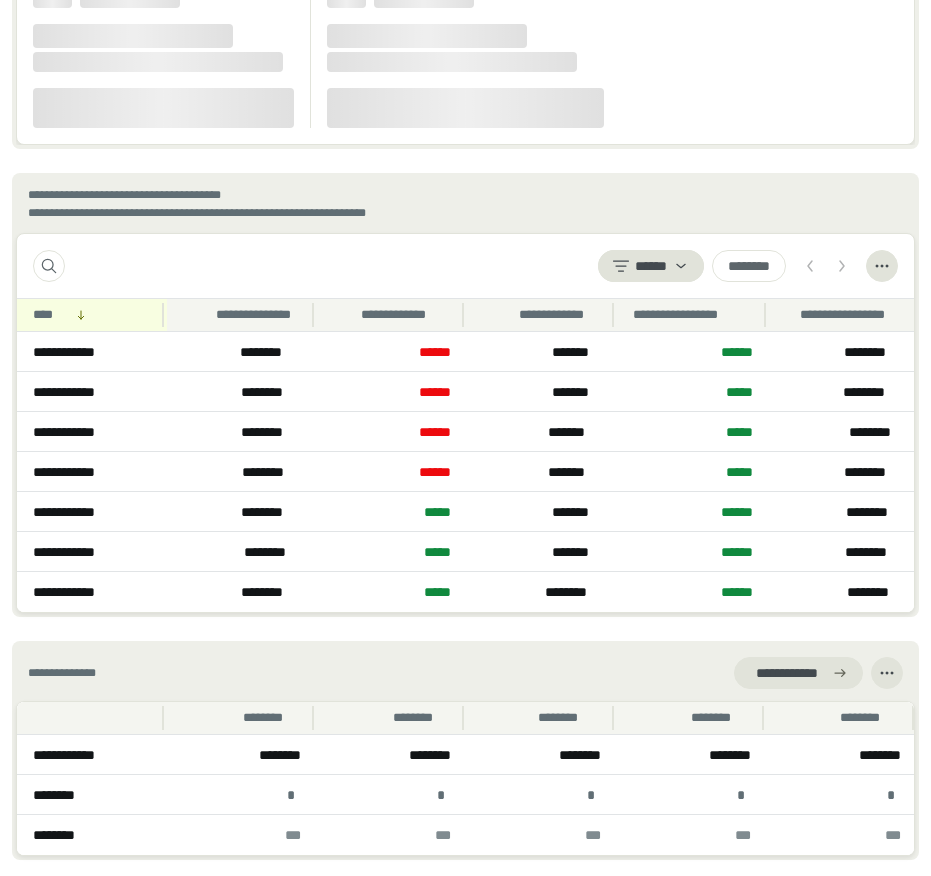 scroll, scrollTop: 2342, scrollLeft: 0, axis: vertical 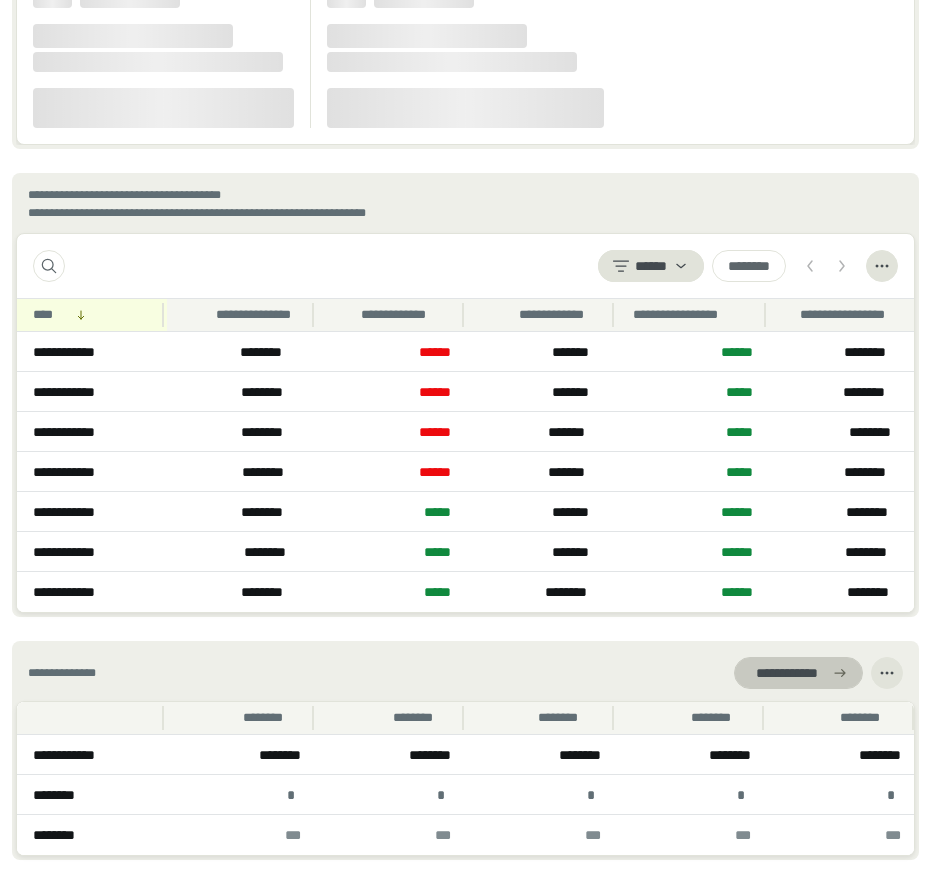 click on "**********" at bounding box center [786, 673] 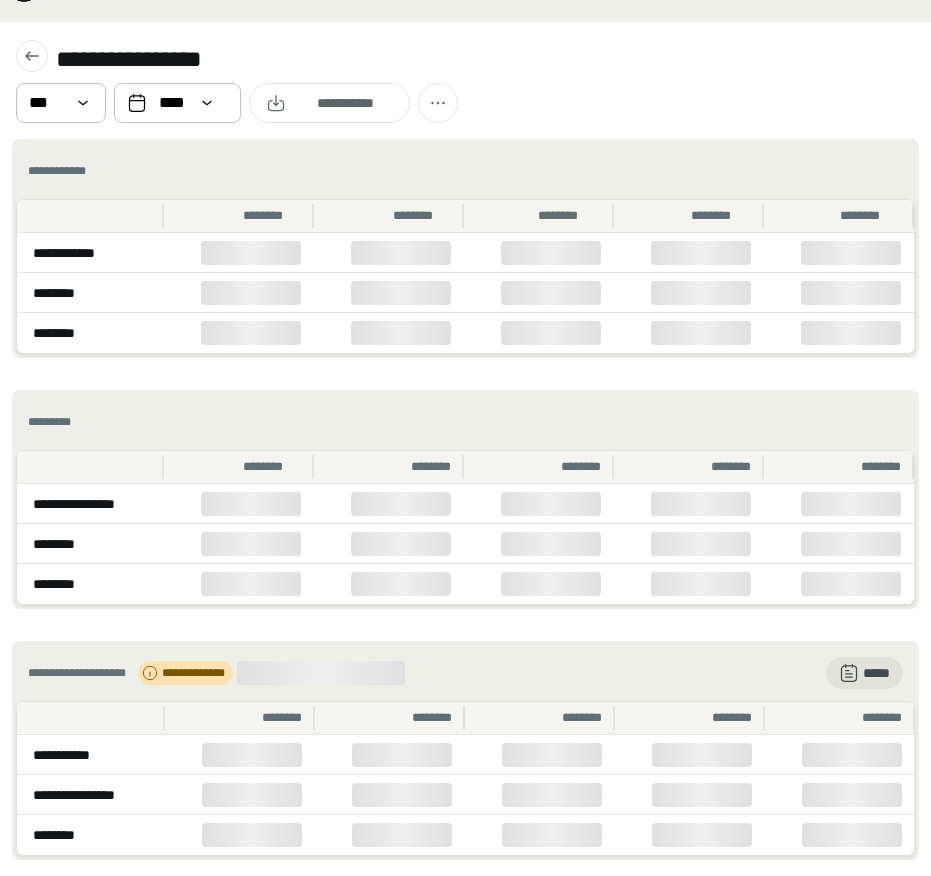 scroll, scrollTop: 0, scrollLeft: 0, axis: both 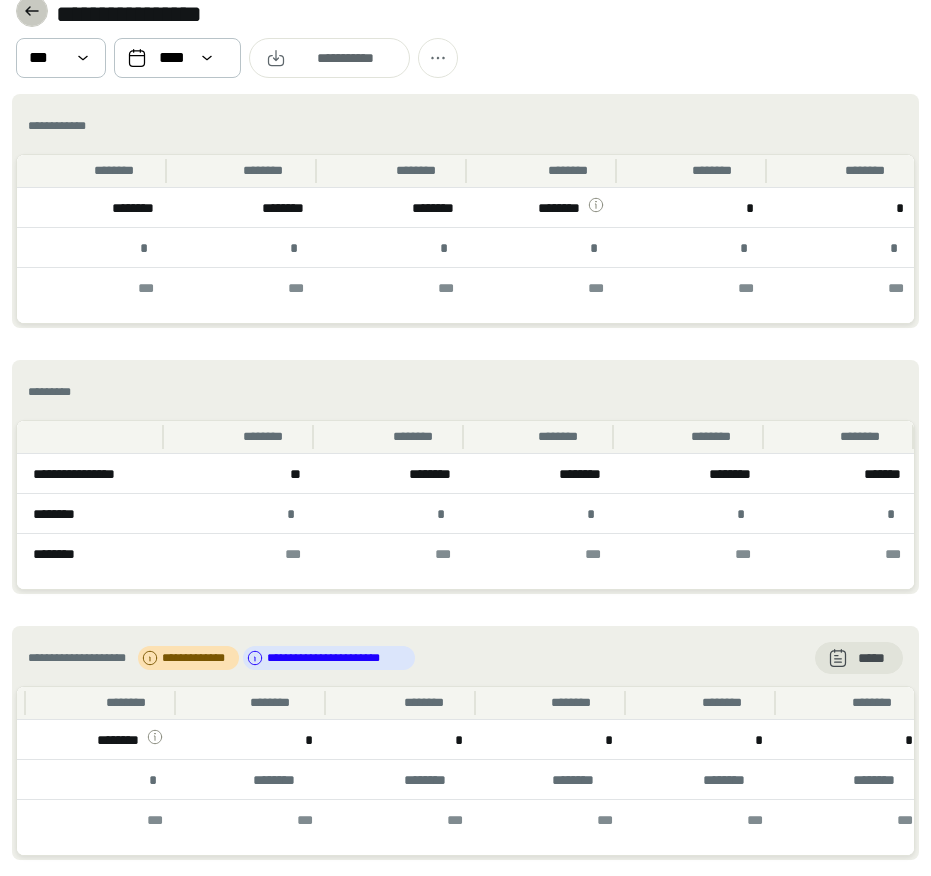 click 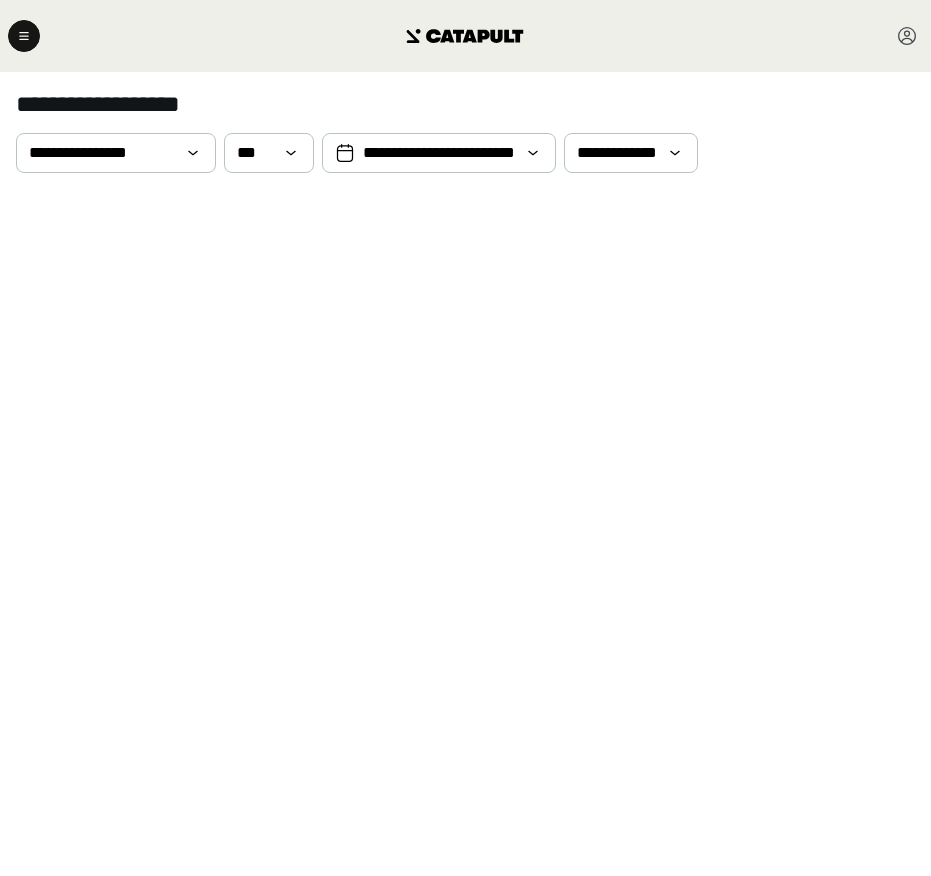 scroll, scrollTop: 0, scrollLeft: 0, axis: both 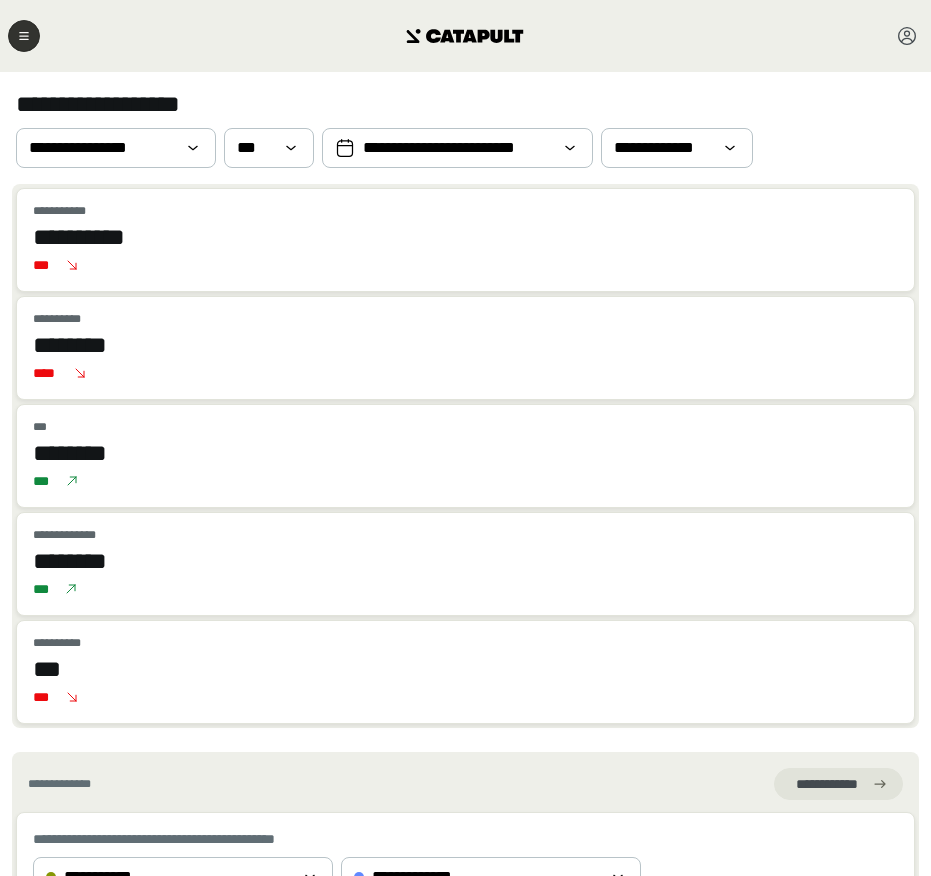 click at bounding box center (24, 36) 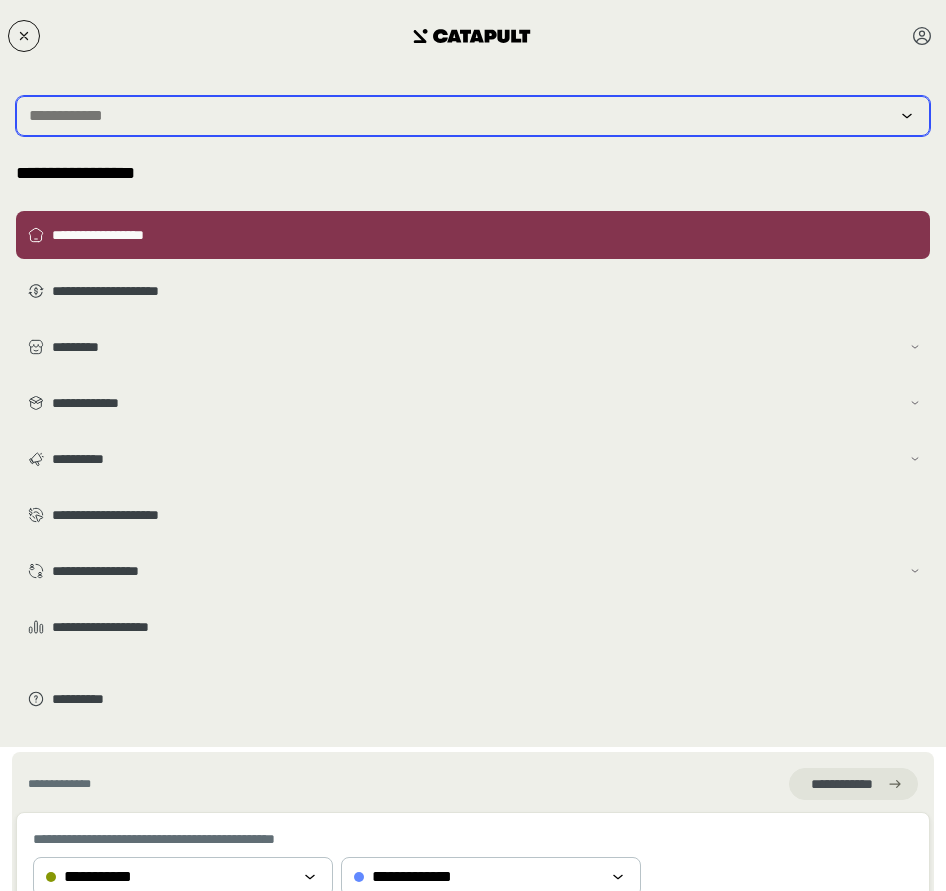 click at bounding box center [459, 116] 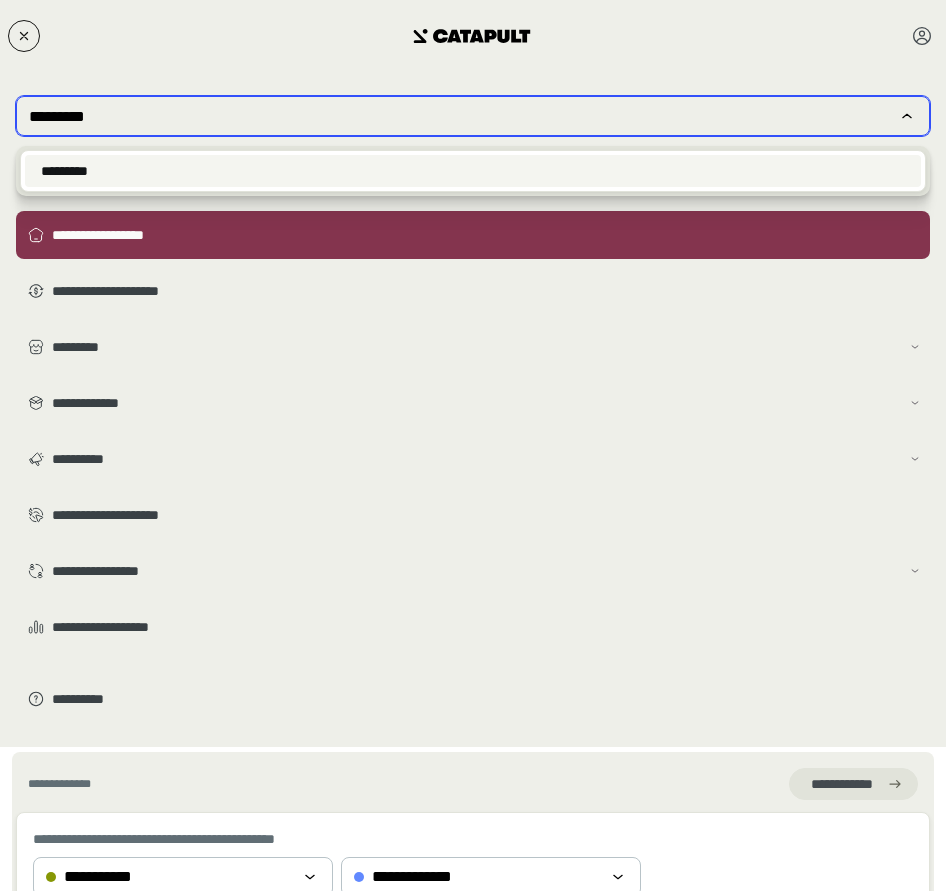 type on "*********" 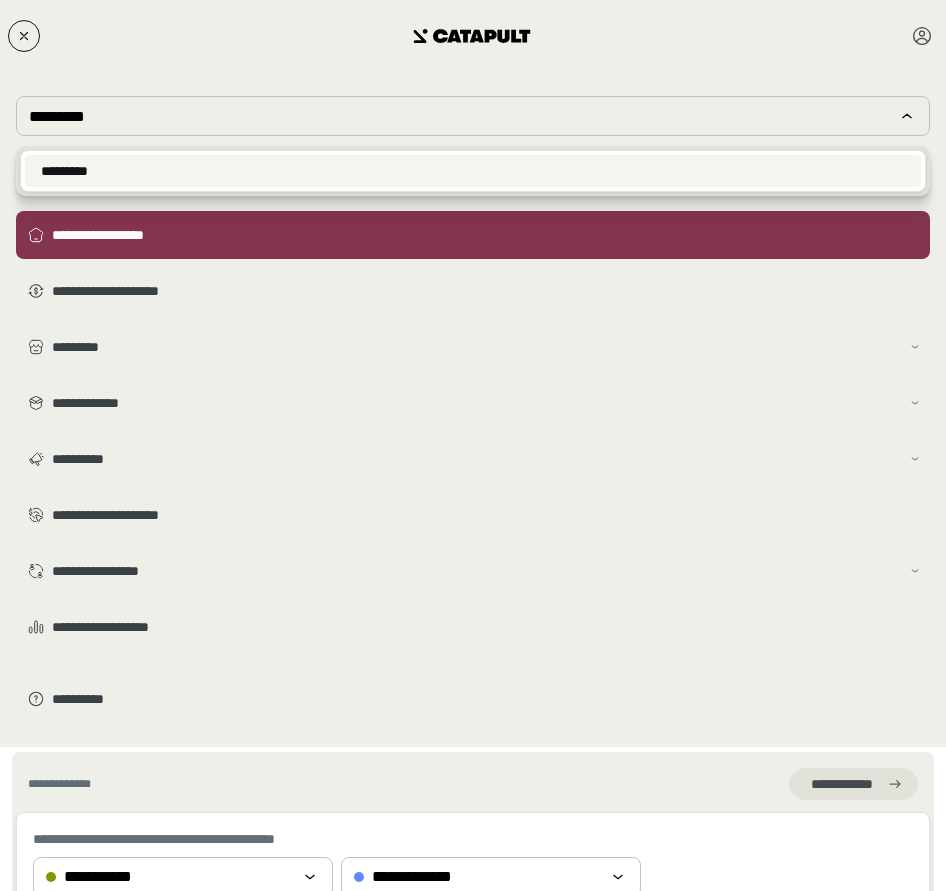 click on "*********" at bounding box center (473, 171) 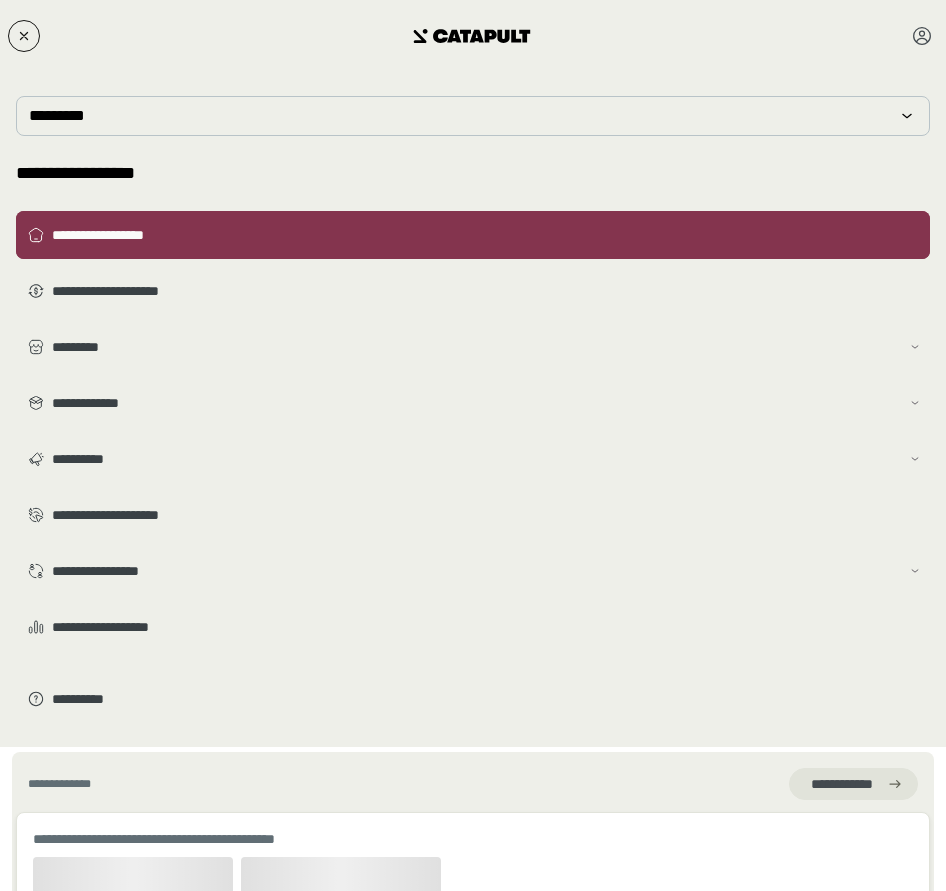 click on "**********" at bounding box center [473, 235] 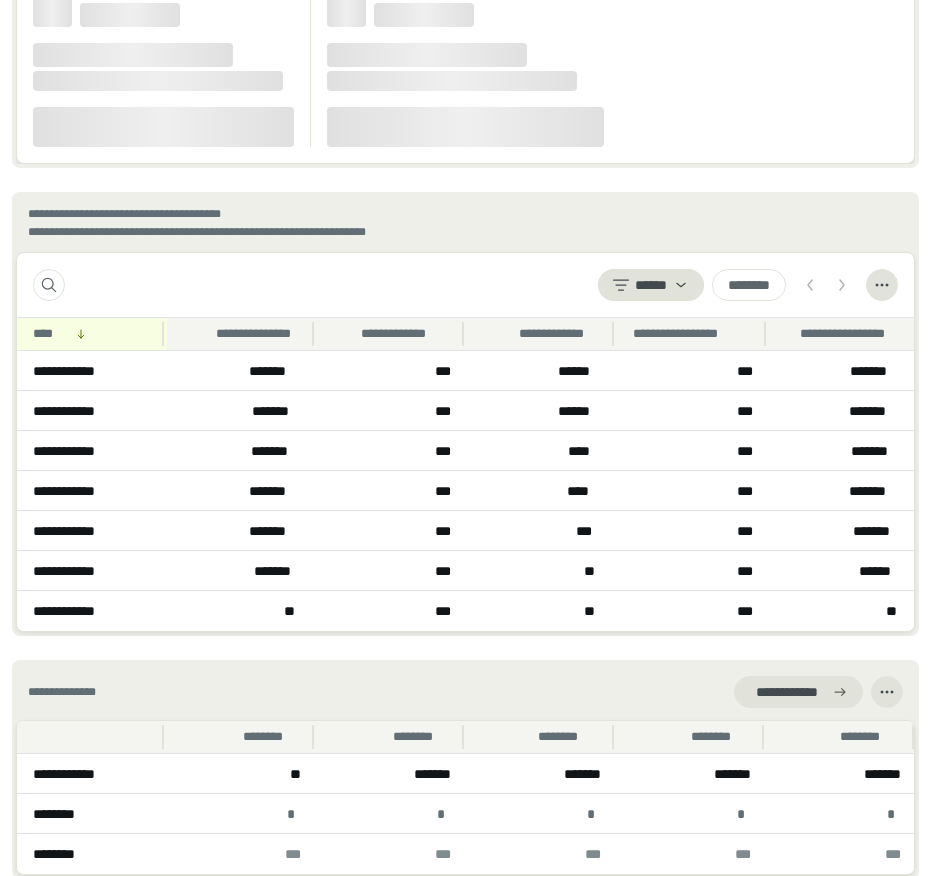 scroll, scrollTop: 2342, scrollLeft: 0, axis: vertical 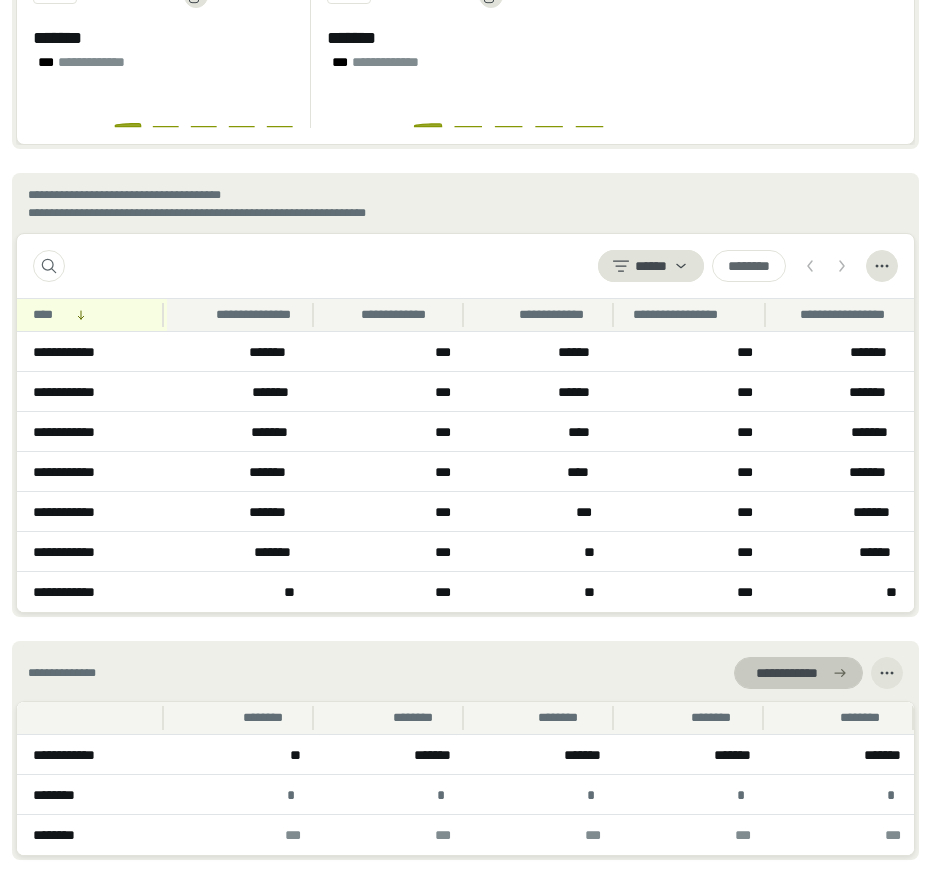 click on "**********" at bounding box center (786, 673) 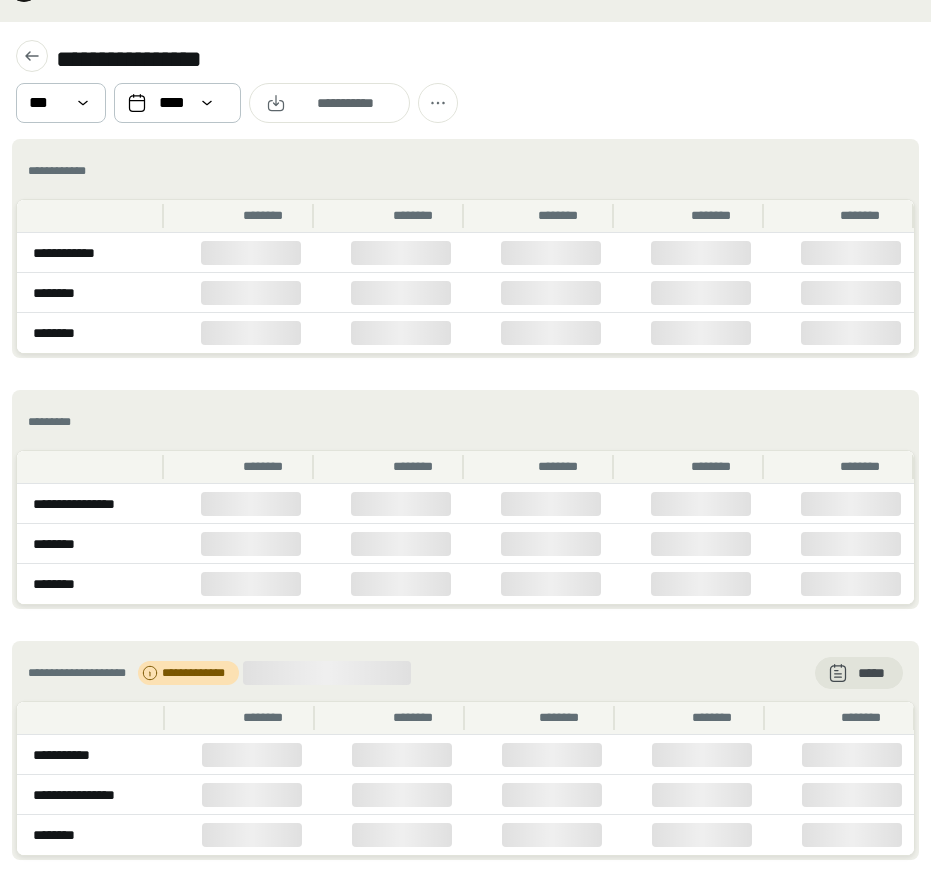 scroll, scrollTop: 0, scrollLeft: 0, axis: both 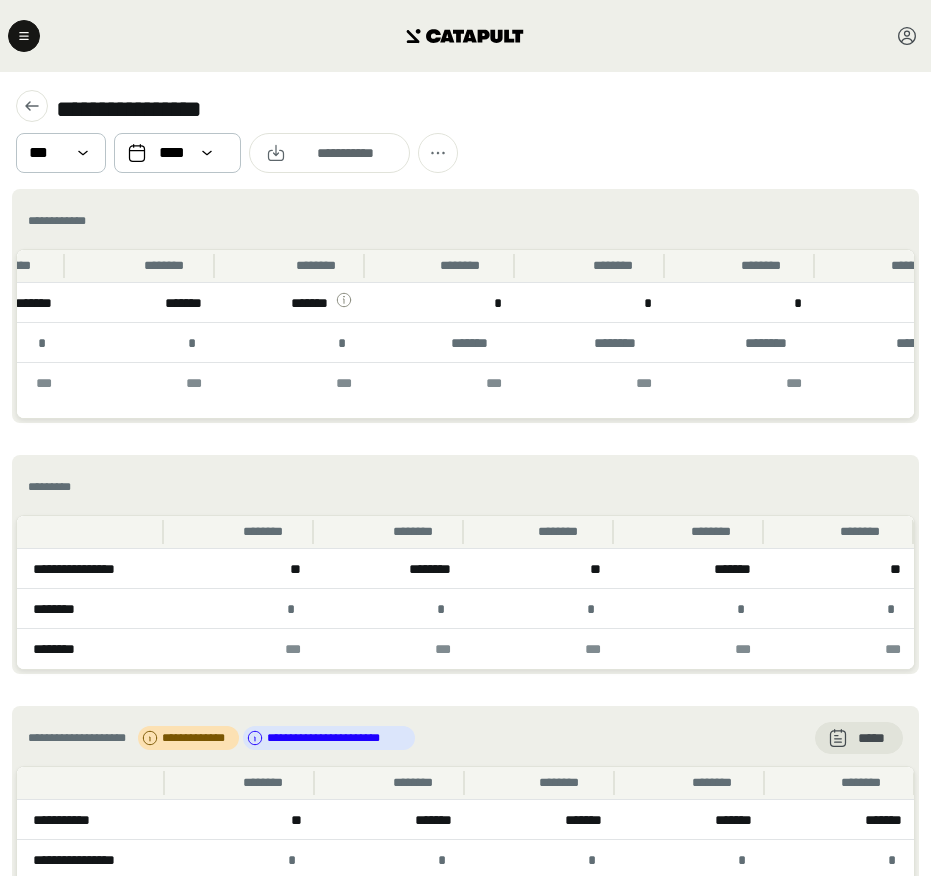 click at bounding box center (465, 36) 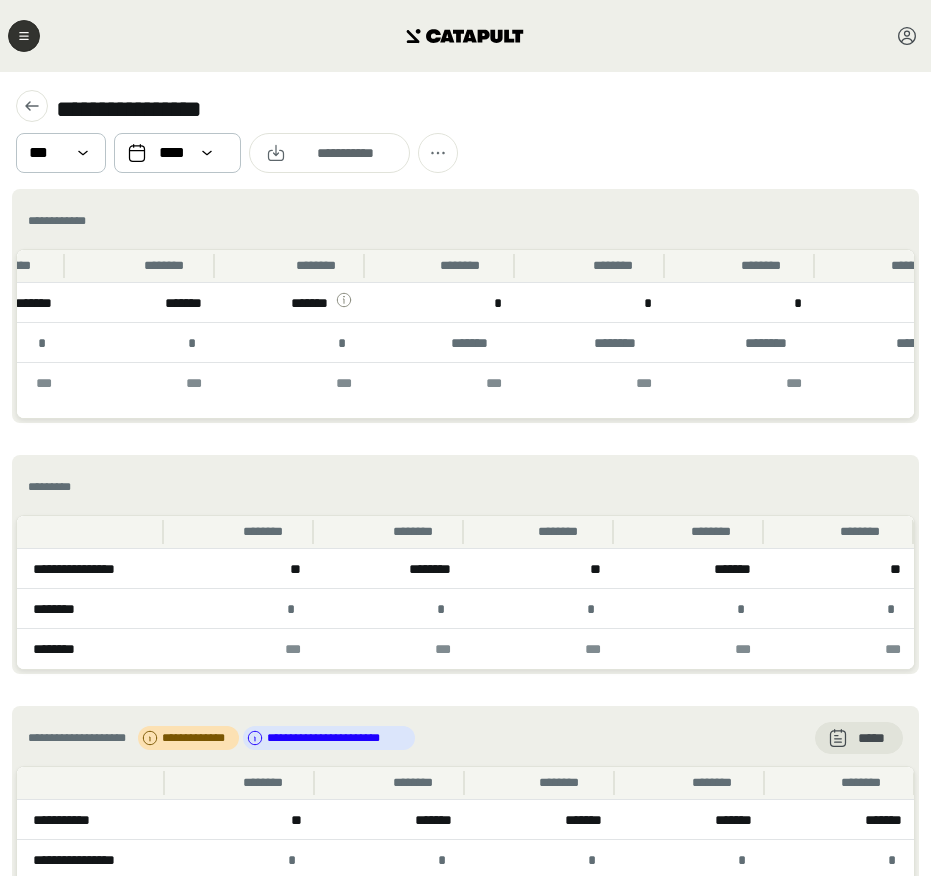 click at bounding box center [24, 36] 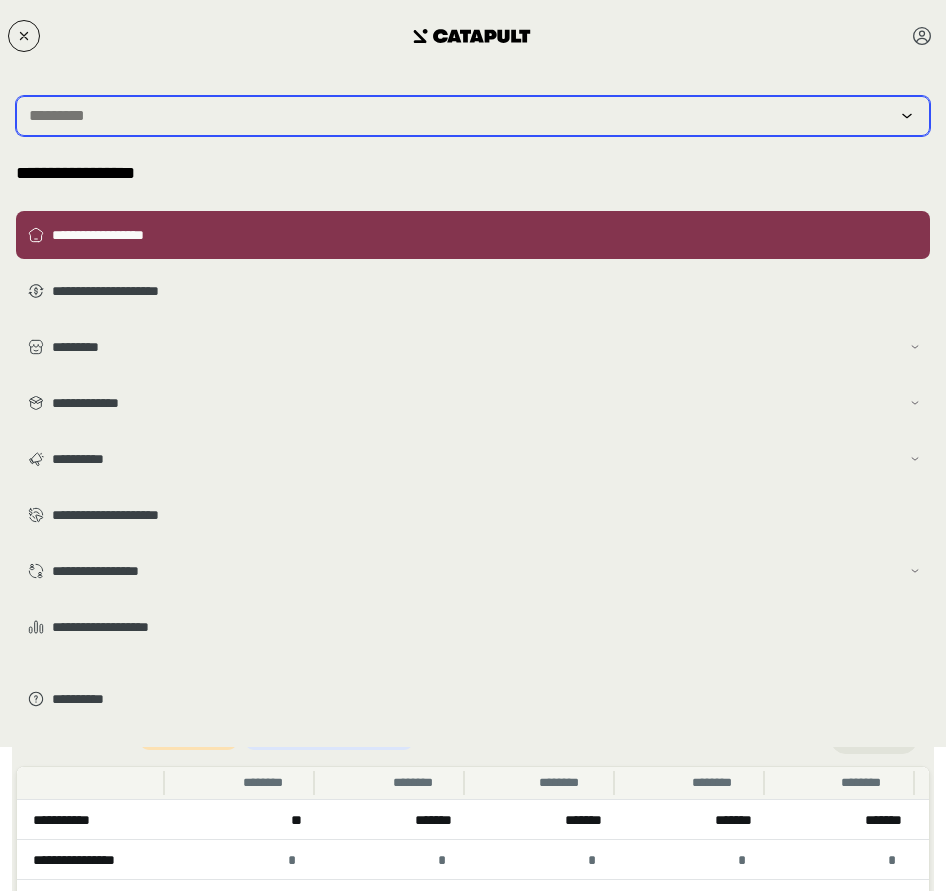 click at bounding box center (459, 116) 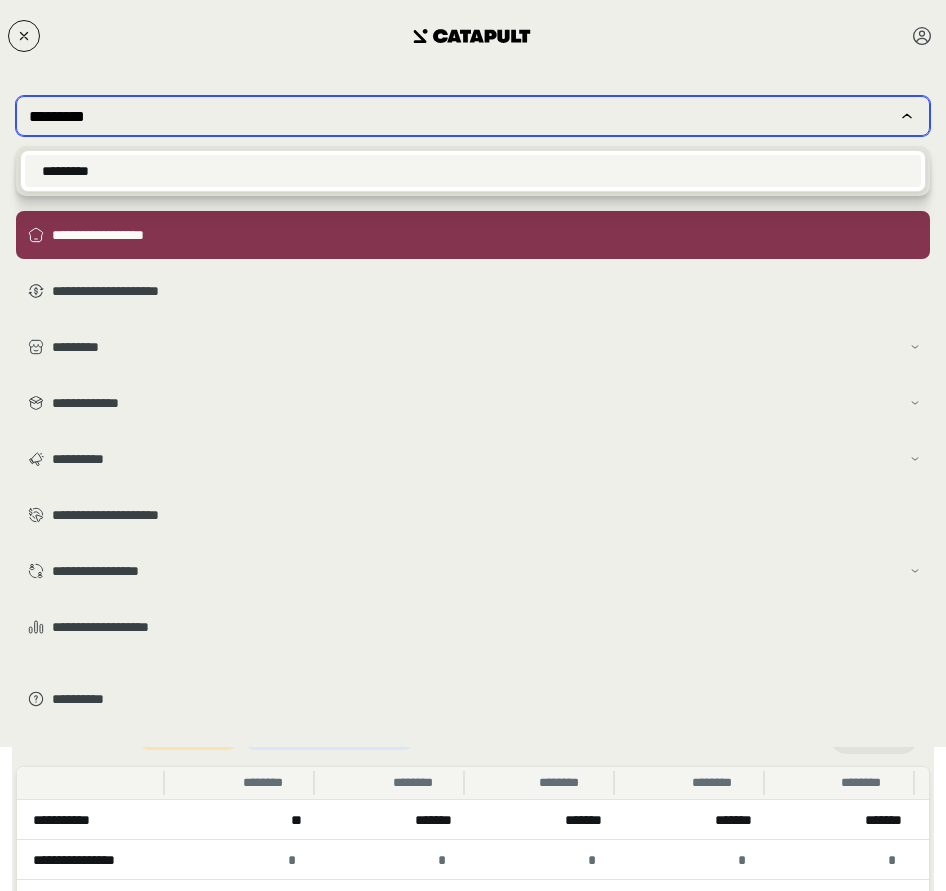 type on "*********" 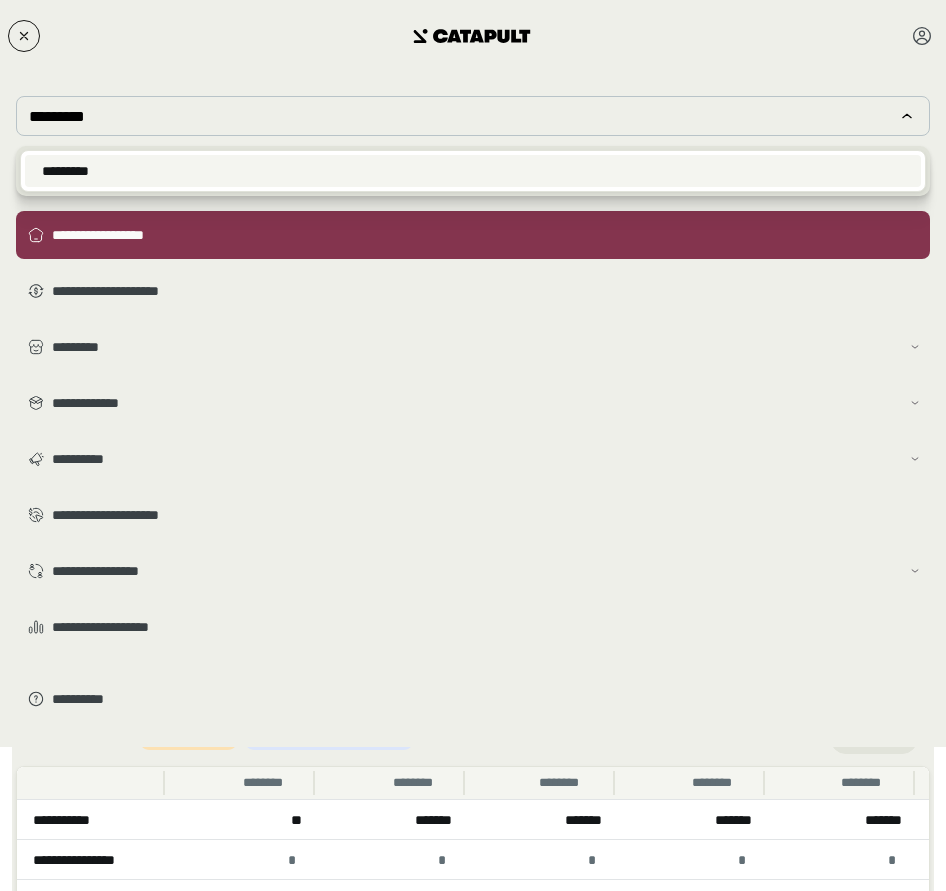 click on "*********" at bounding box center (473, 171) 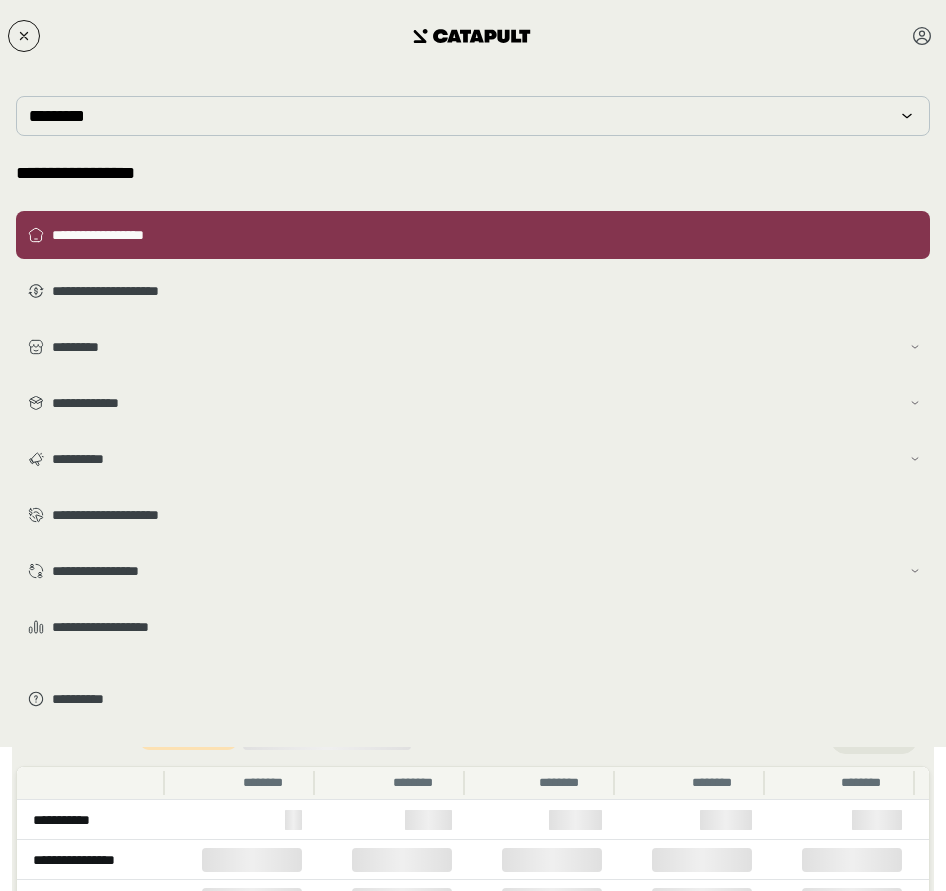 type 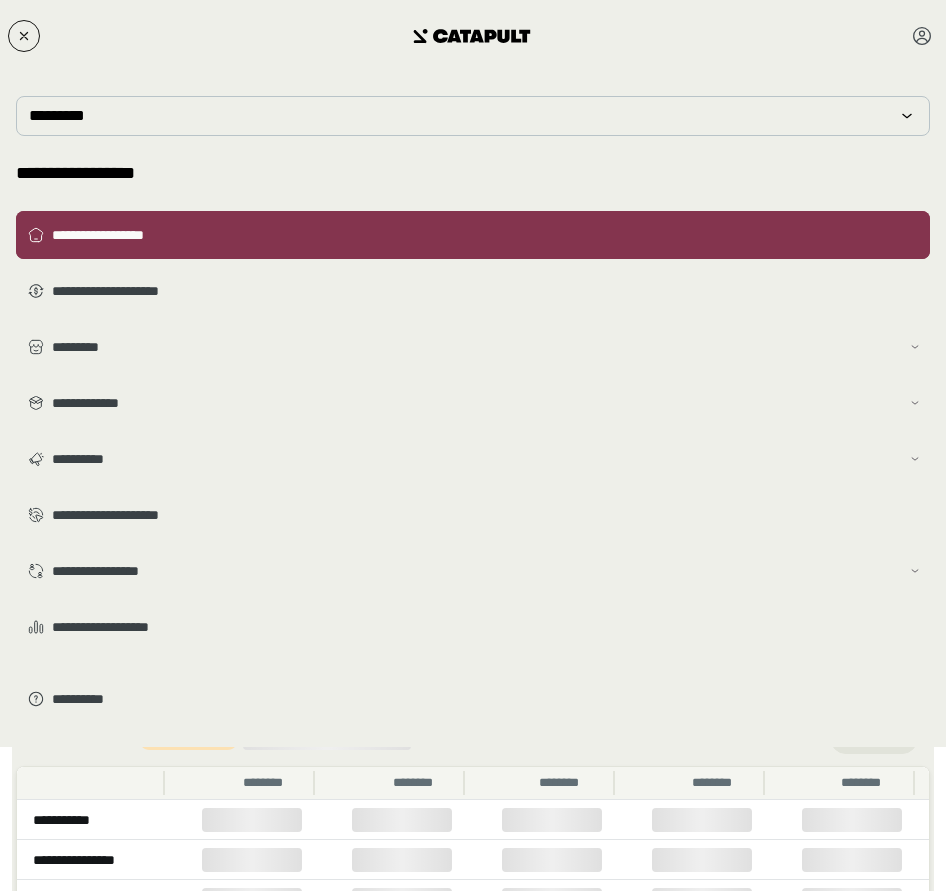click on "**********" at bounding box center (473, 235) 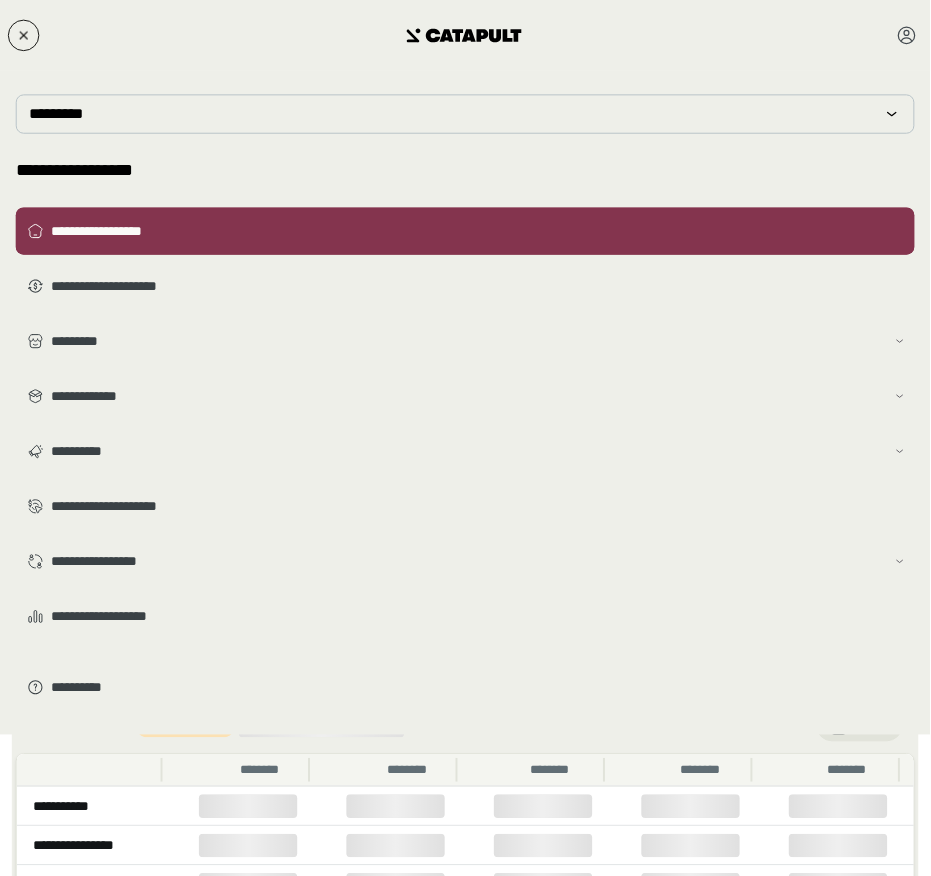 scroll, scrollTop: 0, scrollLeft: 0, axis: both 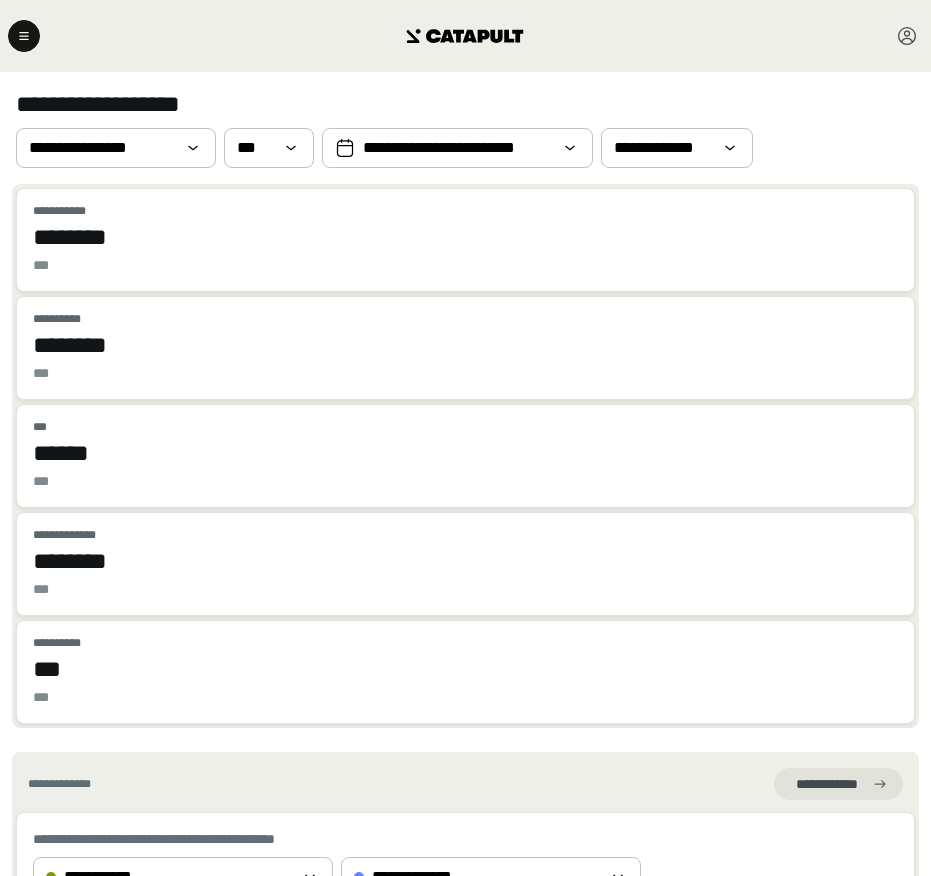 click 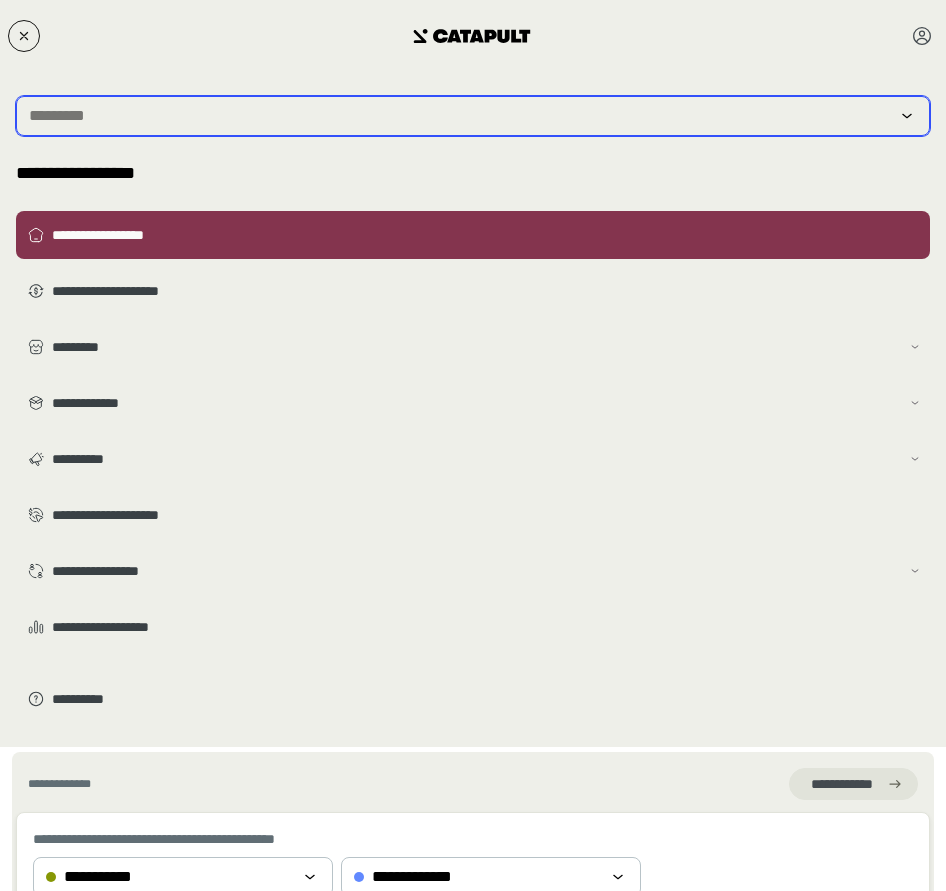 click at bounding box center (459, 116) 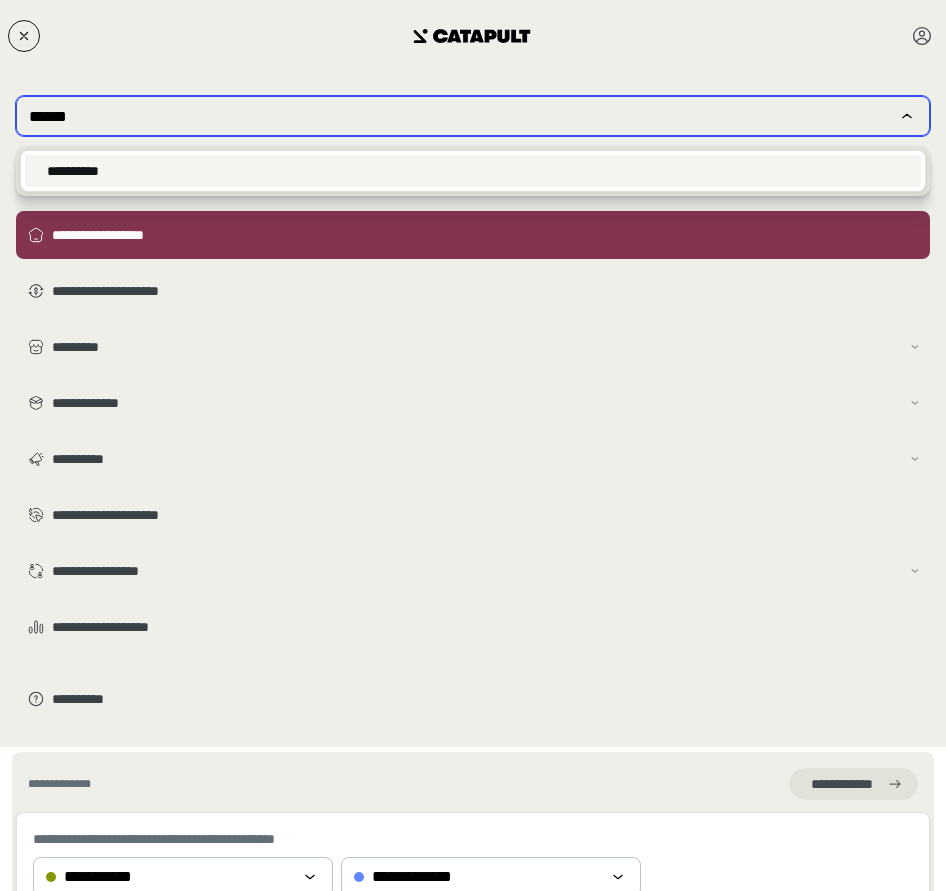 type on "******" 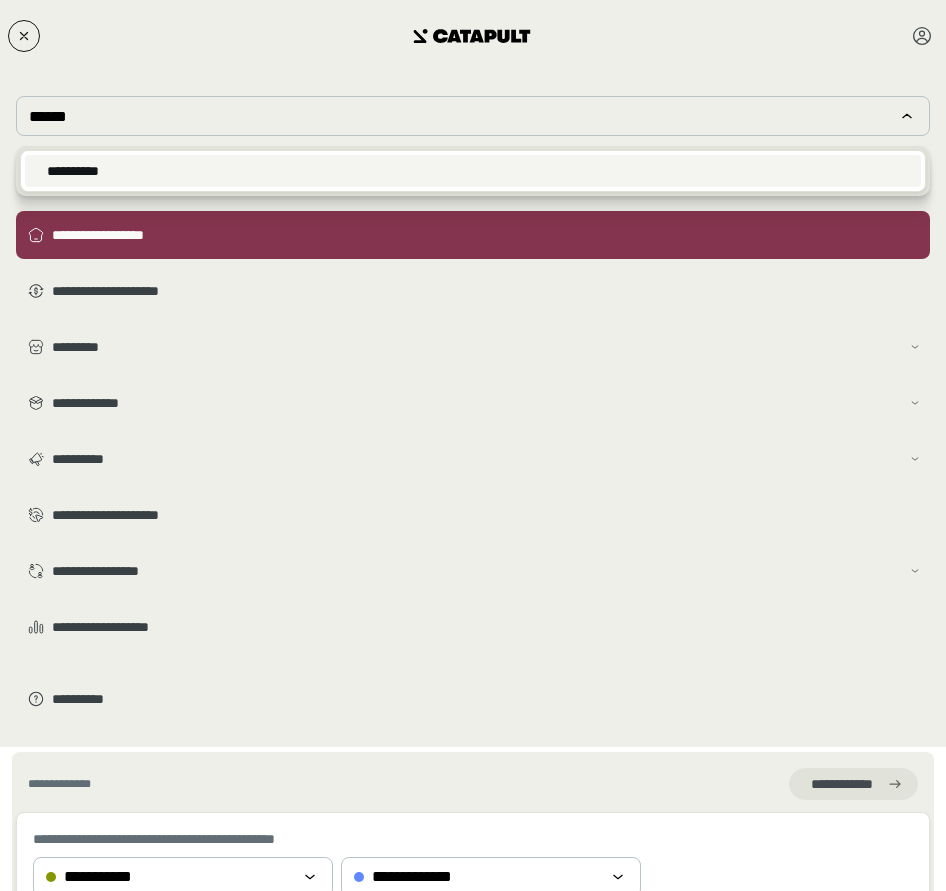 click on "**********" at bounding box center [73, 171] 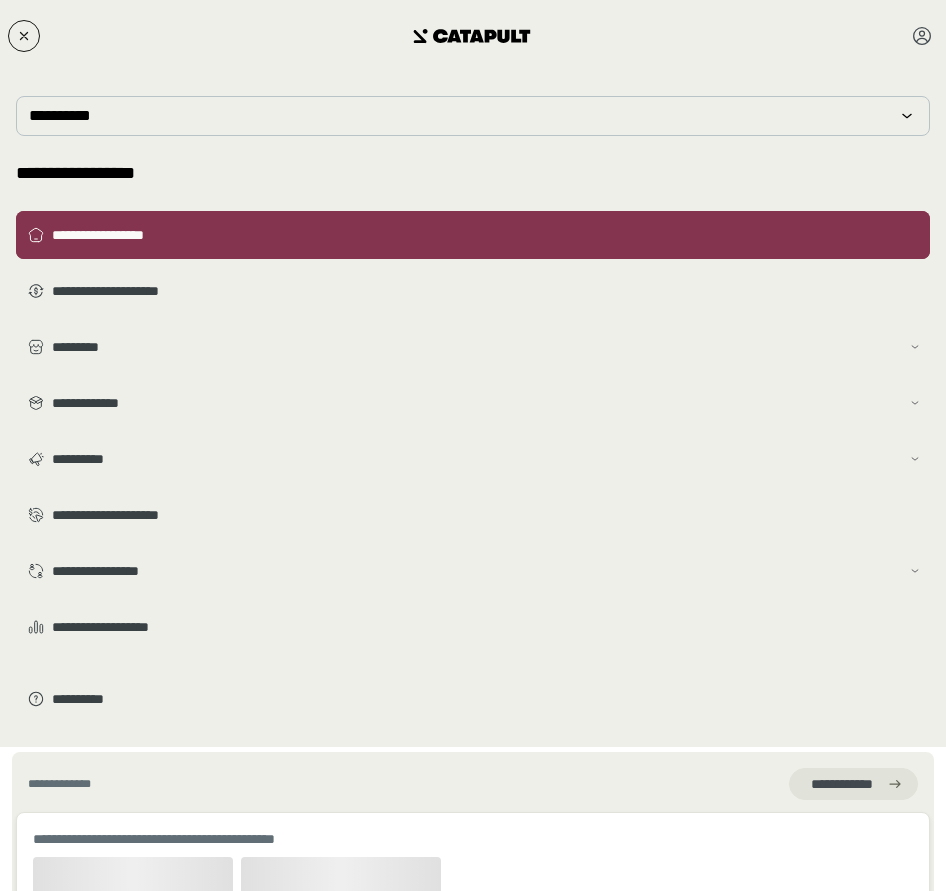 click on "**********" at bounding box center (473, 235) 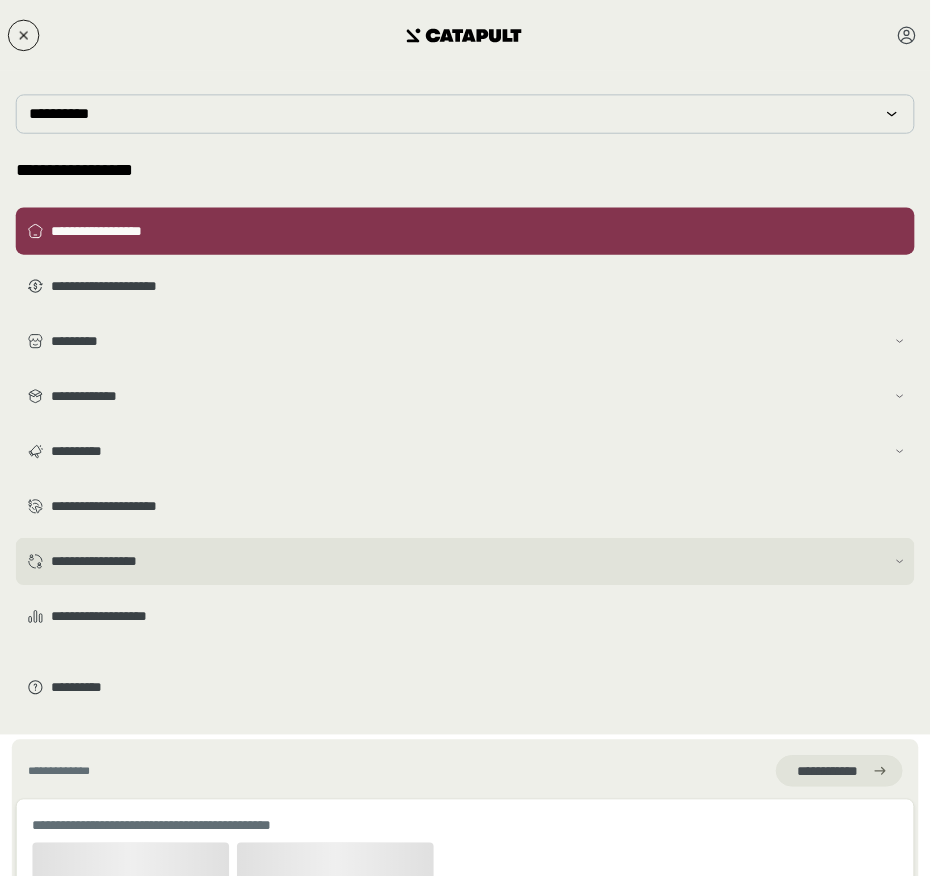 scroll, scrollTop: 0, scrollLeft: 224, axis: horizontal 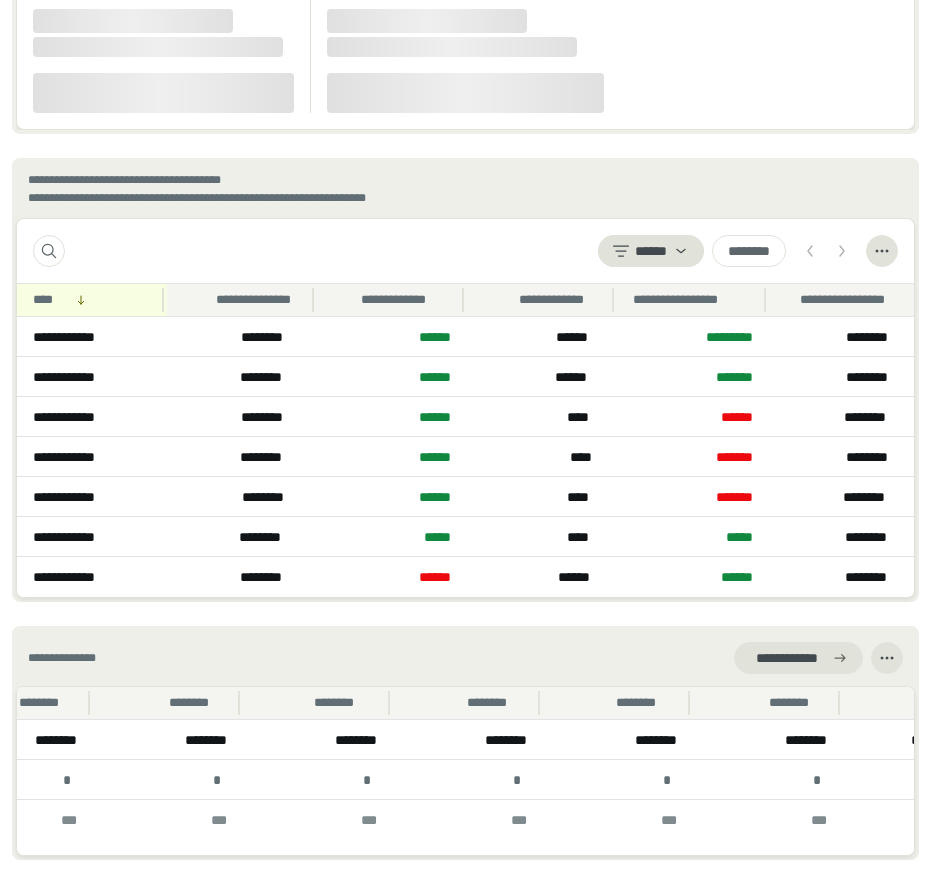 click at bounding box center [798, 658] 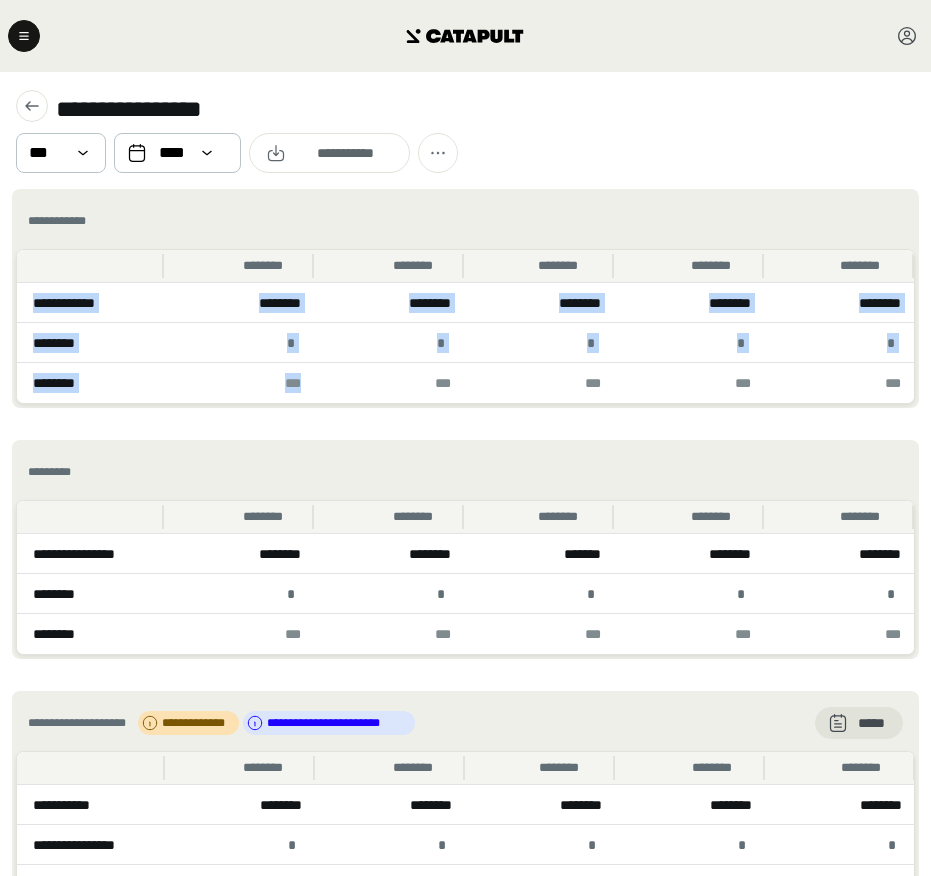 drag, startPoint x: 289, startPoint y: 402, endPoint x: 393, endPoint y: 405, distance: 104.04326 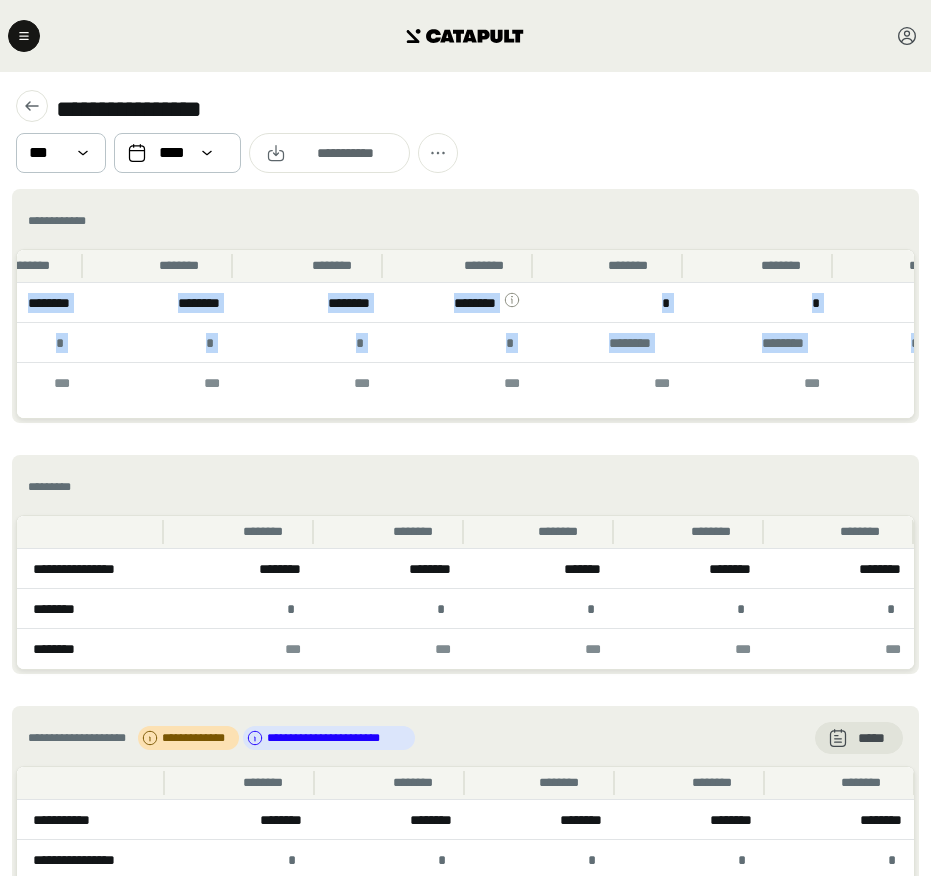 scroll, scrollTop: 0, scrollLeft: 821, axis: horizontal 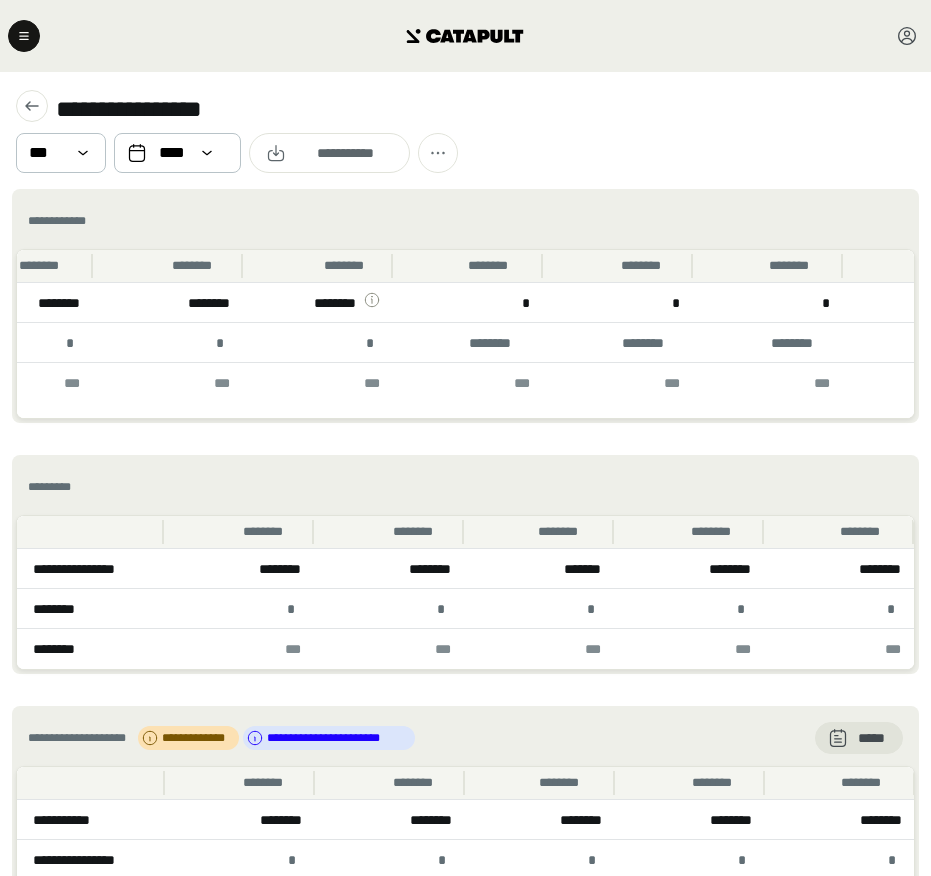click on "[FIRST] [LAST] [ADDRESS] [CITY], [STATE] [ZIP]" at bounding box center (465, 564) 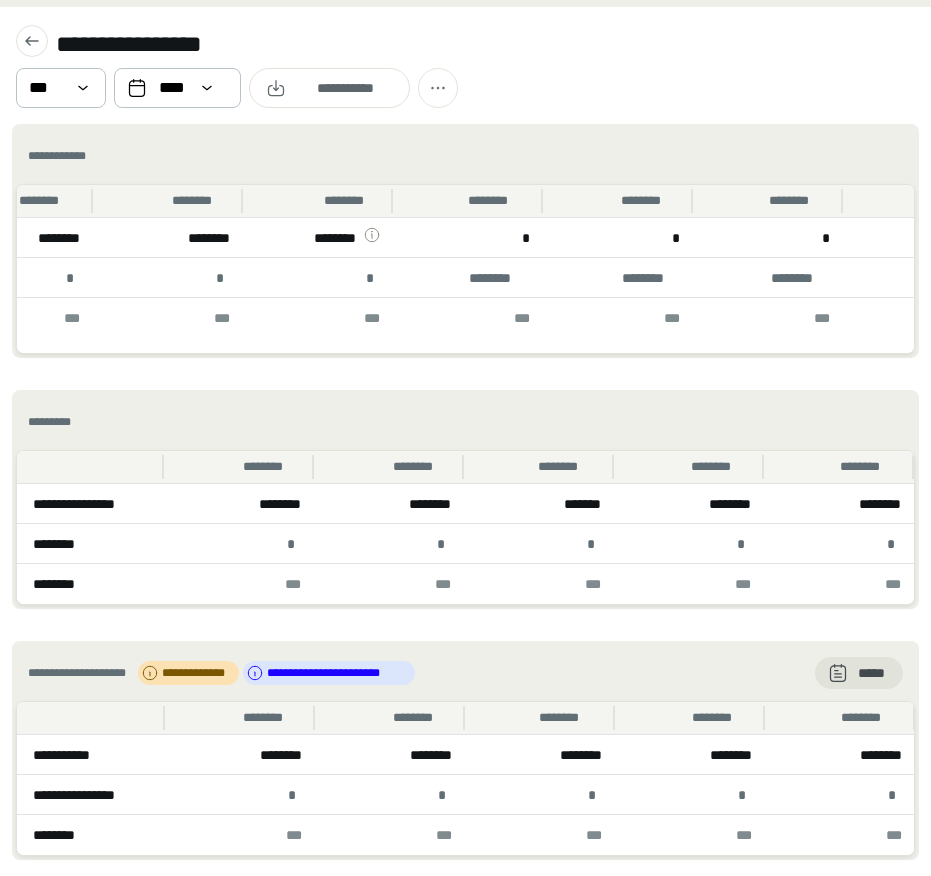 scroll, scrollTop: 95, scrollLeft: 0, axis: vertical 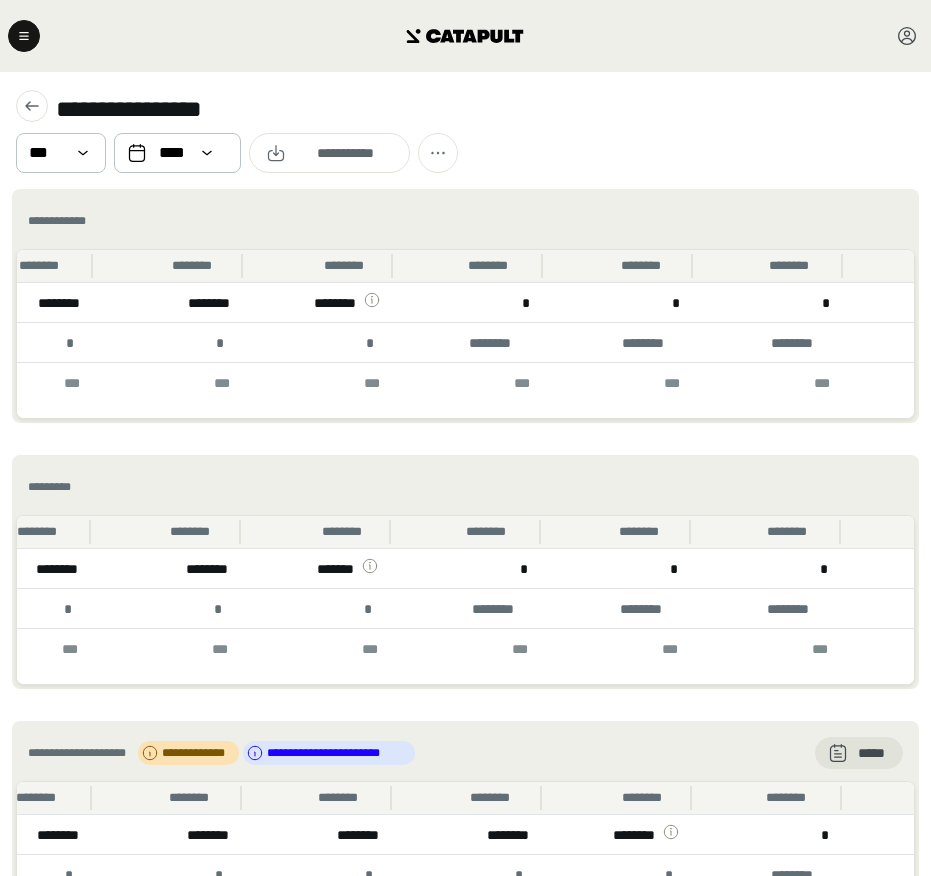 click 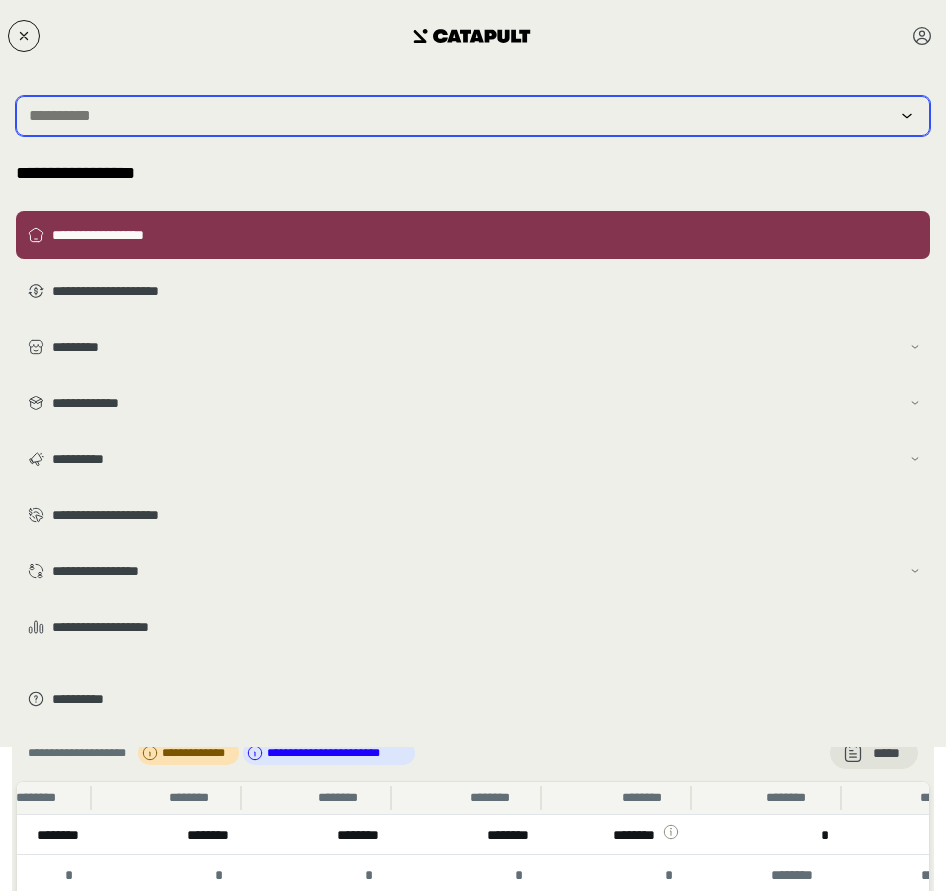 click at bounding box center [459, 116] 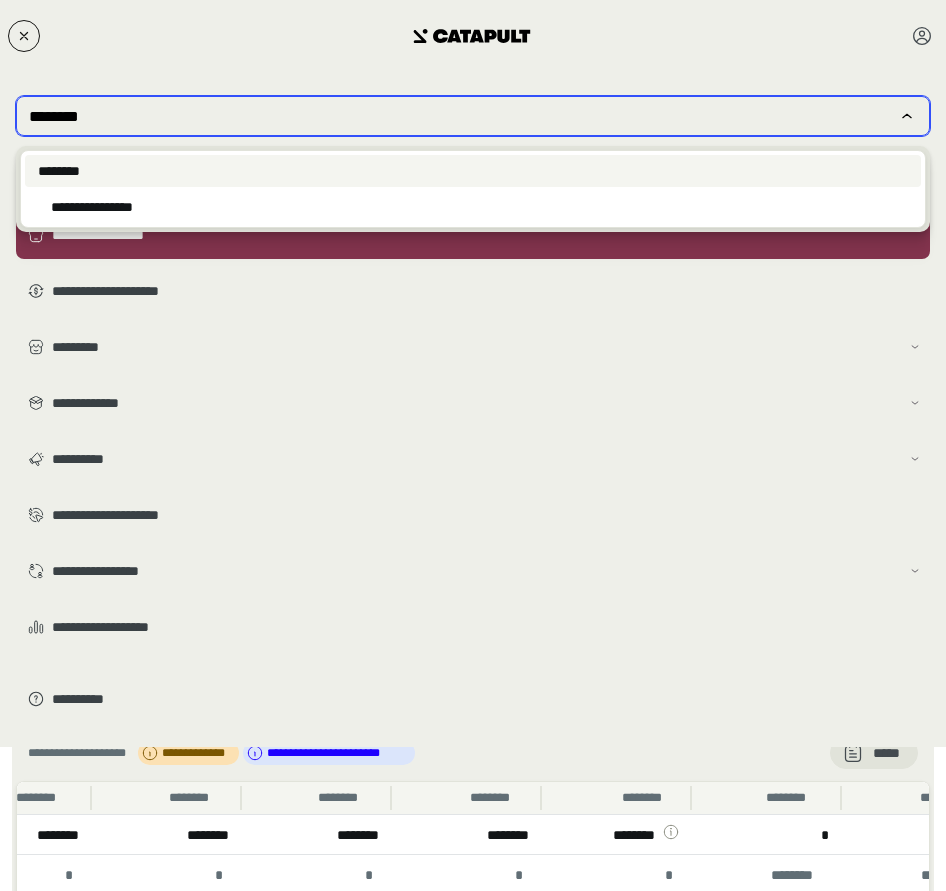 type on "********" 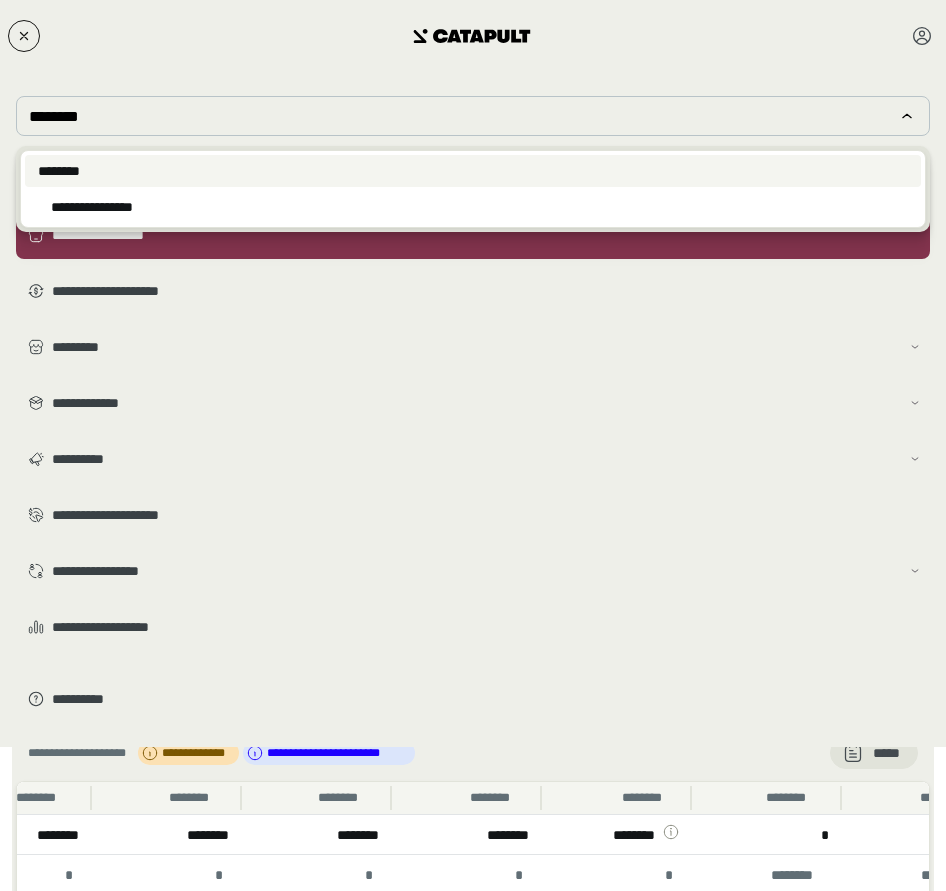 click on "********" at bounding box center [473, 171] 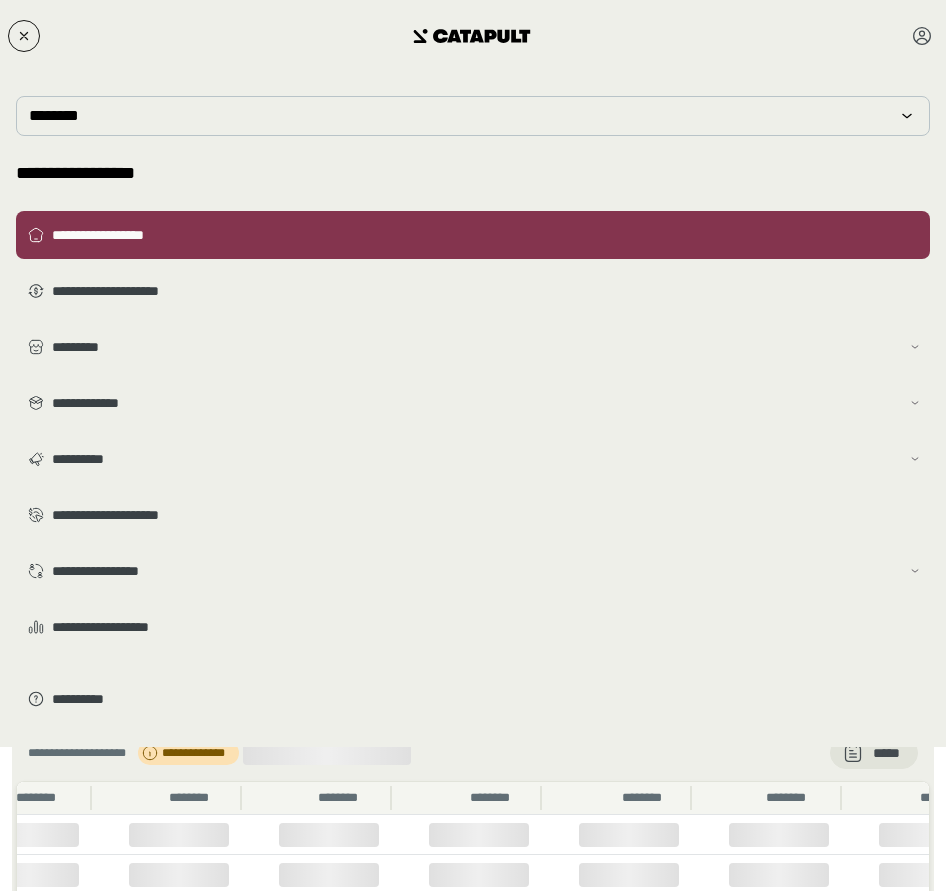 scroll, scrollTop: 0, scrollLeft: 224, axis: horizontal 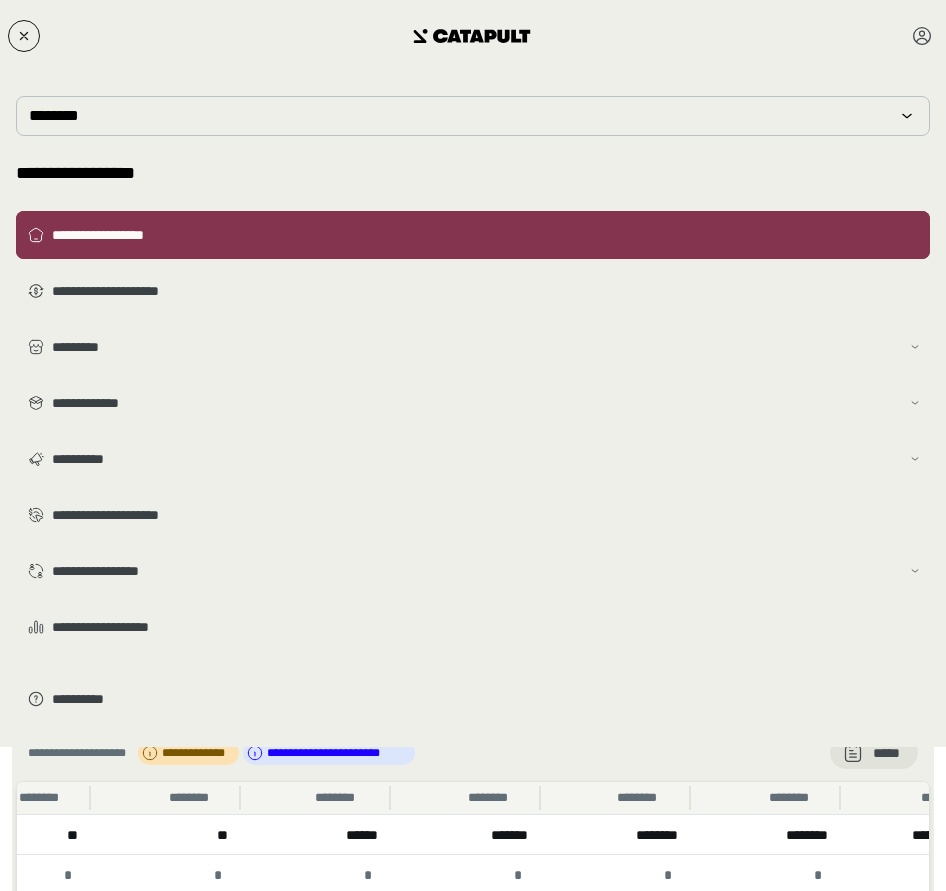 click on "**********" at bounding box center (487, 235) 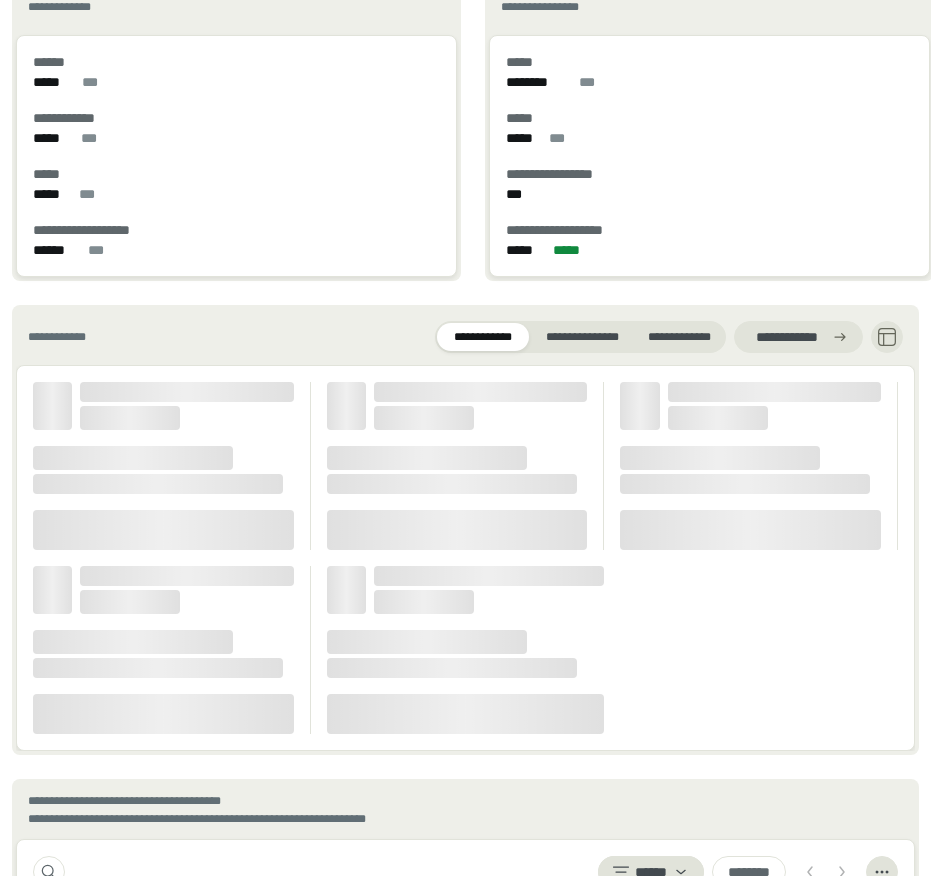 scroll, scrollTop: 2342, scrollLeft: 0, axis: vertical 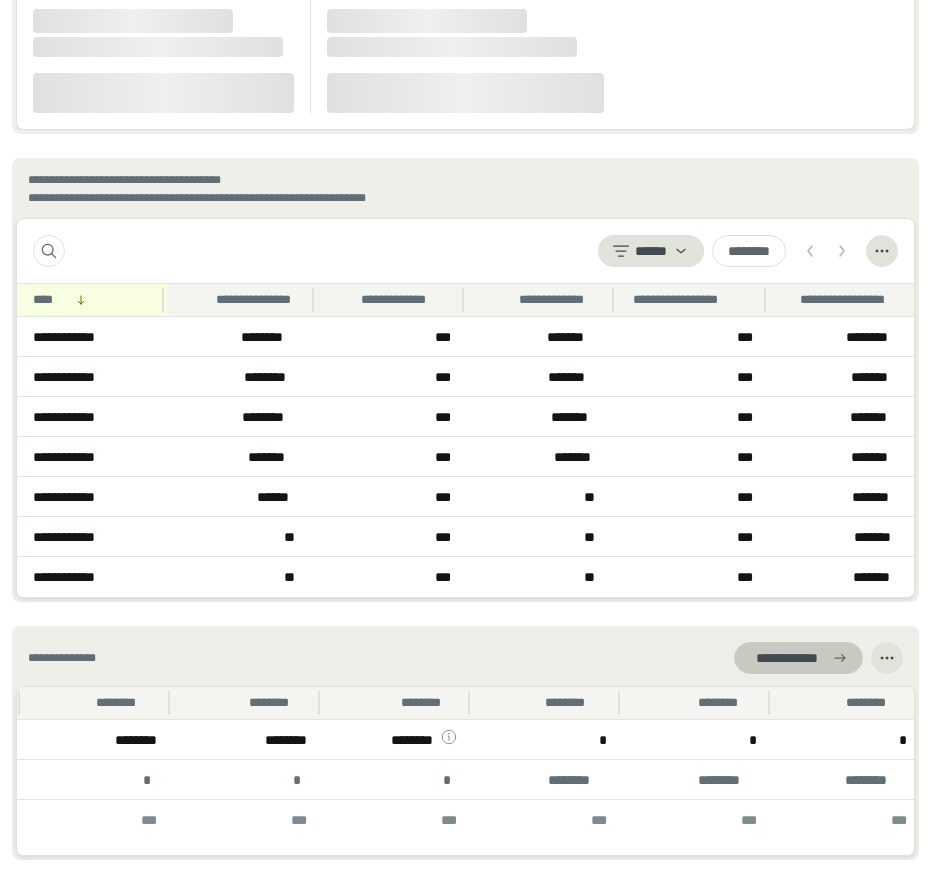 click on "**********" at bounding box center [786, 658] 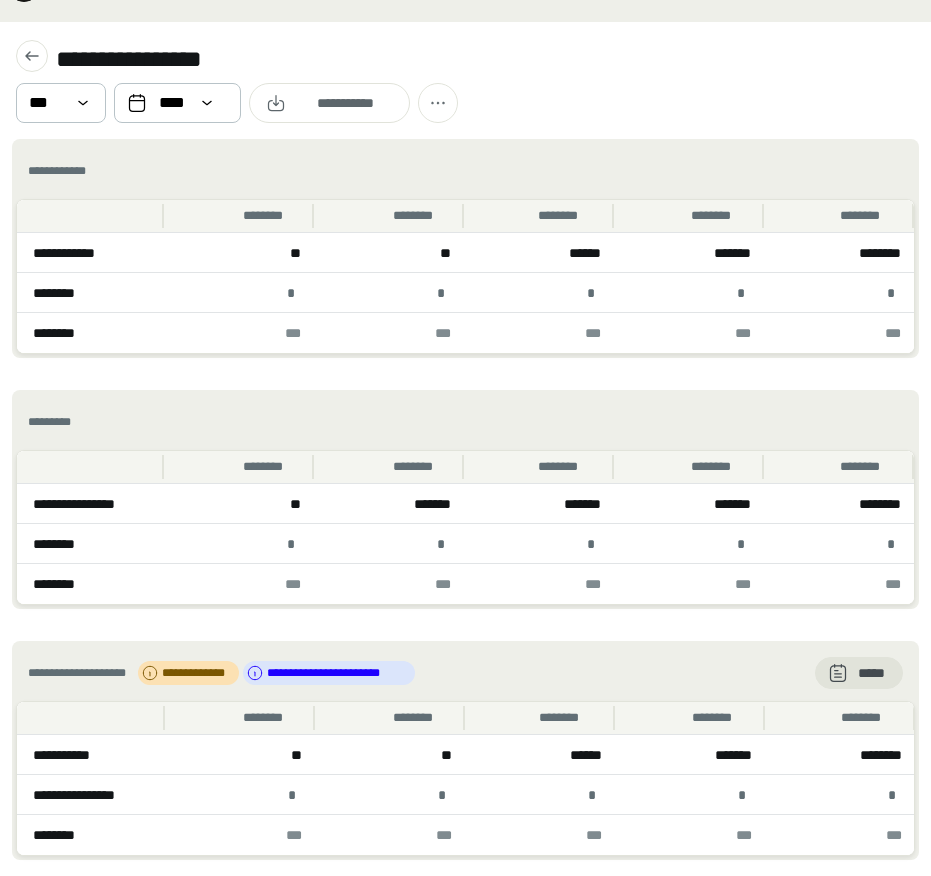 scroll, scrollTop: 95, scrollLeft: 0, axis: vertical 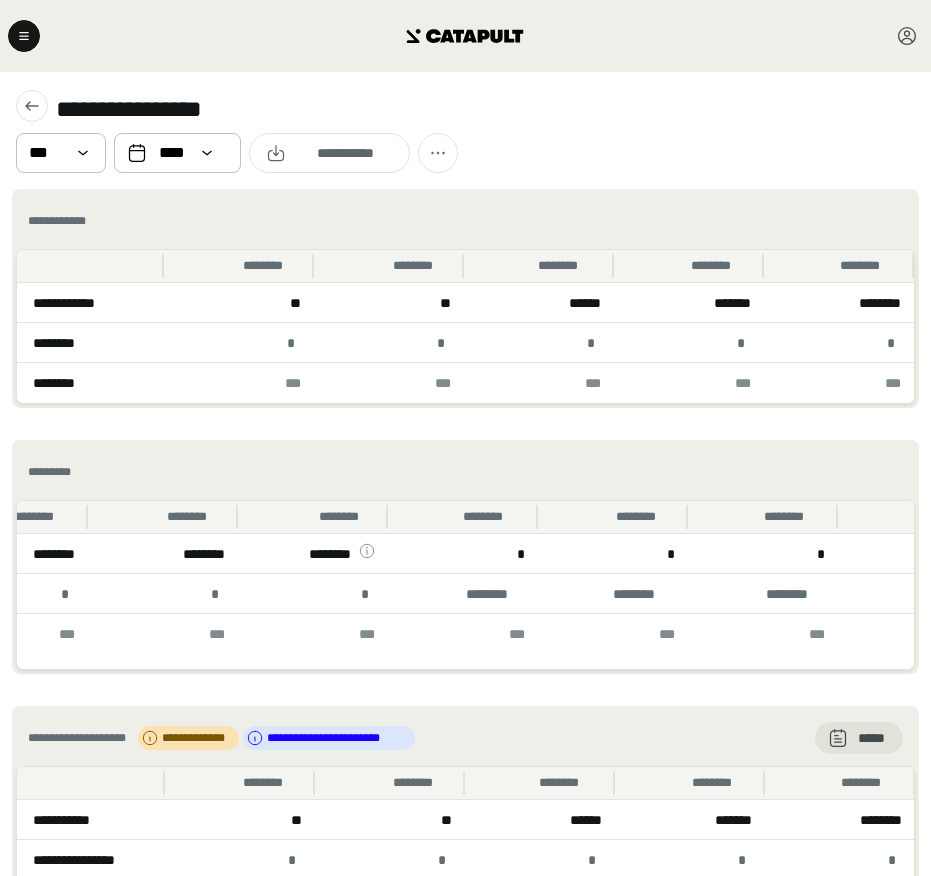 click 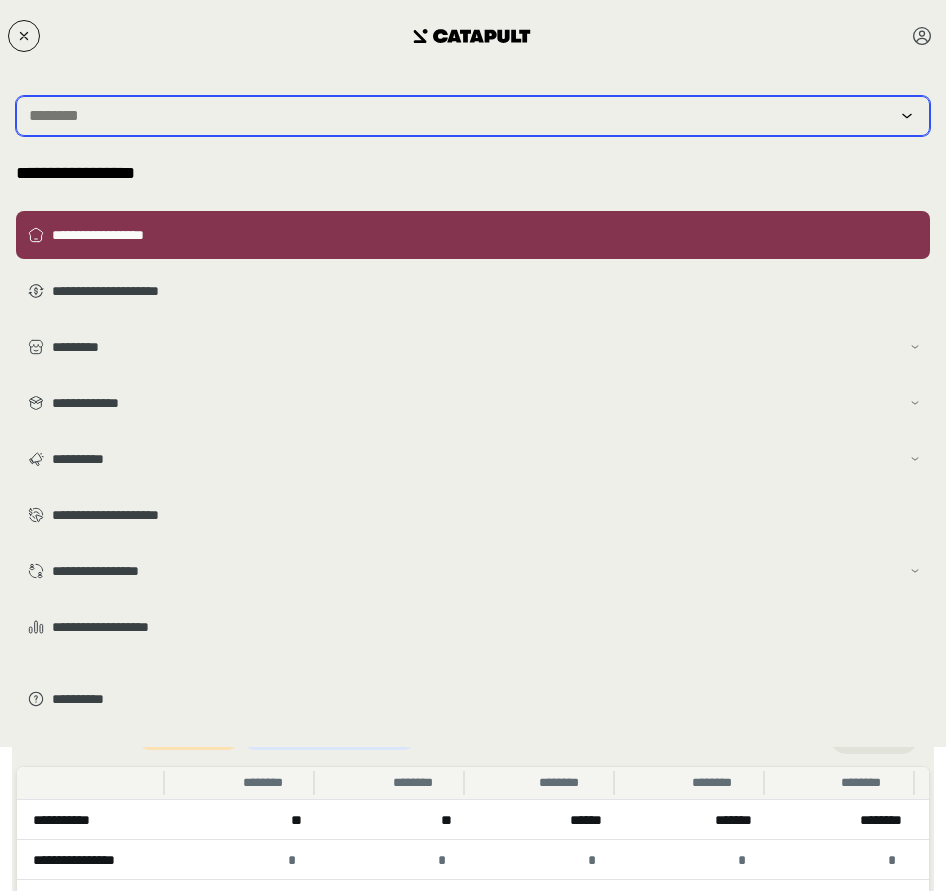click at bounding box center [459, 116] 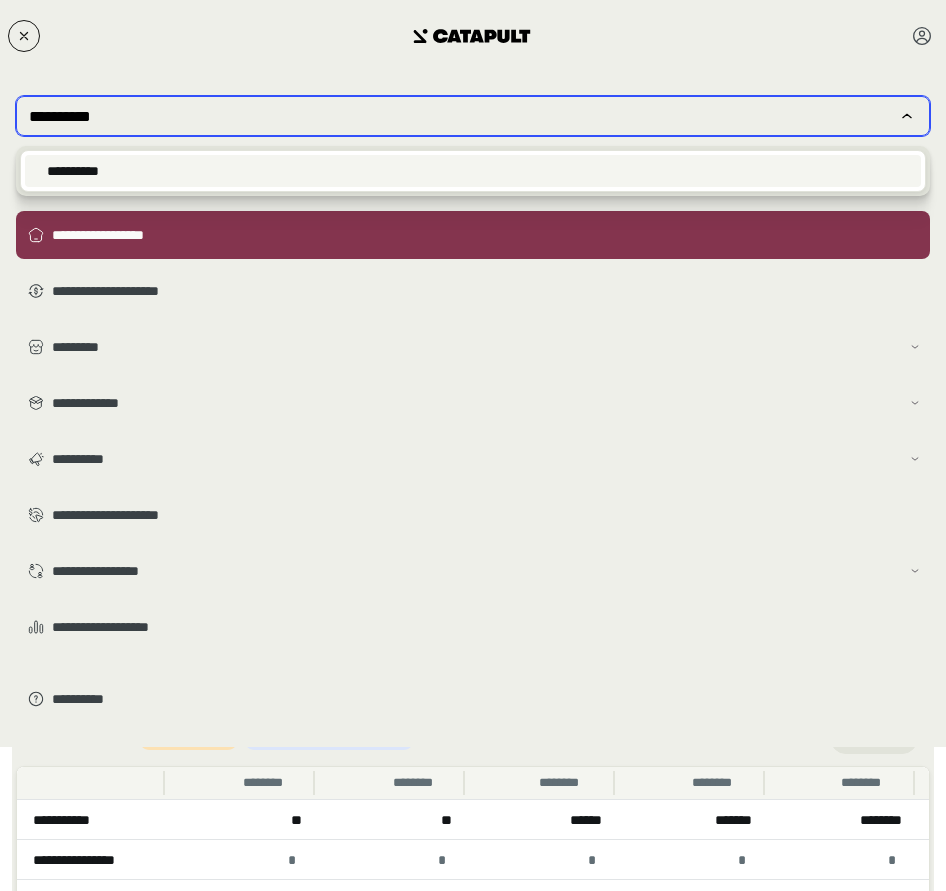 type on "**********" 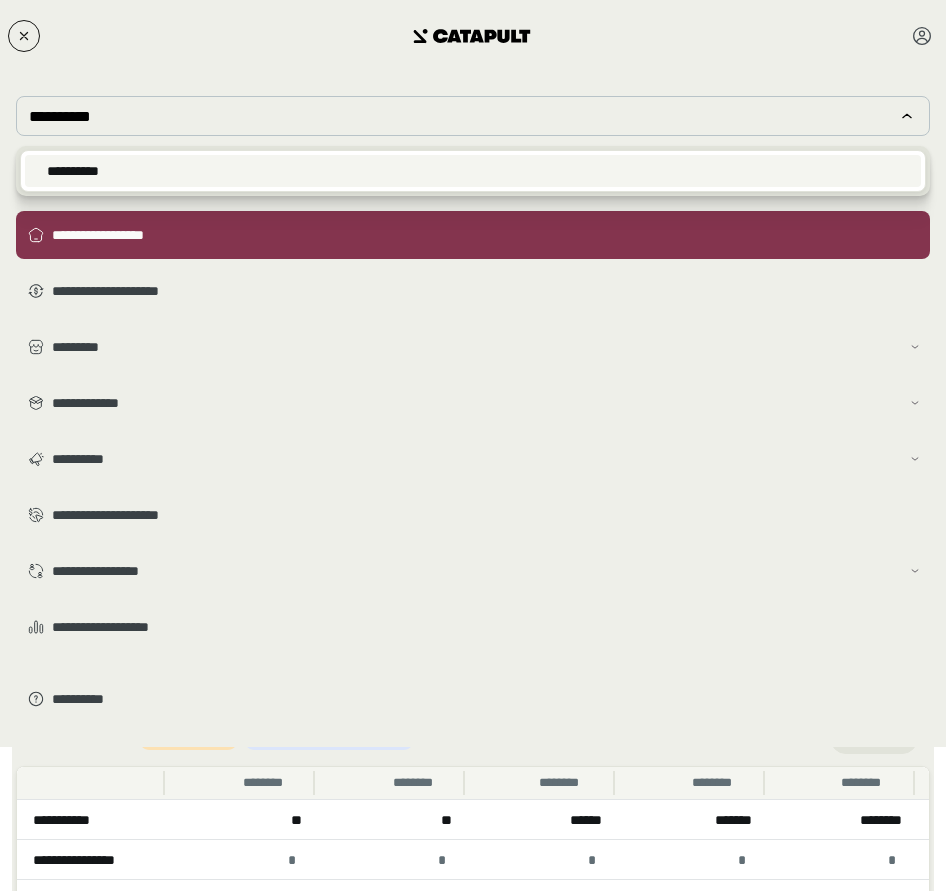 click on "**********" at bounding box center [473, 171] 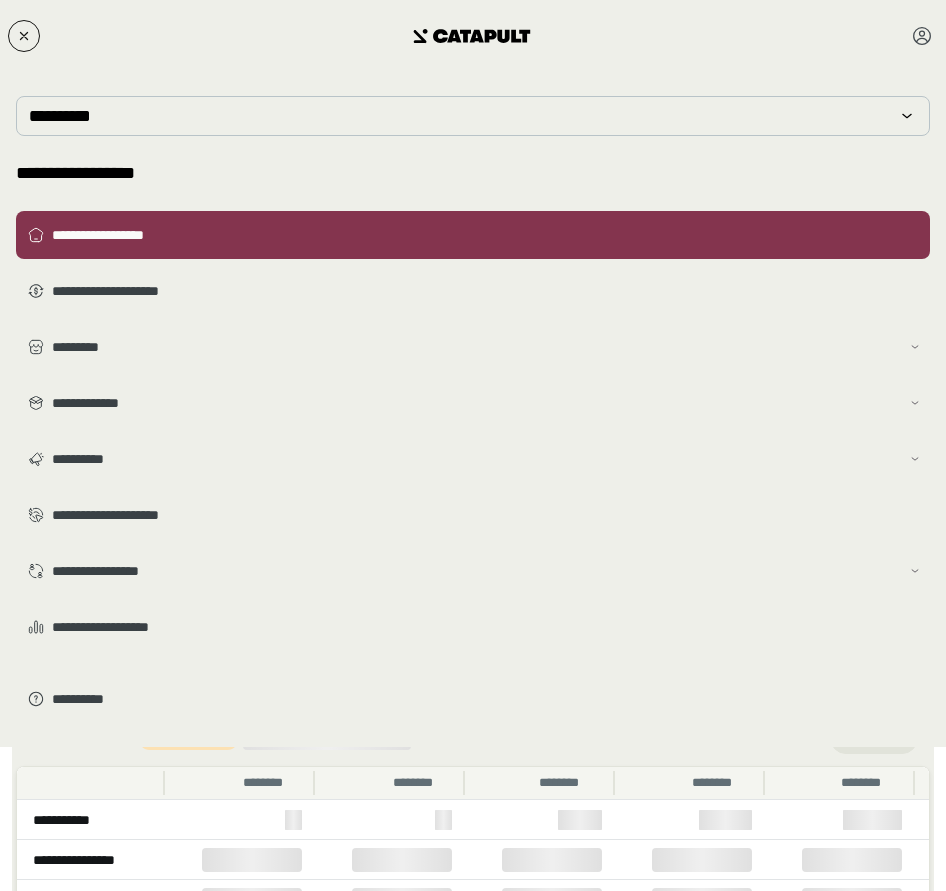 type 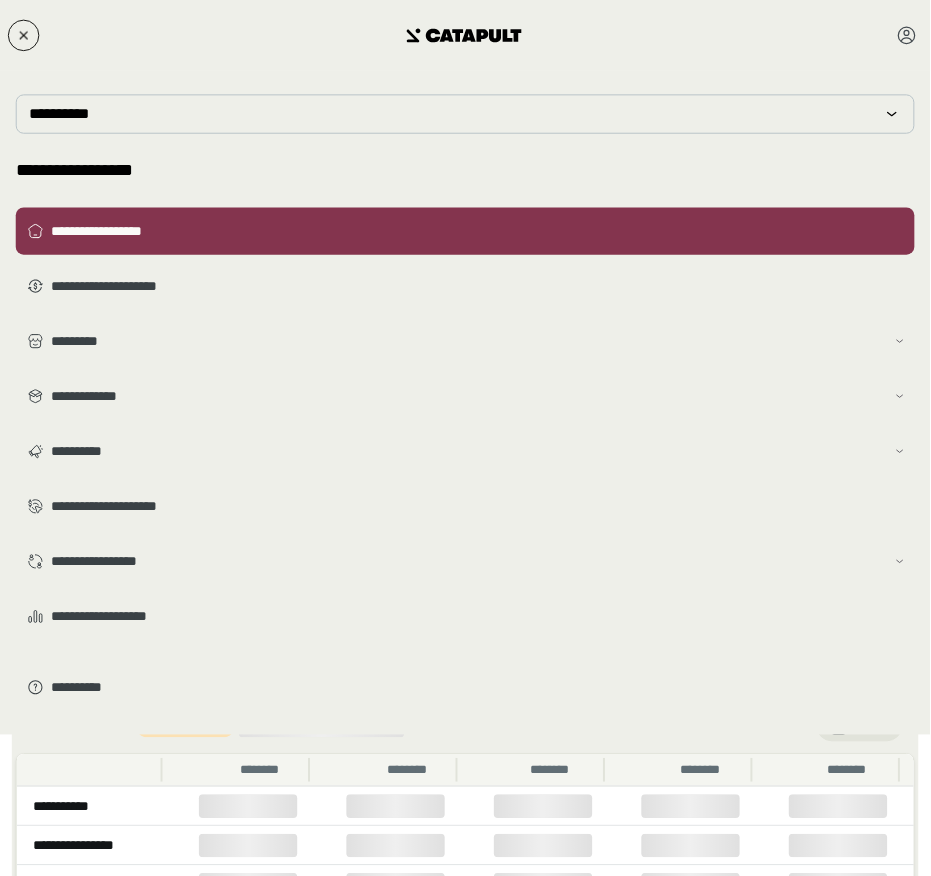 scroll, scrollTop: 0, scrollLeft: 224, axis: horizontal 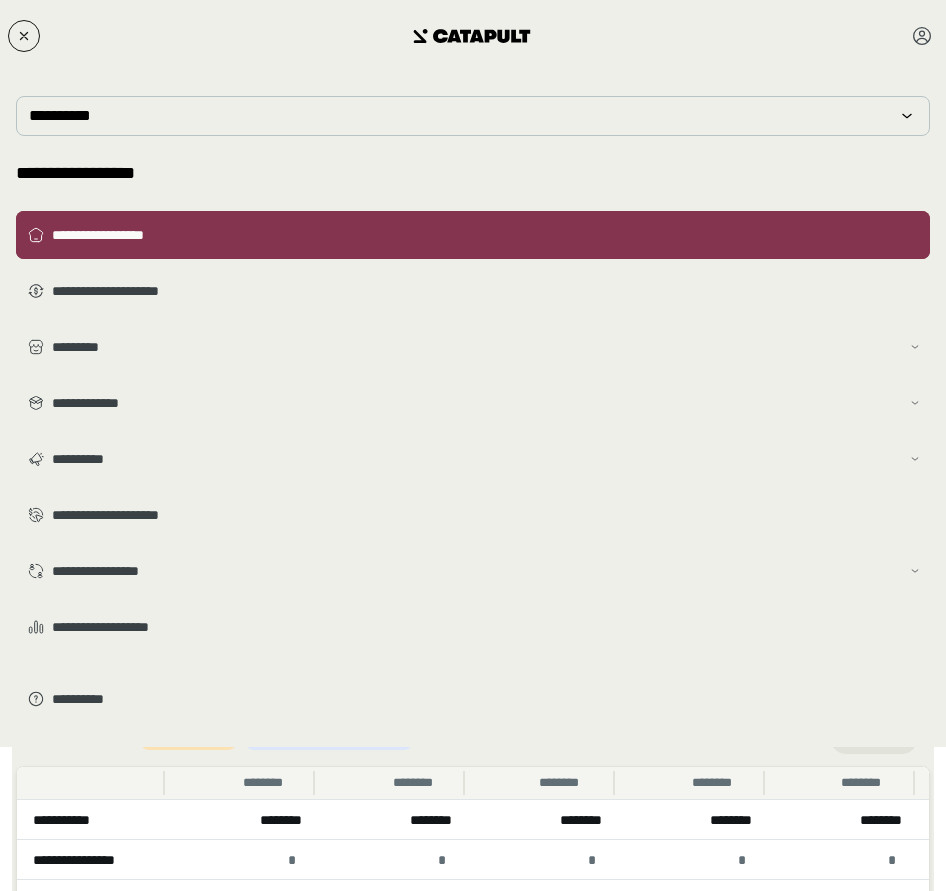 click on "**********" at bounding box center [487, 235] 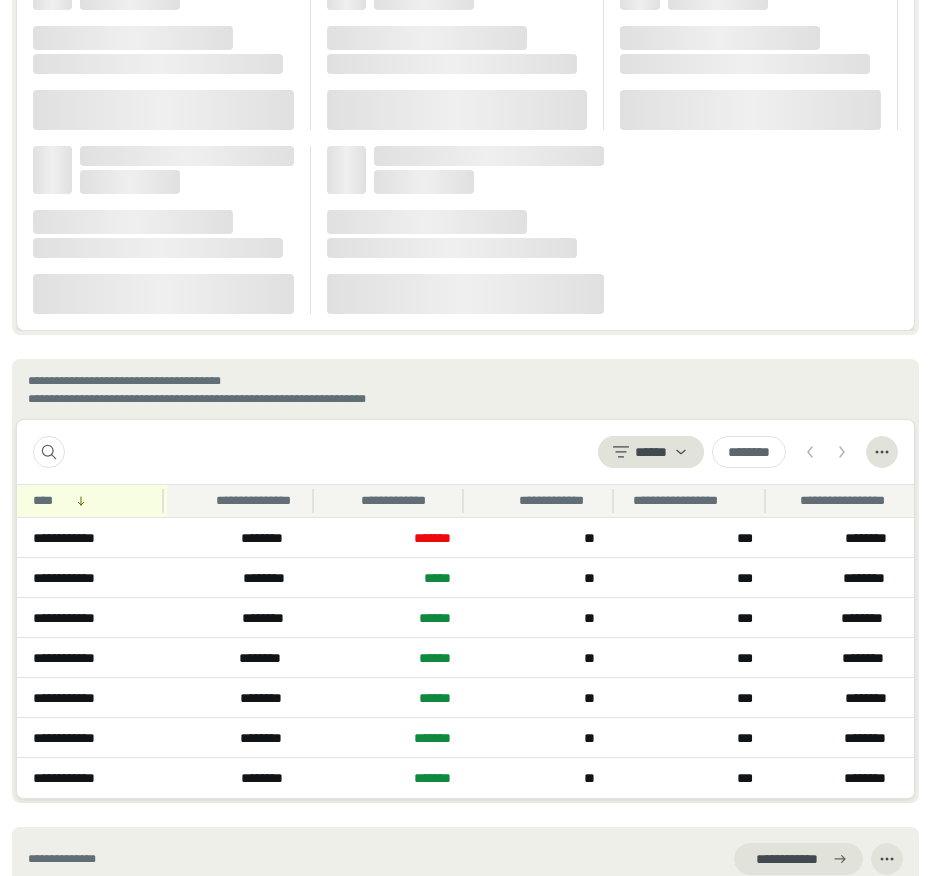 scroll, scrollTop: 2342, scrollLeft: 0, axis: vertical 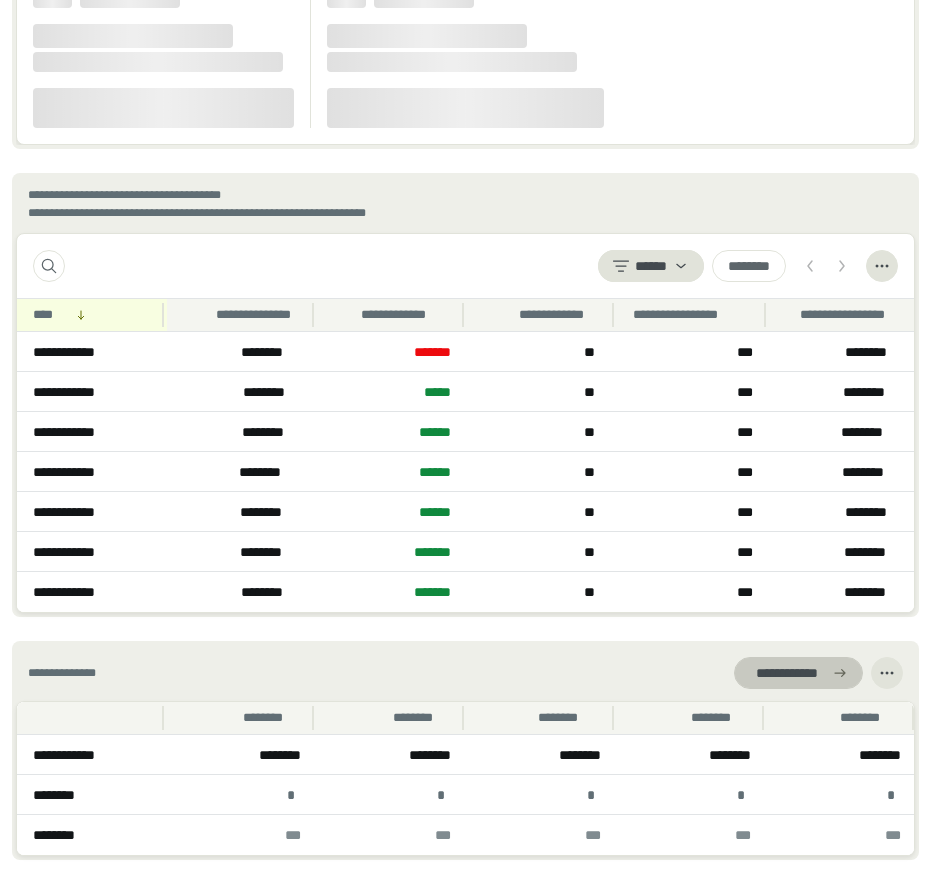 click on "**********" at bounding box center (786, 673) 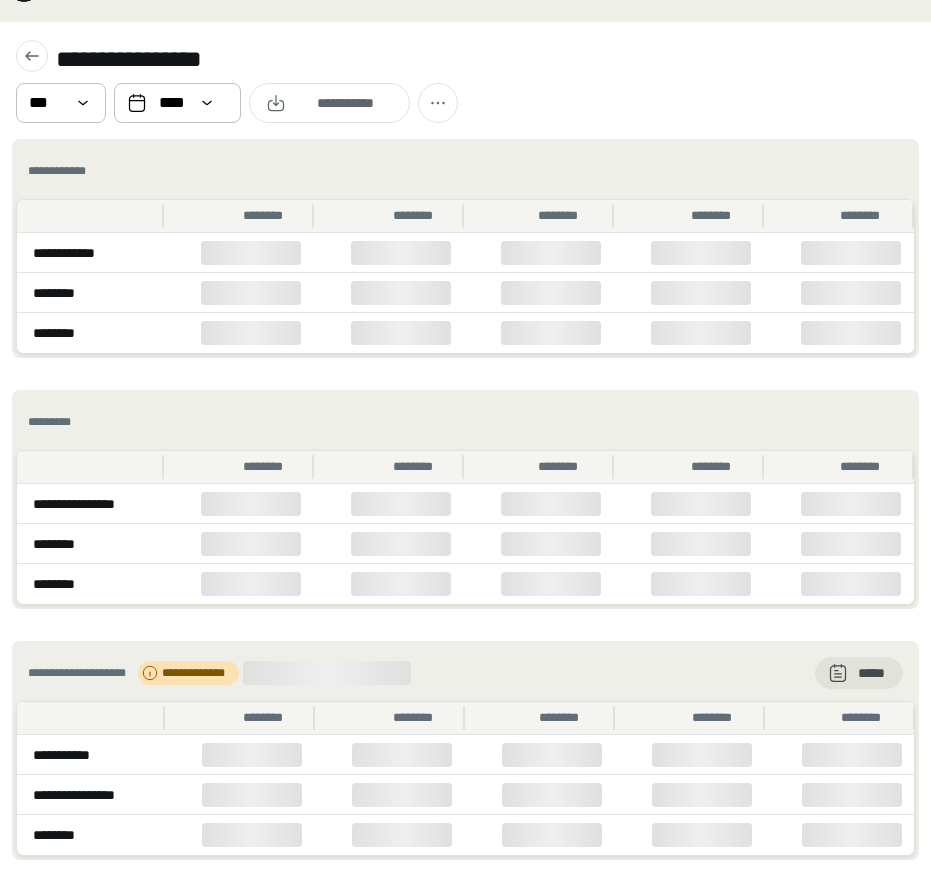 scroll, scrollTop: 0, scrollLeft: 0, axis: both 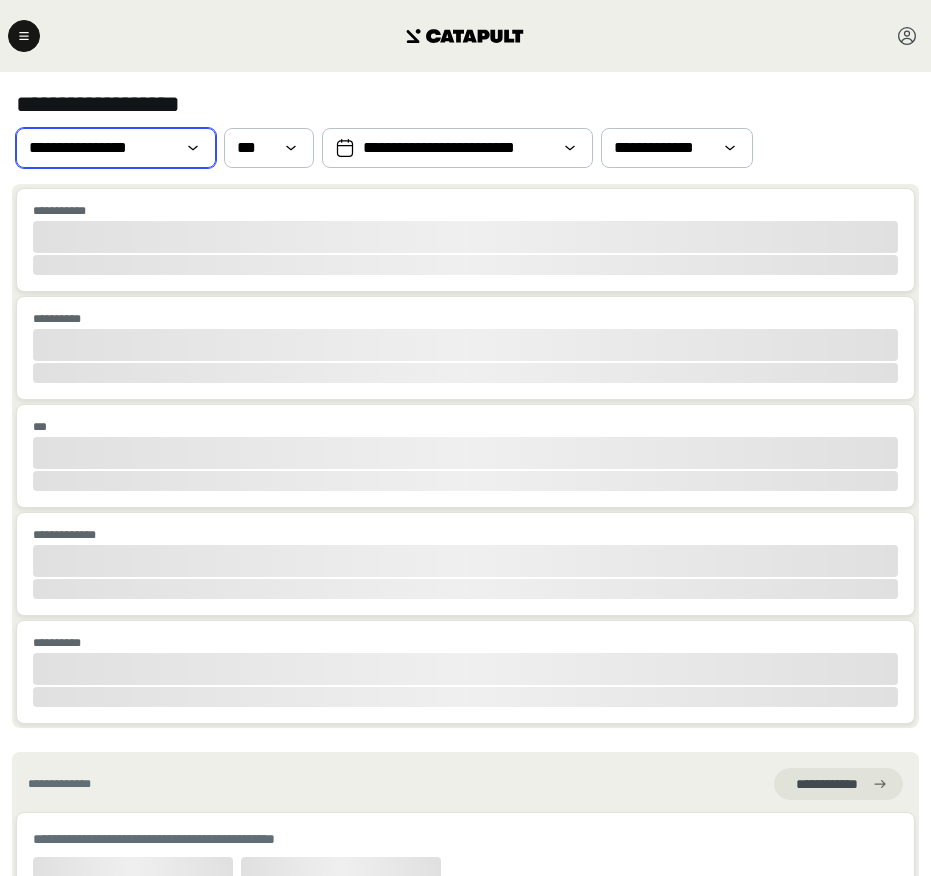 click on "**********" at bounding box center [102, 148] 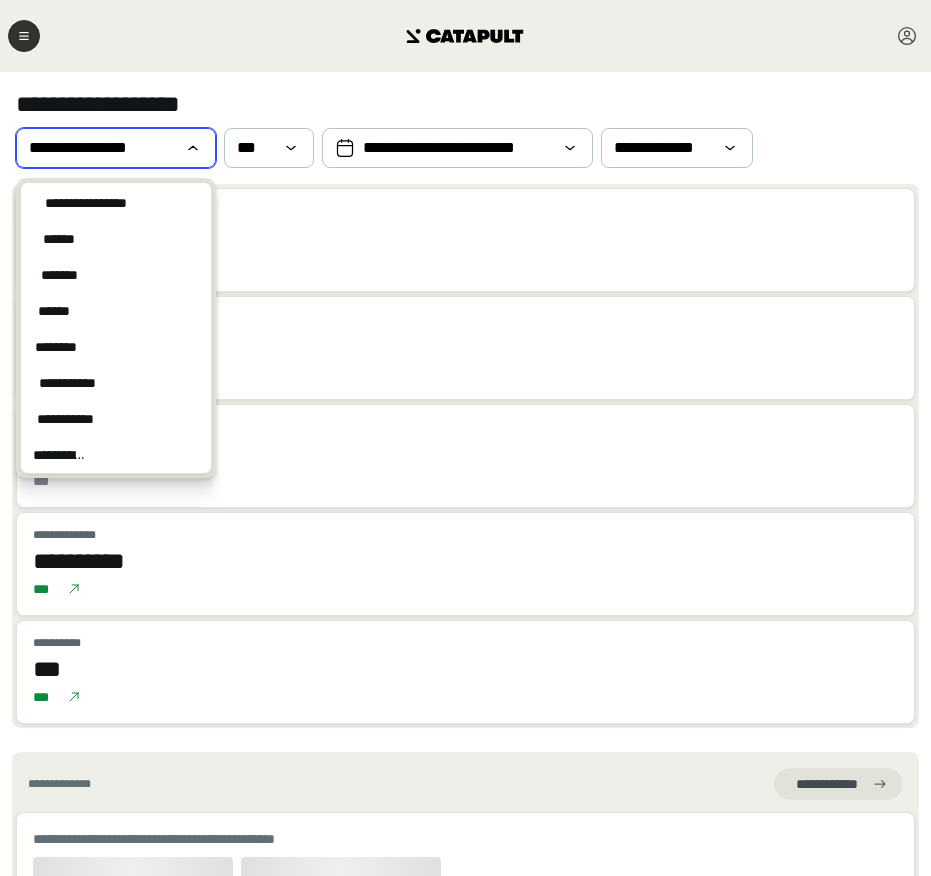 click at bounding box center (24, 36) 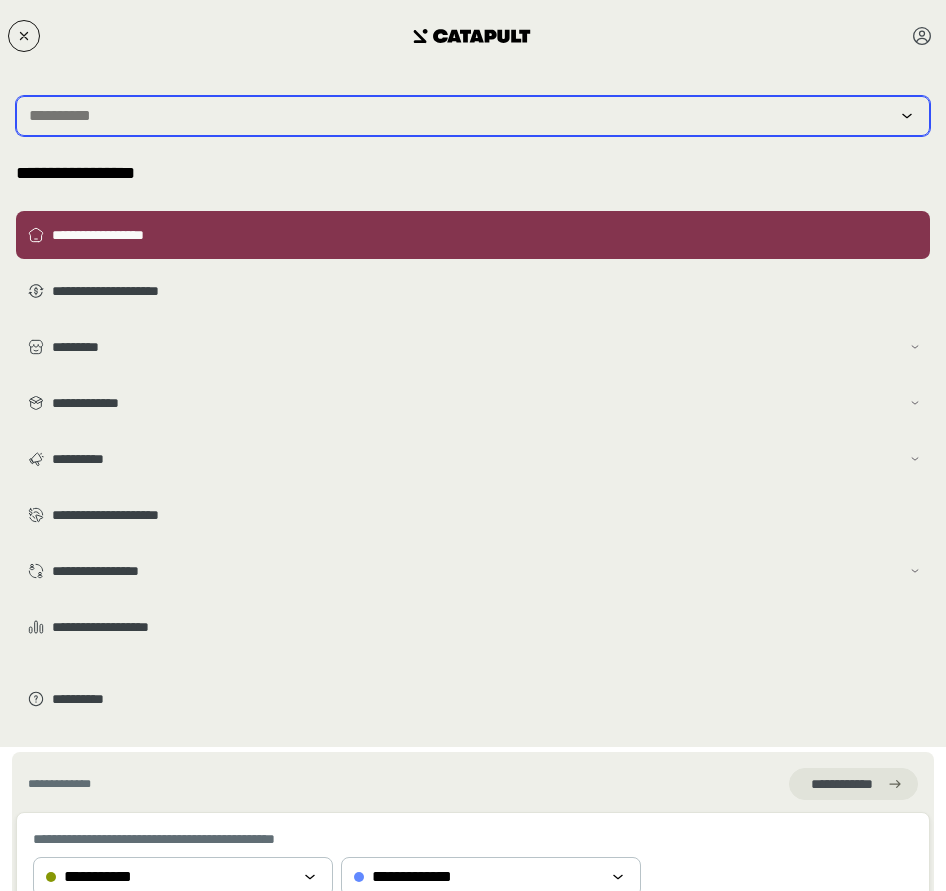 click at bounding box center [459, 116] 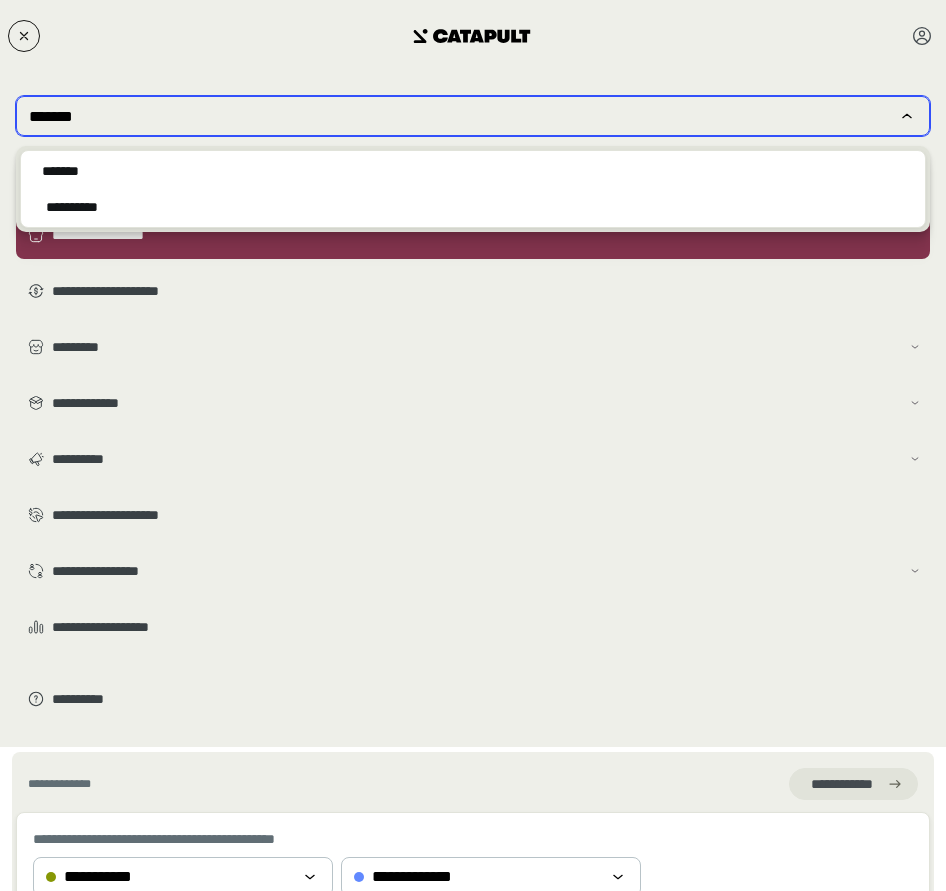 type on "*******" 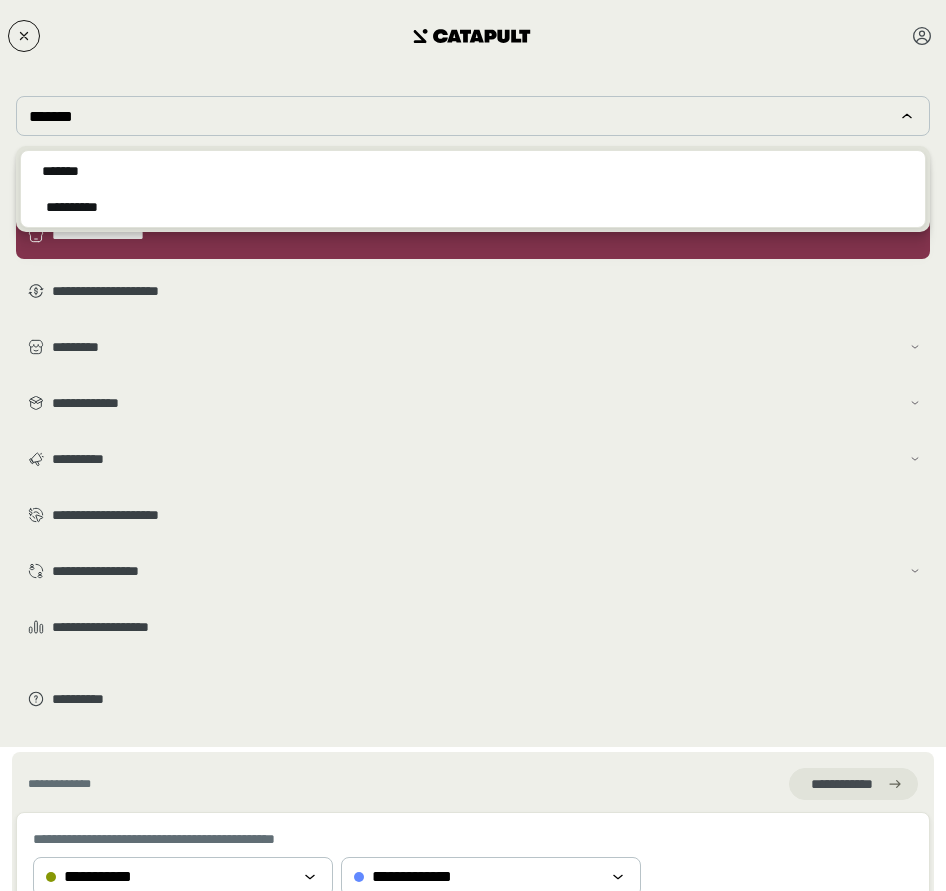 click on "**********" at bounding box center (473, 189) 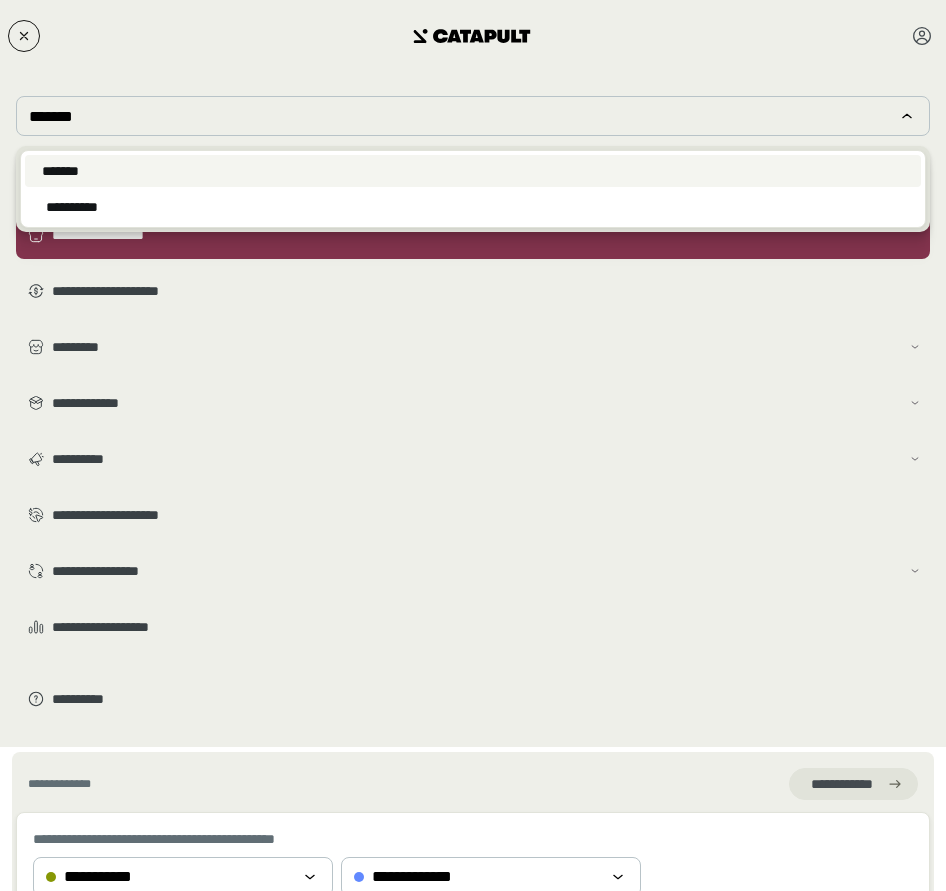 click on "*******" at bounding box center [473, 171] 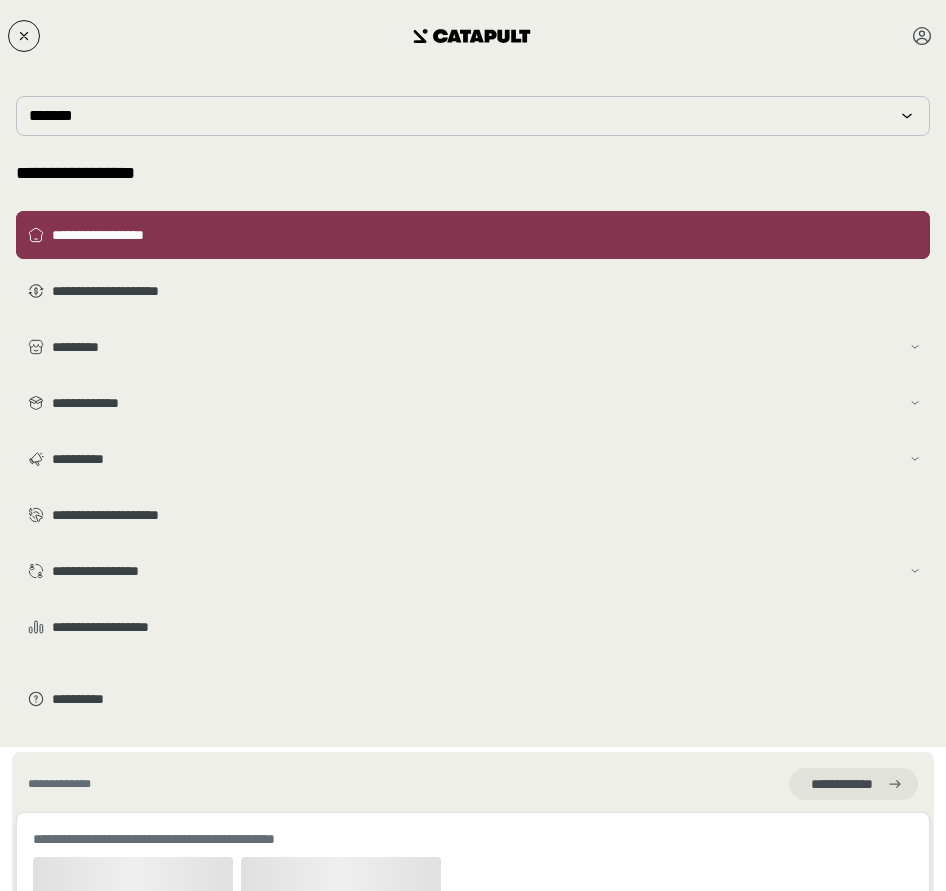 click on "**********" at bounding box center [487, 235] 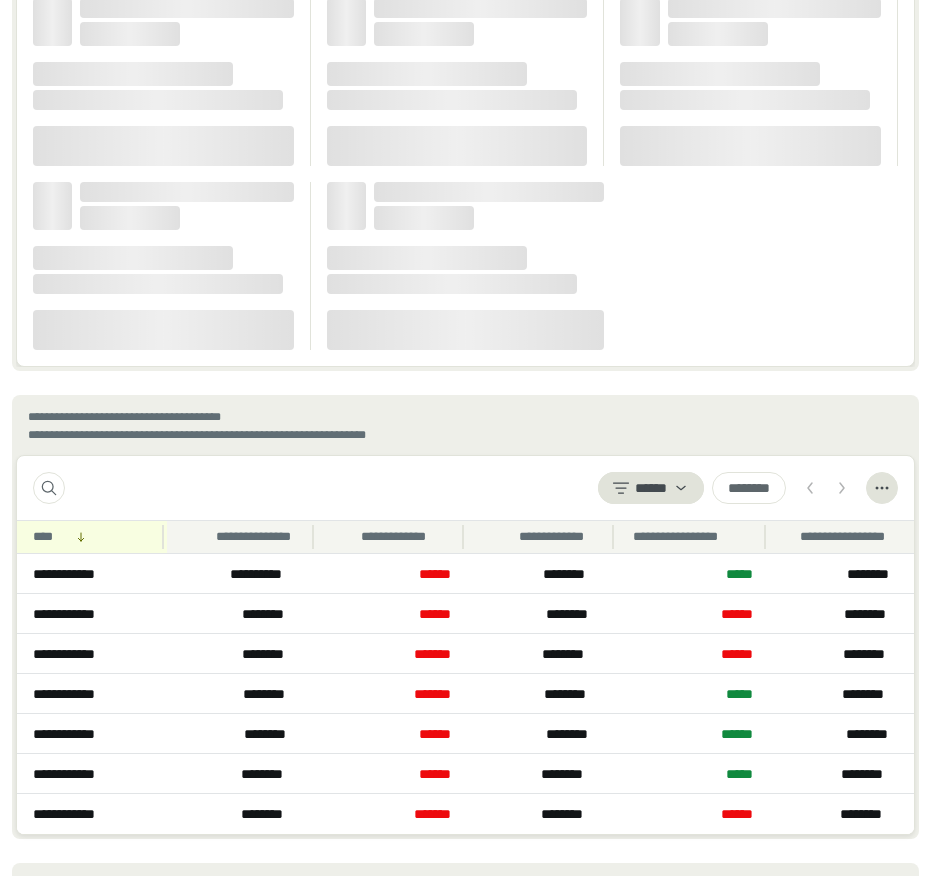 scroll, scrollTop: 2342, scrollLeft: 0, axis: vertical 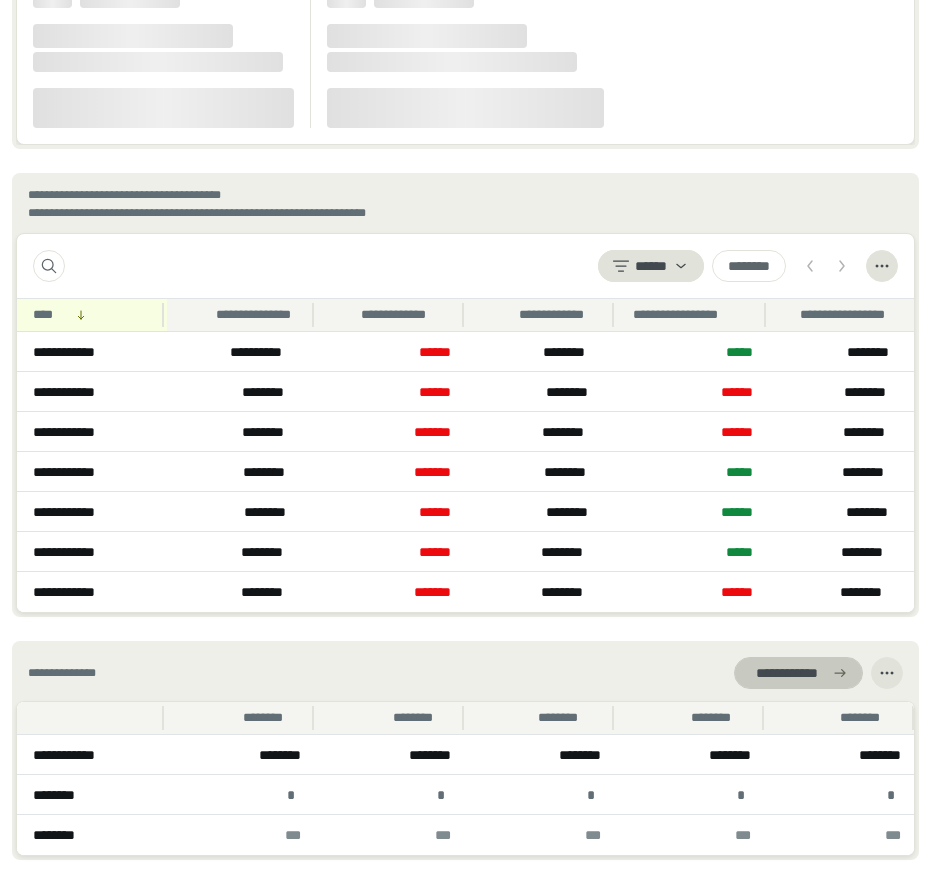 click on "**********" at bounding box center (786, 673) 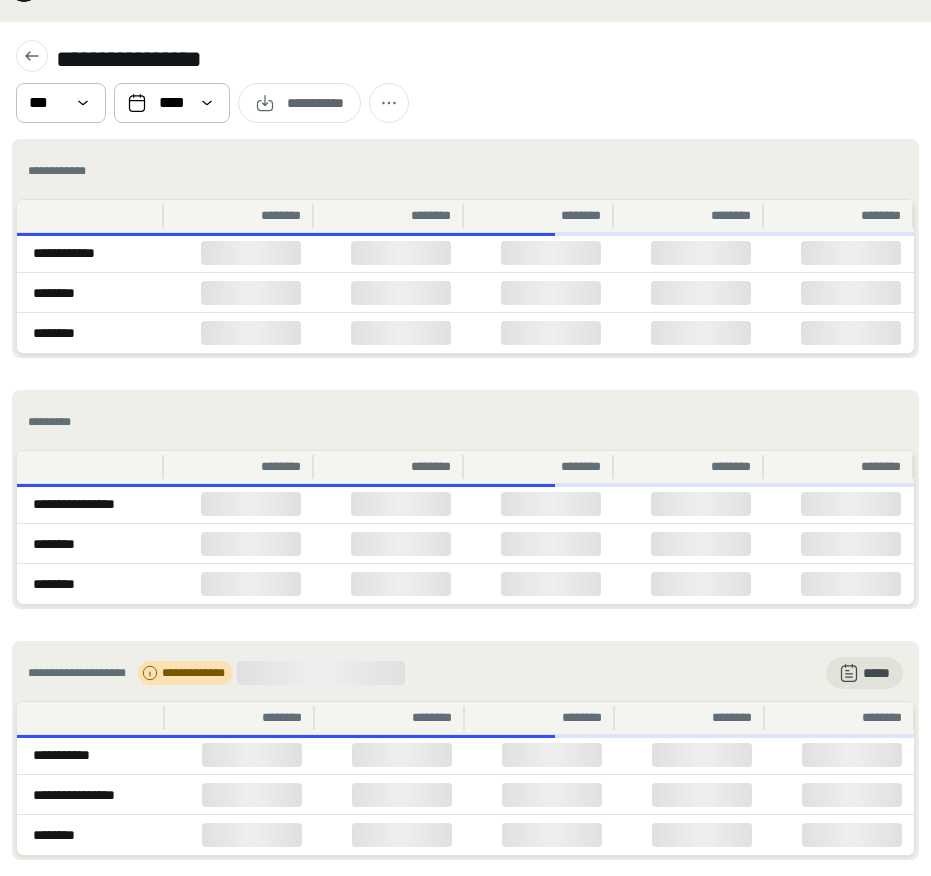 scroll, scrollTop: 0, scrollLeft: 0, axis: both 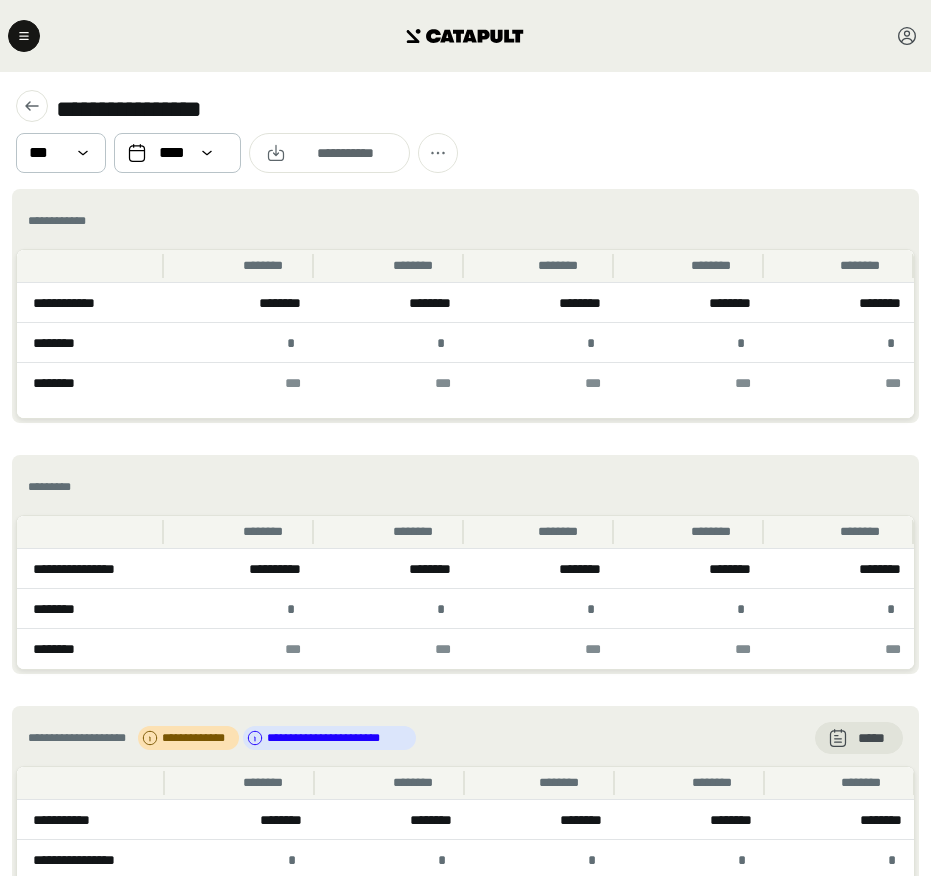 click 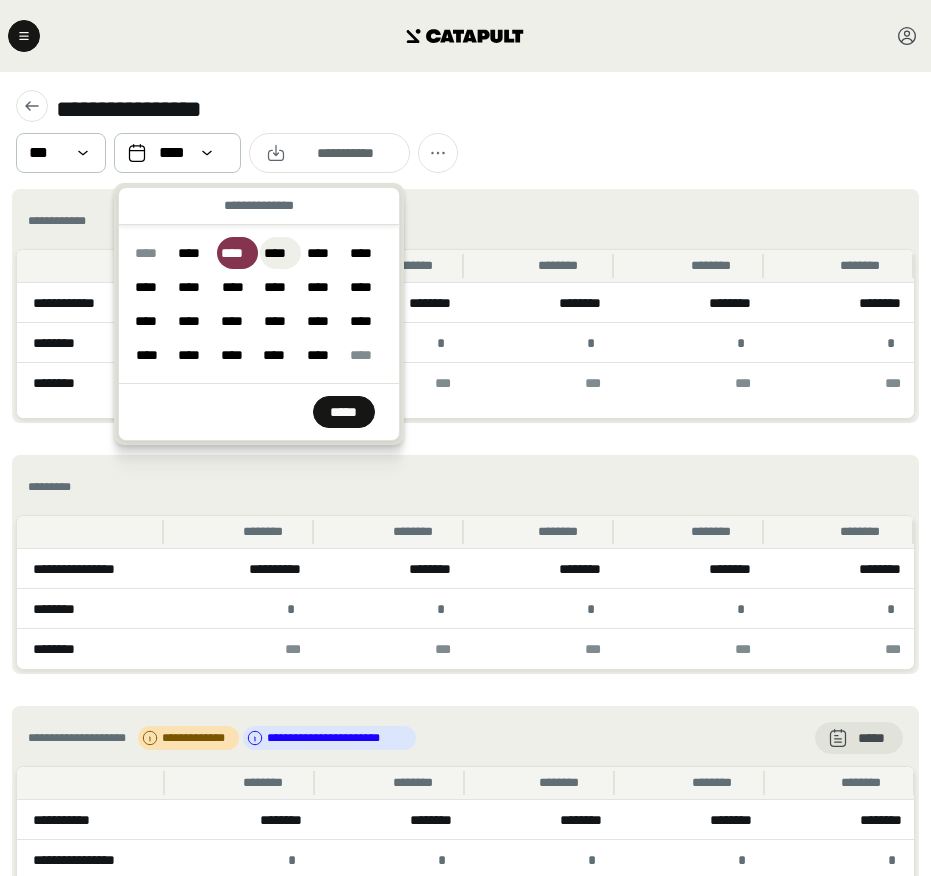 click on "****" at bounding box center (280, 253) 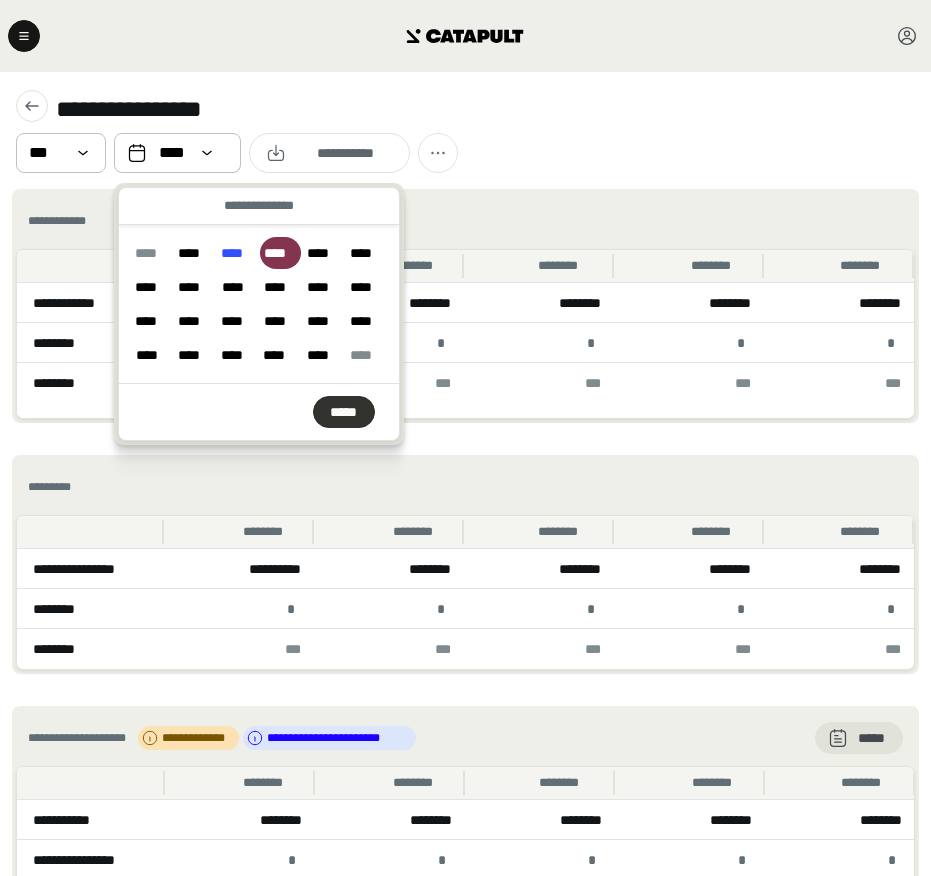 click at bounding box center [344, 412] 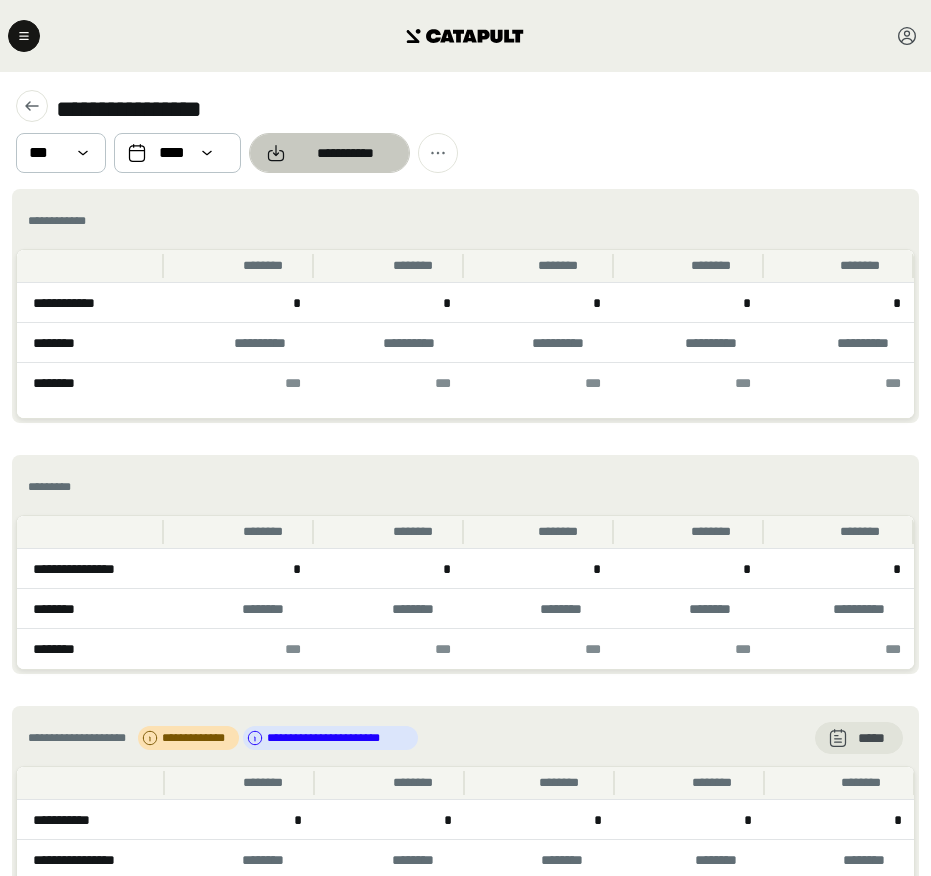 click at bounding box center [329, 153] 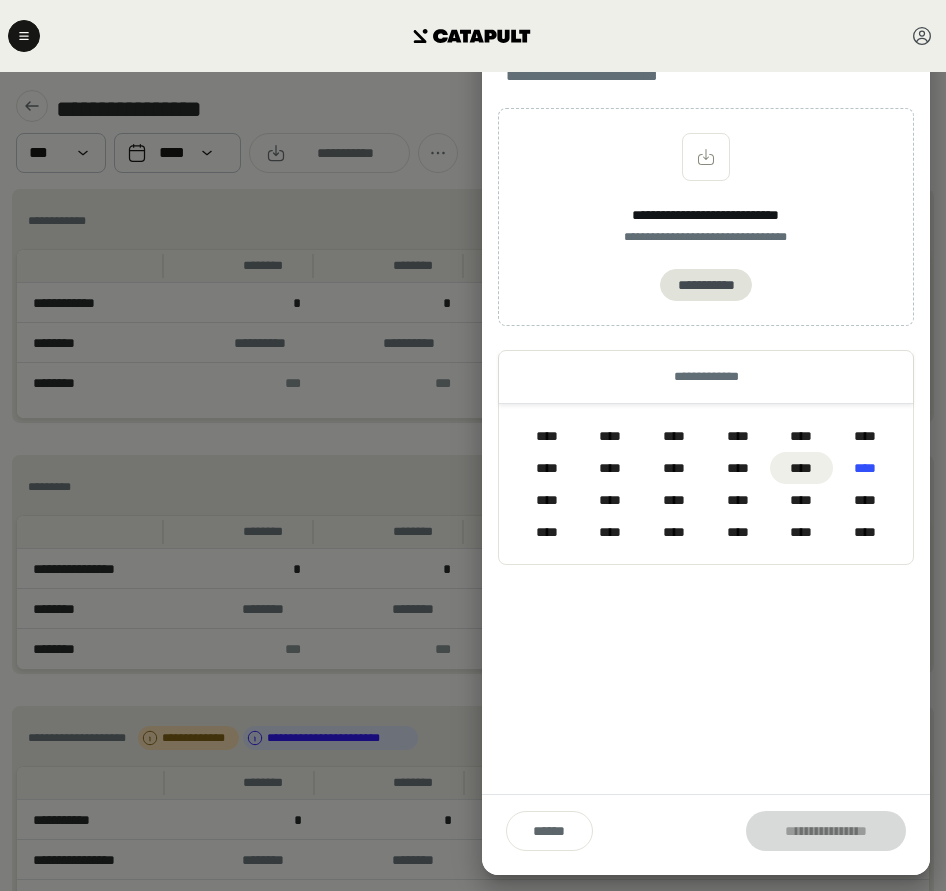 click on "****" at bounding box center (802, 468) 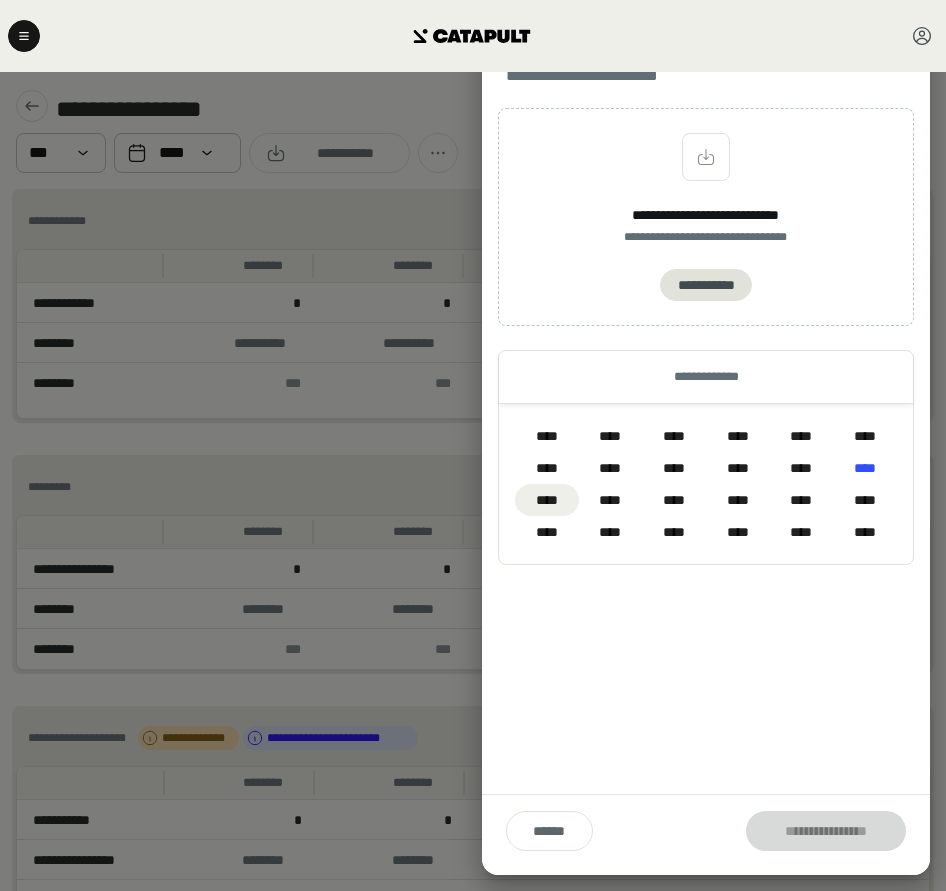 click on "****" at bounding box center [547, 500] 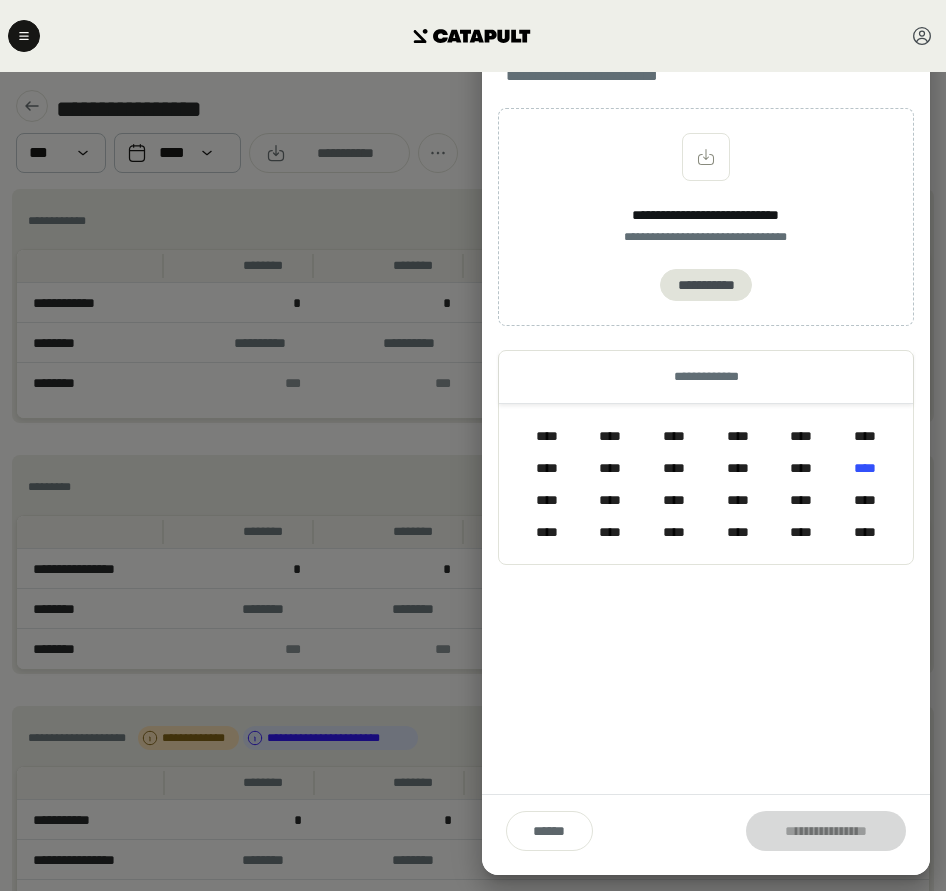 click on "**** **** **** **** **** **** **** **** **** **** **** **** **** **** **** **** **** **** **** **** **** **** **** ****" at bounding box center (706, 484) 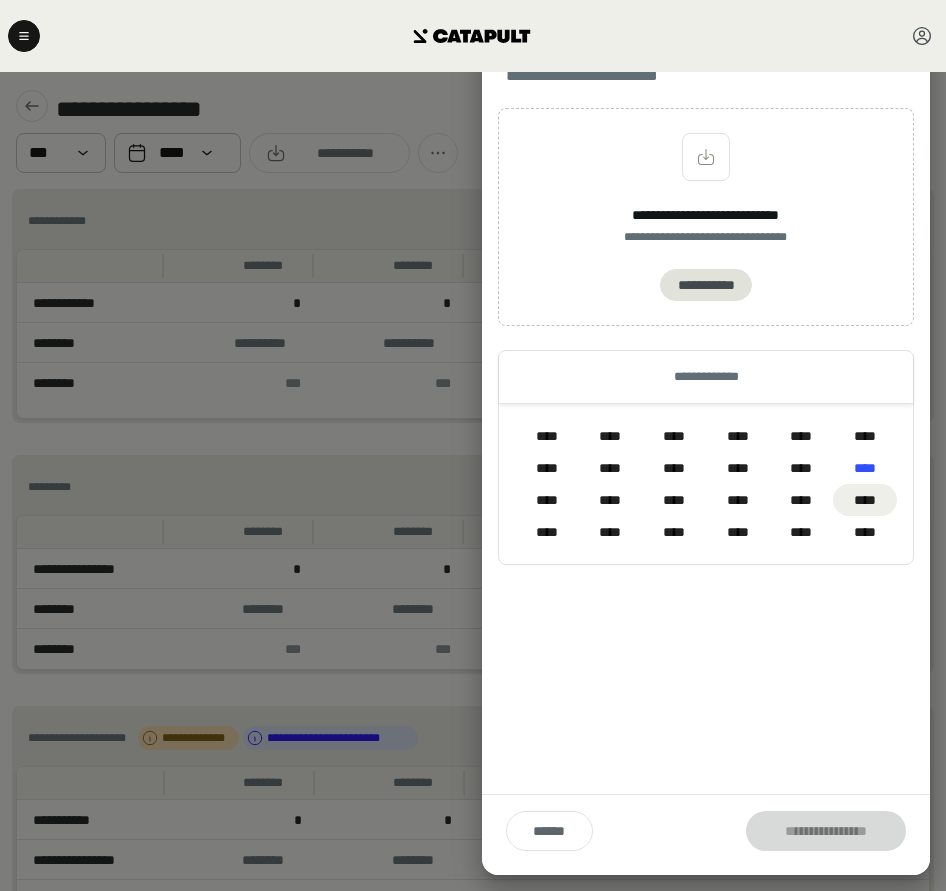 click on "****" at bounding box center (865, 500) 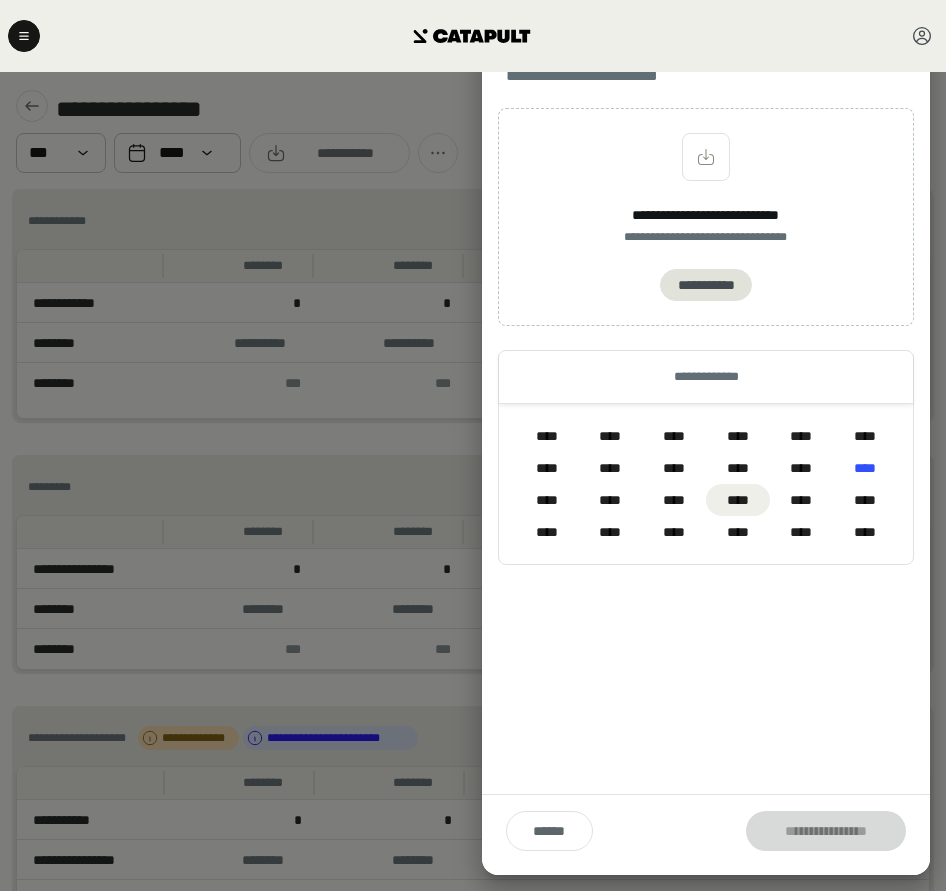 drag, startPoint x: 800, startPoint y: 498, endPoint x: 768, endPoint y: 498, distance: 32 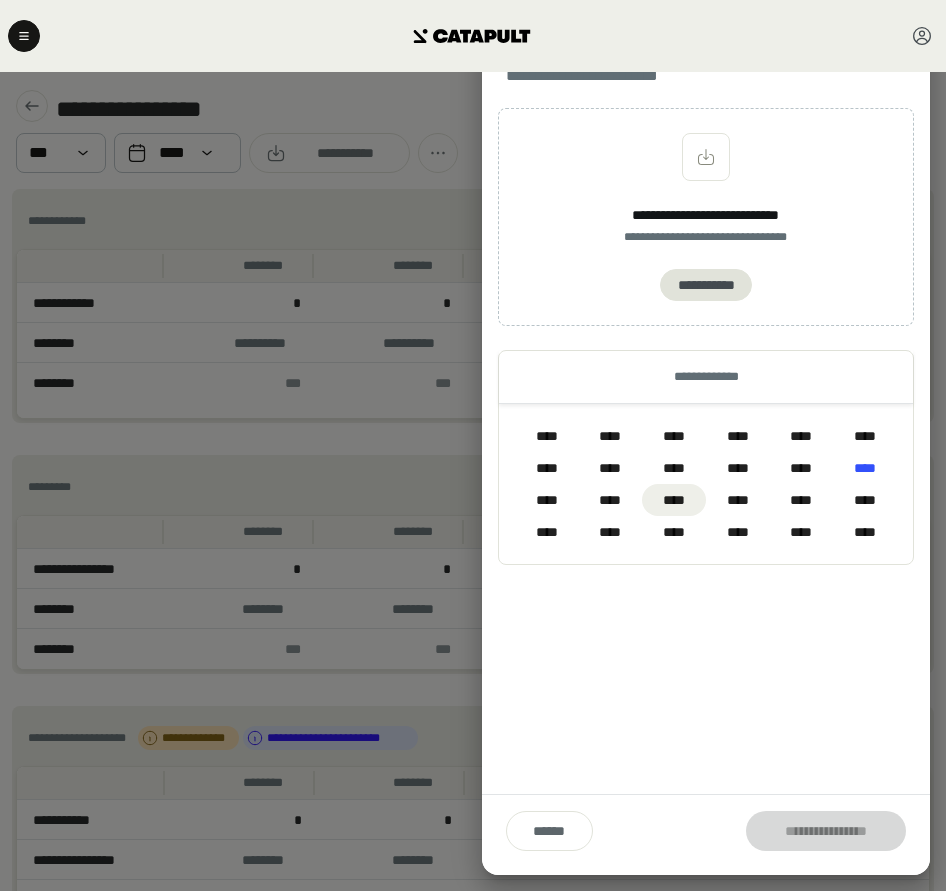 drag, startPoint x: 725, startPoint y: 498, endPoint x: 695, endPoint y: 498, distance: 30 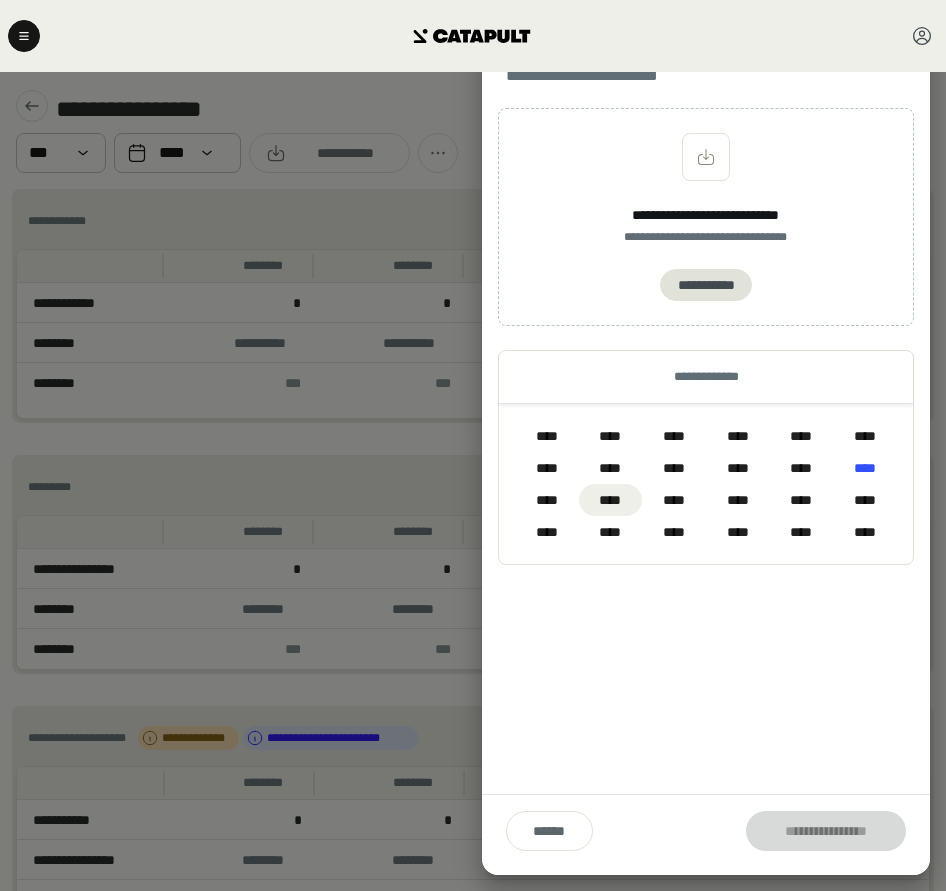 drag, startPoint x: 654, startPoint y: 498, endPoint x: 625, endPoint y: 498, distance: 29 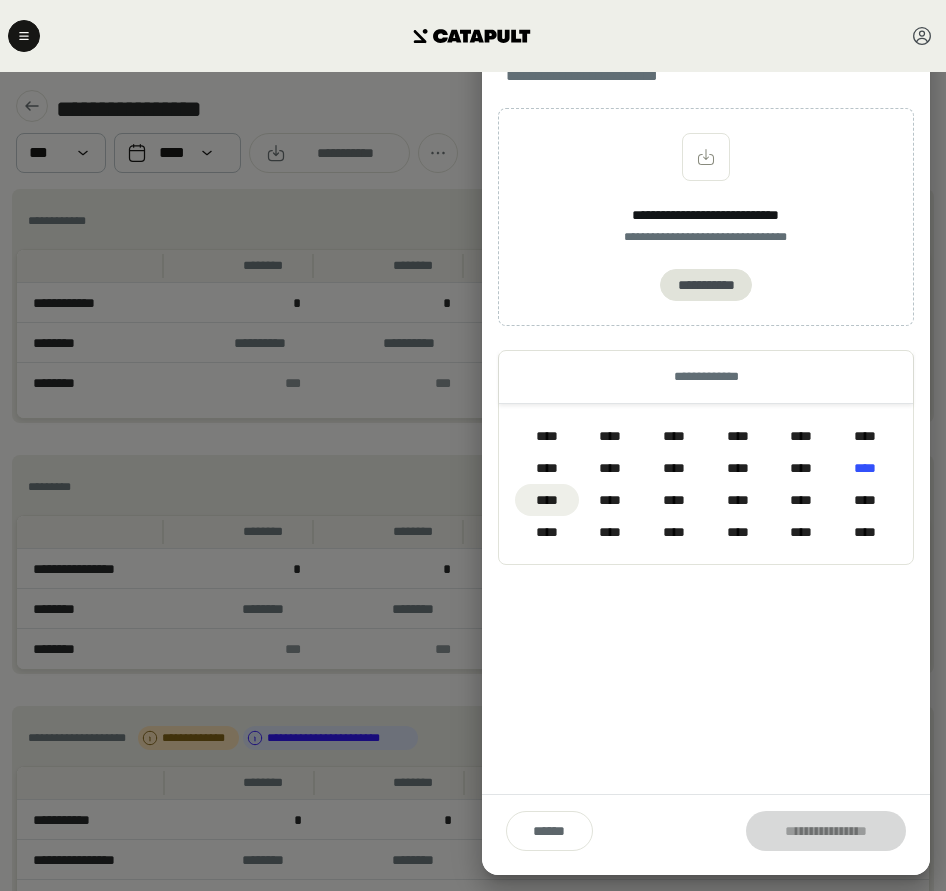click on "****" at bounding box center (547, 500) 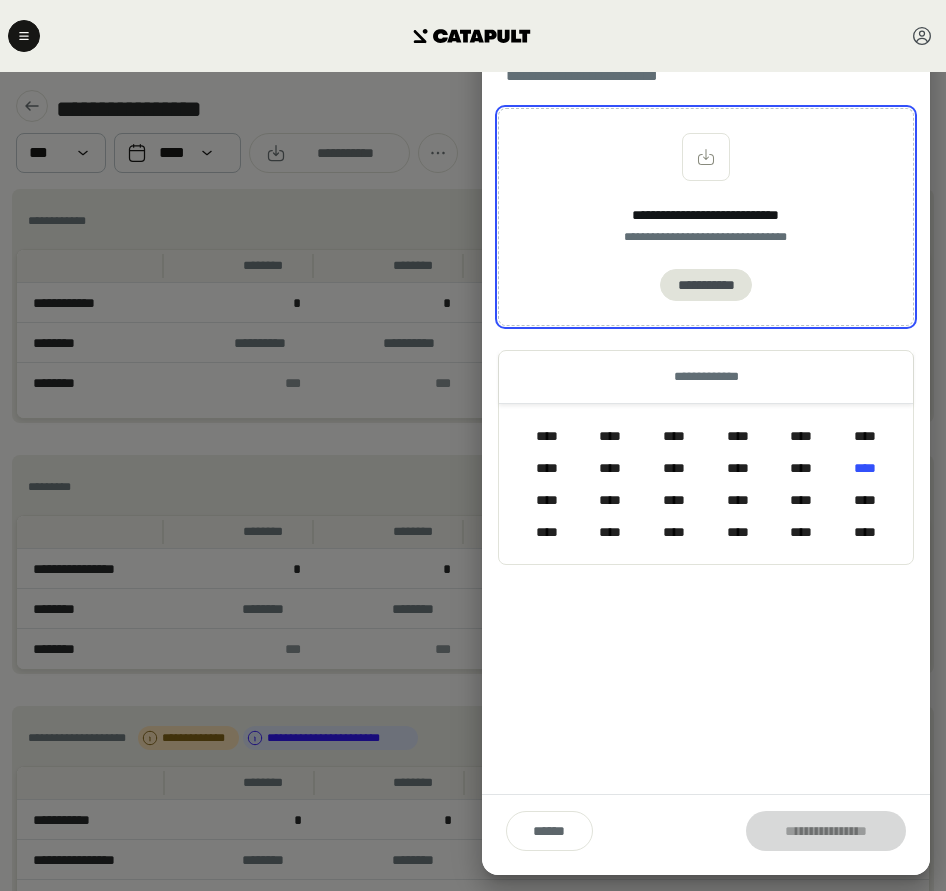 click on "**********" at bounding box center [706, 217] 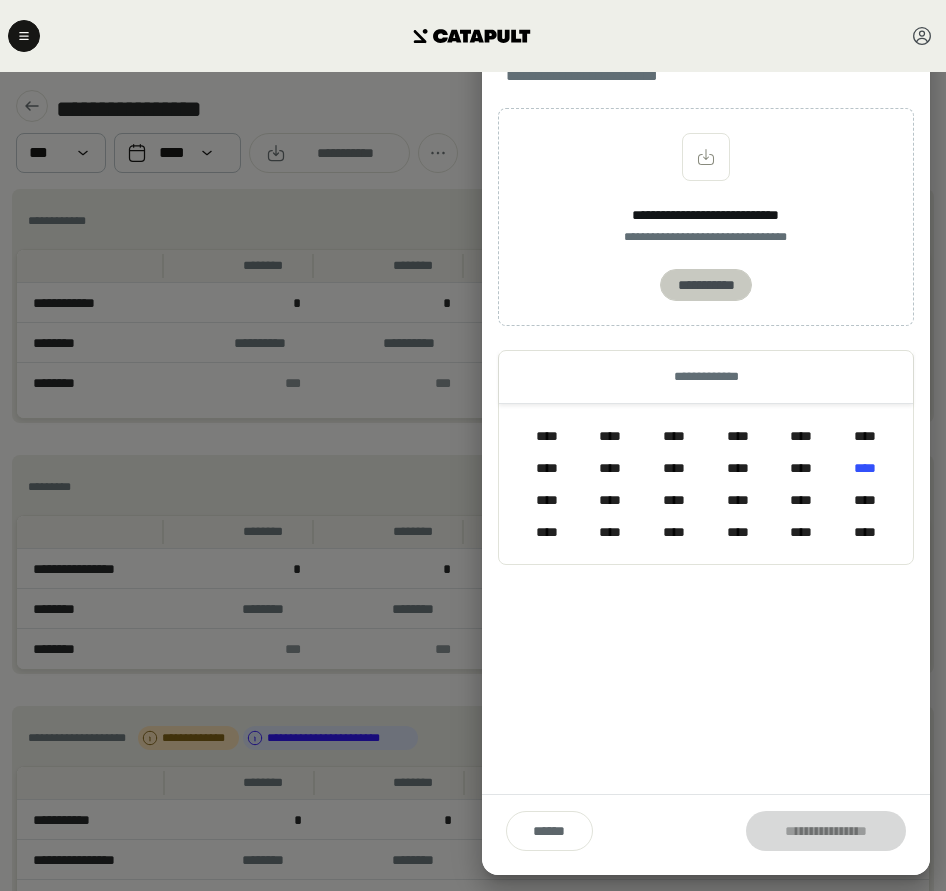 click on "**********" at bounding box center (706, 285) 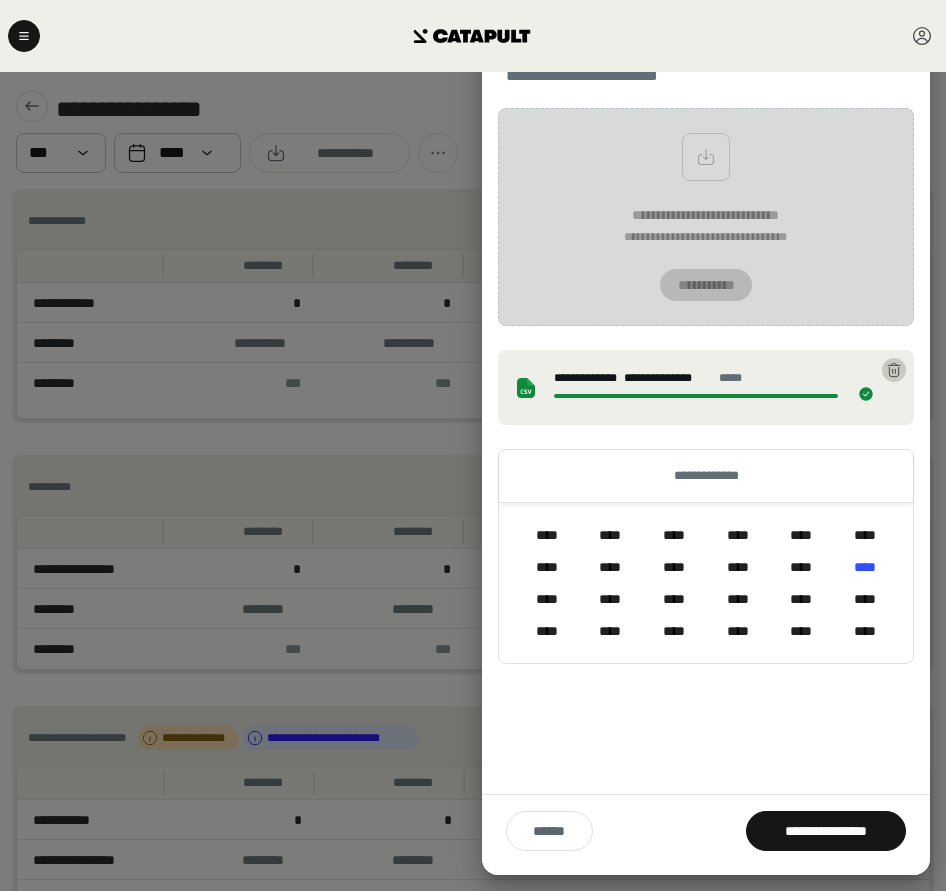 click 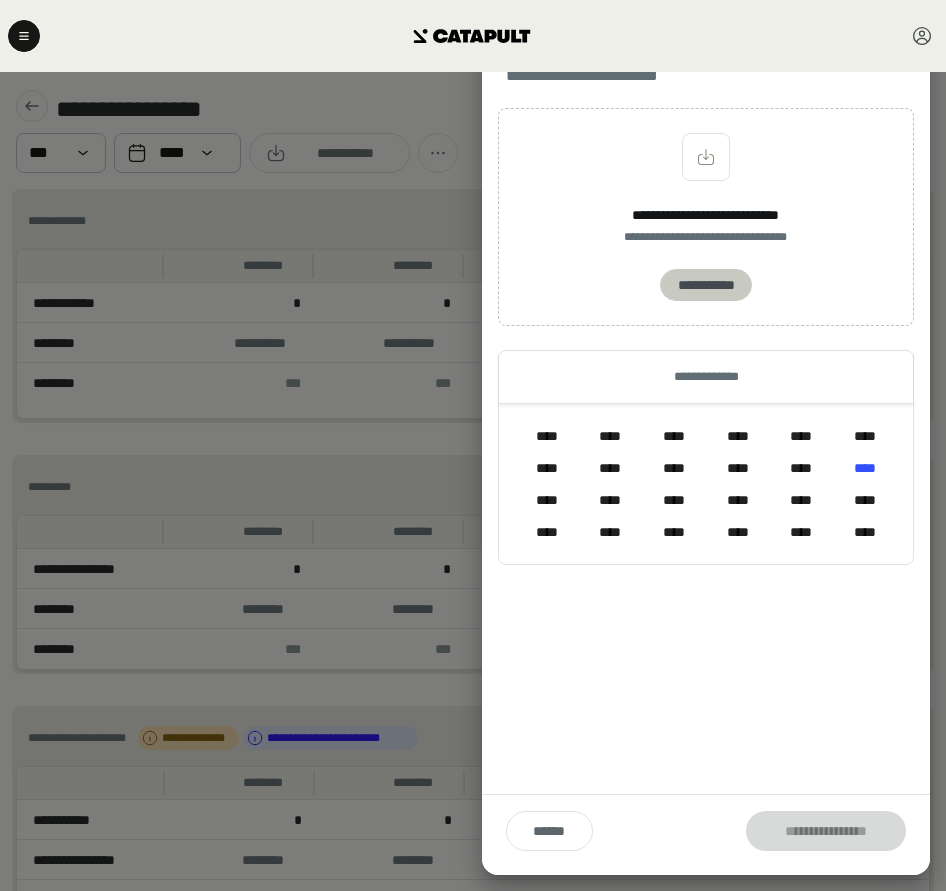 click on "**********" at bounding box center [706, 285] 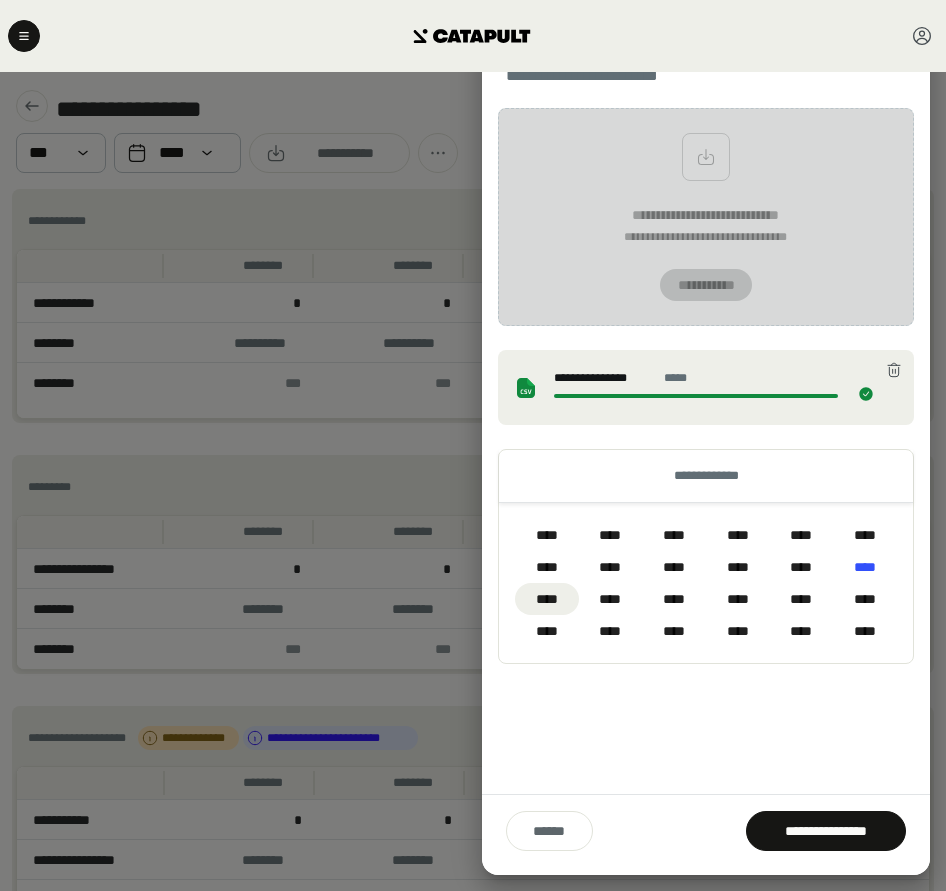 click on "****" at bounding box center (547, 599) 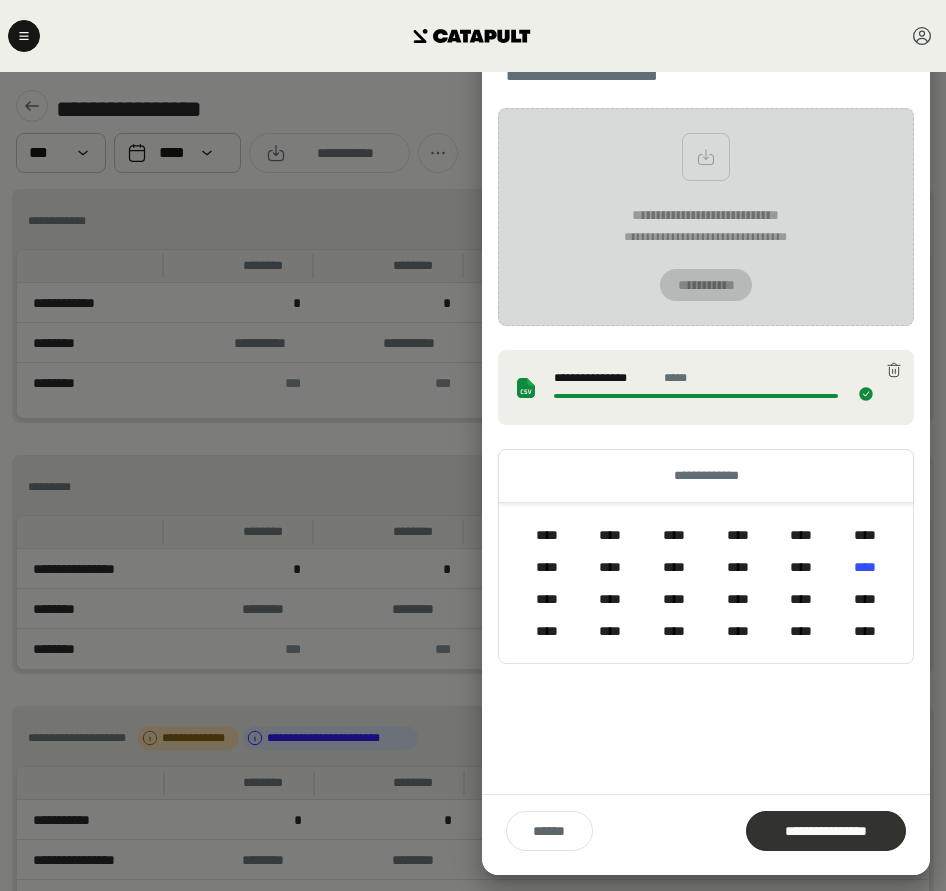 click at bounding box center [826, 831] 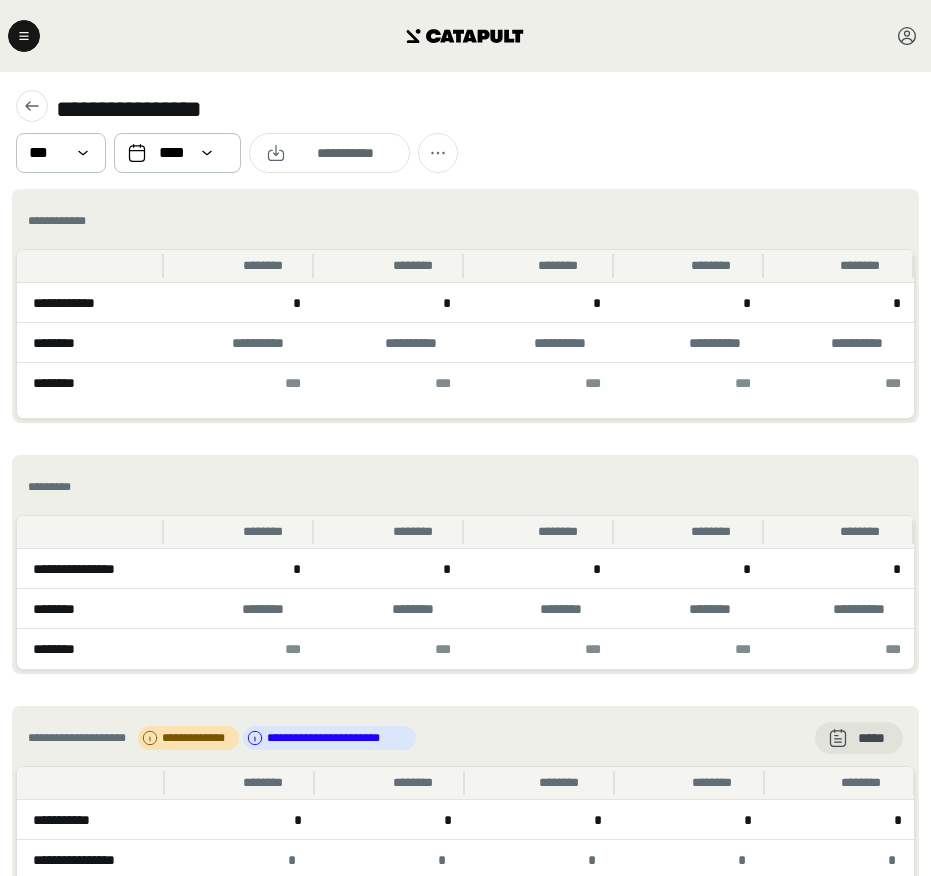 click 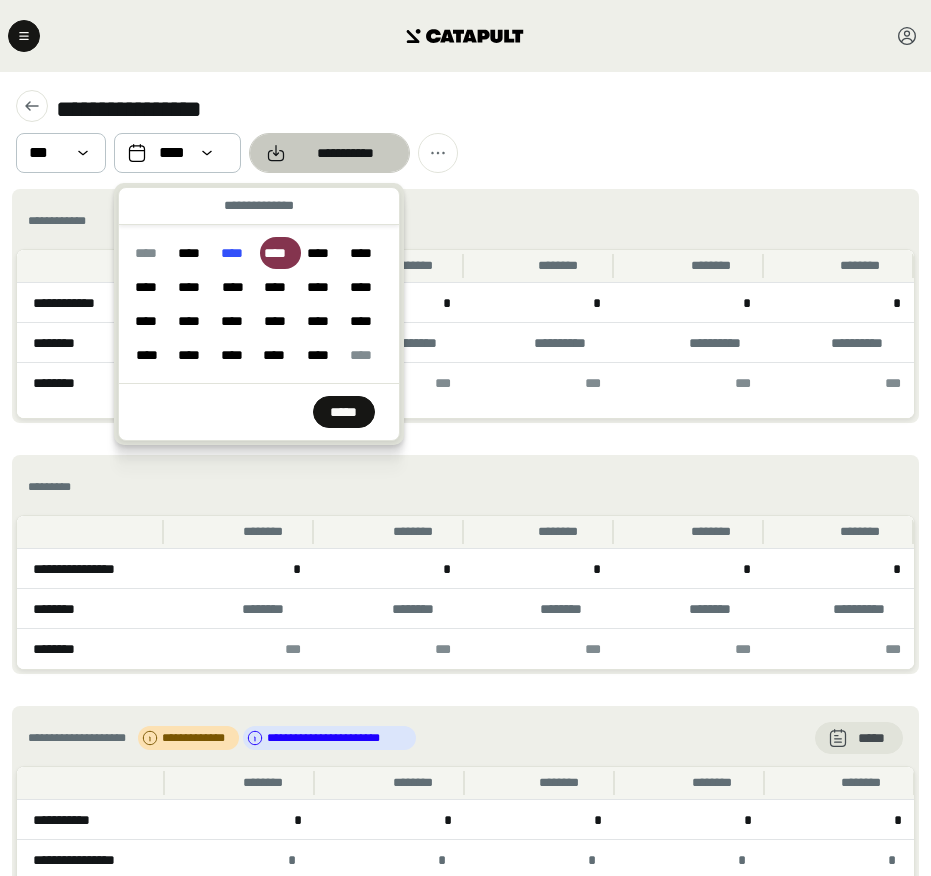 click on "**********" at bounding box center (329, 153) 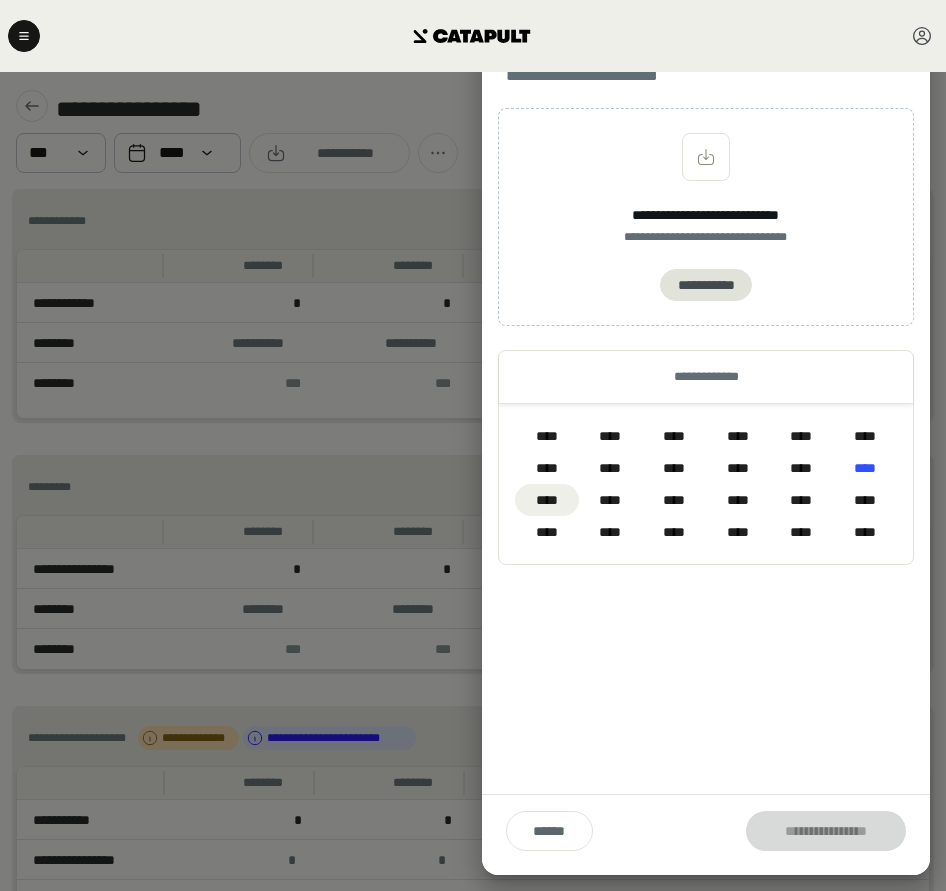 click on "****" at bounding box center [547, 500] 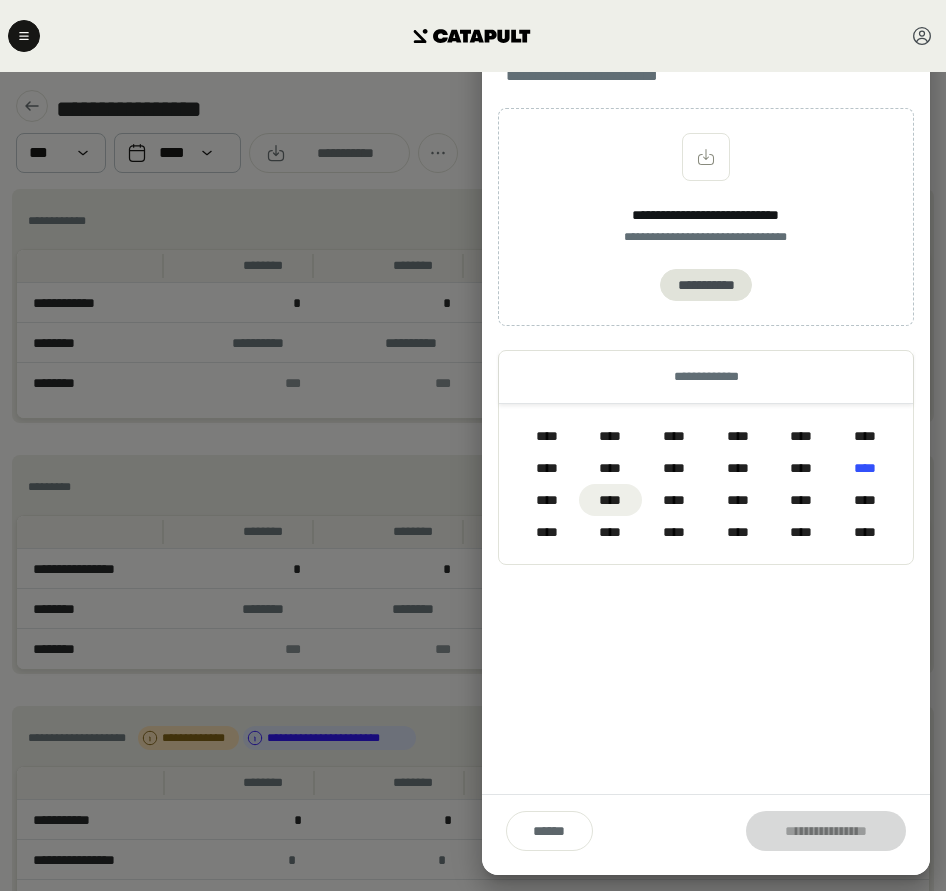 click on "****" at bounding box center [611, 500] 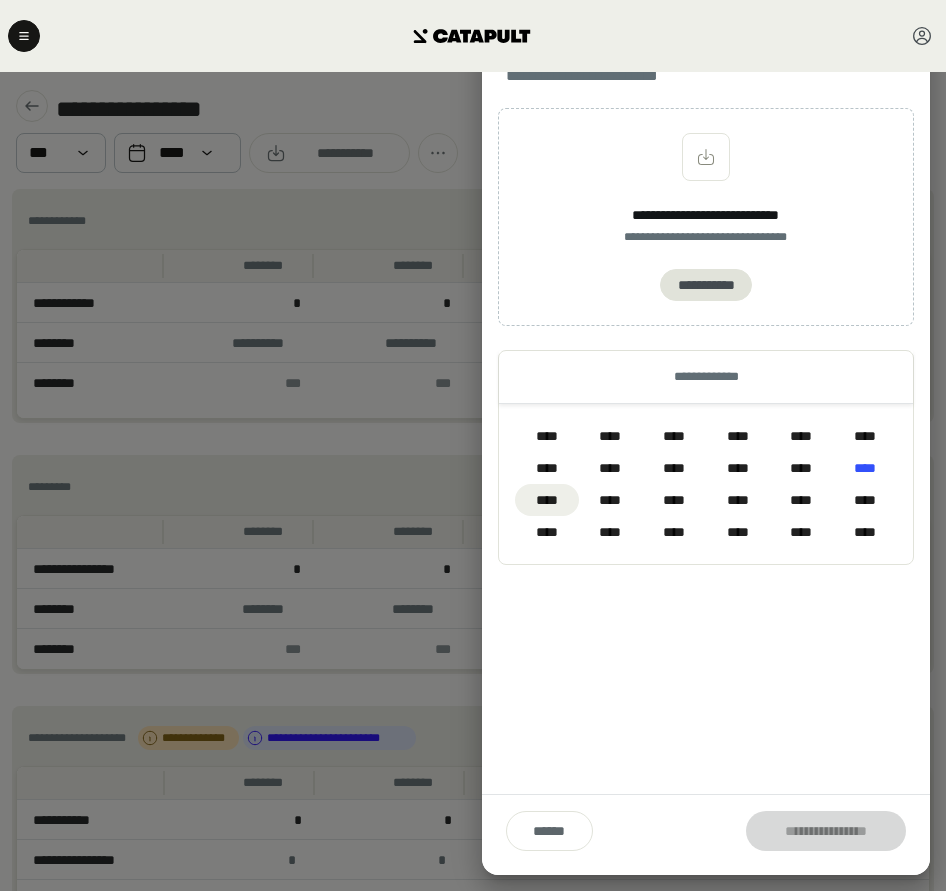 click on "****" at bounding box center (547, 500) 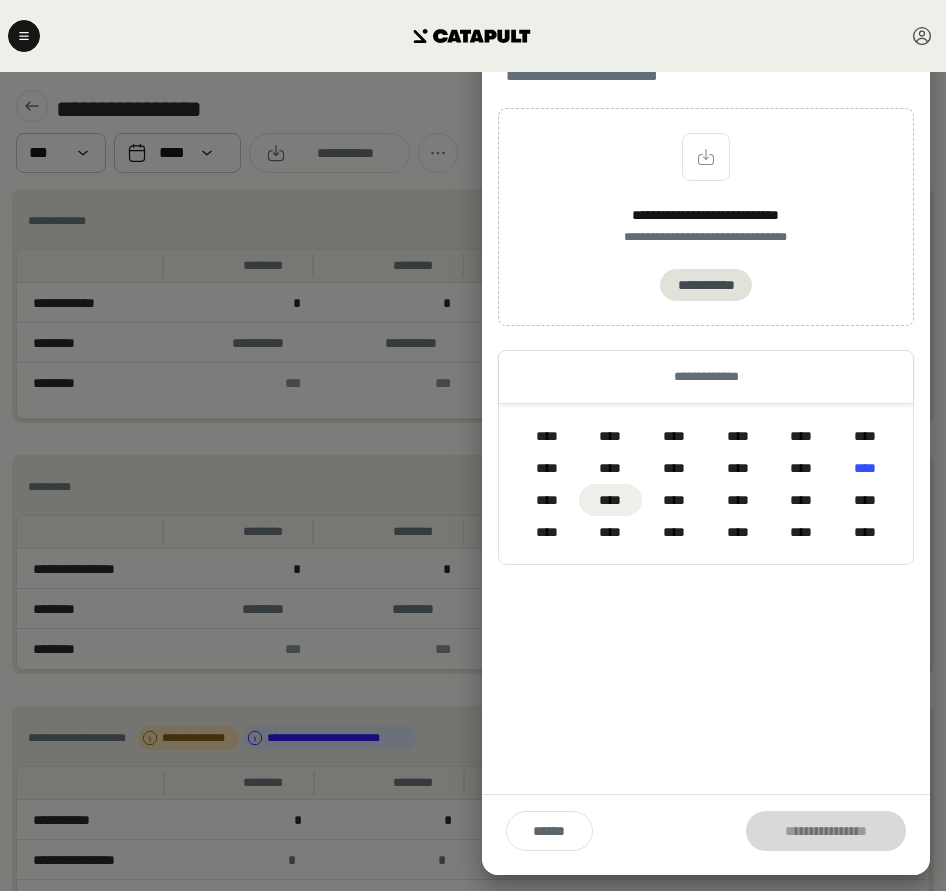 click on "****" at bounding box center [611, 500] 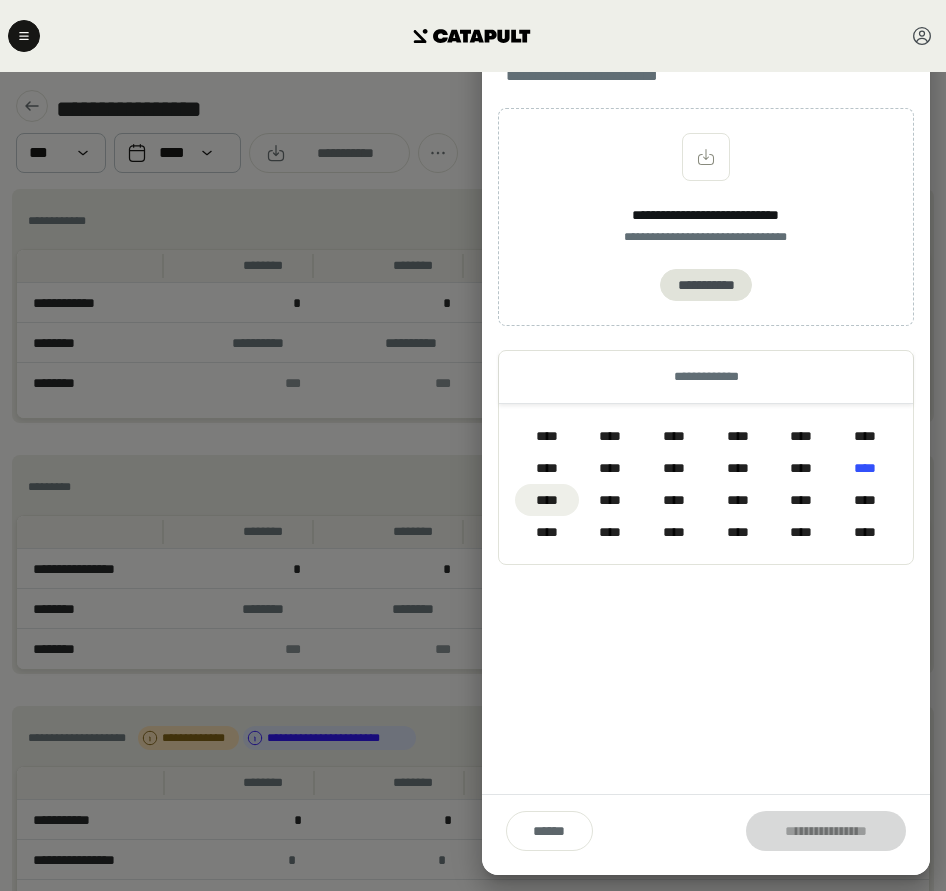 click on "****" at bounding box center (547, 500) 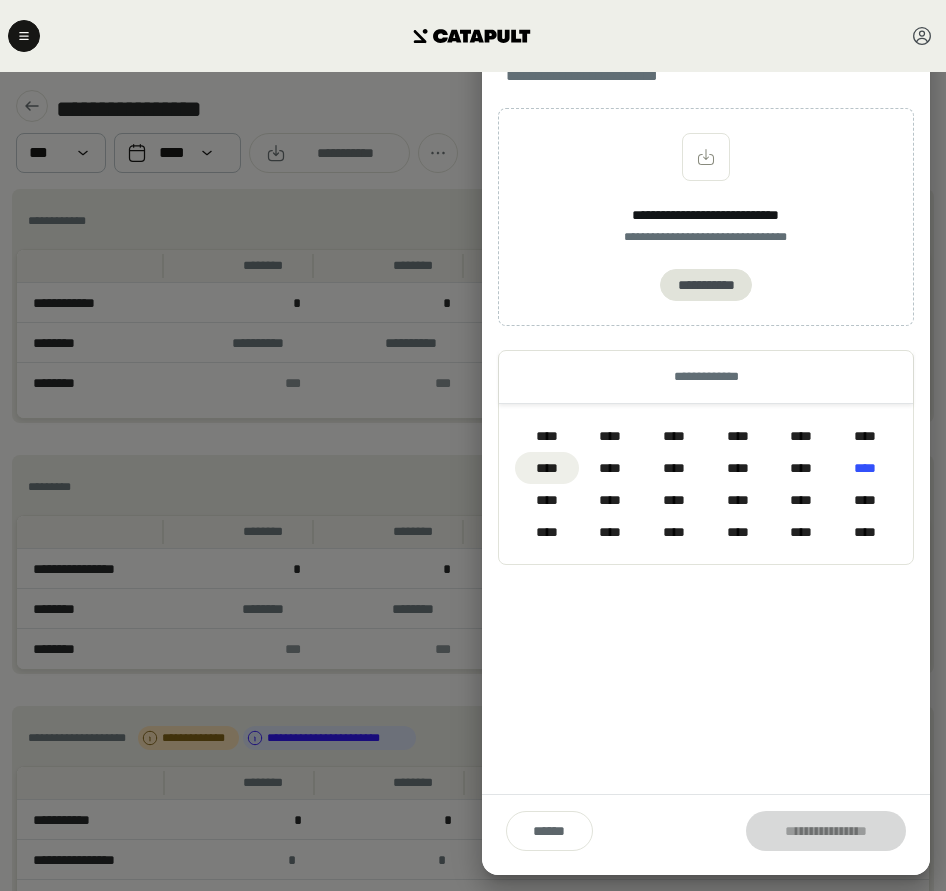 click on "****" at bounding box center (547, 468) 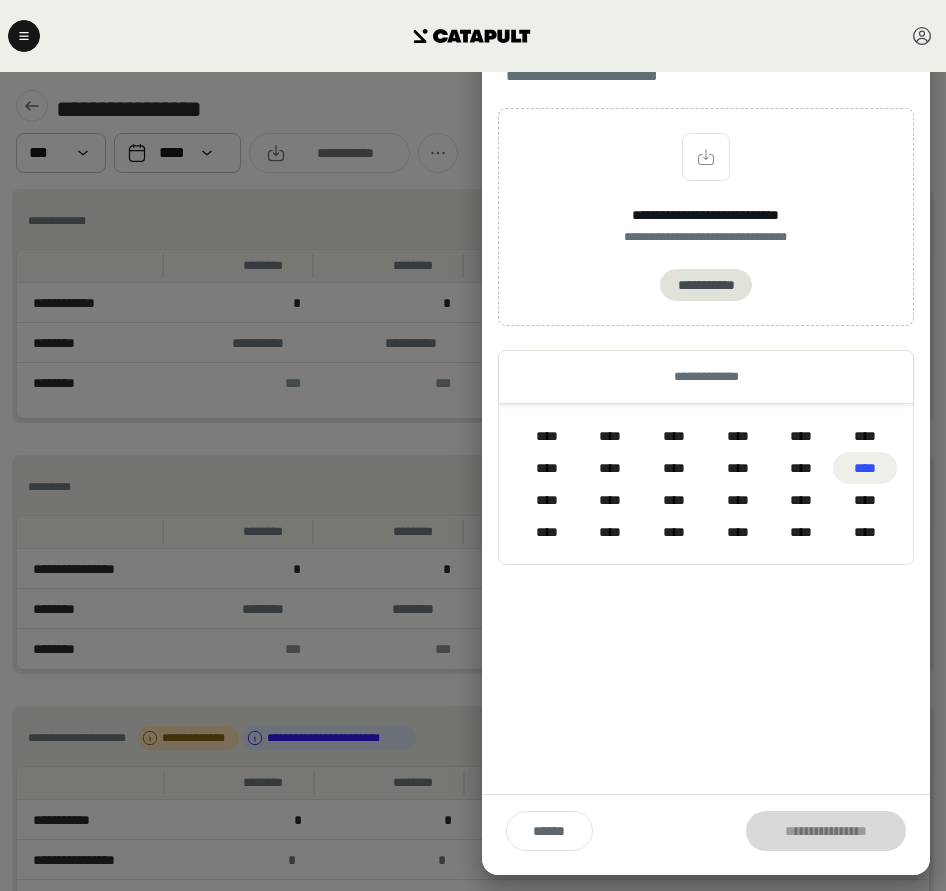 click on "****" at bounding box center [865, 468] 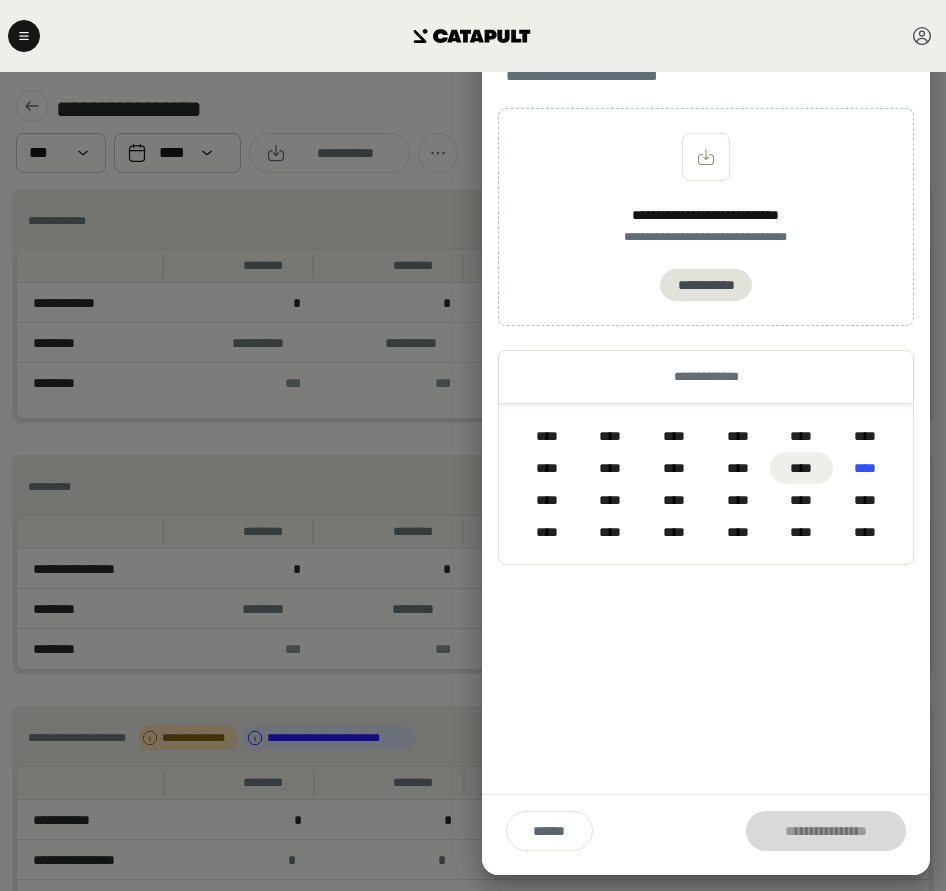 click on "****" at bounding box center [802, 468] 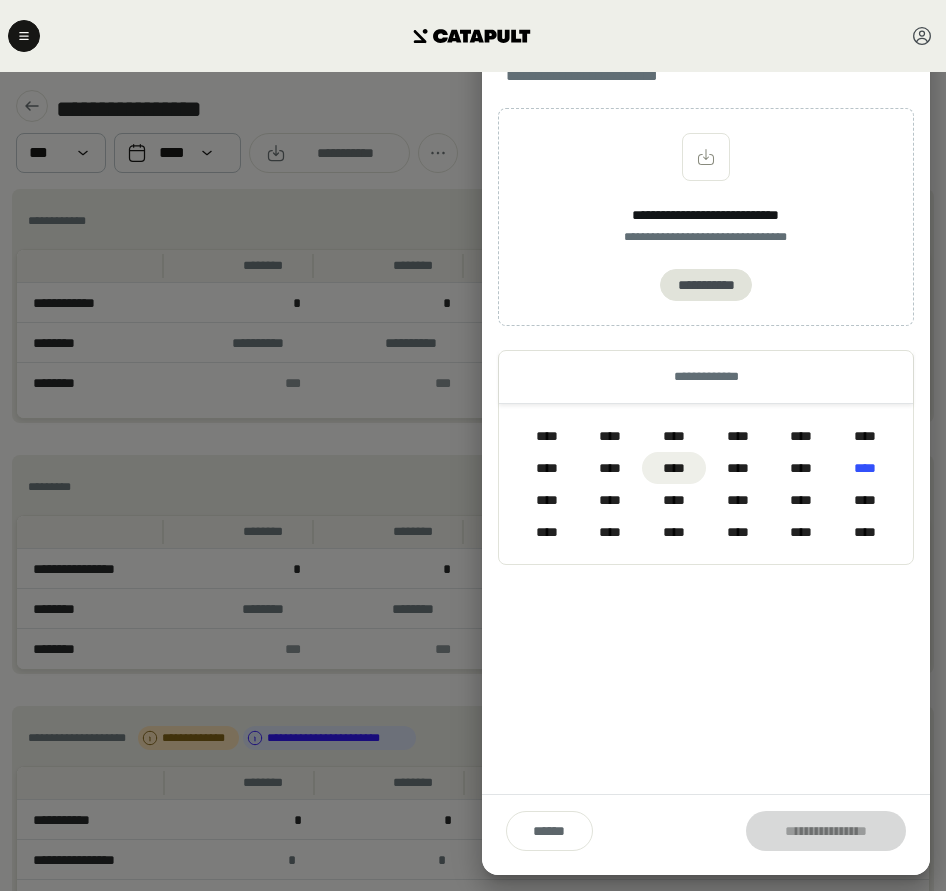 drag, startPoint x: 737, startPoint y: 469, endPoint x: 704, endPoint y: 469, distance: 33 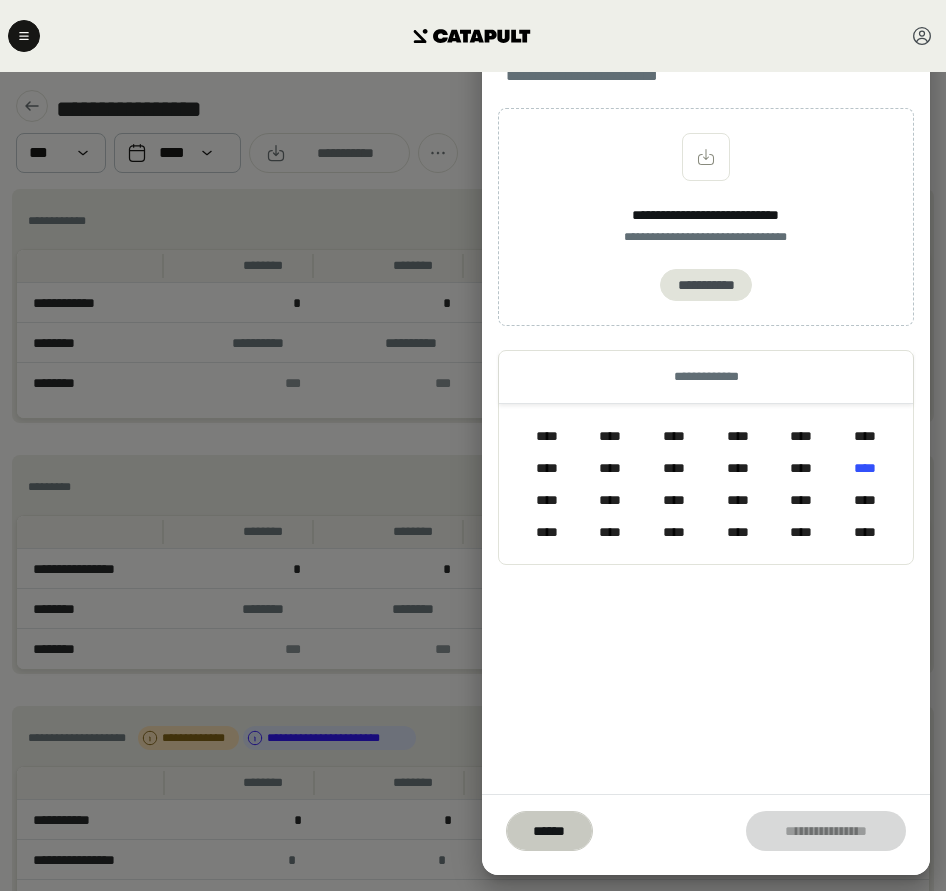 click on "******" at bounding box center (549, 831) 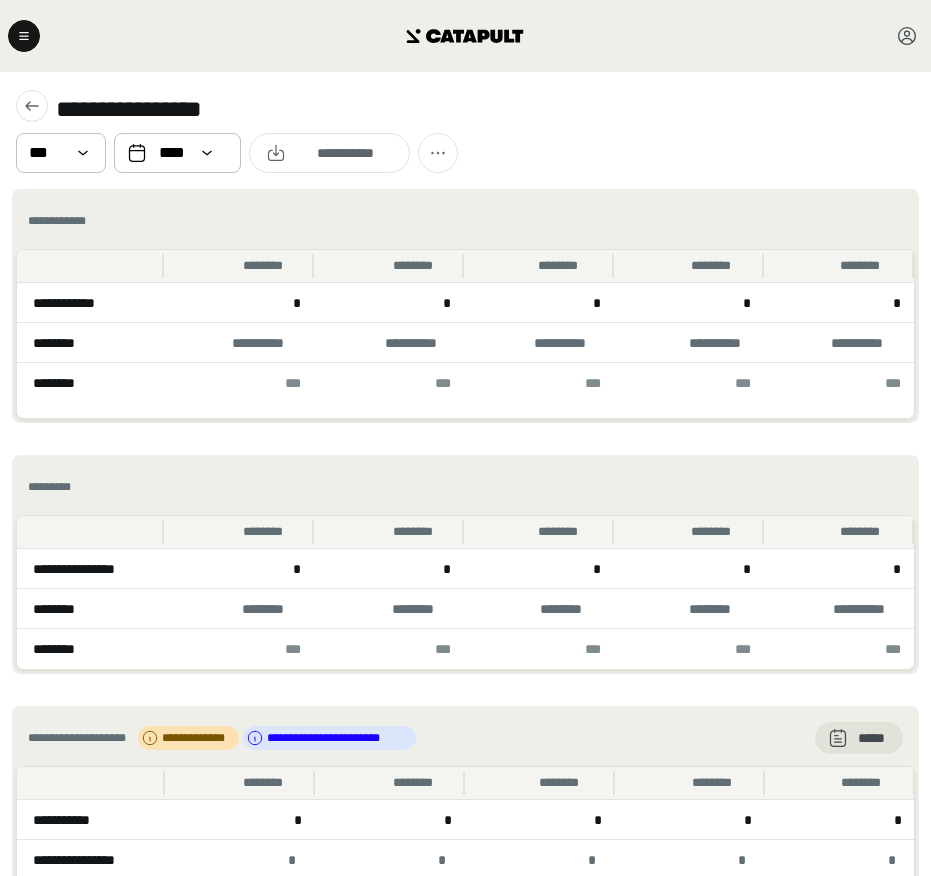 click on "***" at bounding box center (242, 383) 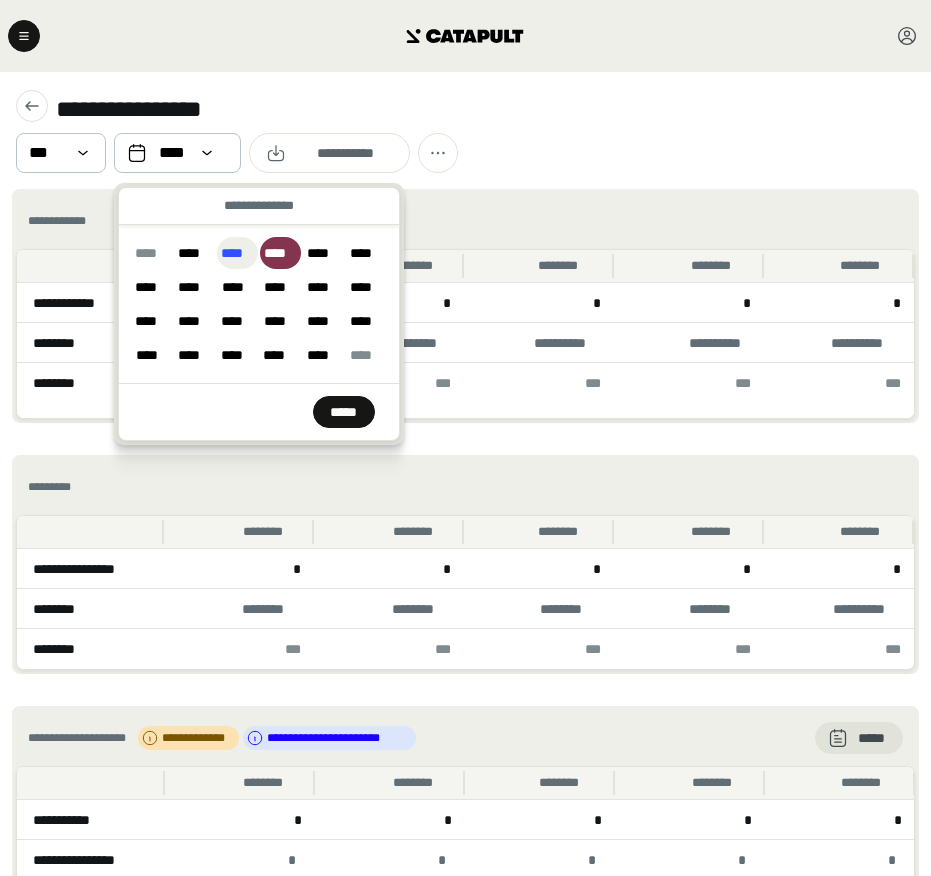 click on "****" at bounding box center (237, 253) 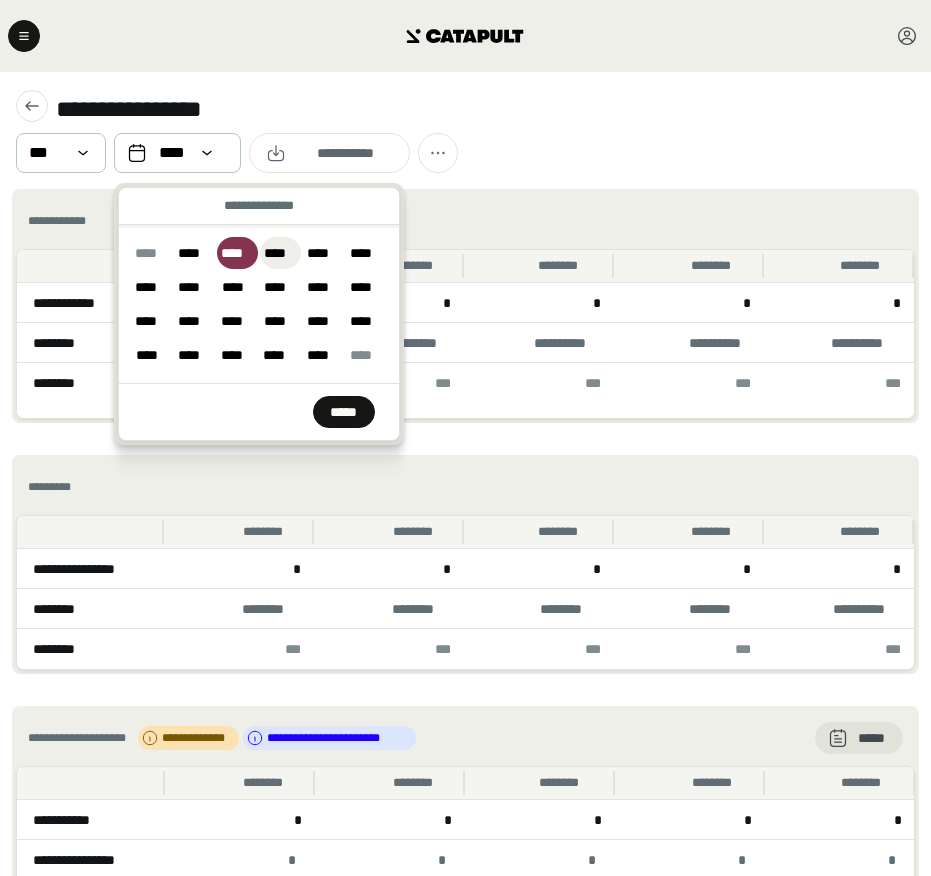 click on "****" at bounding box center [280, 253] 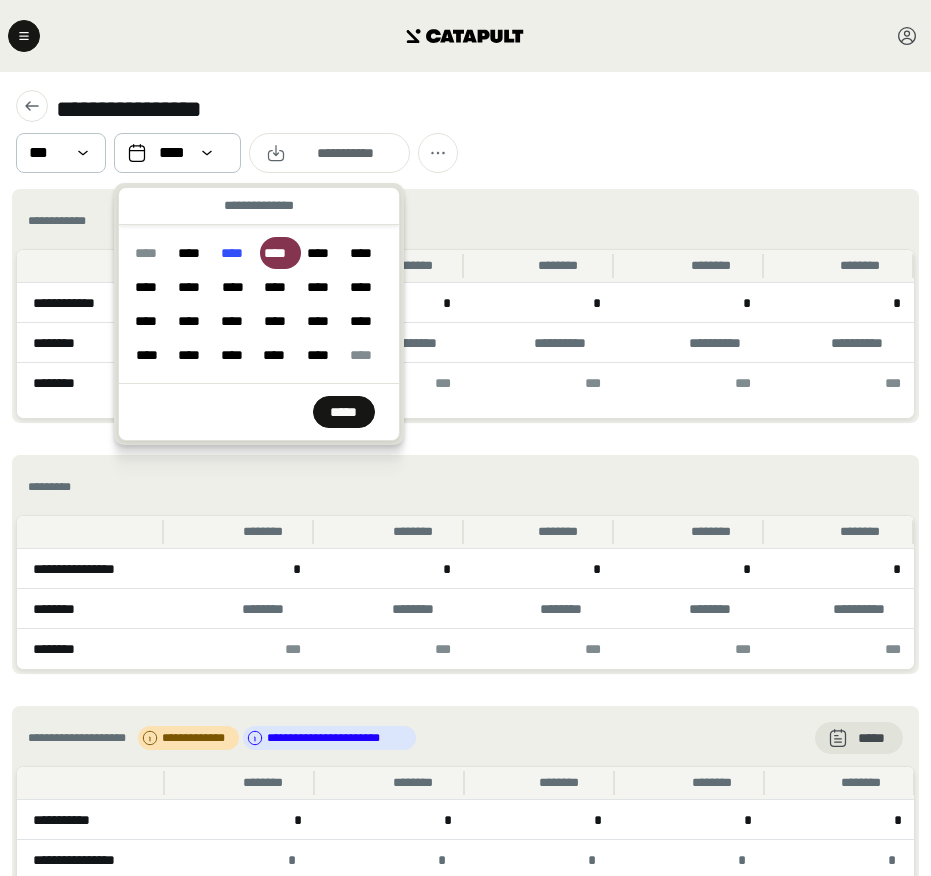 click at bounding box center (344, 412) 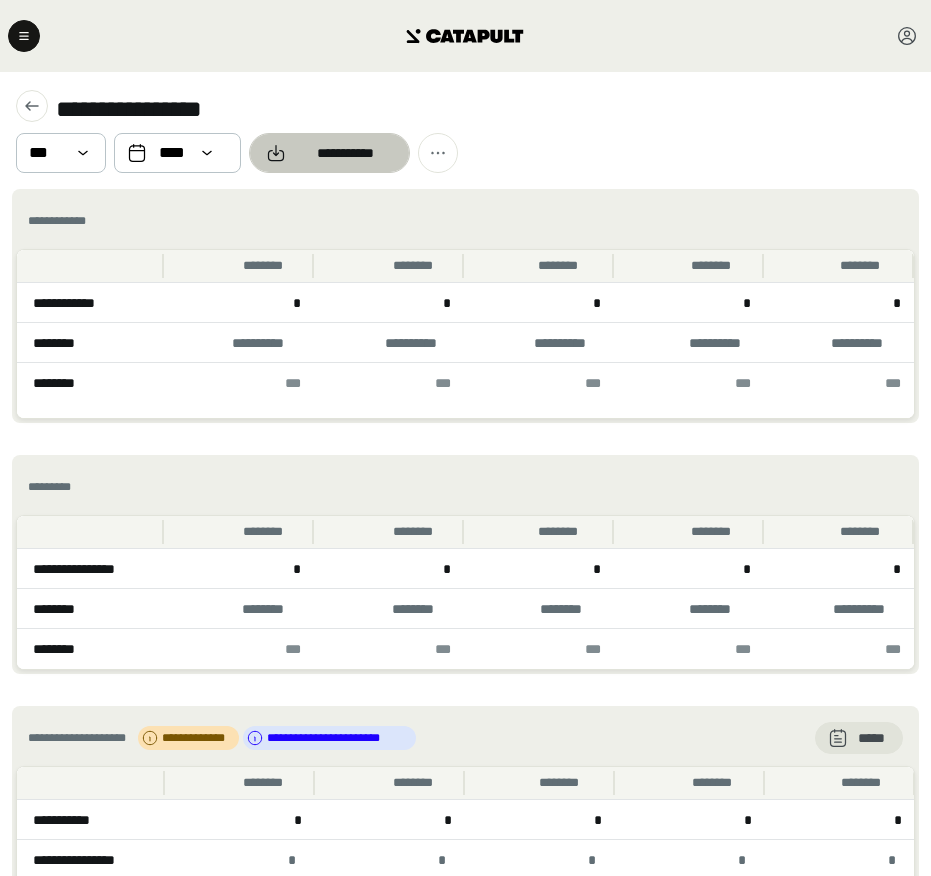 click on "**********" at bounding box center (345, 153) 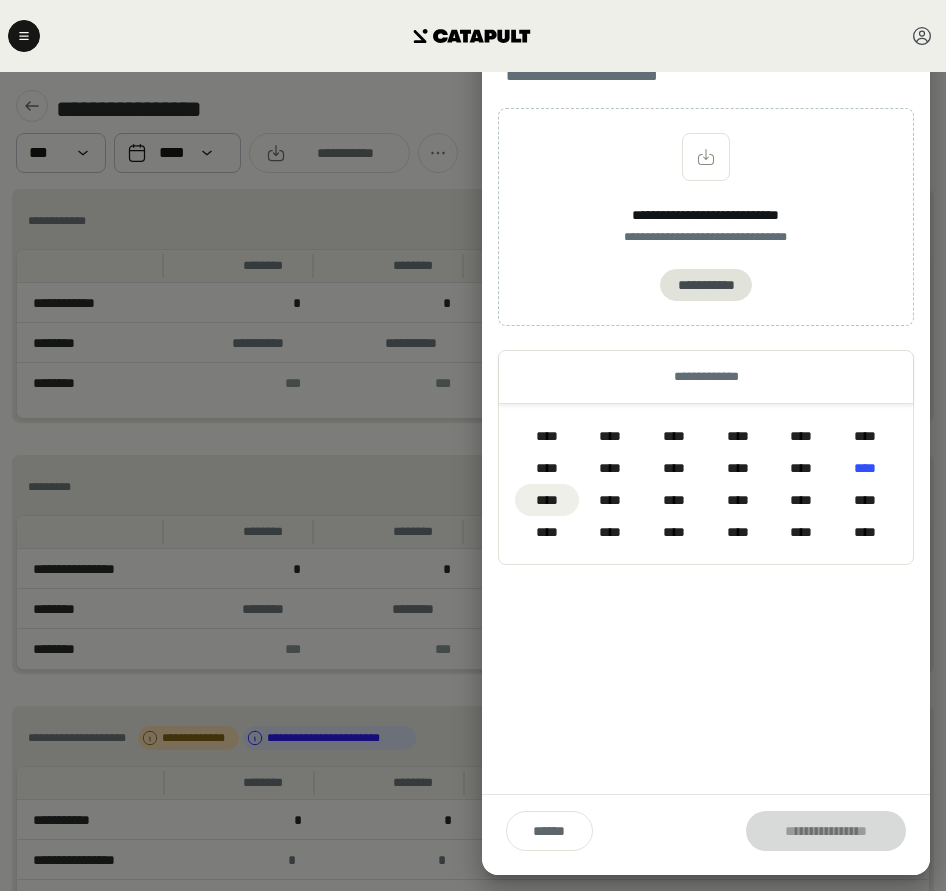 click on "****" at bounding box center [547, 500] 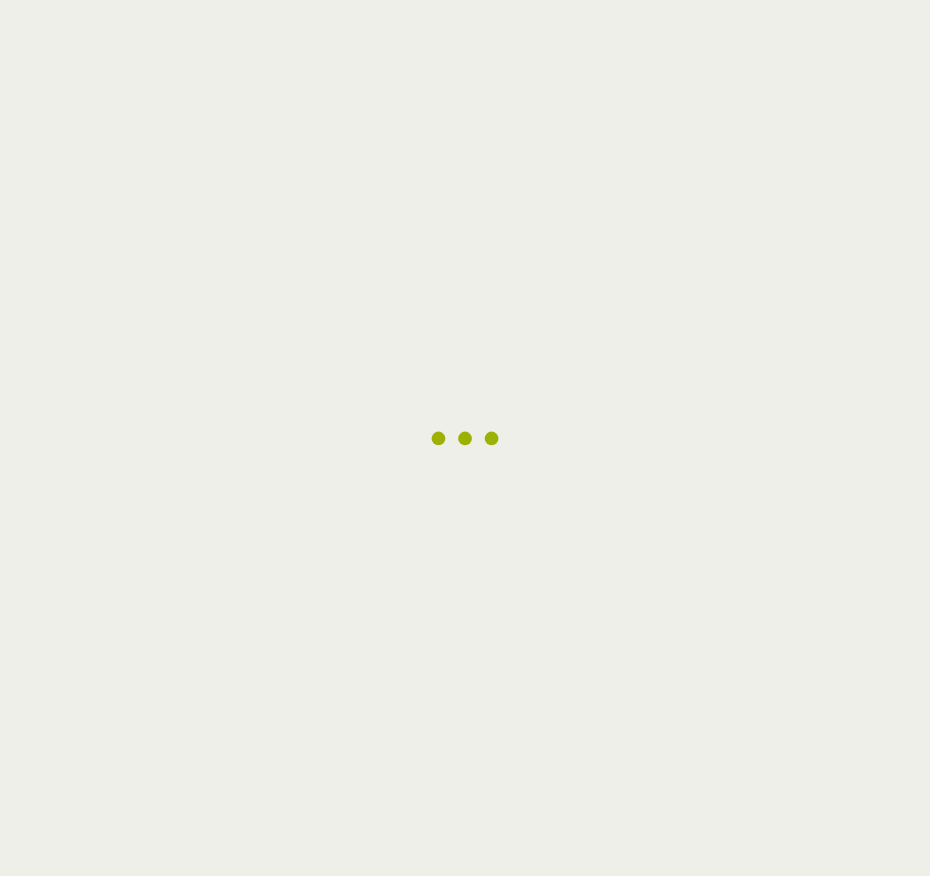 scroll, scrollTop: 0, scrollLeft: 0, axis: both 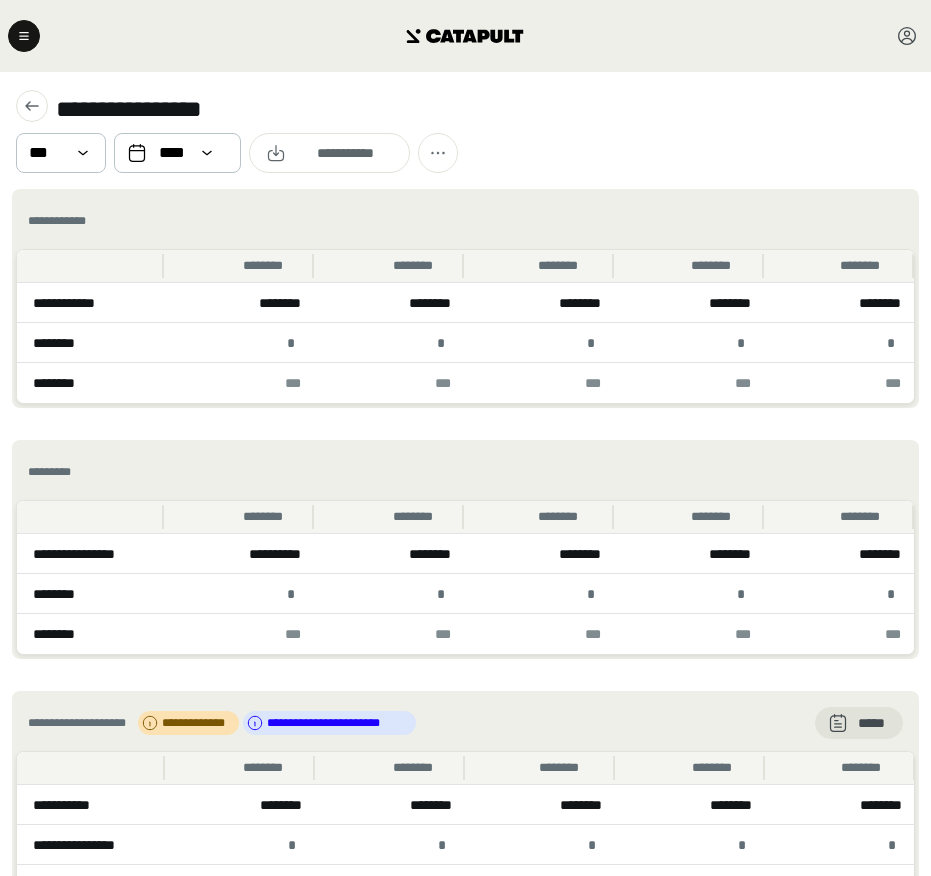 click on "****" at bounding box center (177, 153) 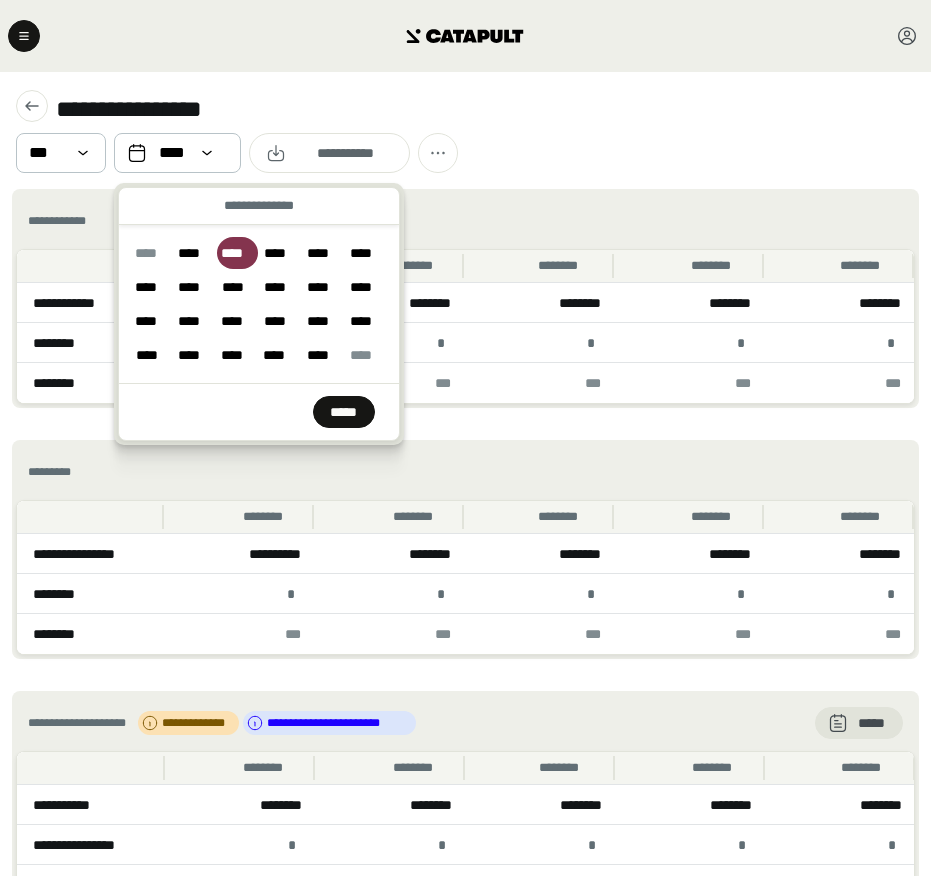 click on "****" at bounding box center [177, 153] 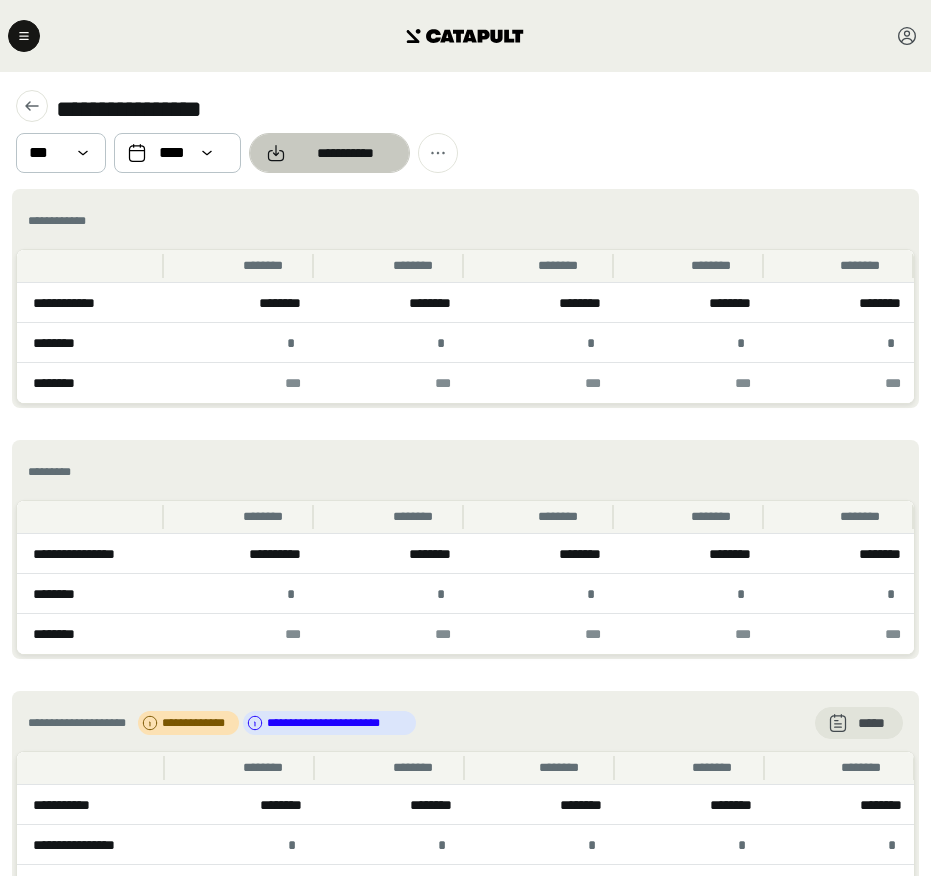 click on "**********" at bounding box center [345, 153] 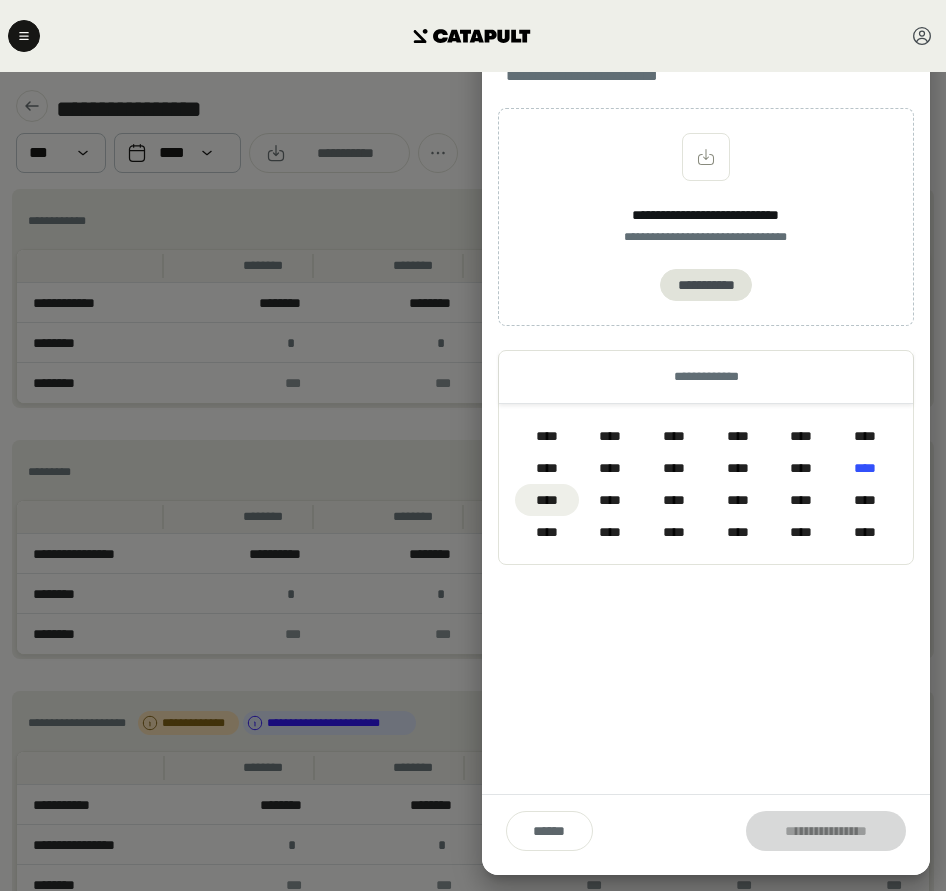 click on "****" at bounding box center [547, 500] 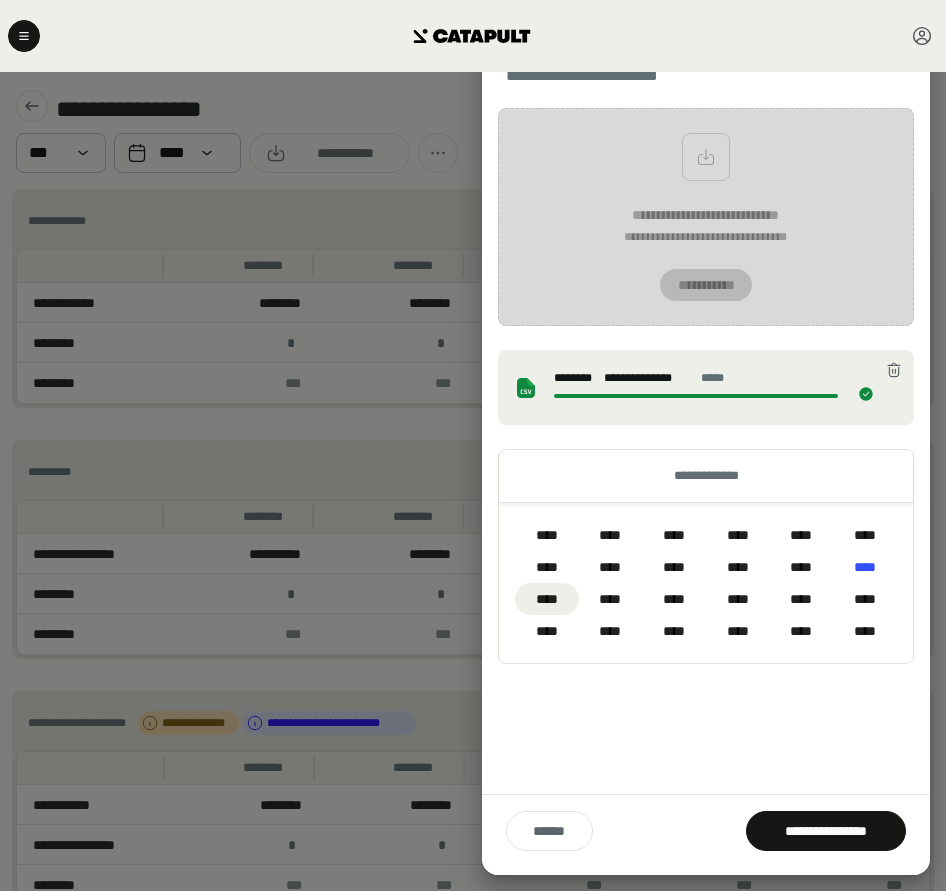 click on "****" at bounding box center [547, 599] 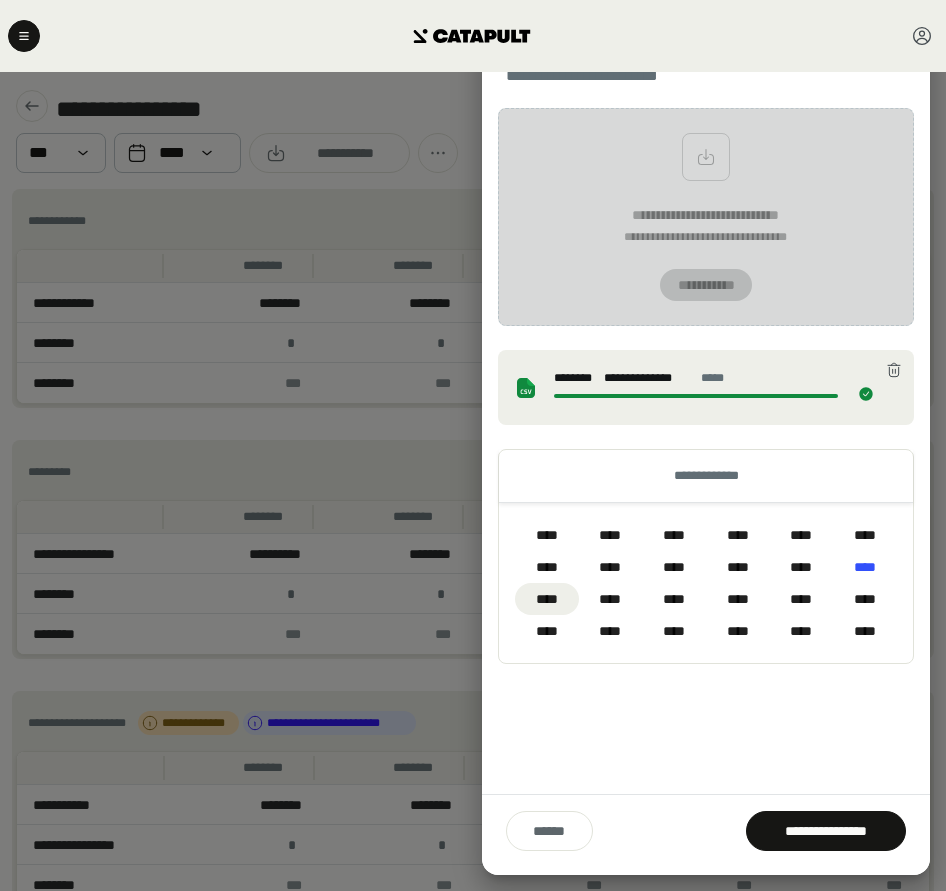 click on "****" at bounding box center (547, 599) 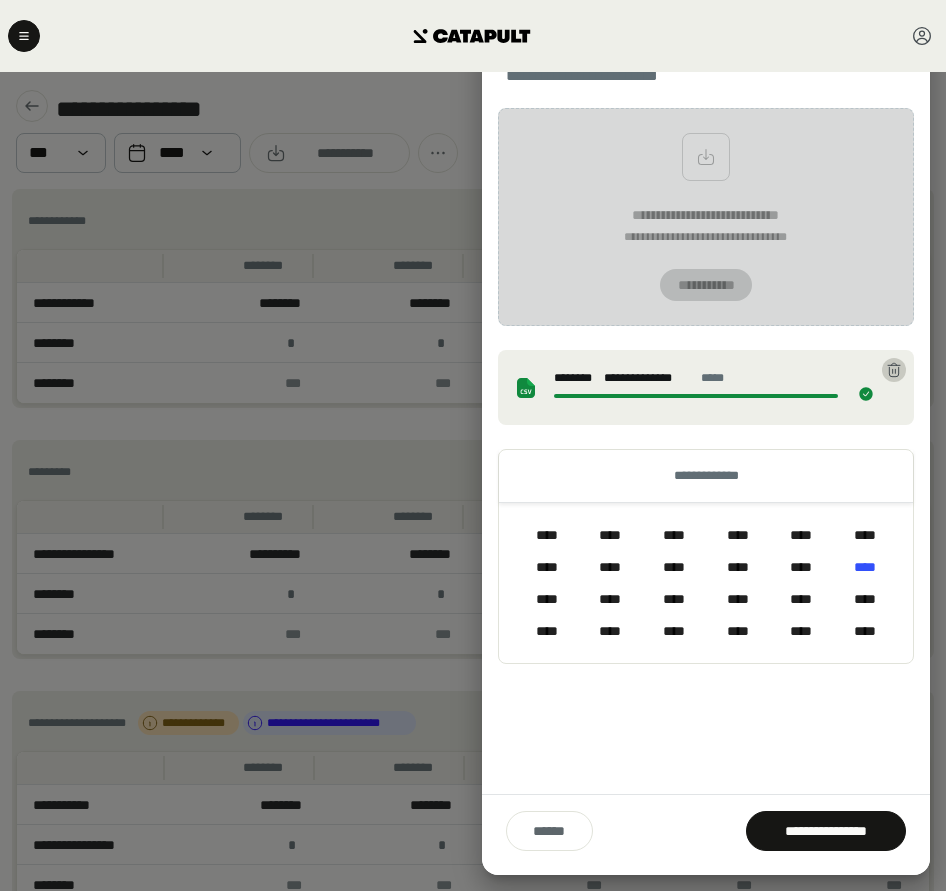 click 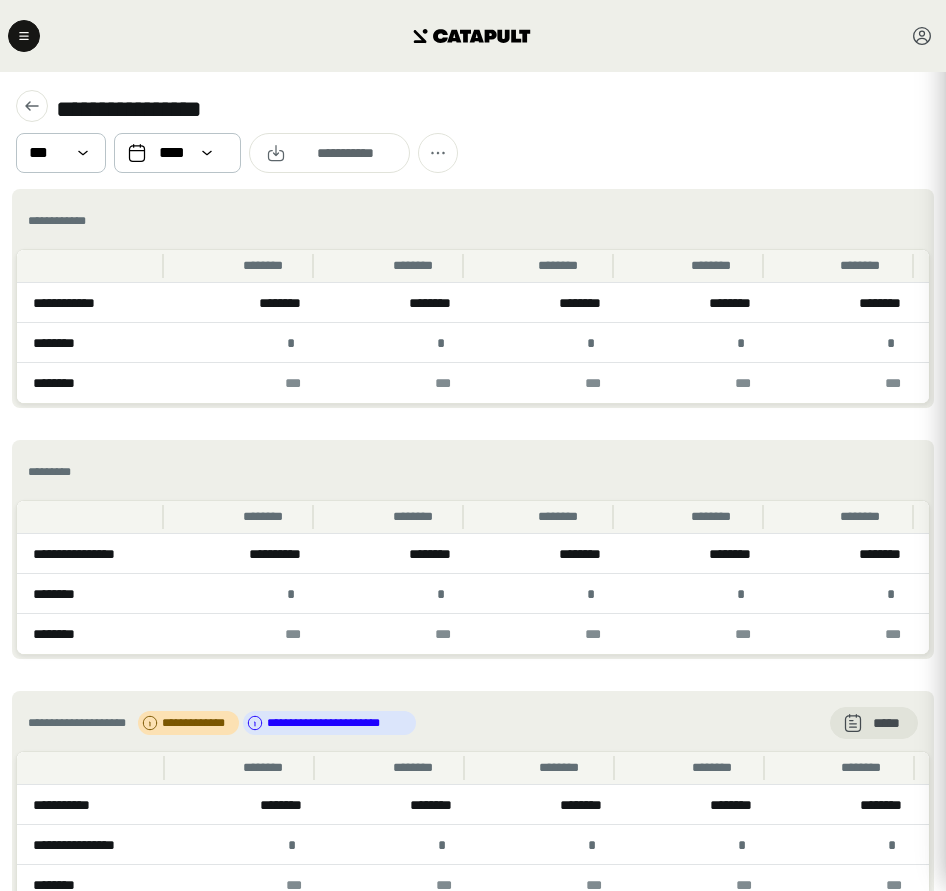 type 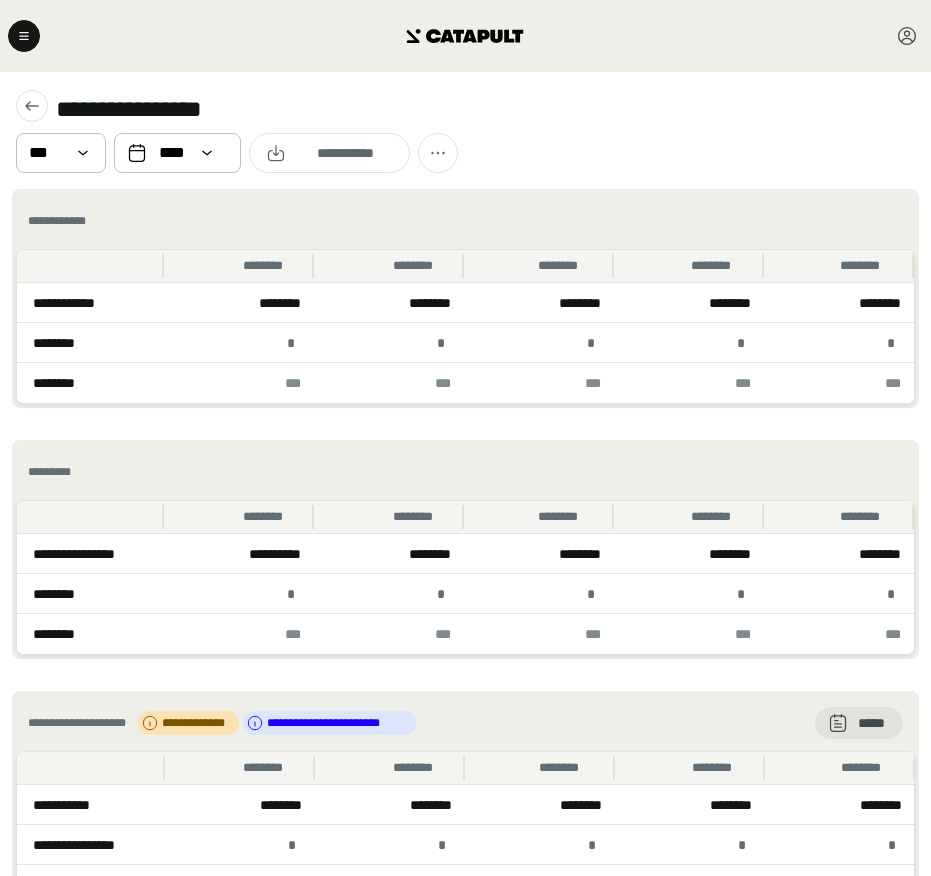 click on "**********" at bounding box center [465, 130] 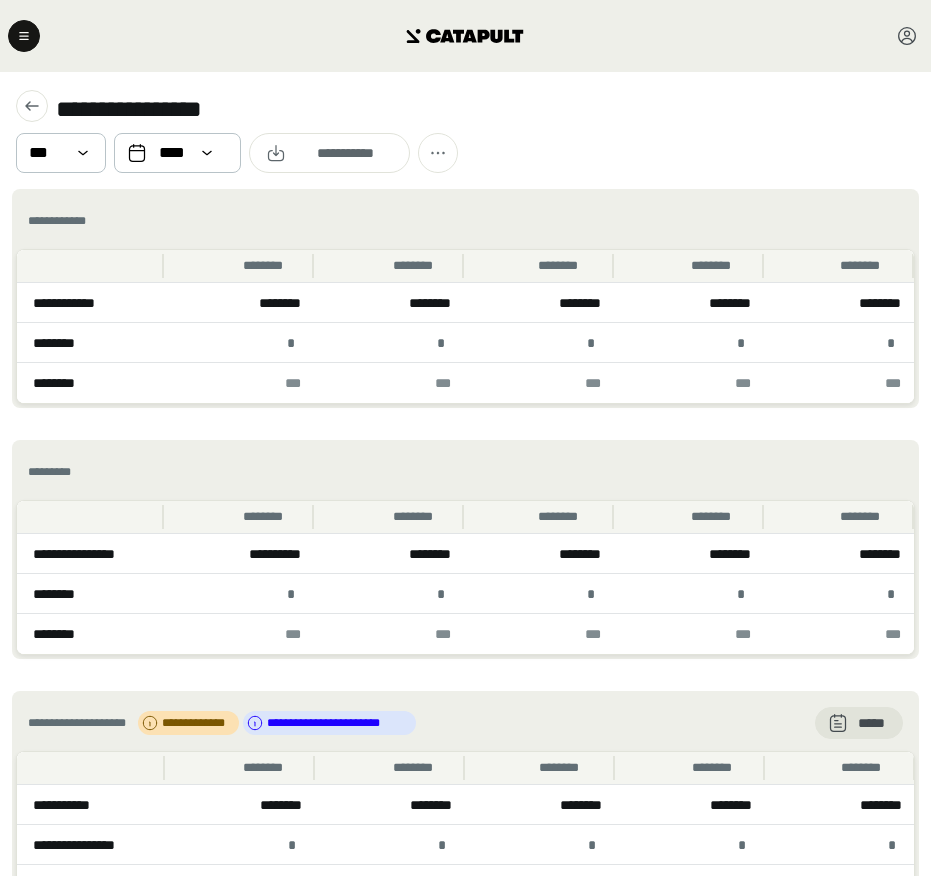 click on "**********" at bounding box center (465, 130) 